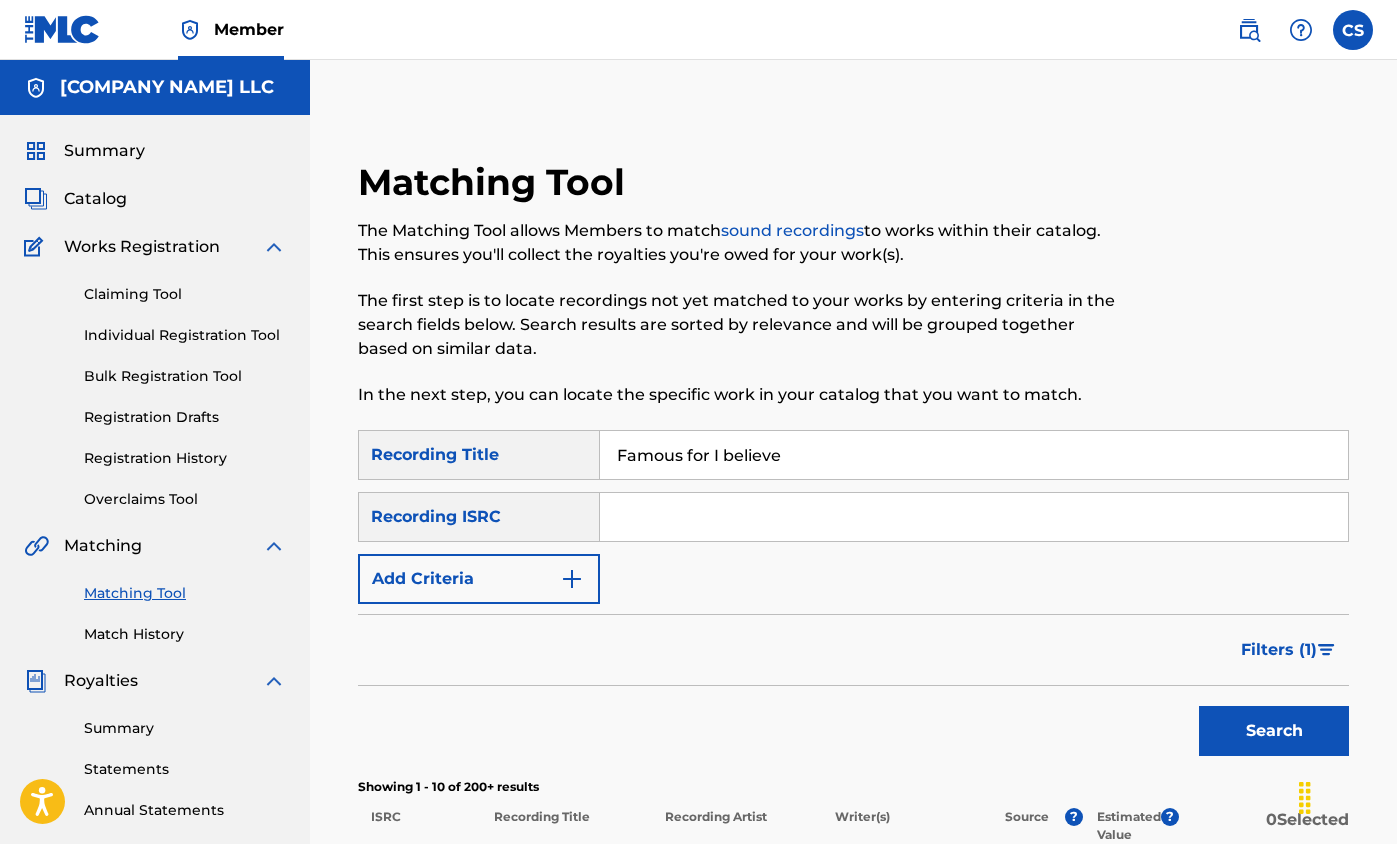 scroll, scrollTop: 146, scrollLeft: 0, axis: vertical 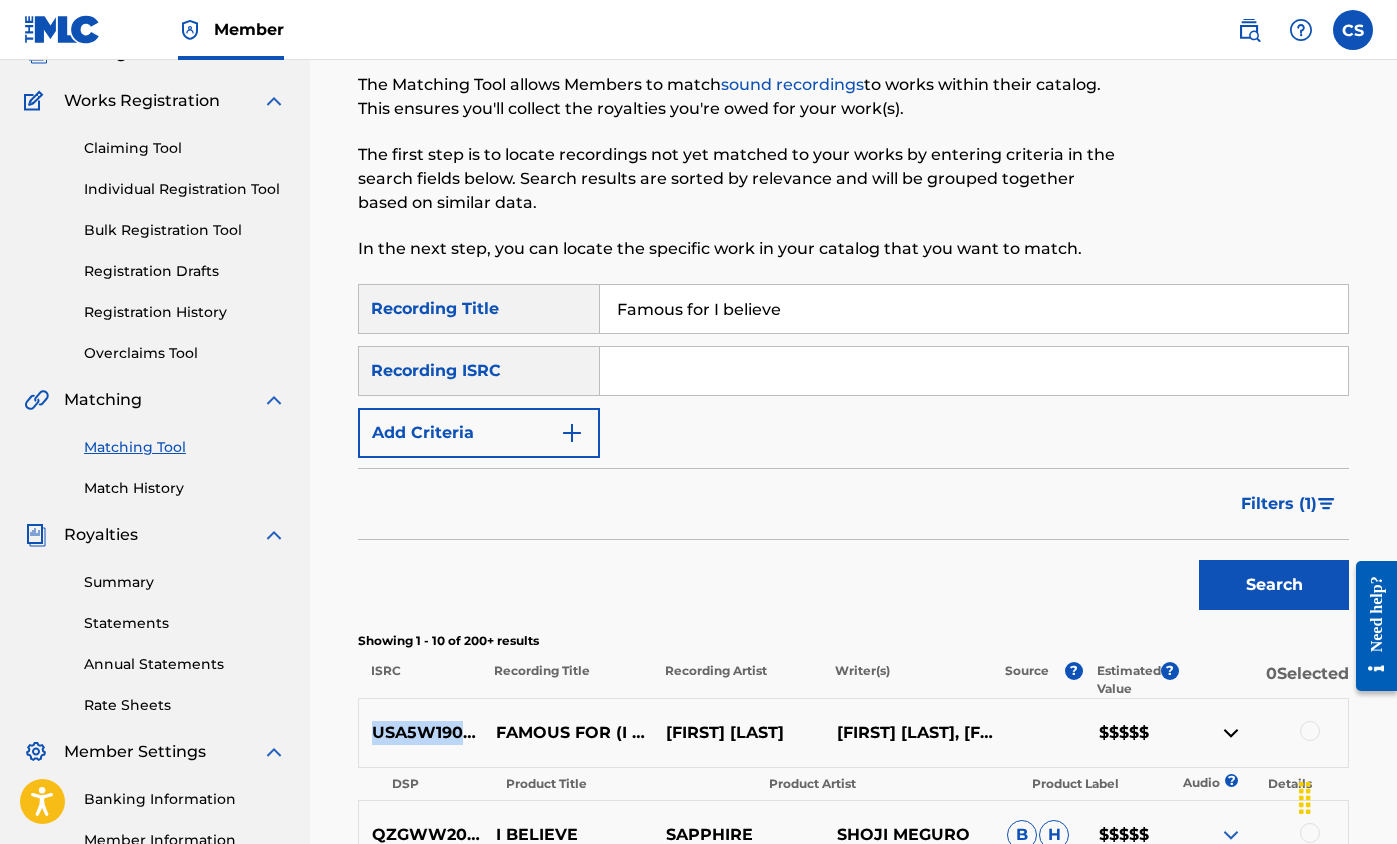drag, startPoint x: 373, startPoint y: 735, endPoint x: 495, endPoint y: 735, distance: 122 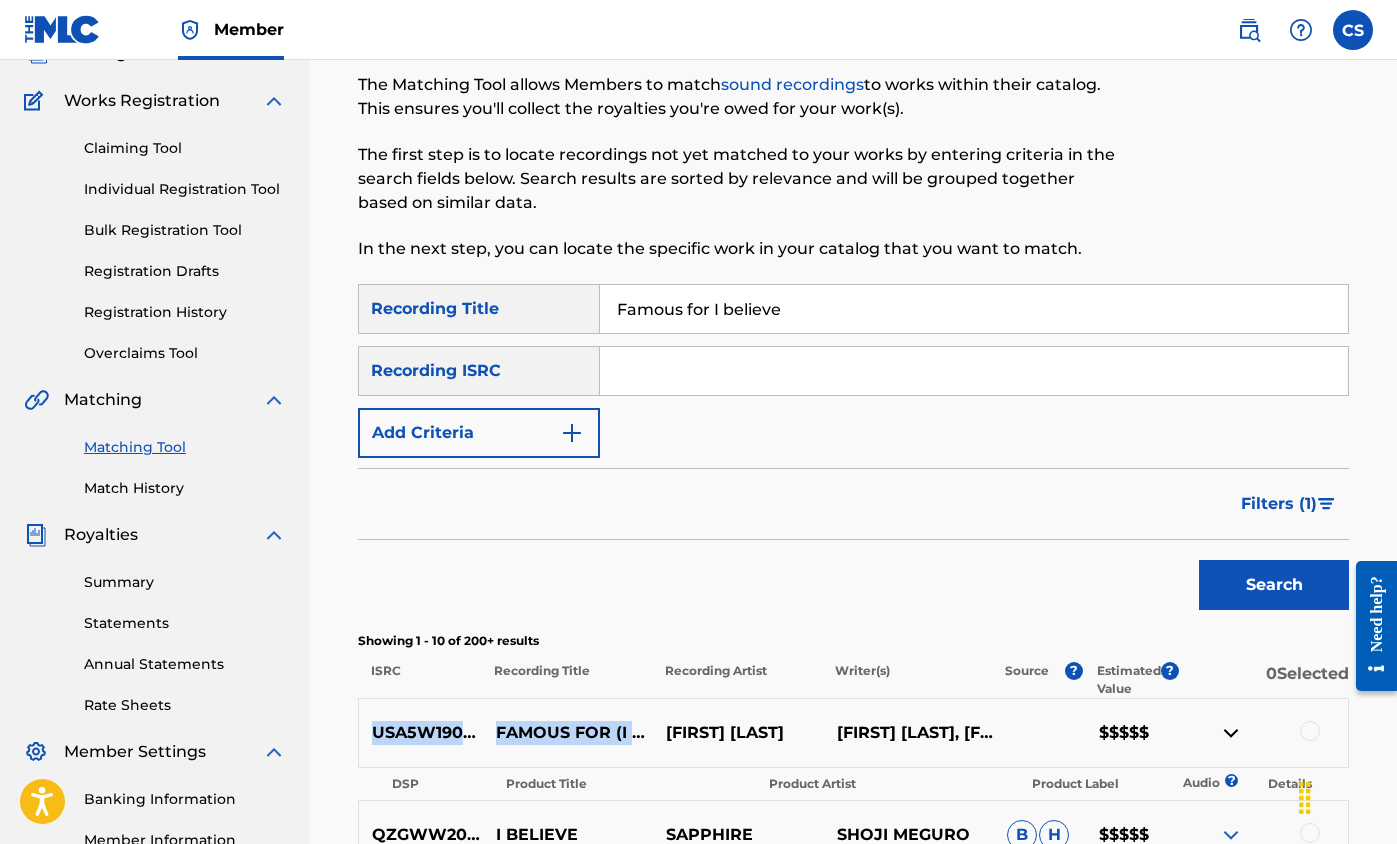 click on "FAMOUS FOR (I BELIEVE) [FEAT. JENN JOHNSON]" at bounding box center [567, 733] 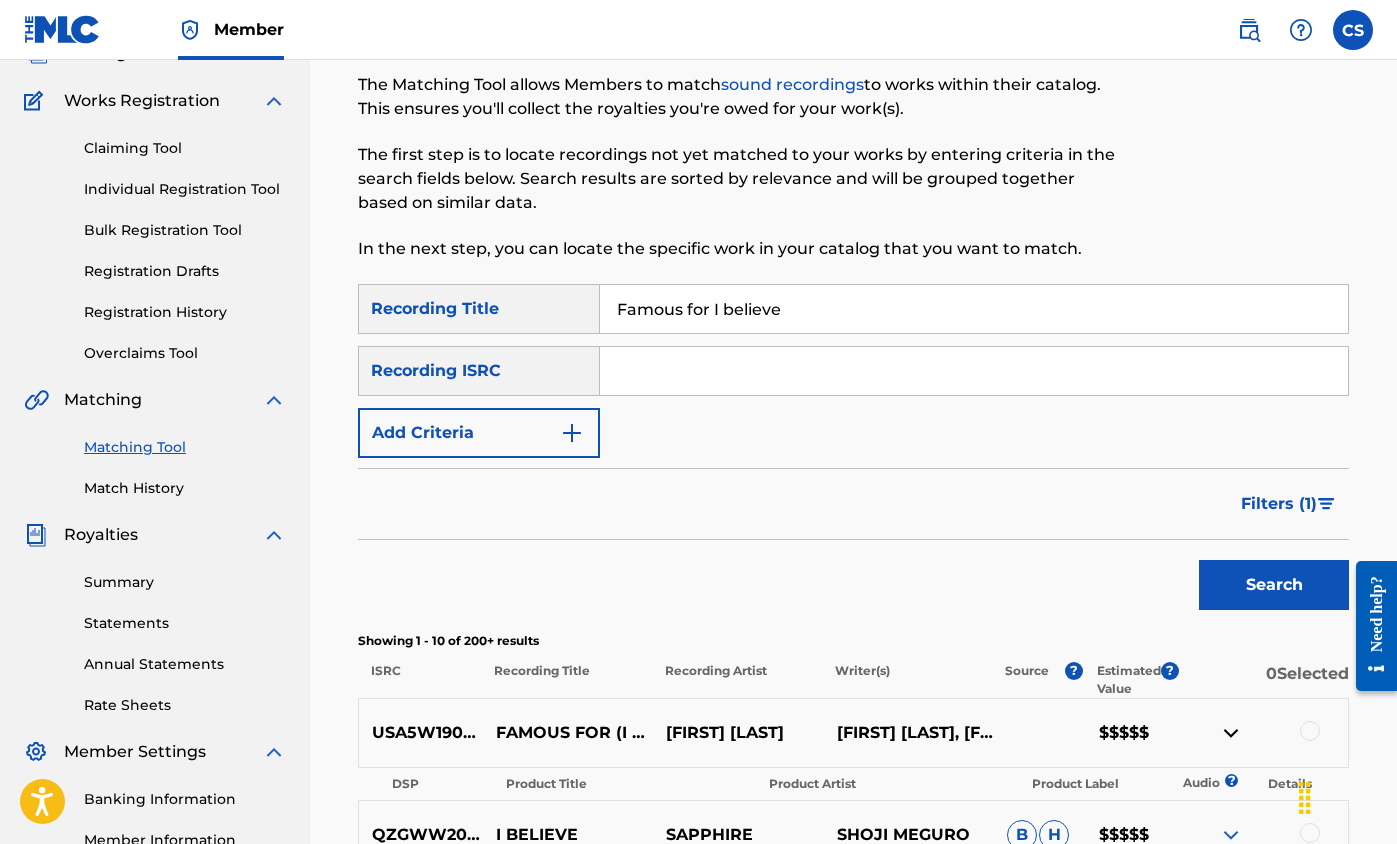 click on "USA5W1900247" at bounding box center [420, 733] 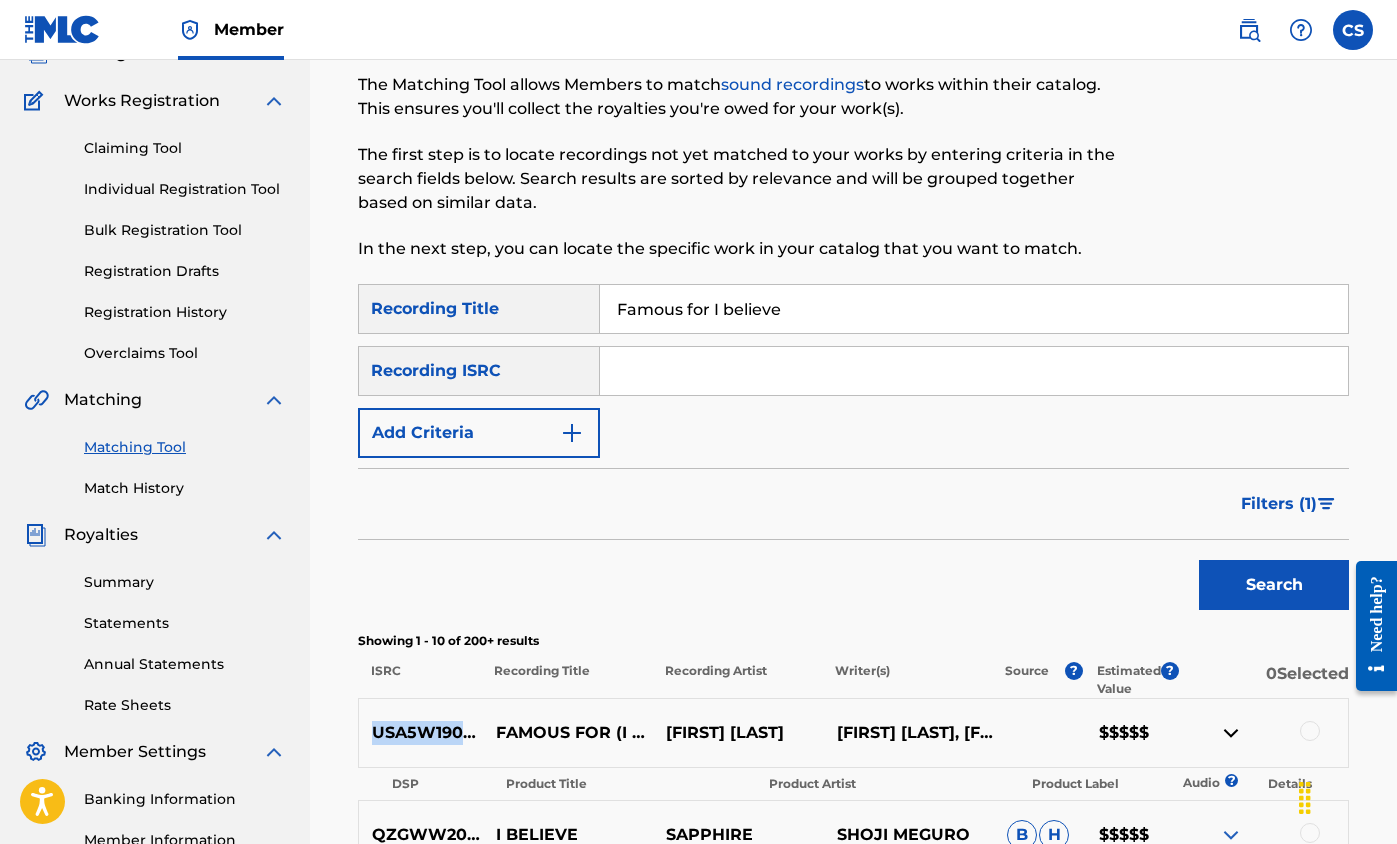 drag, startPoint x: 500, startPoint y: 733, endPoint x: 372, endPoint y: 733, distance: 128 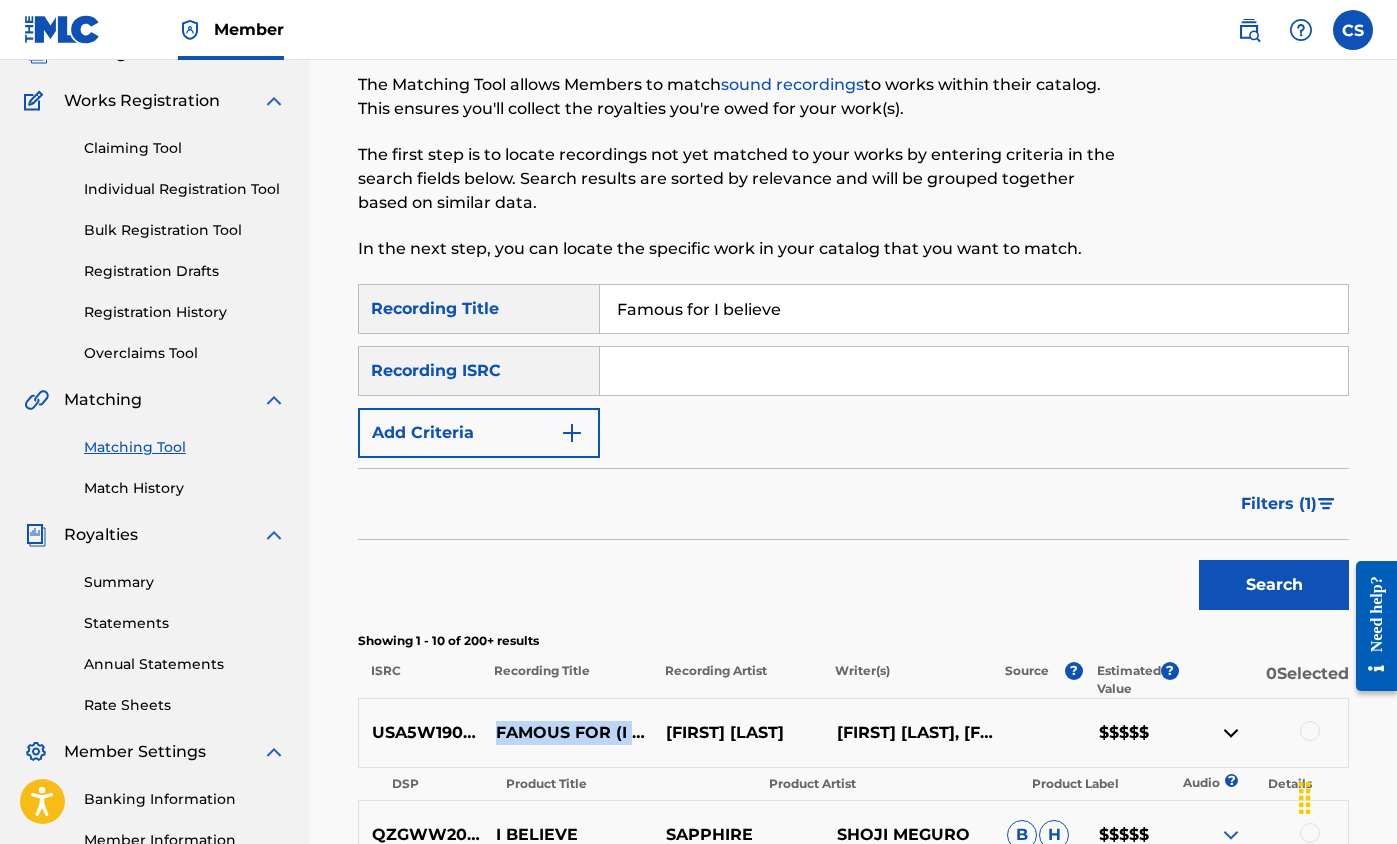 drag, startPoint x: 498, startPoint y: 710, endPoint x: 638, endPoint y: 759, distance: 148.32735 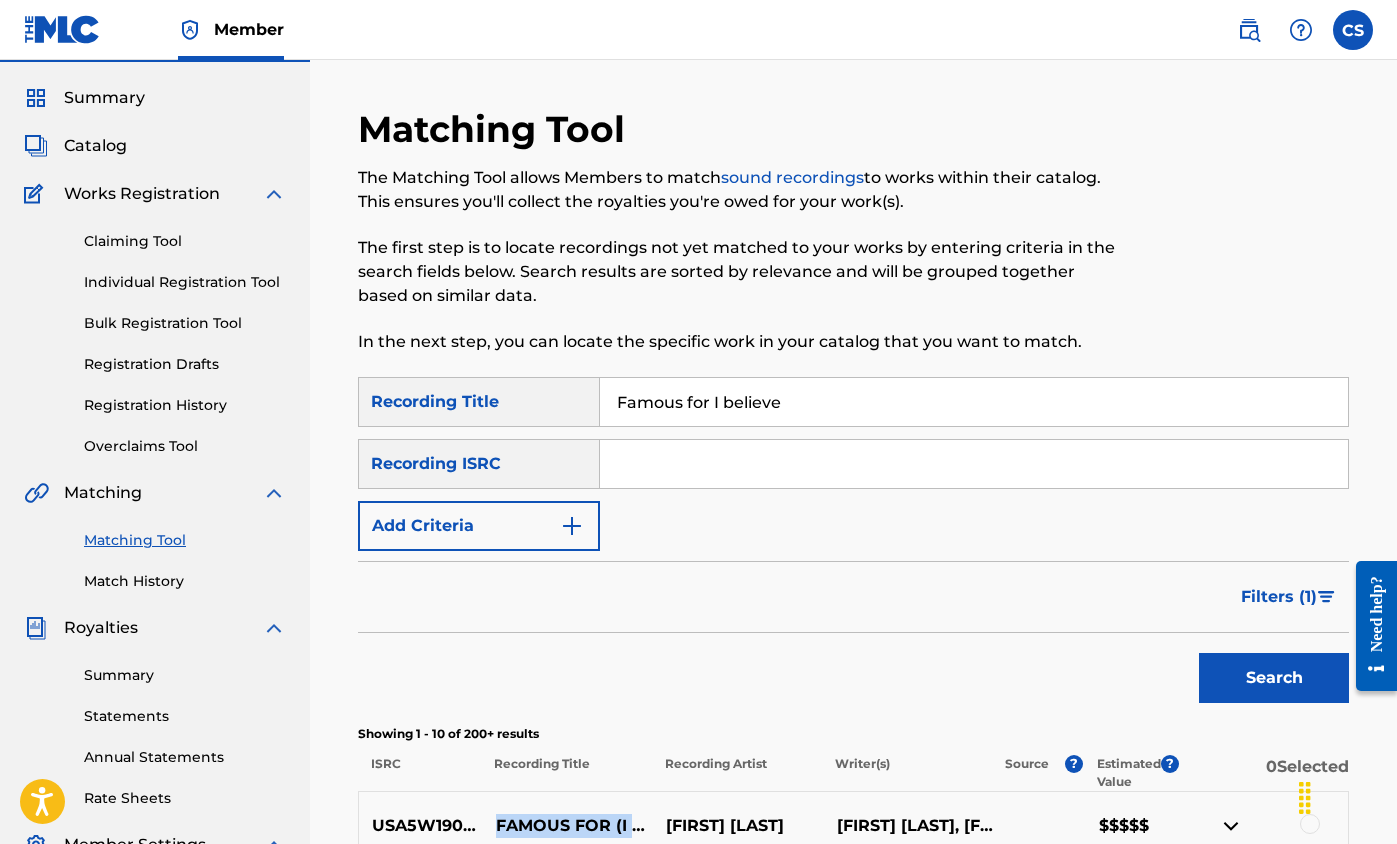 scroll, scrollTop: 0, scrollLeft: 0, axis: both 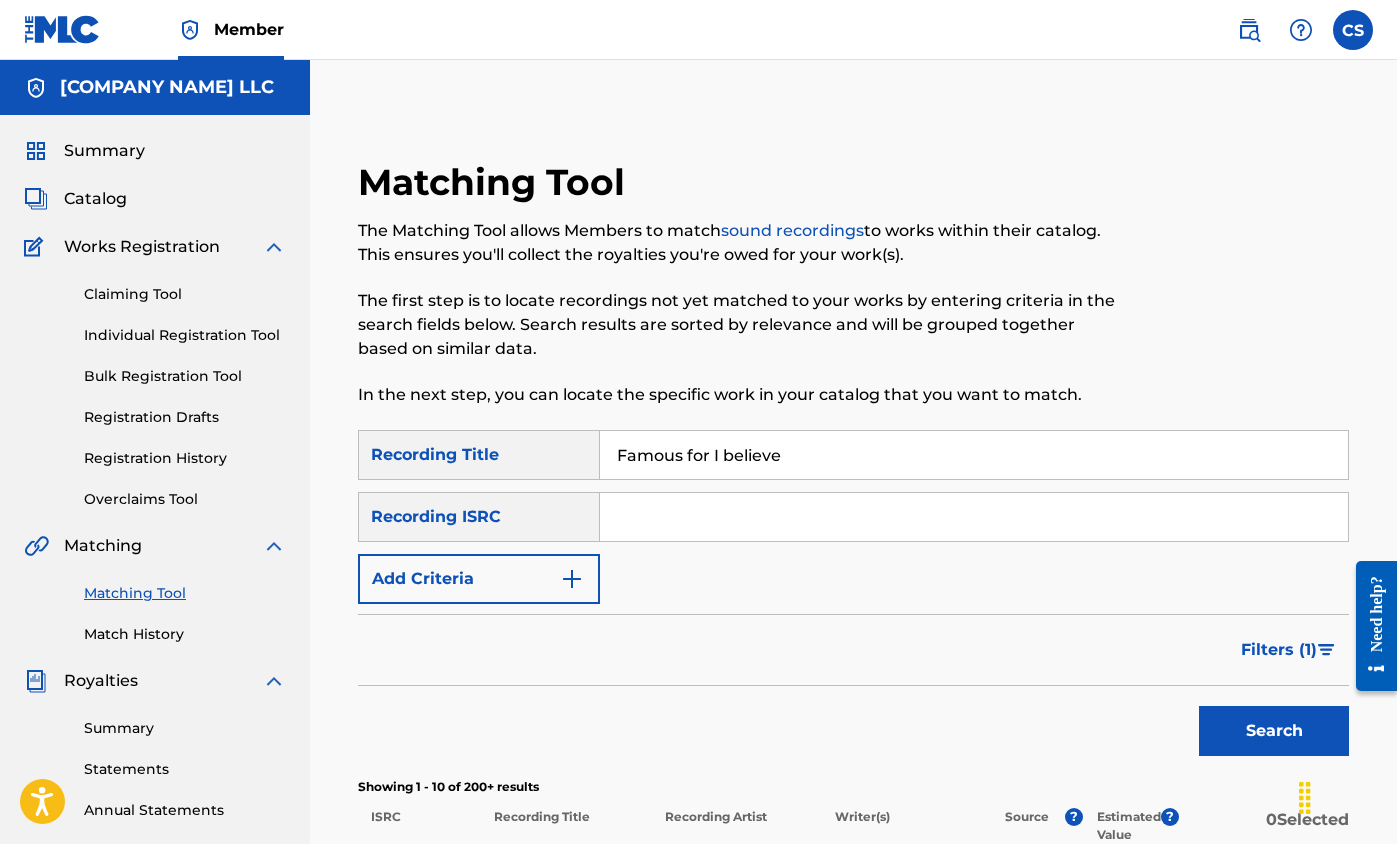 click on "Claiming Tool" at bounding box center [185, 294] 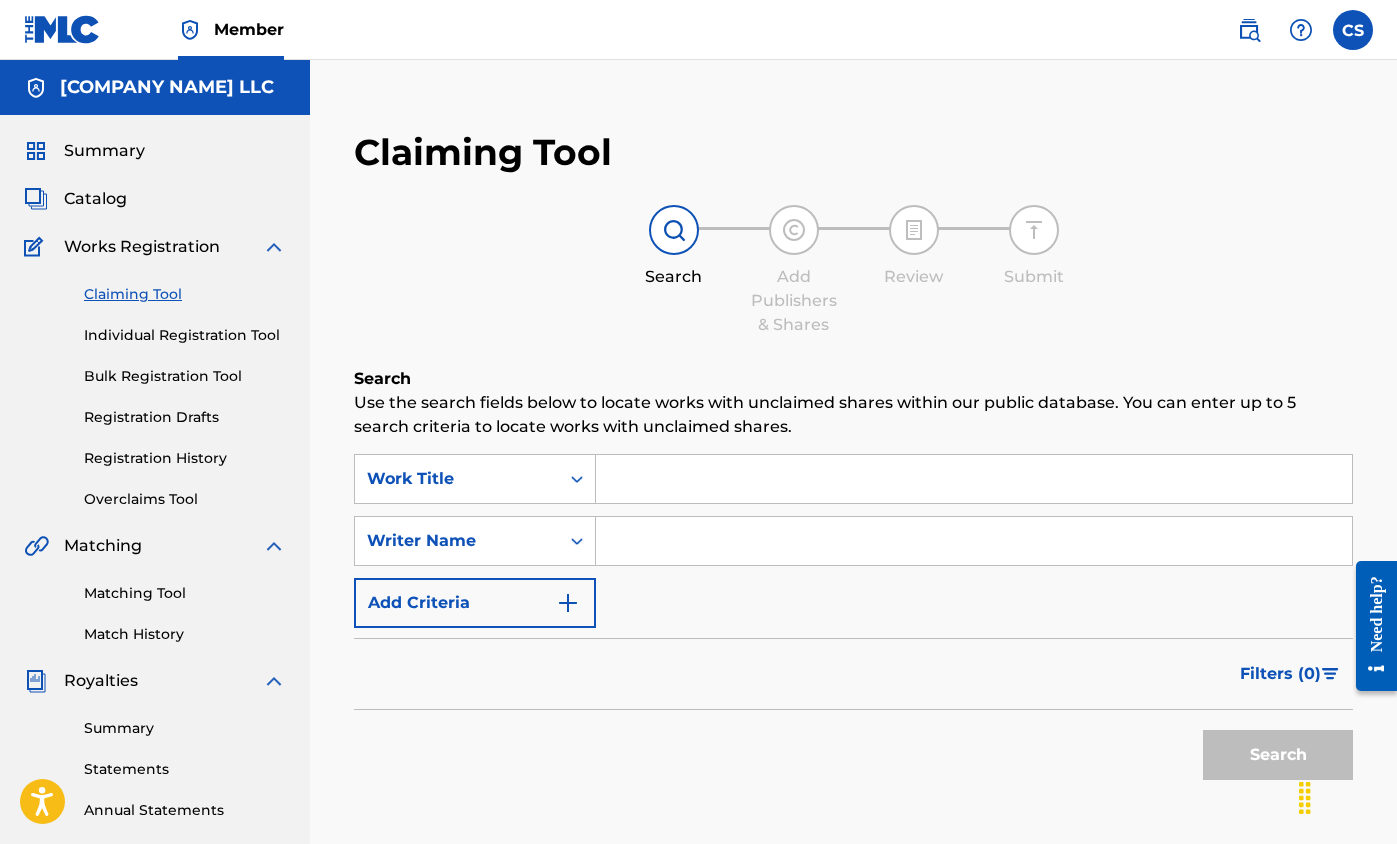 click at bounding box center [974, 479] 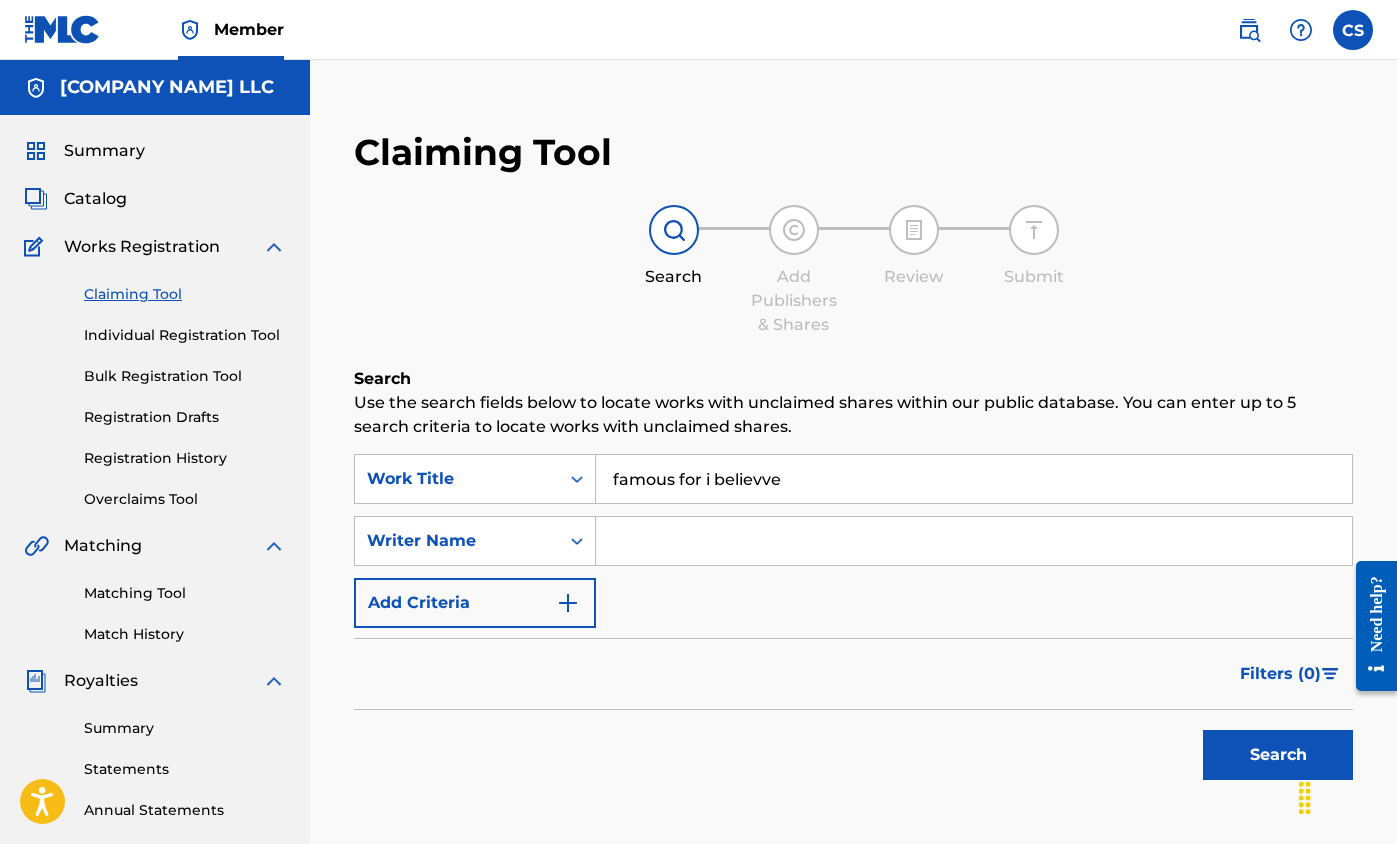 click on "Search" at bounding box center (1278, 755) 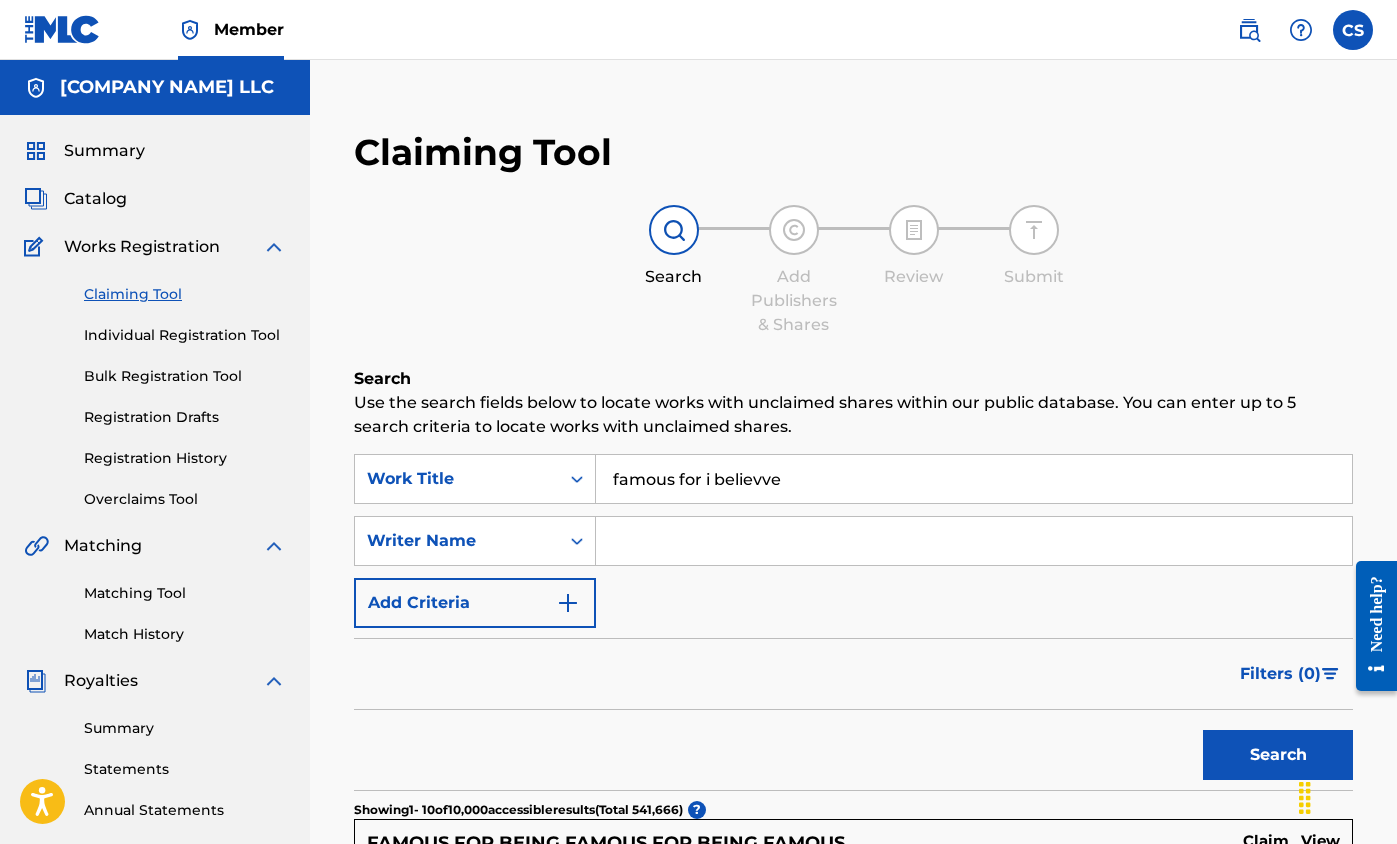 click on "famous for i believve" at bounding box center [974, 479] 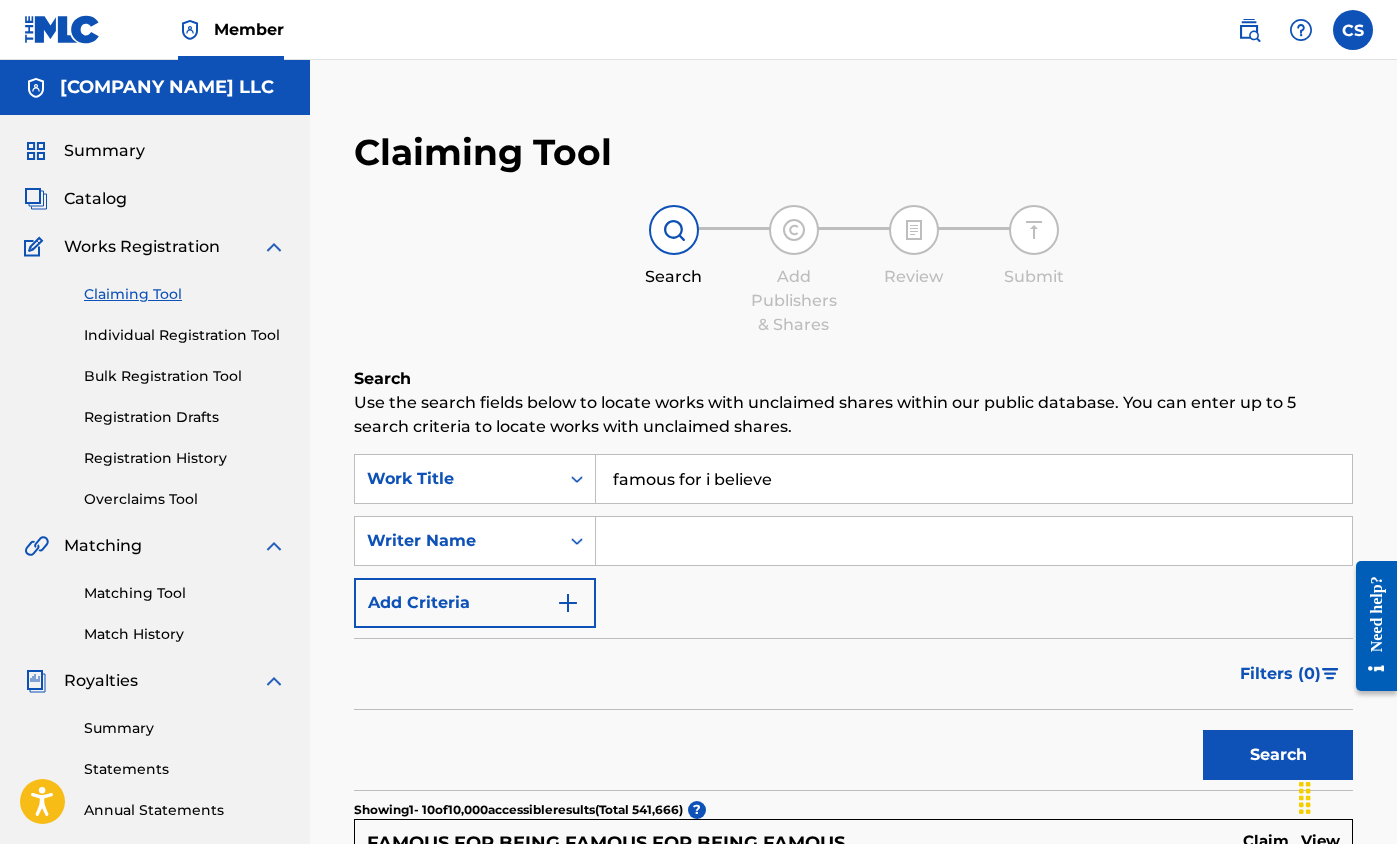 click on "Search" at bounding box center (1278, 755) 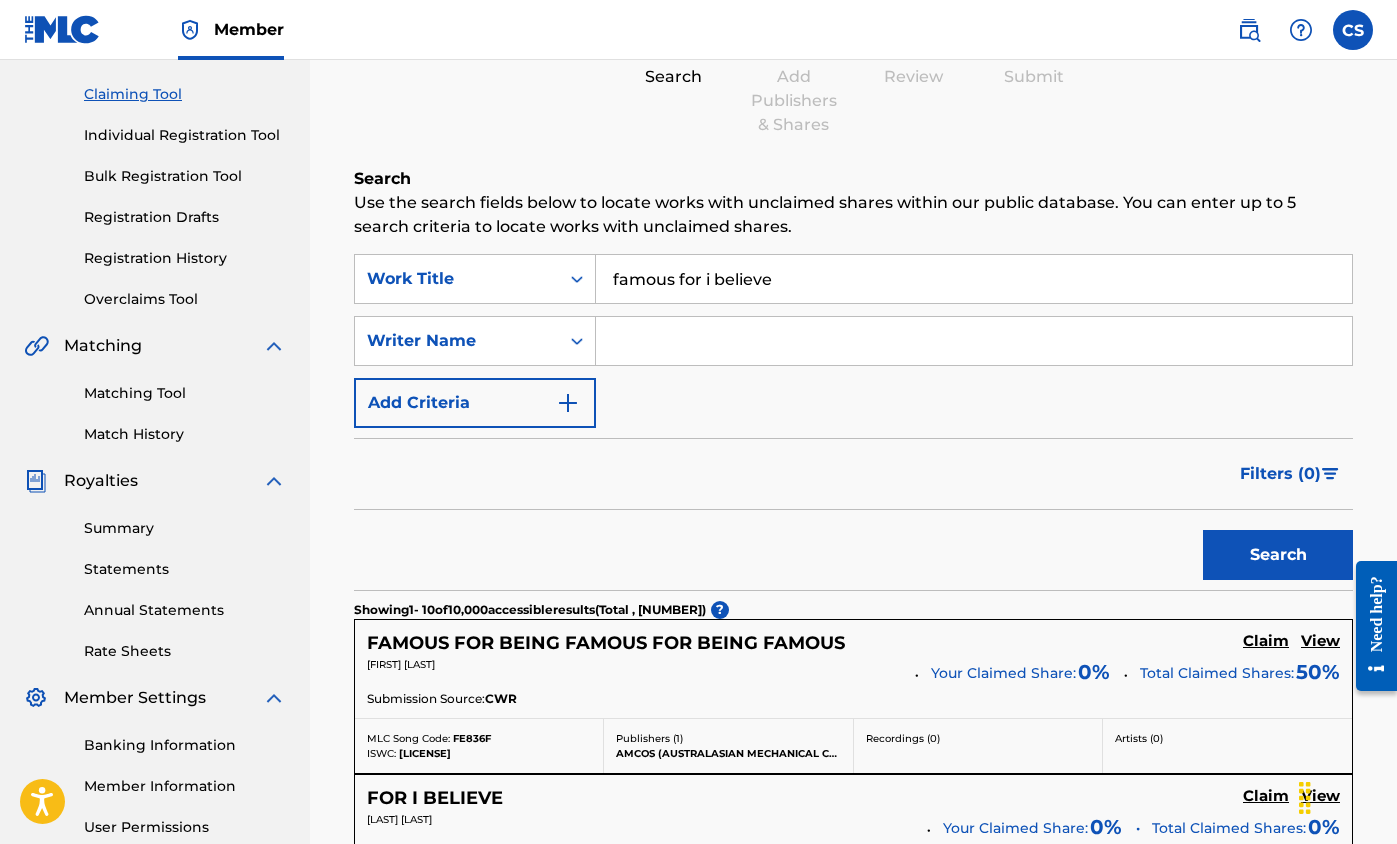 scroll, scrollTop: 289, scrollLeft: 0, axis: vertical 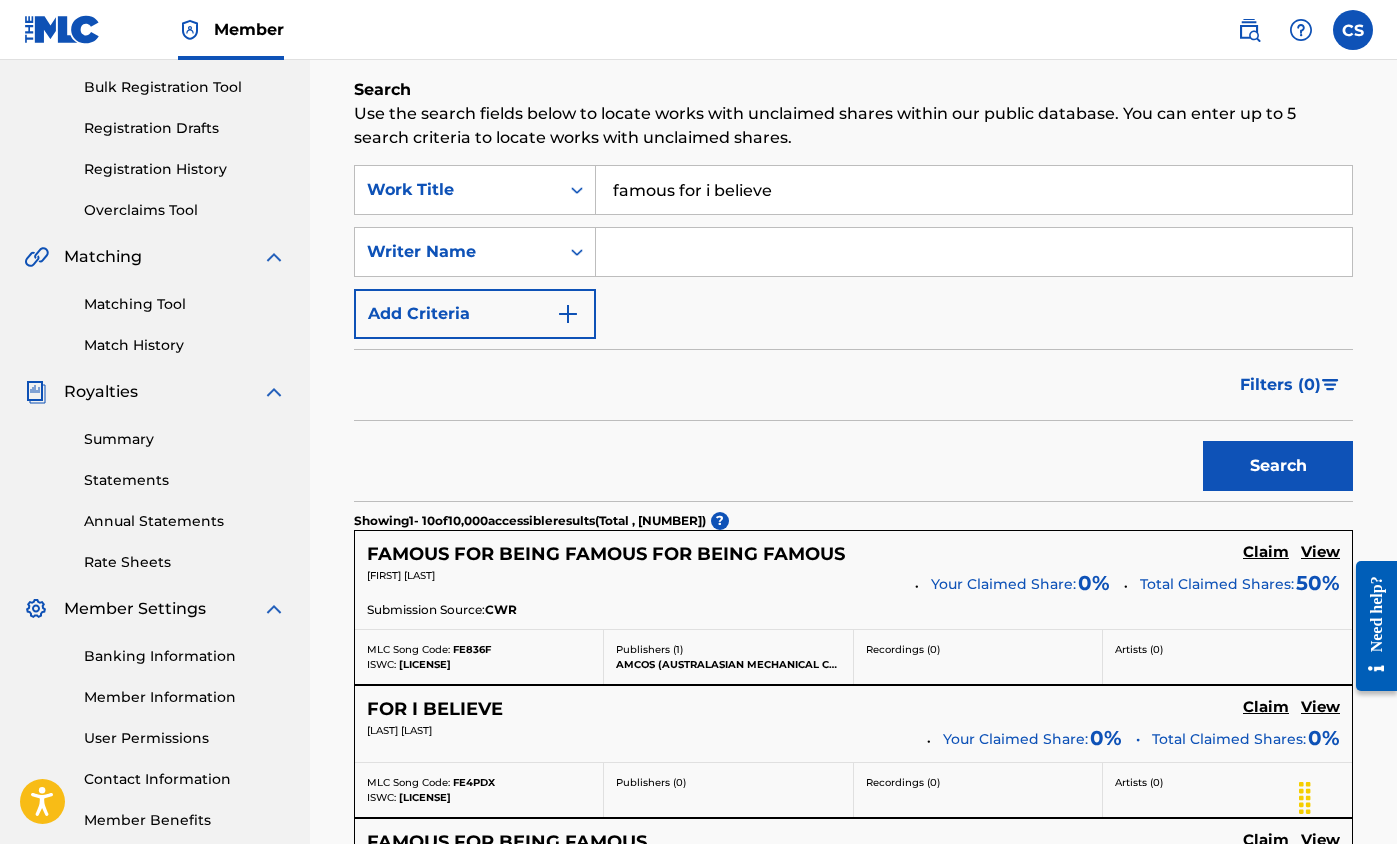 click on "famous for i believe" at bounding box center (974, 190) 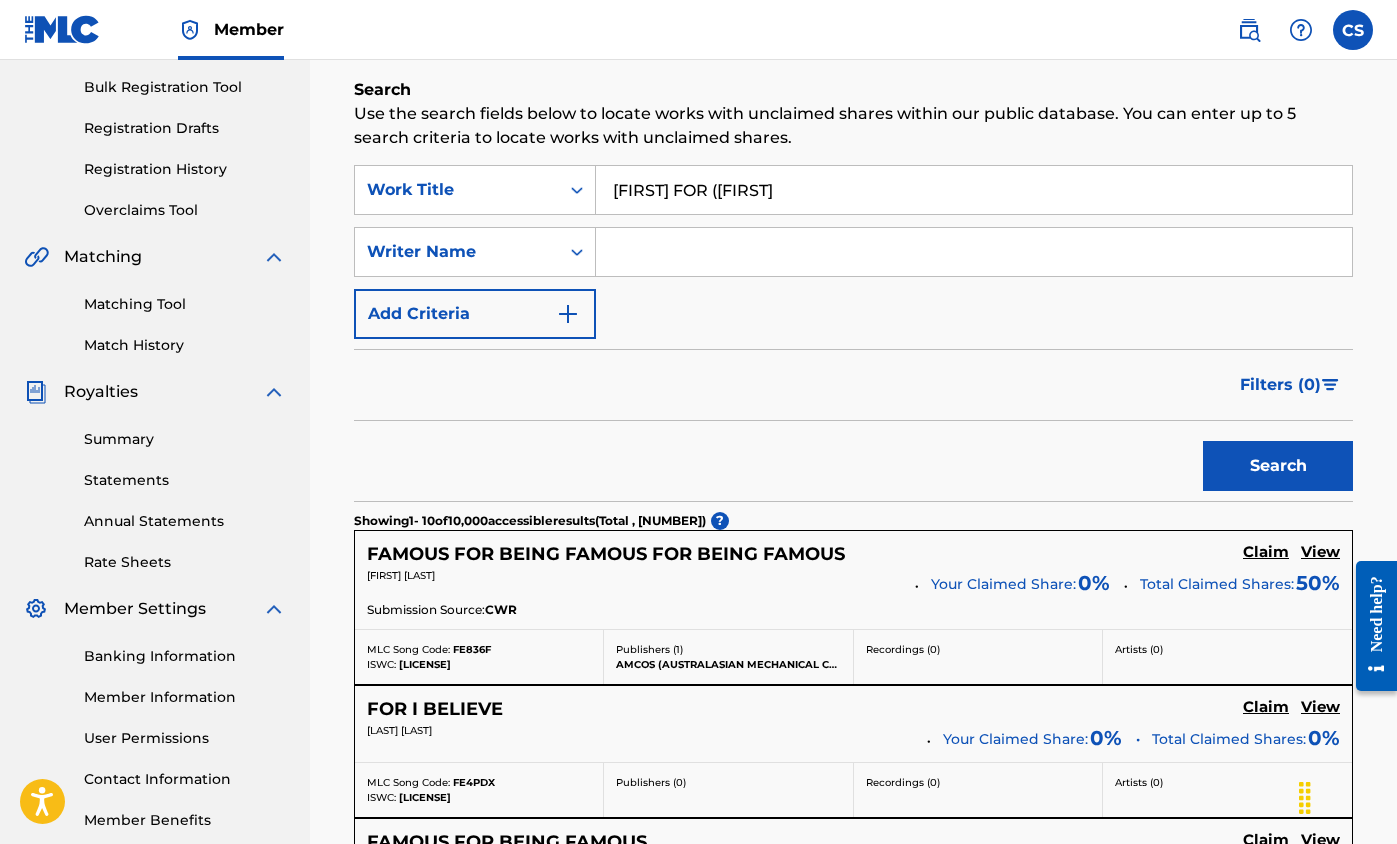 click on "[FIRST] FOR ([FIRST]" at bounding box center [974, 190] 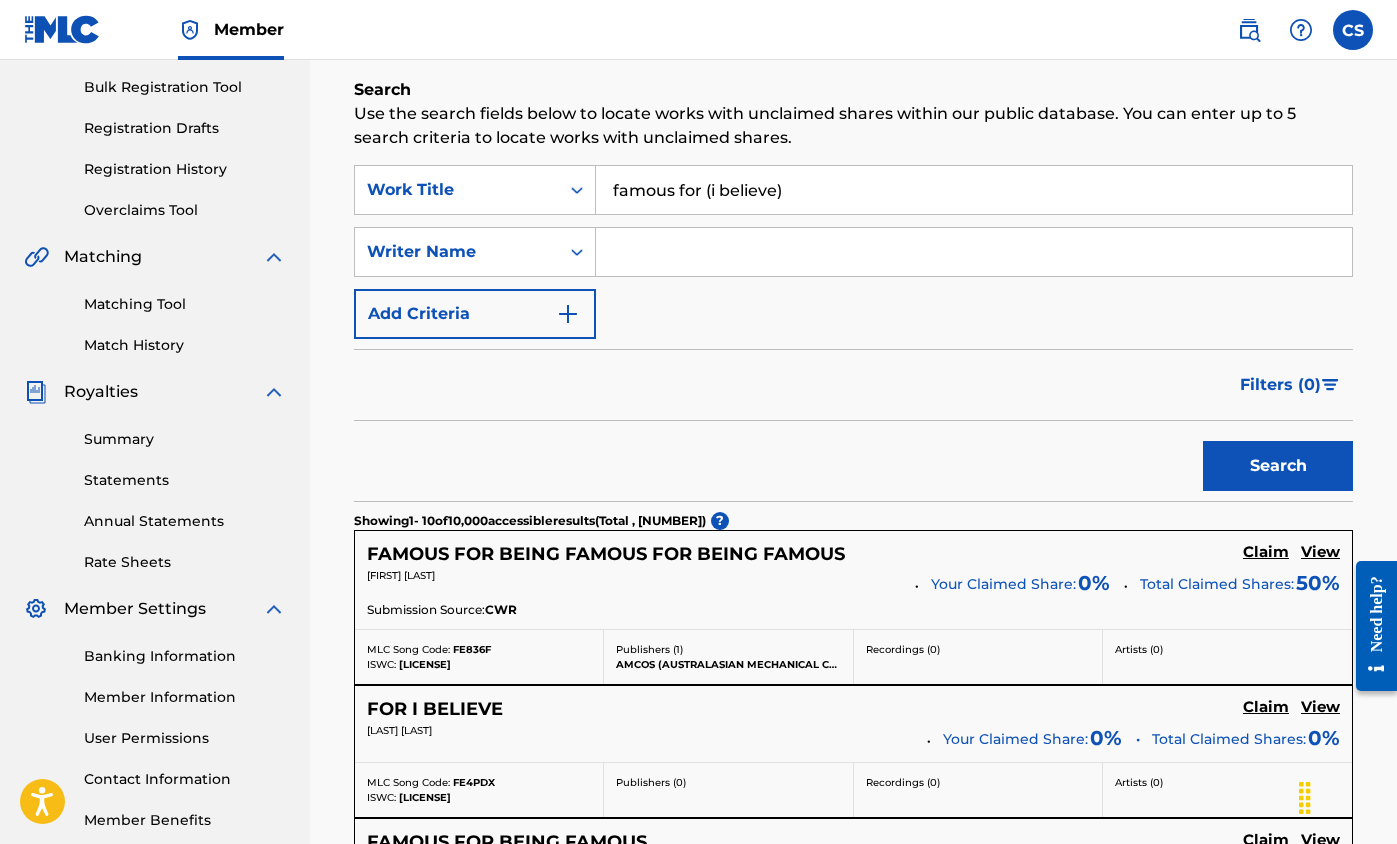 type on "famous for (i believe)" 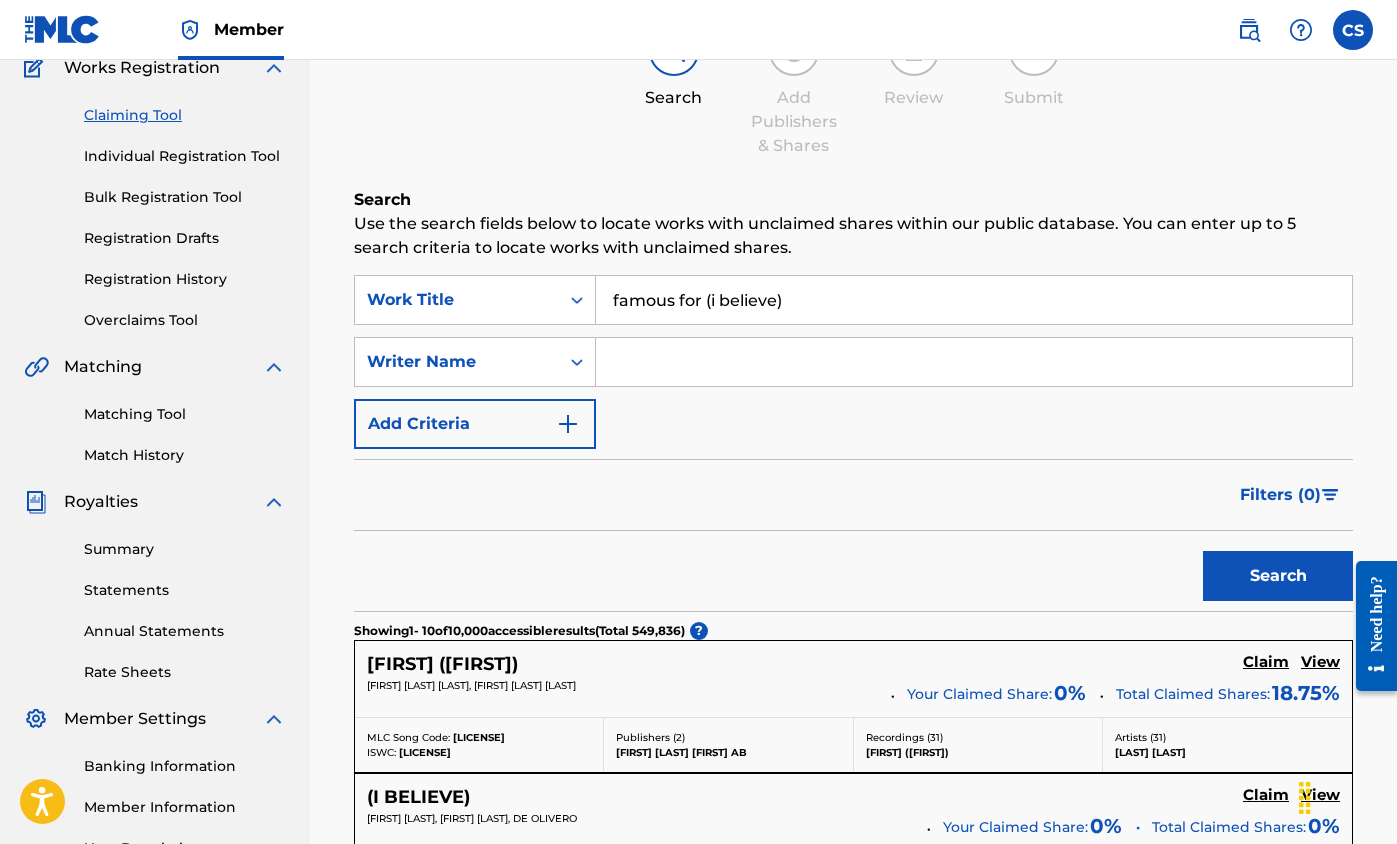 scroll, scrollTop: 0, scrollLeft: 0, axis: both 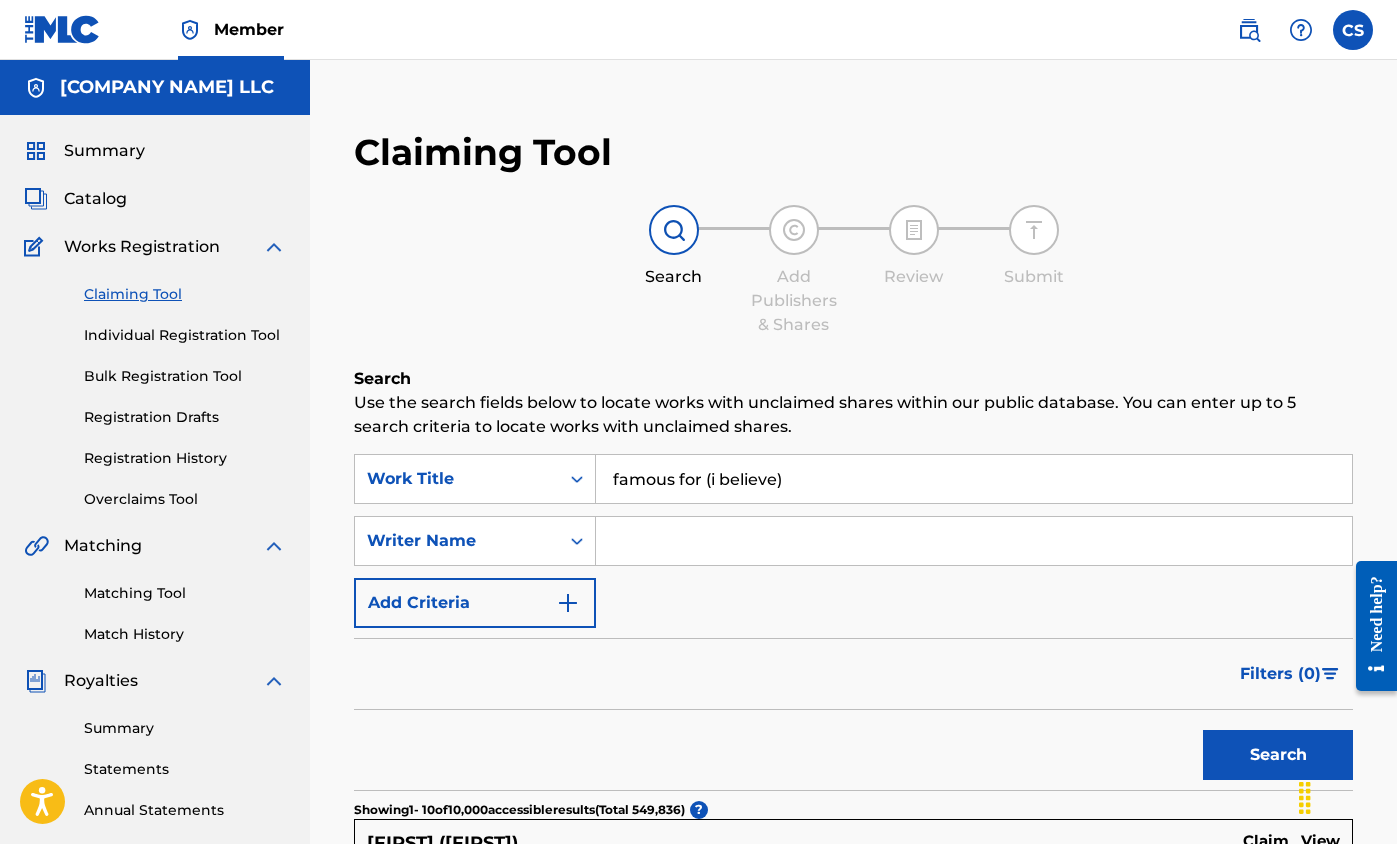 click on "Claiming Tool" at bounding box center (185, 294) 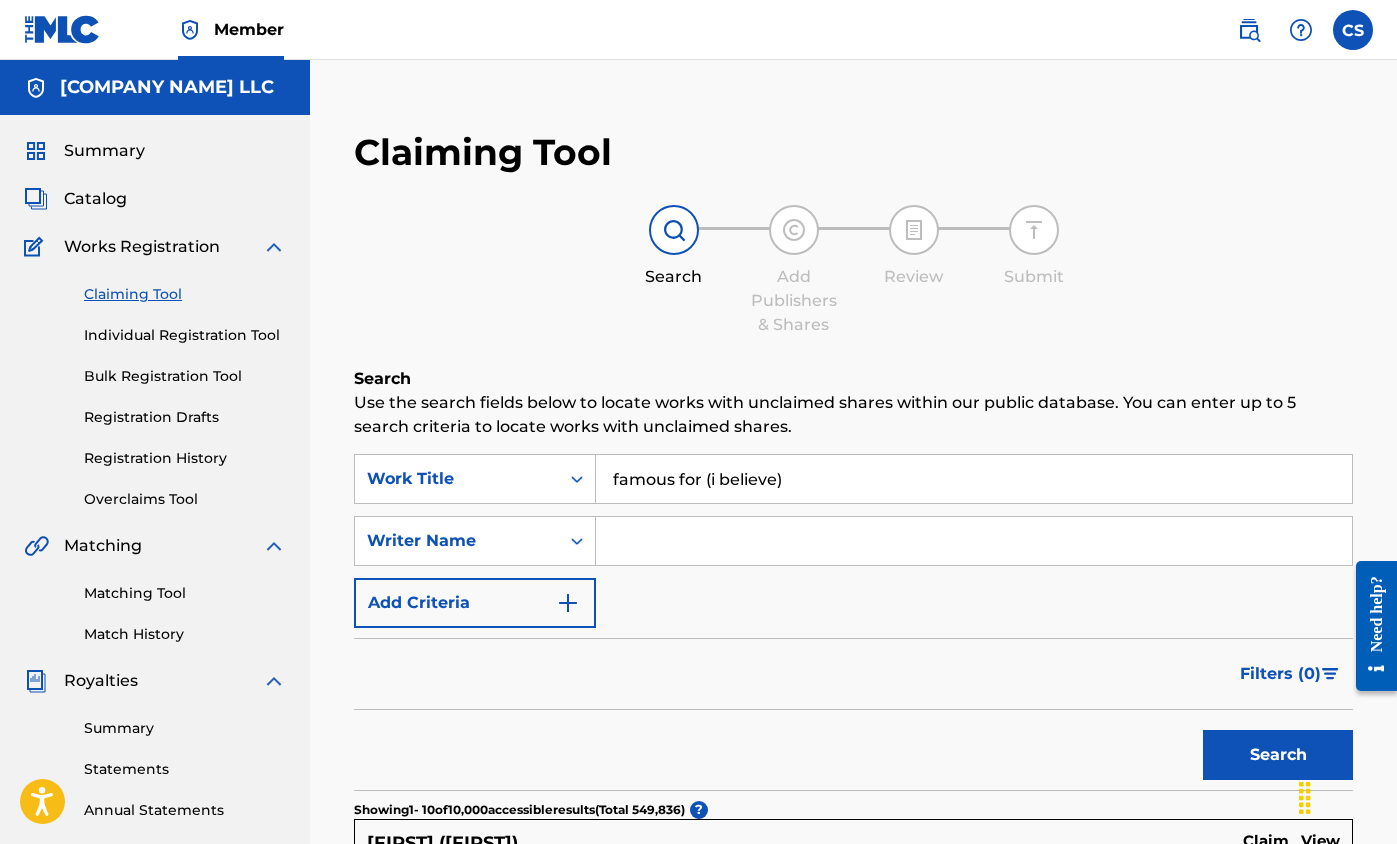 click on "Catalog" at bounding box center (95, 199) 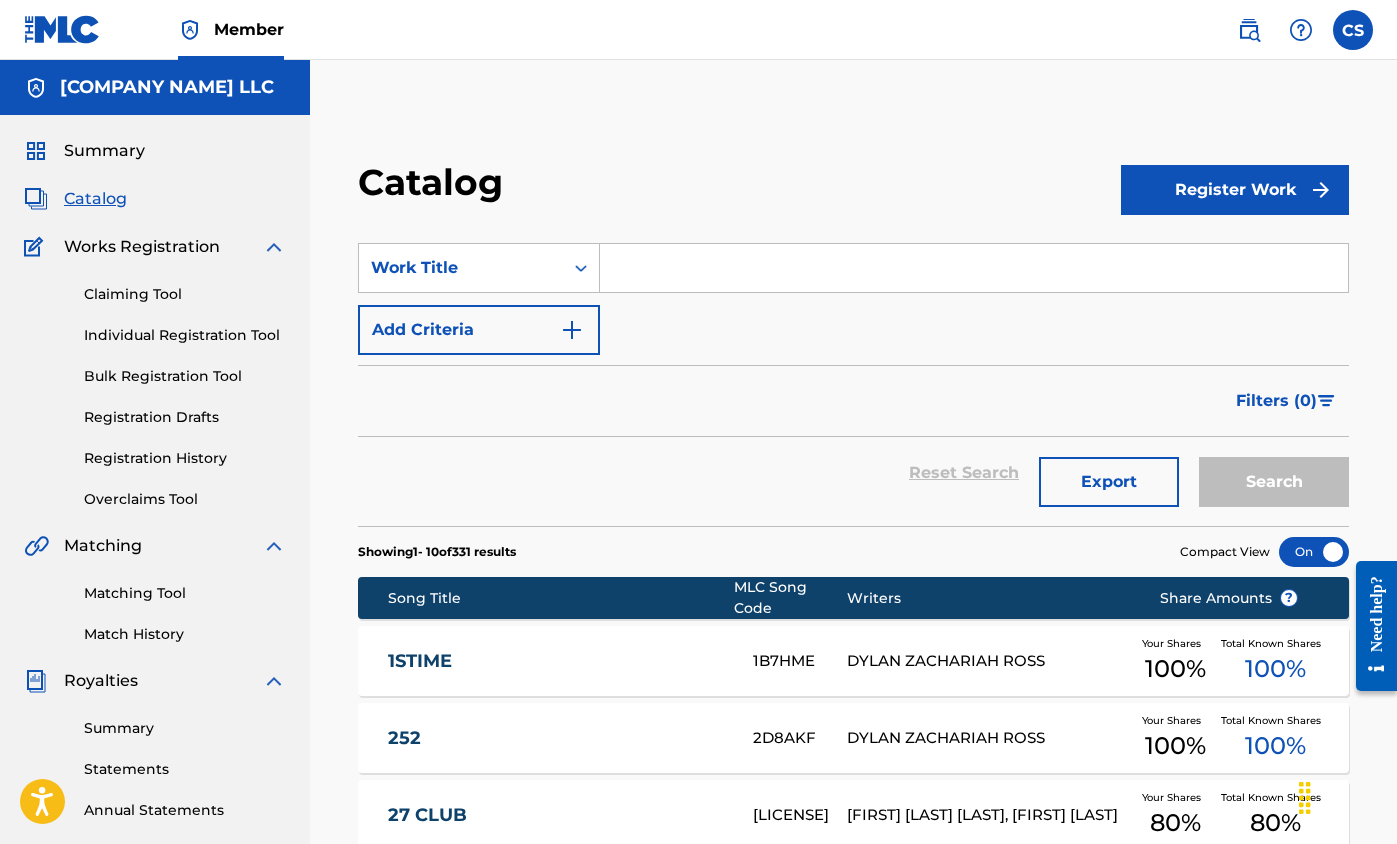 click at bounding box center [974, 268] 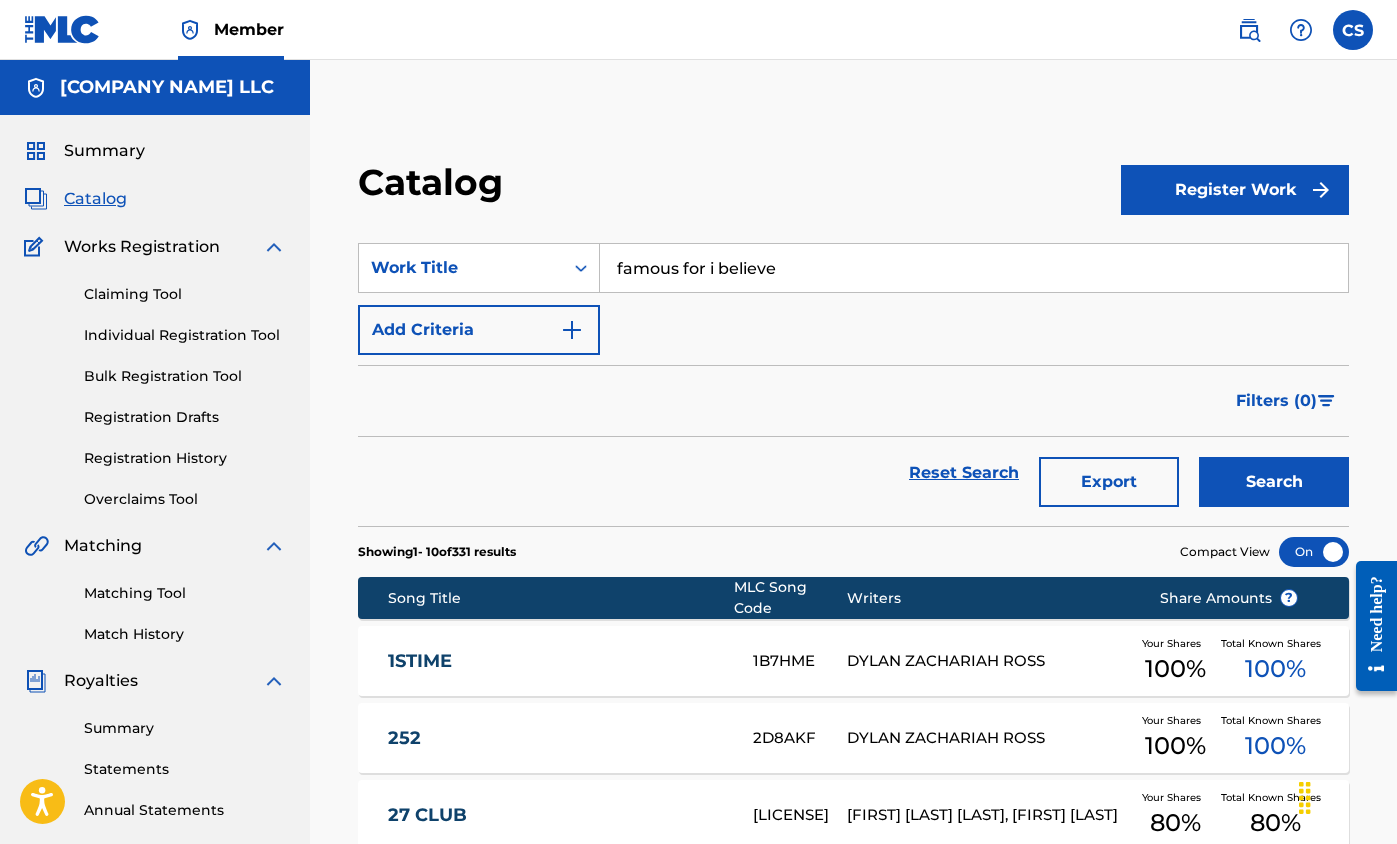 type on "famous for i believe" 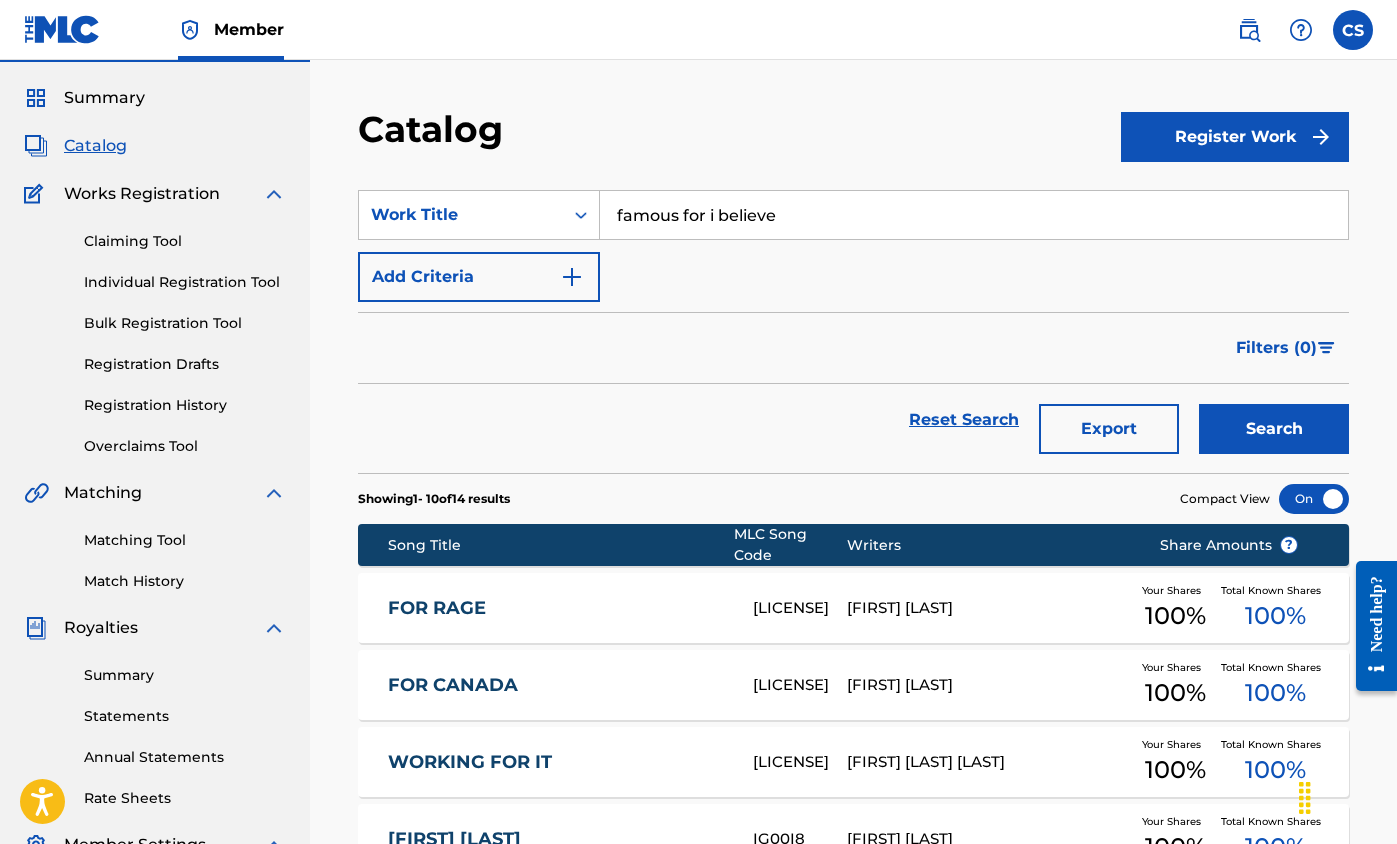 scroll, scrollTop: 0, scrollLeft: 0, axis: both 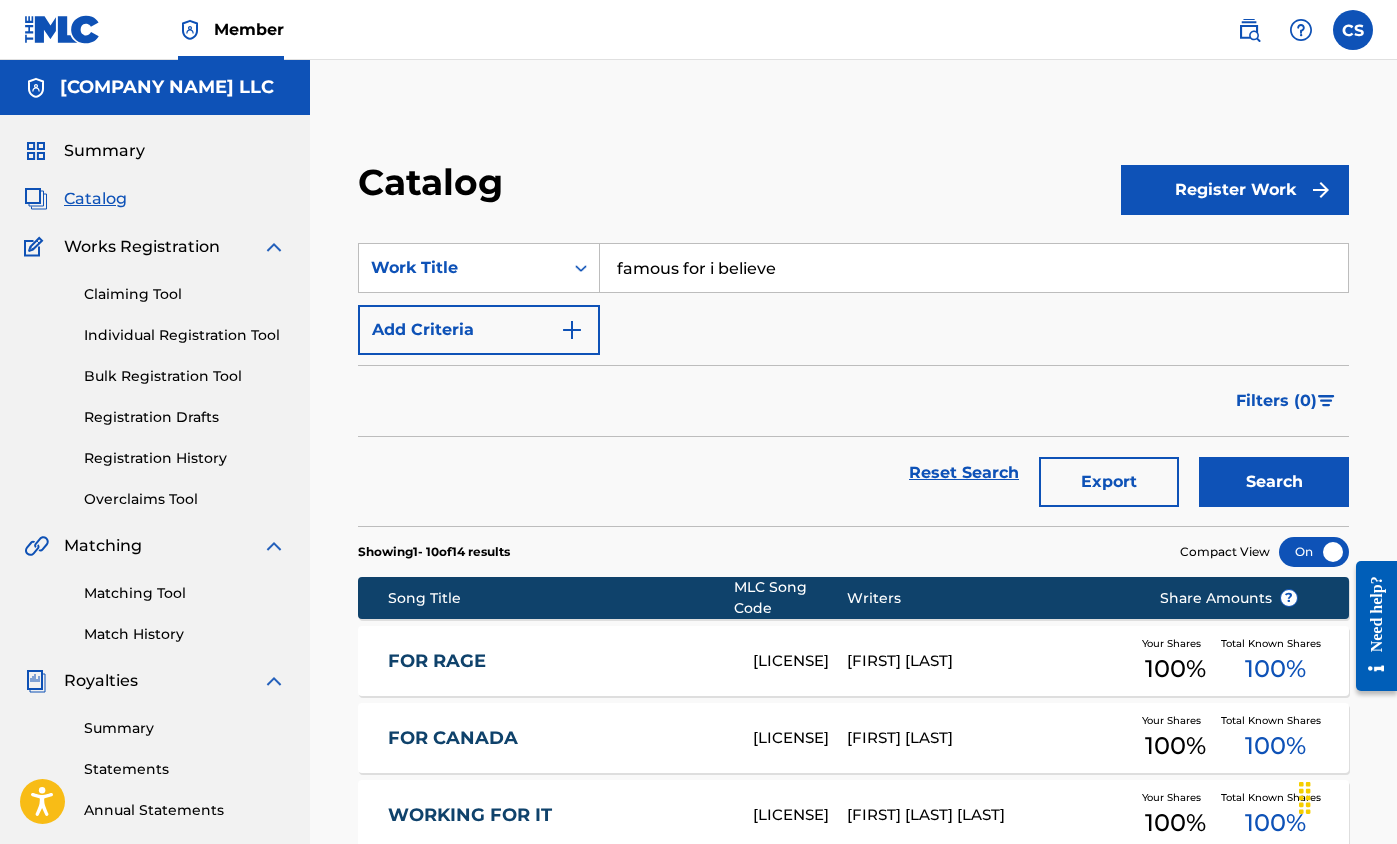 click on "famous for i believe" at bounding box center (974, 268) 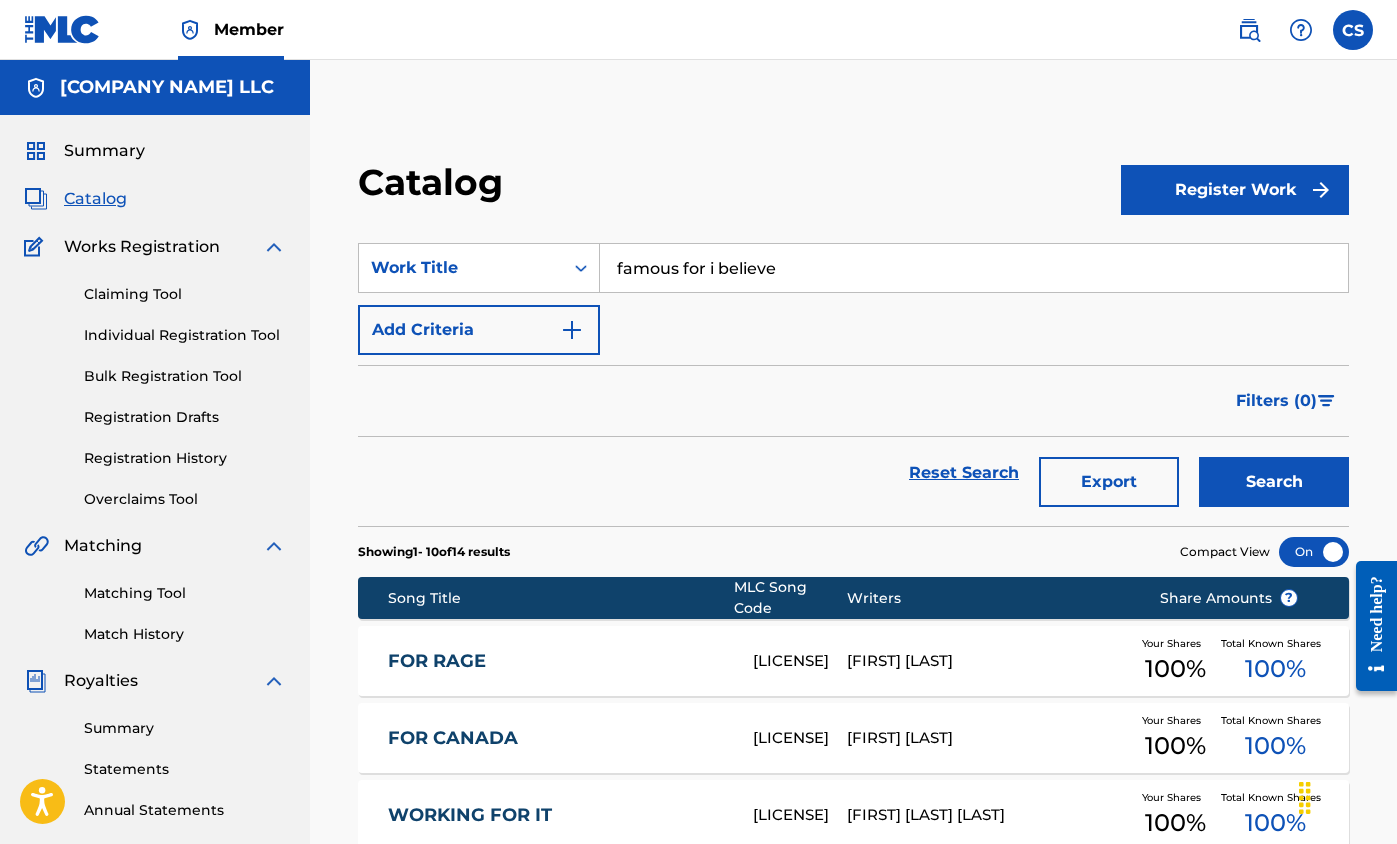 click on "Works Registration" at bounding box center (142, 247) 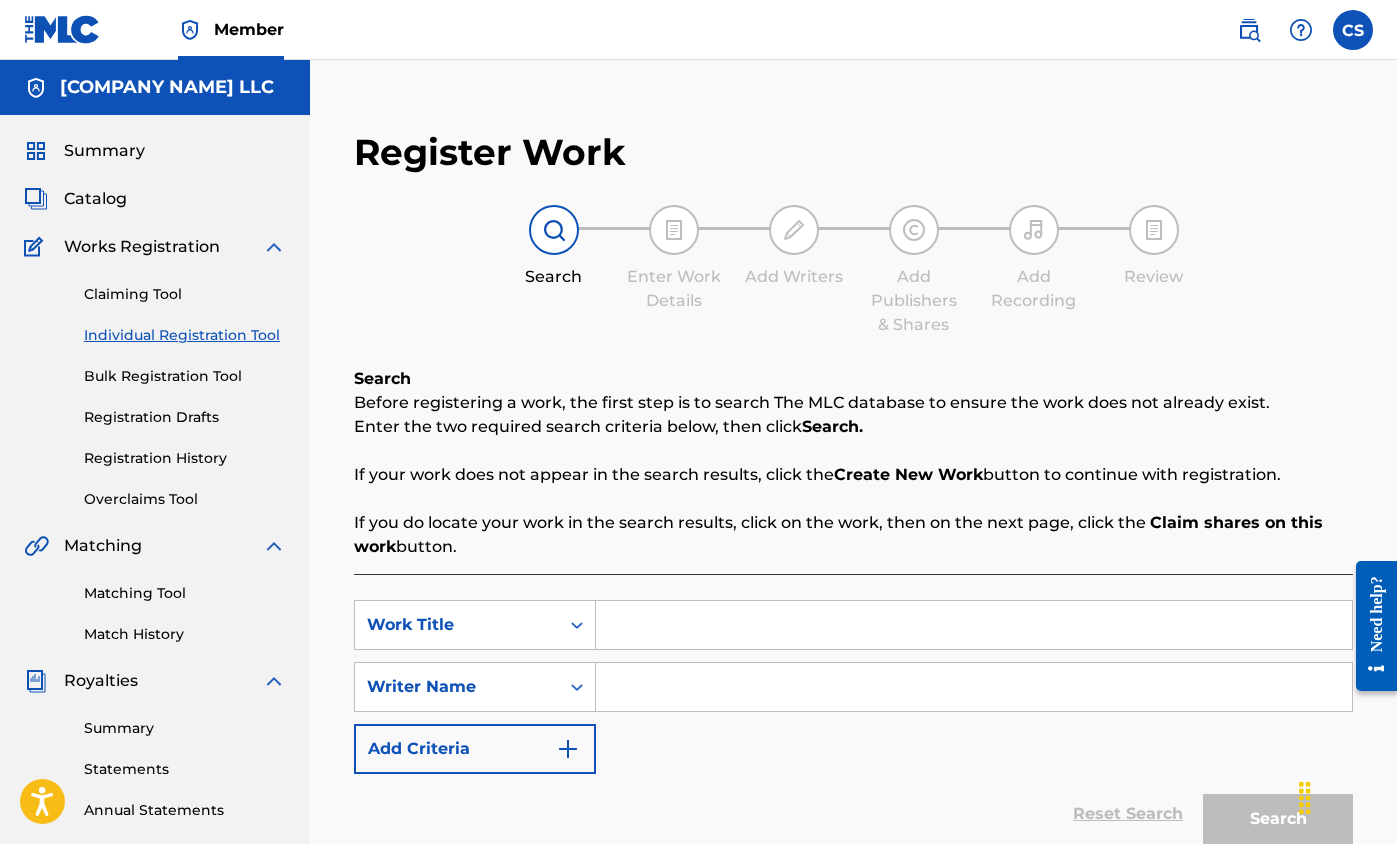 click at bounding box center [974, 625] 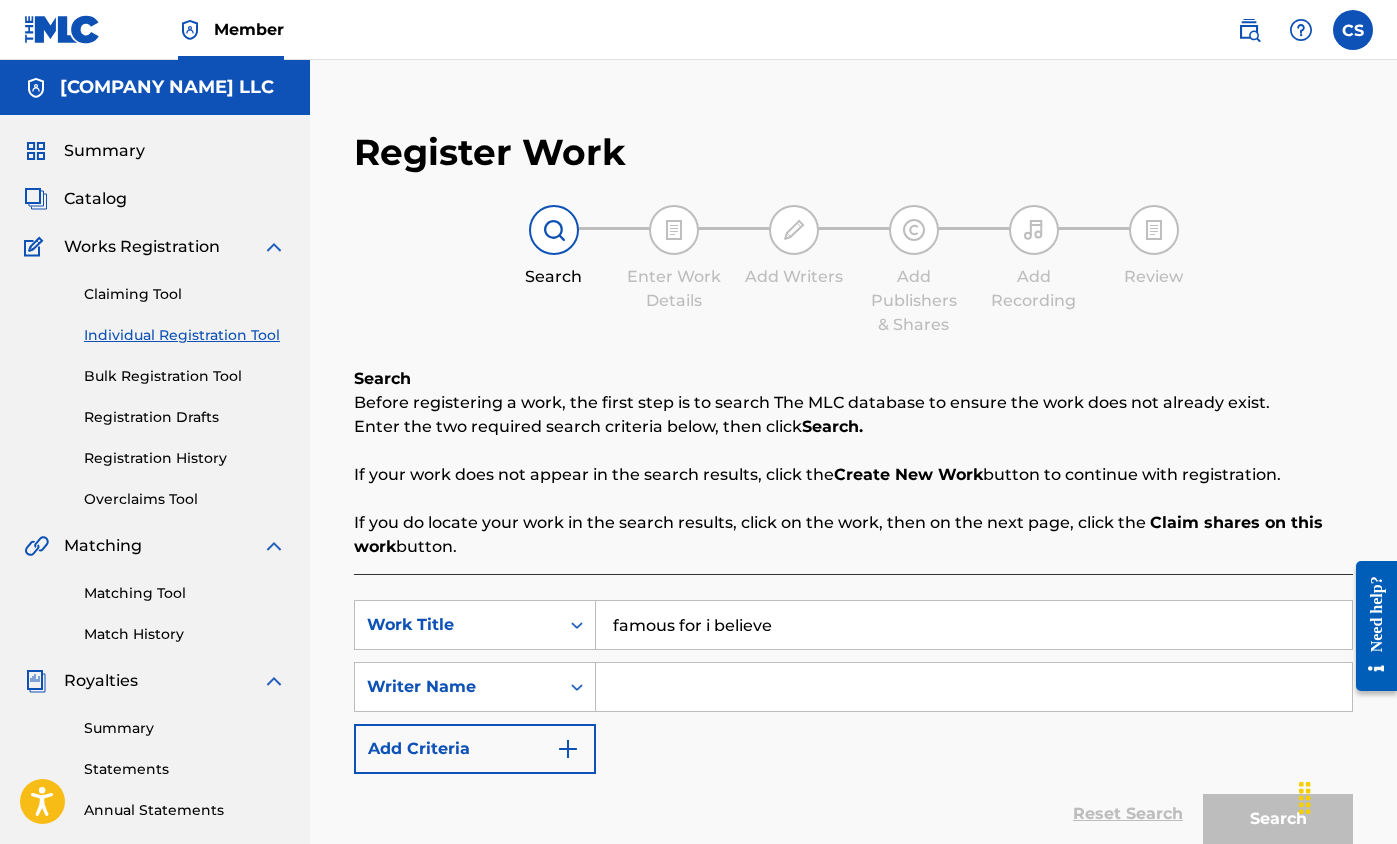 type on "famous for i believe" 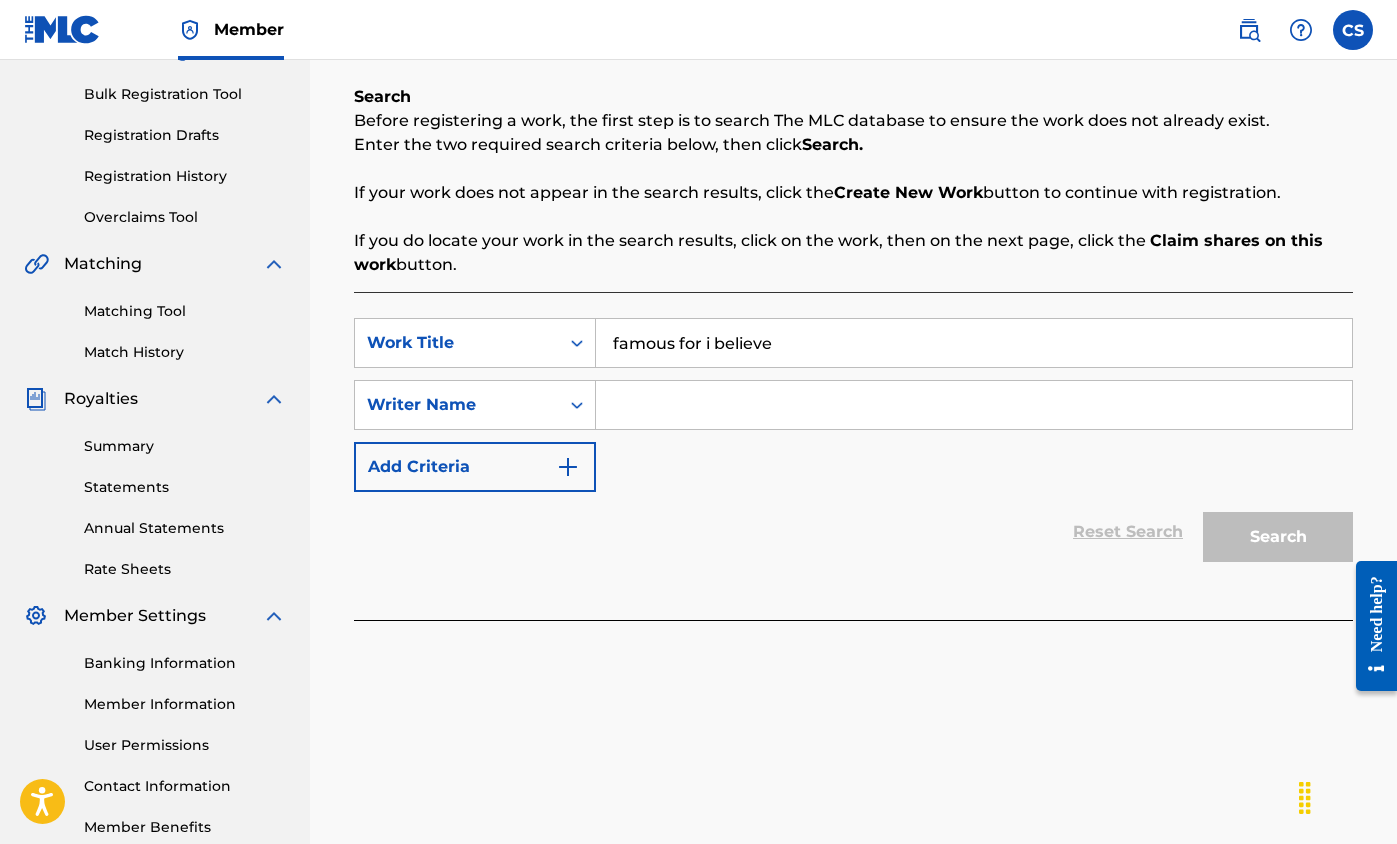 scroll, scrollTop: 313, scrollLeft: 0, axis: vertical 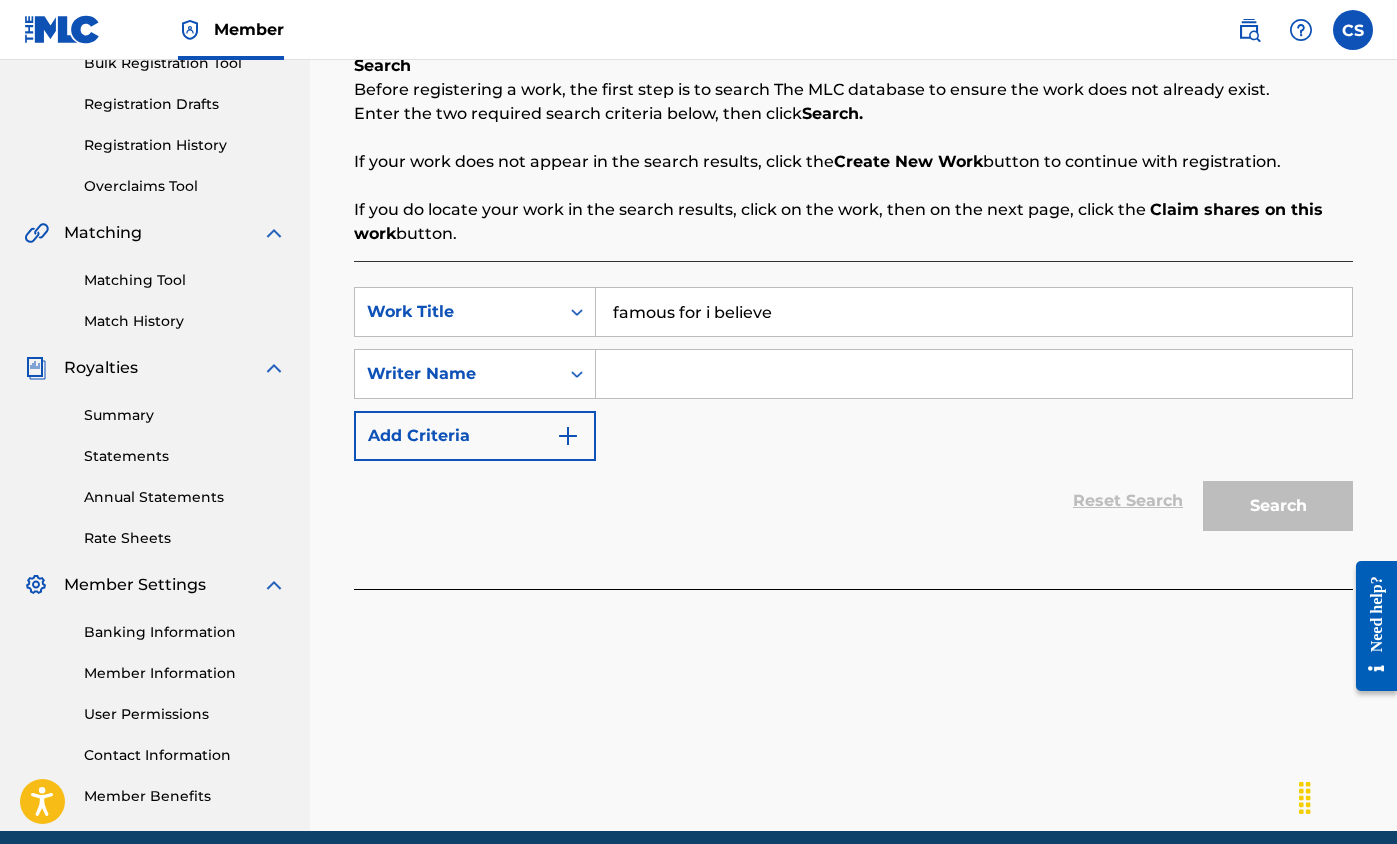 click on "famous for i believe" at bounding box center (974, 312) 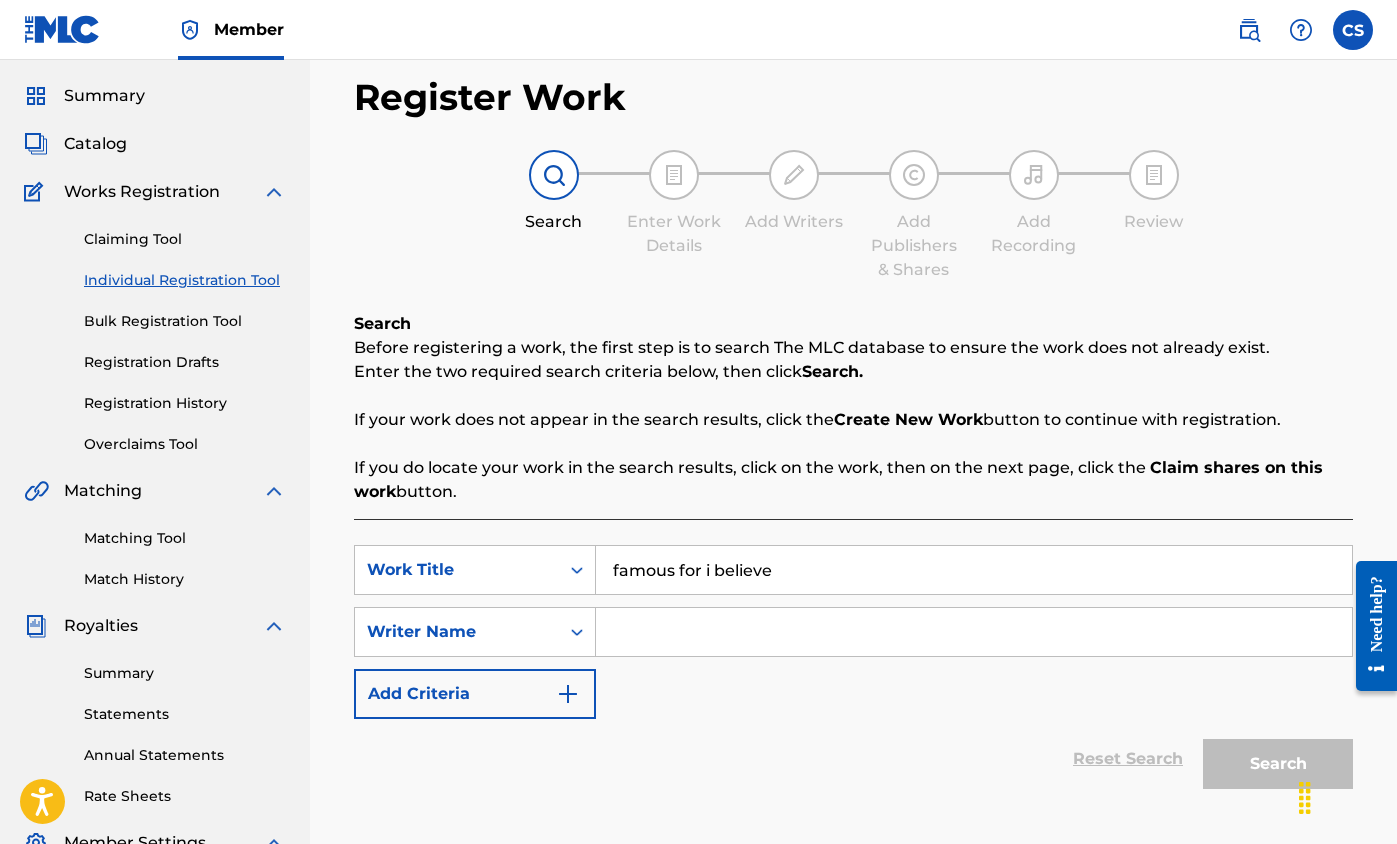 scroll, scrollTop: 55, scrollLeft: 0, axis: vertical 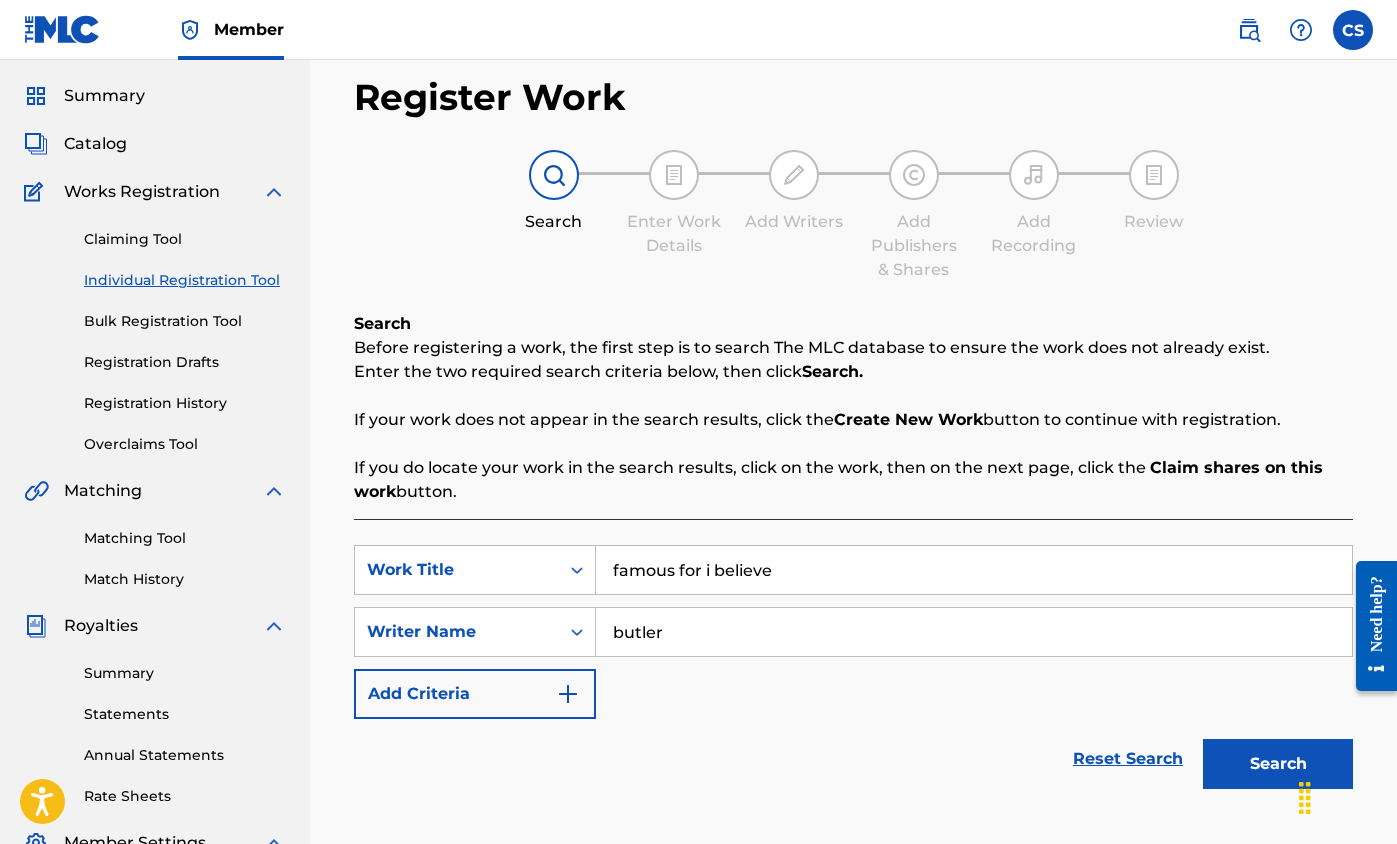 type on "butler" 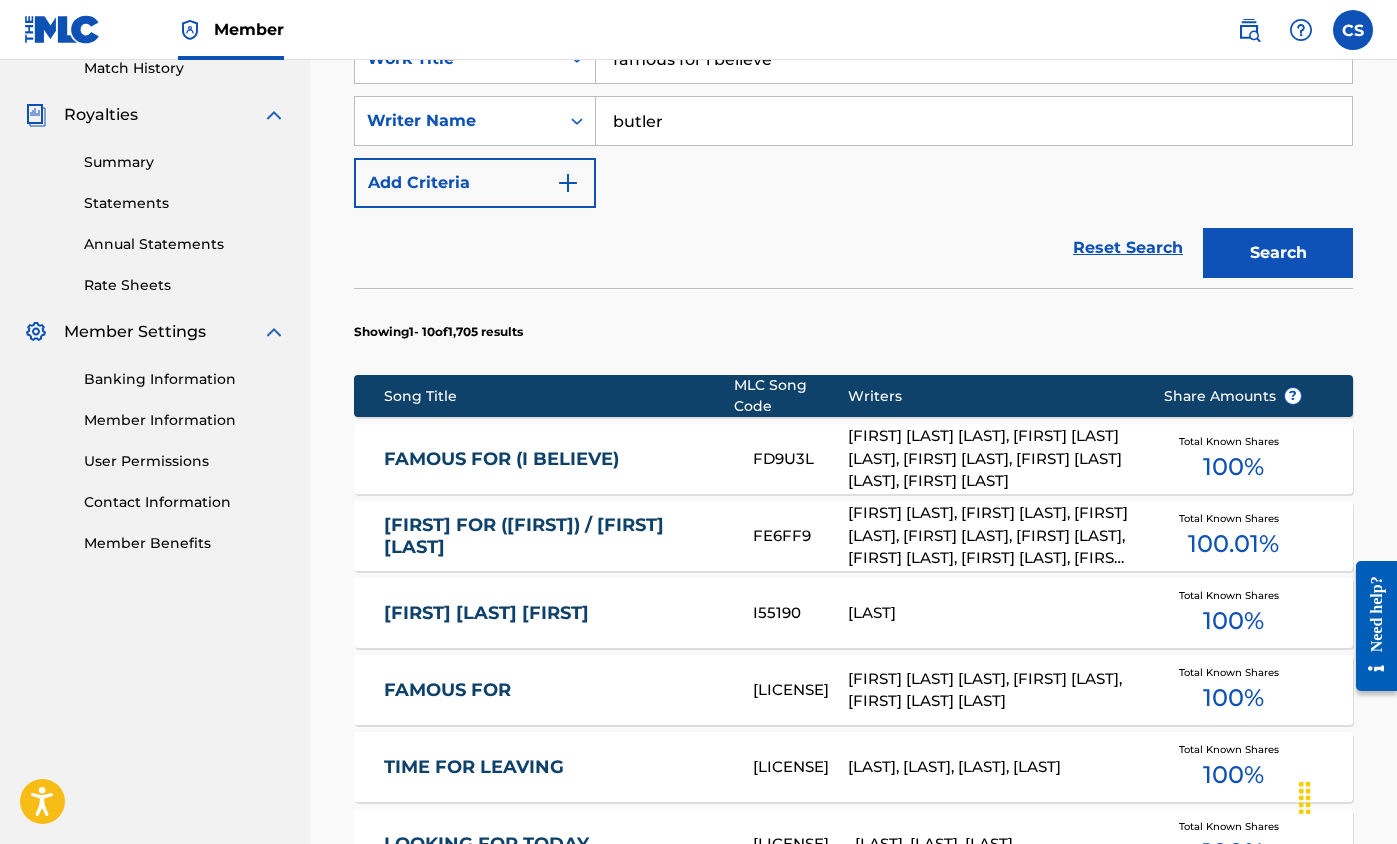 scroll, scrollTop: 578, scrollLeft: 0, axis: vertical 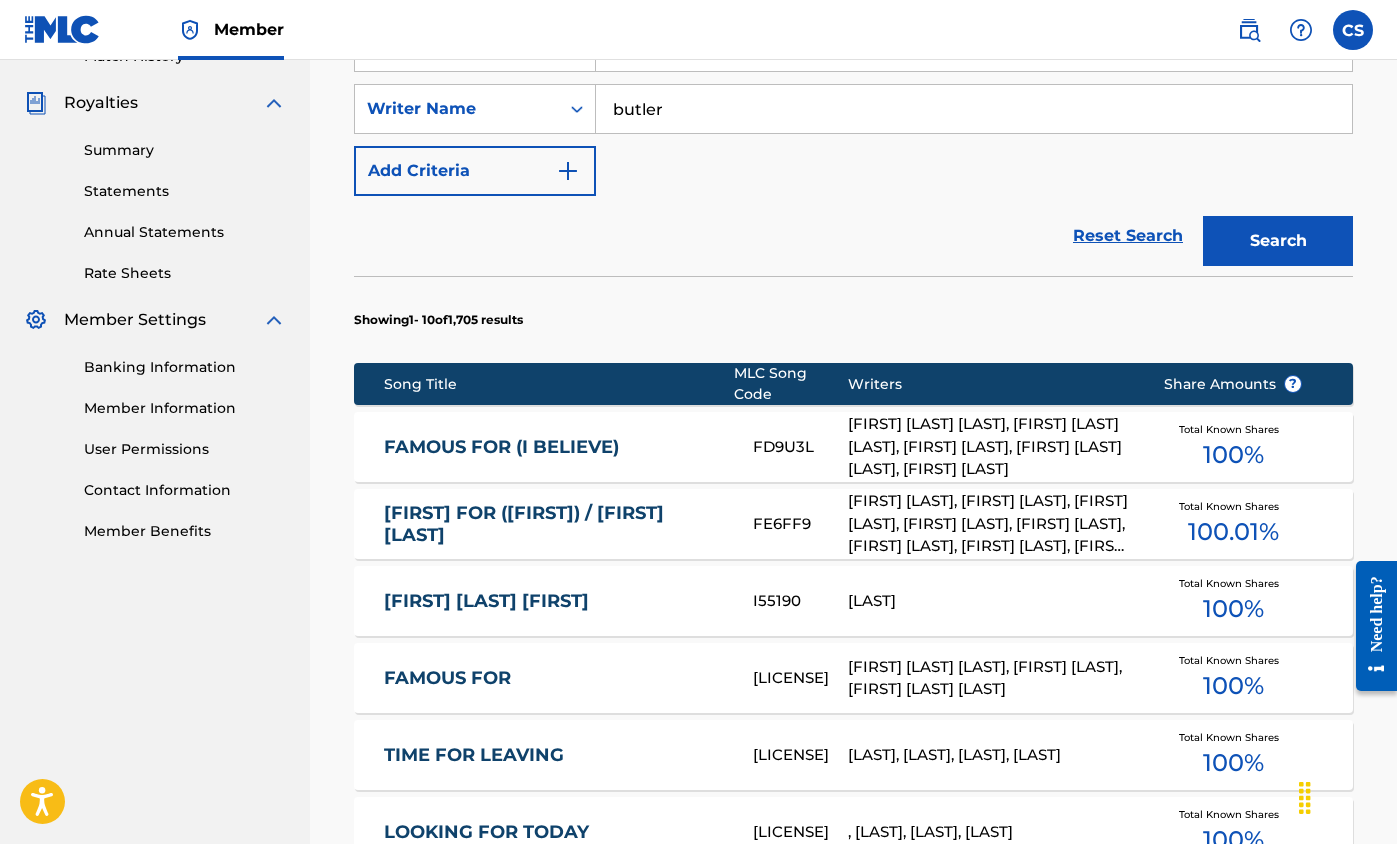 click on "[FIRST] [LAST] [LAST], [FIRST] [LAST] [LAST], [FIRST] [LAST], [FIRST] [LAST] [LAST], [FIRST] [LAST]" at bounding box center (990, 447) 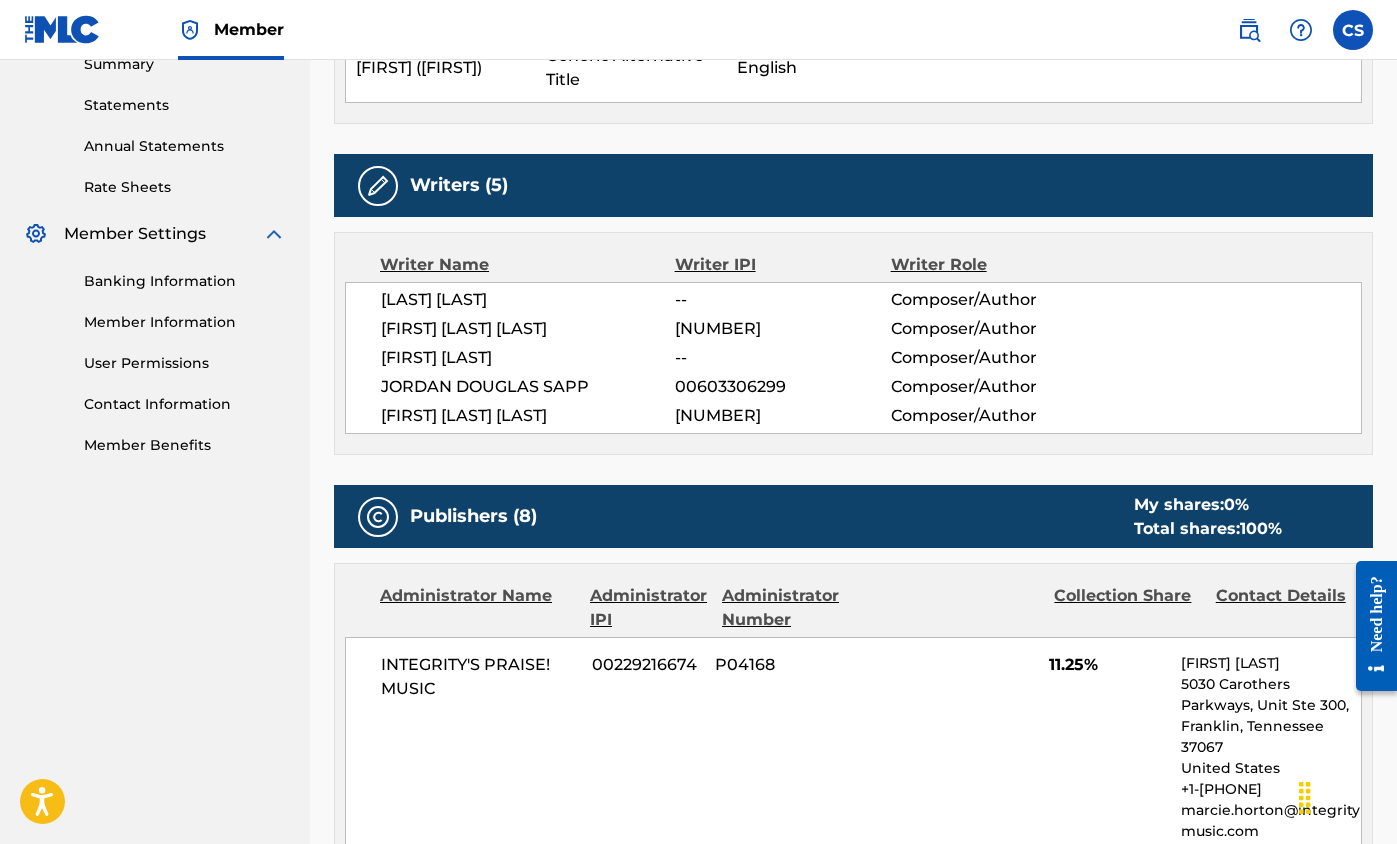 scroll, scrollTop: 0, scrollLeft: 0, axis: both 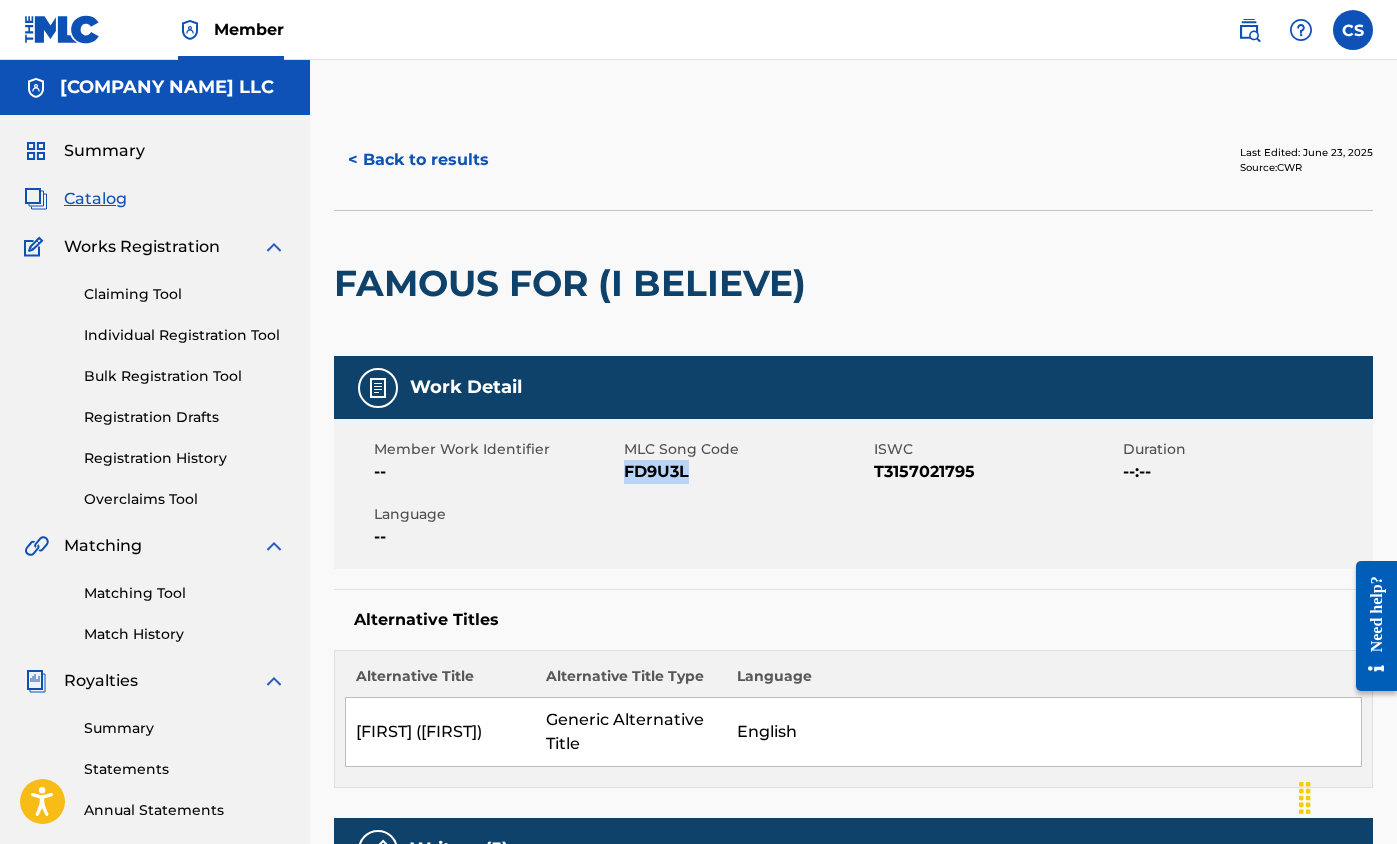 drag, startPoint x: 624, startPoint y: 470, endPoint x: 686, endPoint y: 469, distance: 62.008064 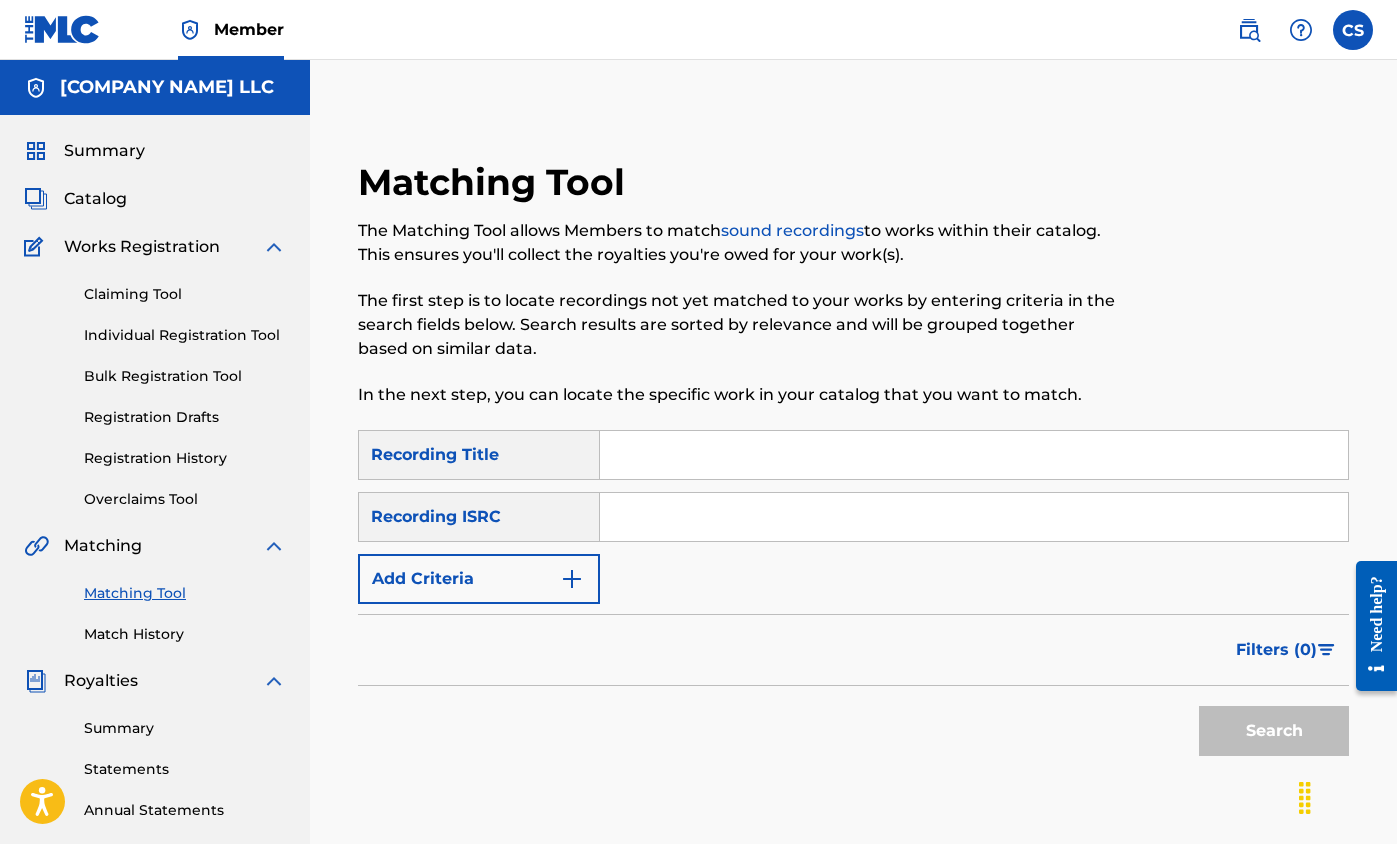 click at bounding box center (974, 455) 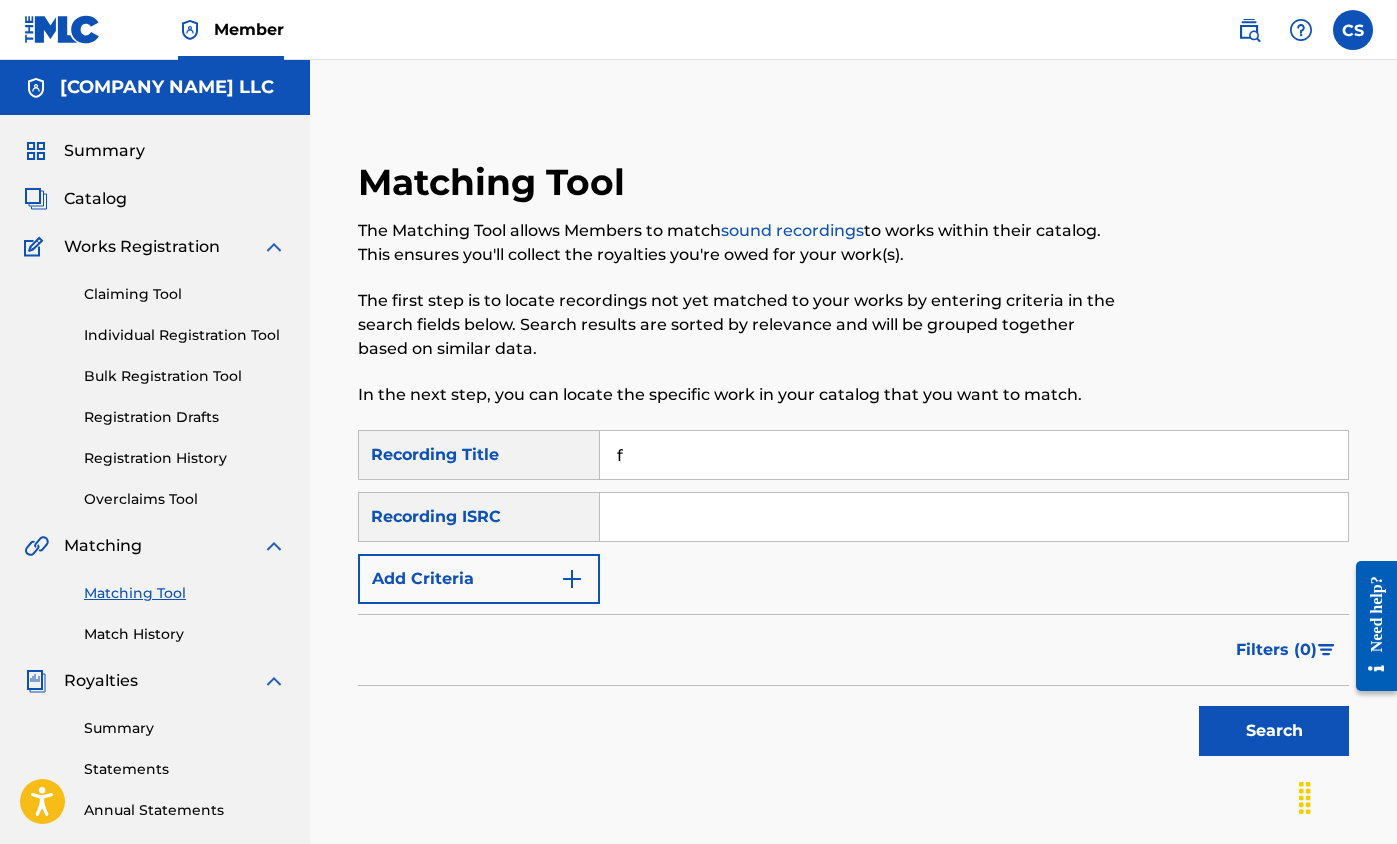 type on "Famous for I believe" 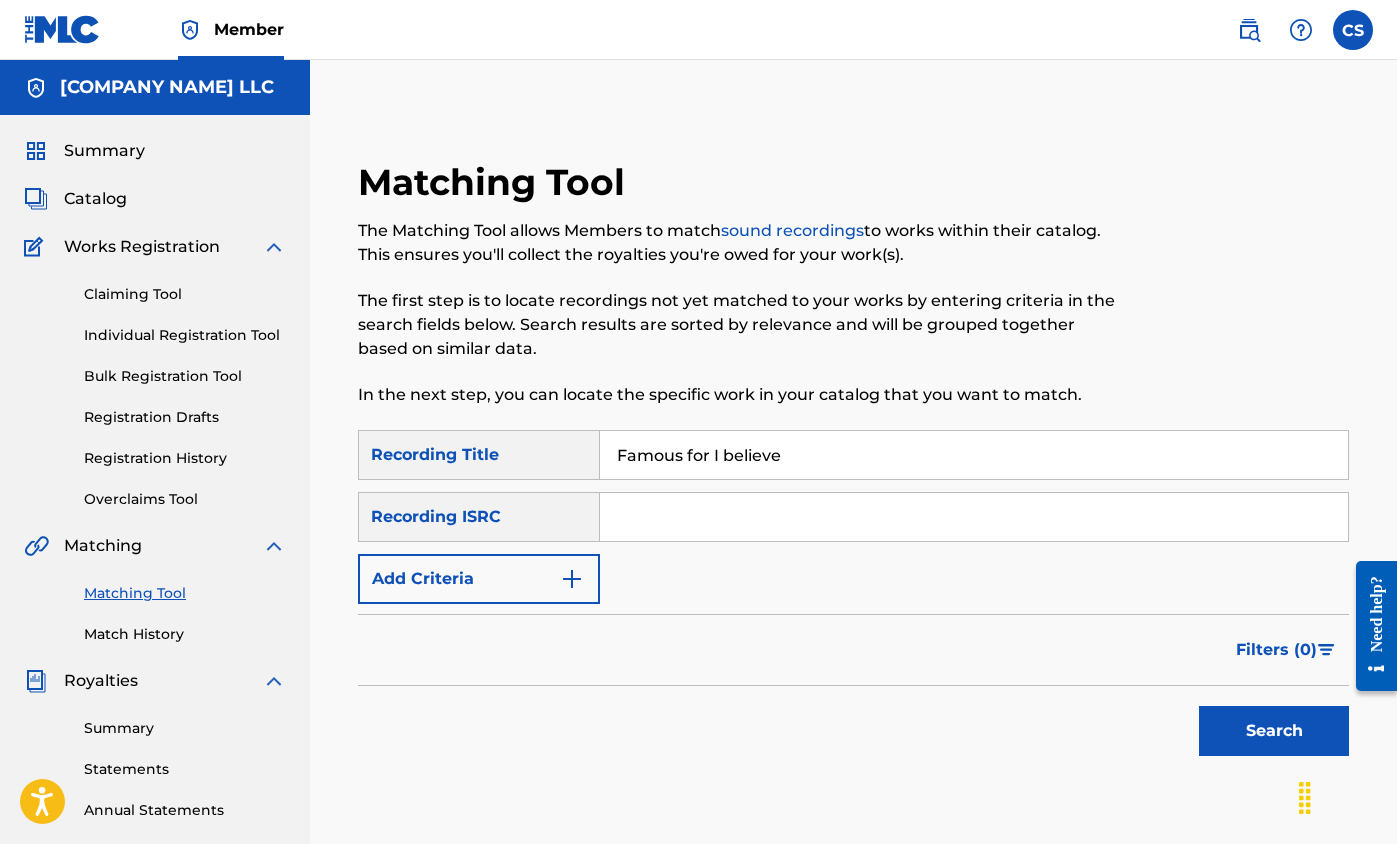 click on "Search" at bounding box center [1274, 731] 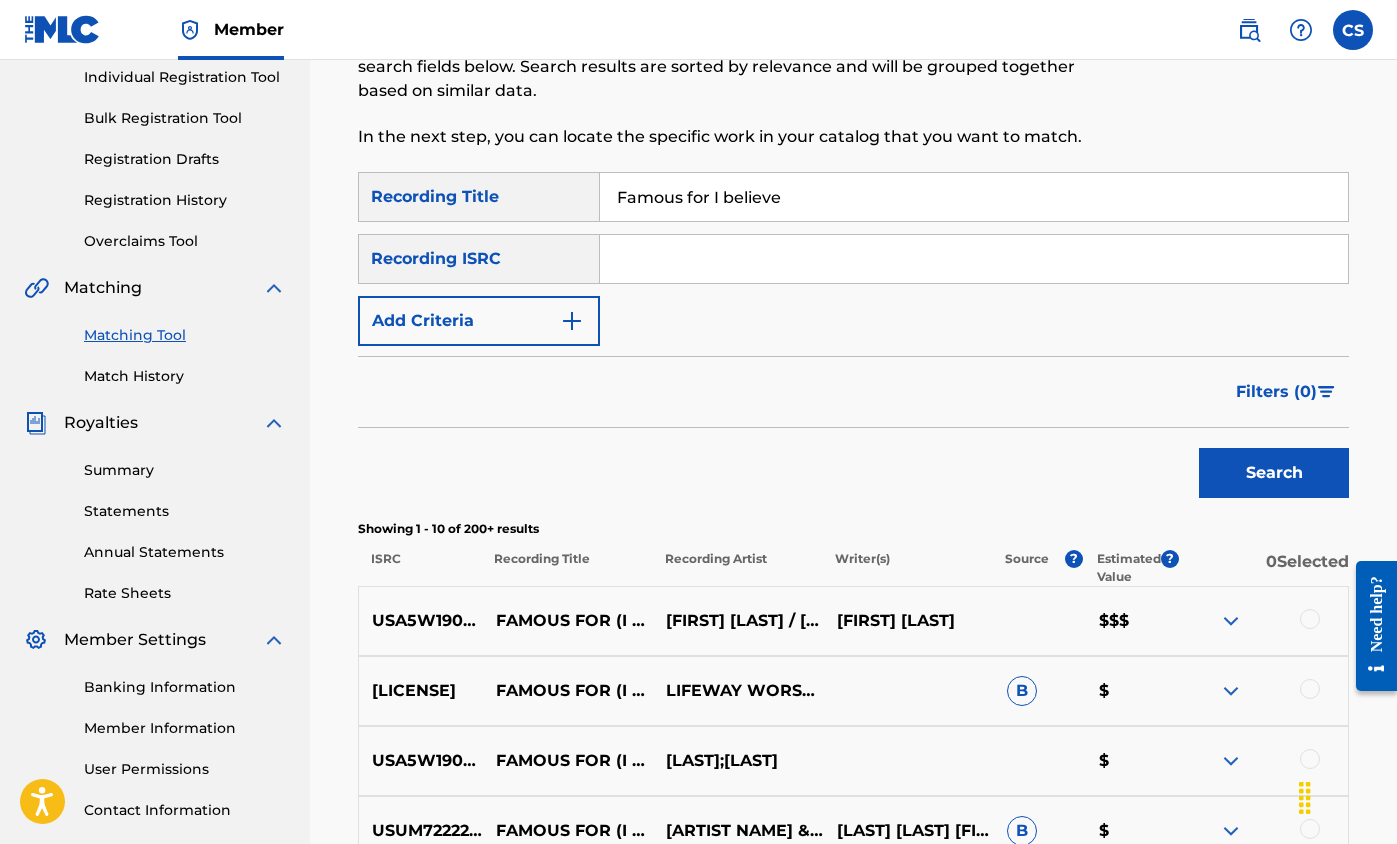 scroll, scrollTop: 735, scrollLeft: 0, axis: vertical 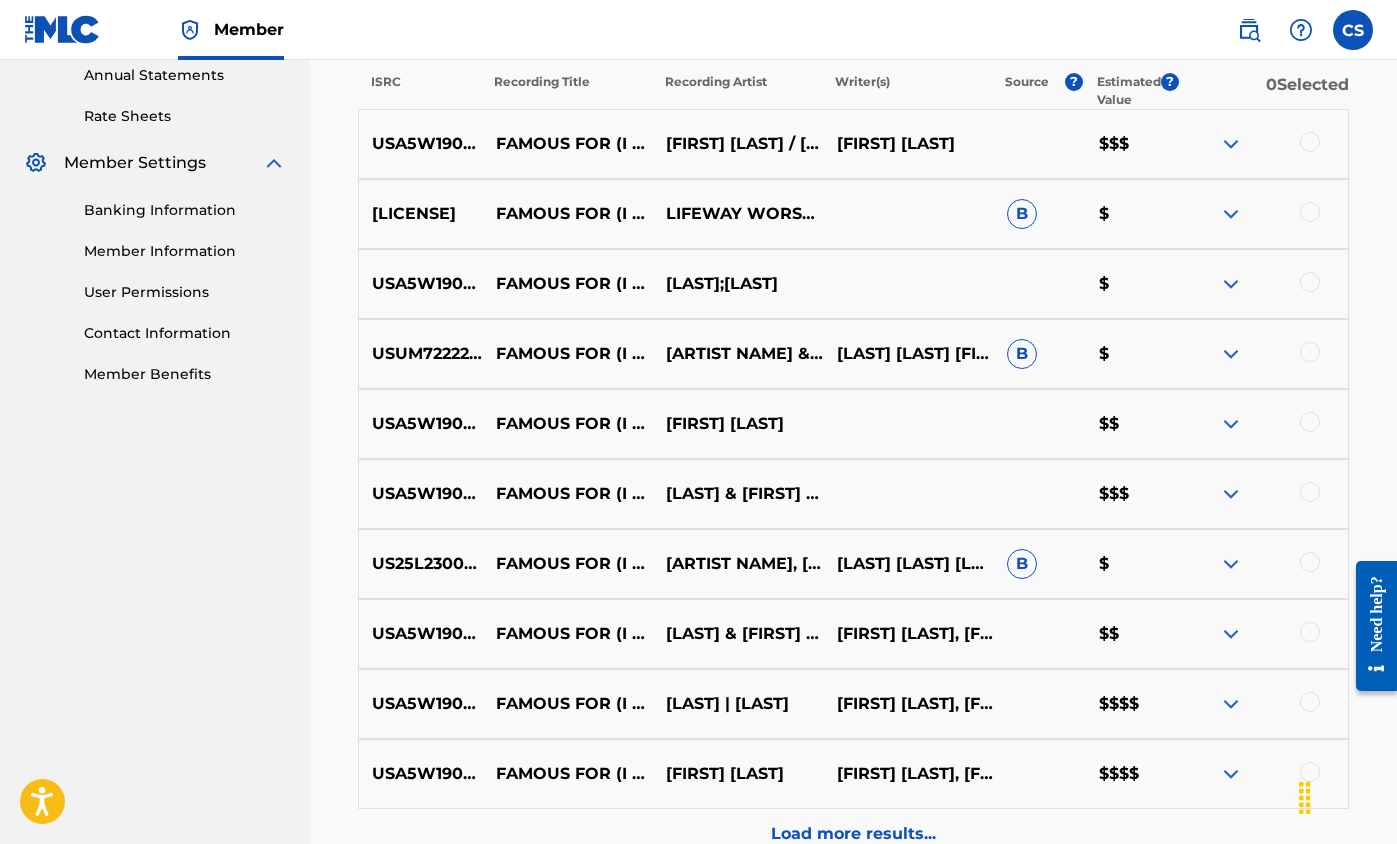 click at bounding box center (1231, 144) 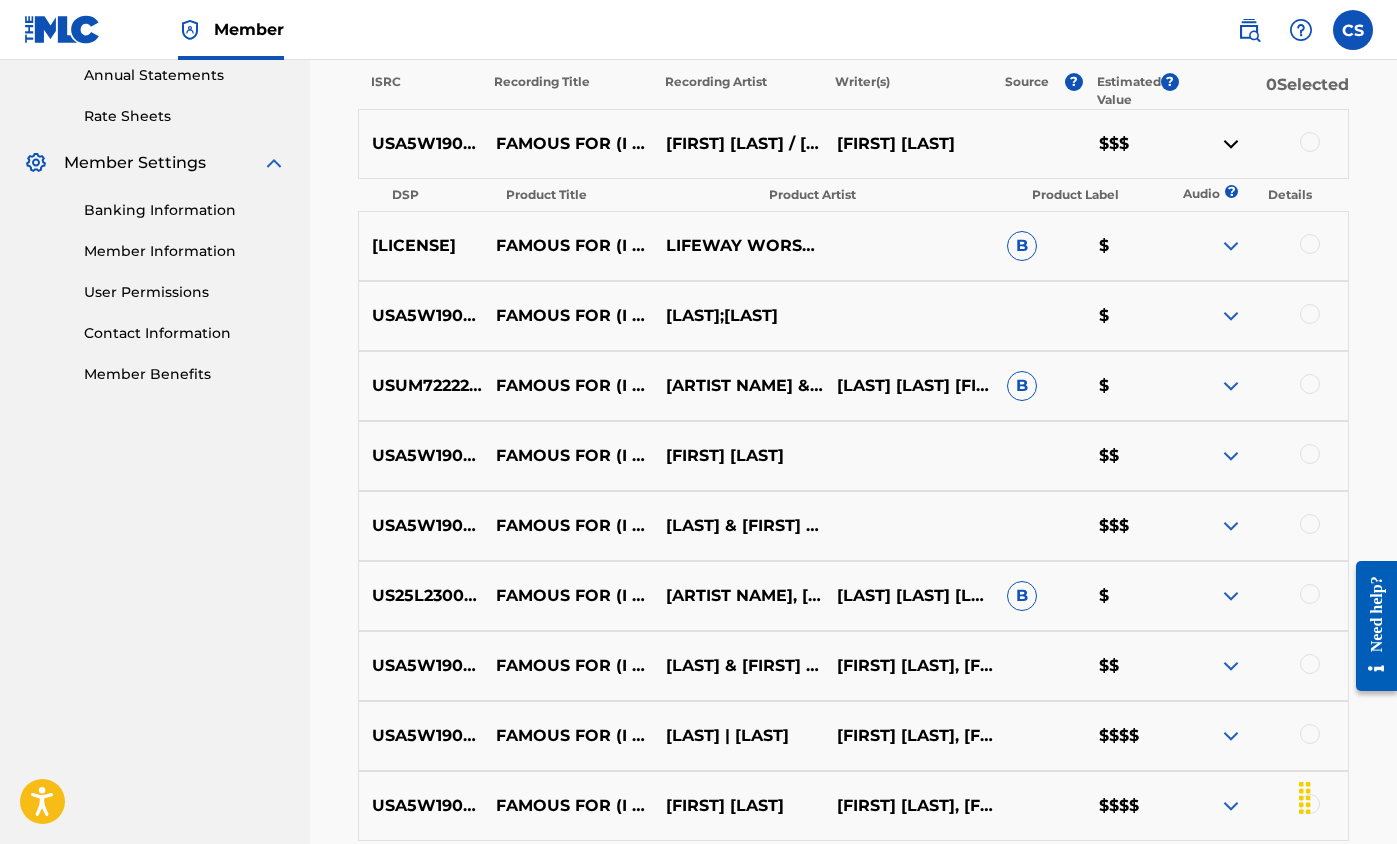 click at bounding box center [1231, 526] 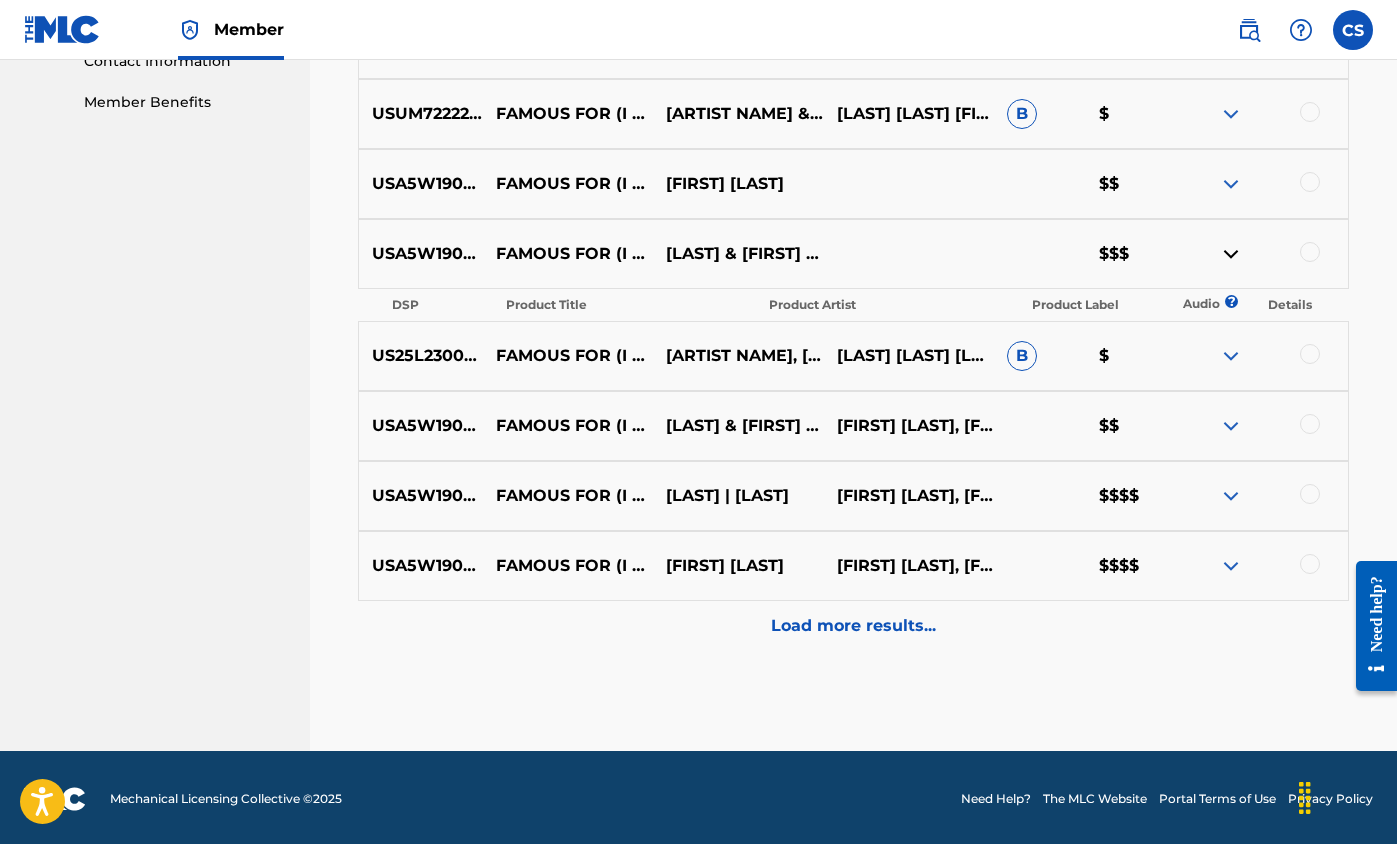 scroll, scrollTop: 1010, scrollLeft: 0, axis: vertical 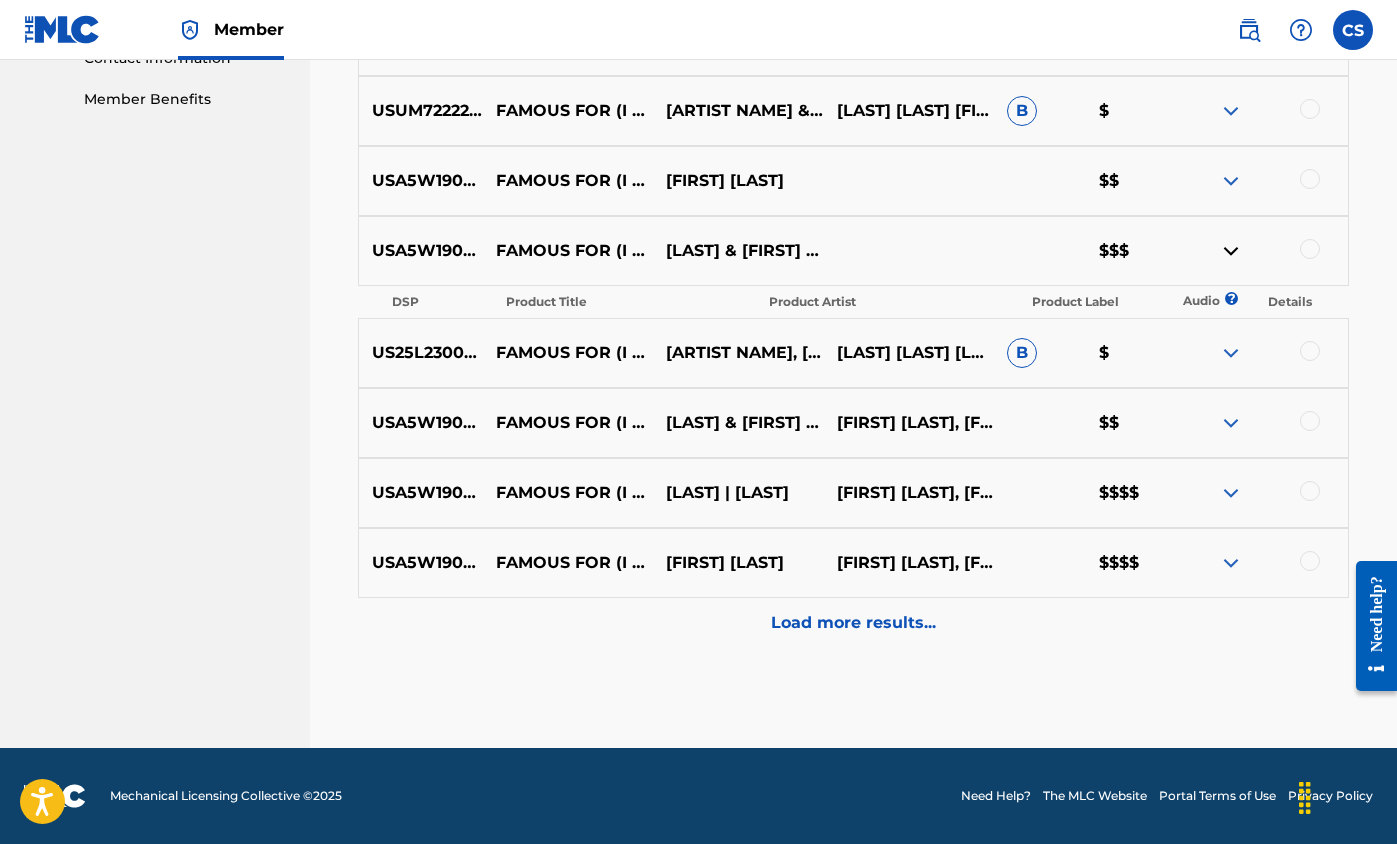 click at bounding box center [1231, 423] 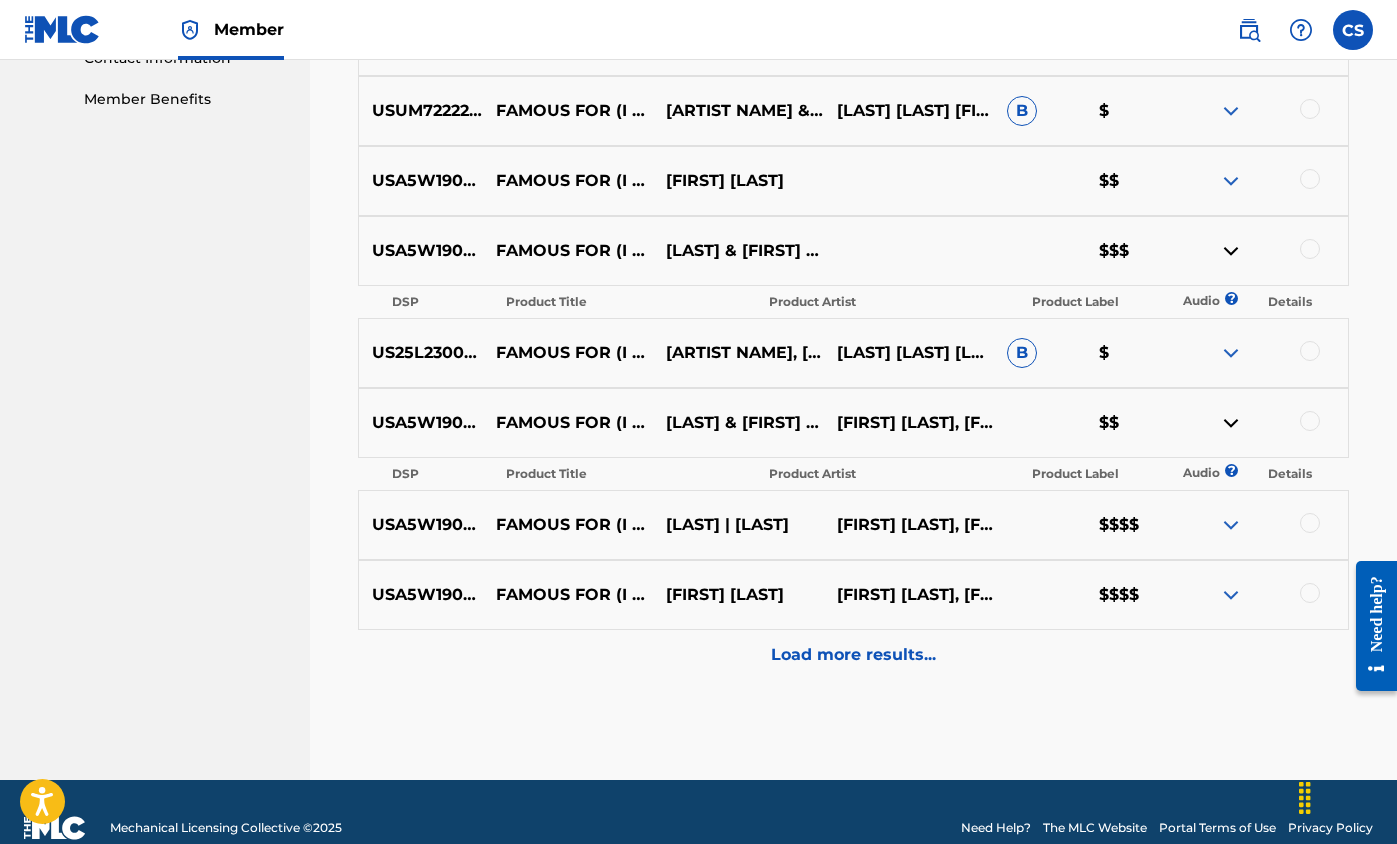 click at bounding box center [1231, 525] 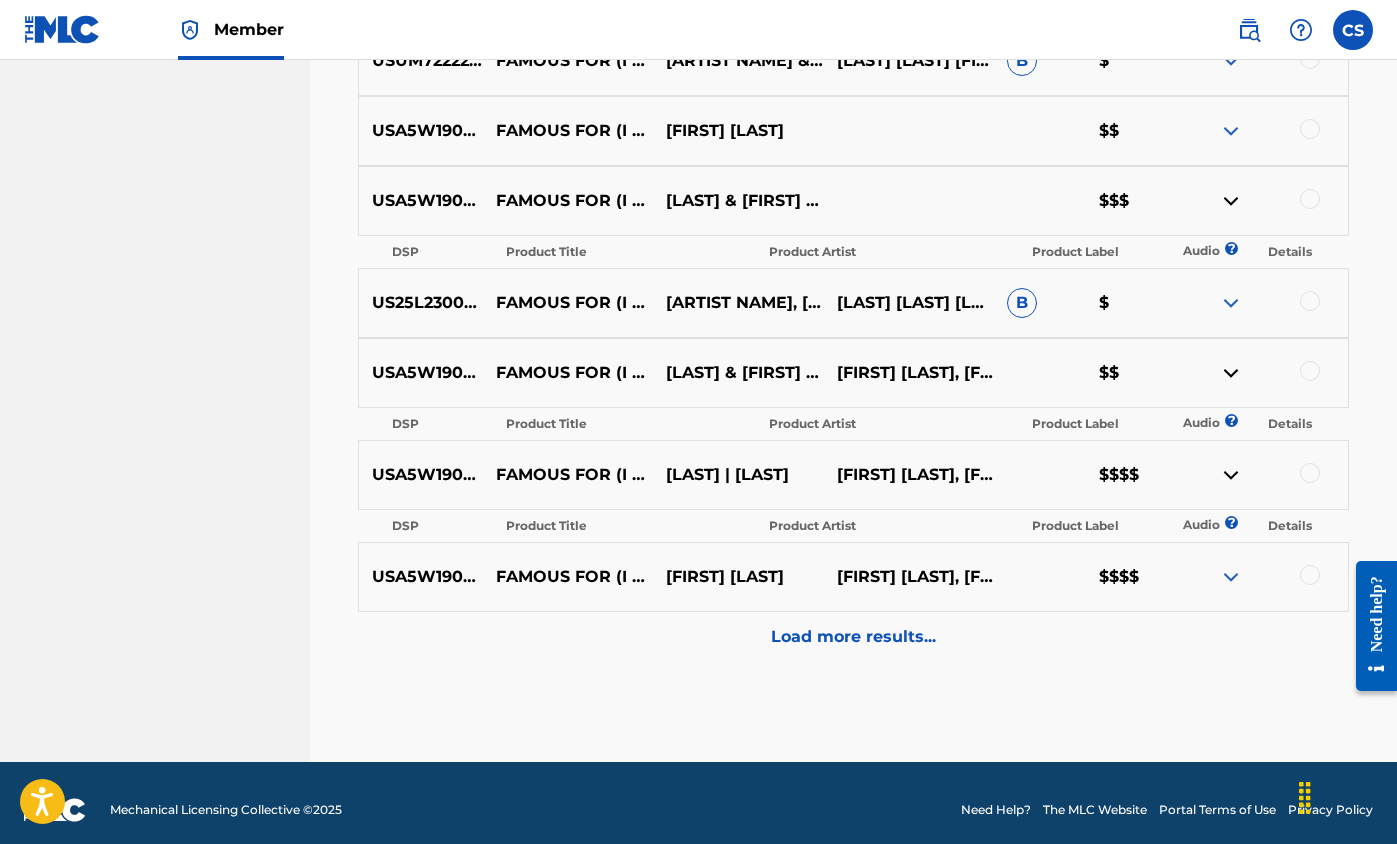 scroll, scrollTop: 1074, scrollLeft: 0, axis: vertical 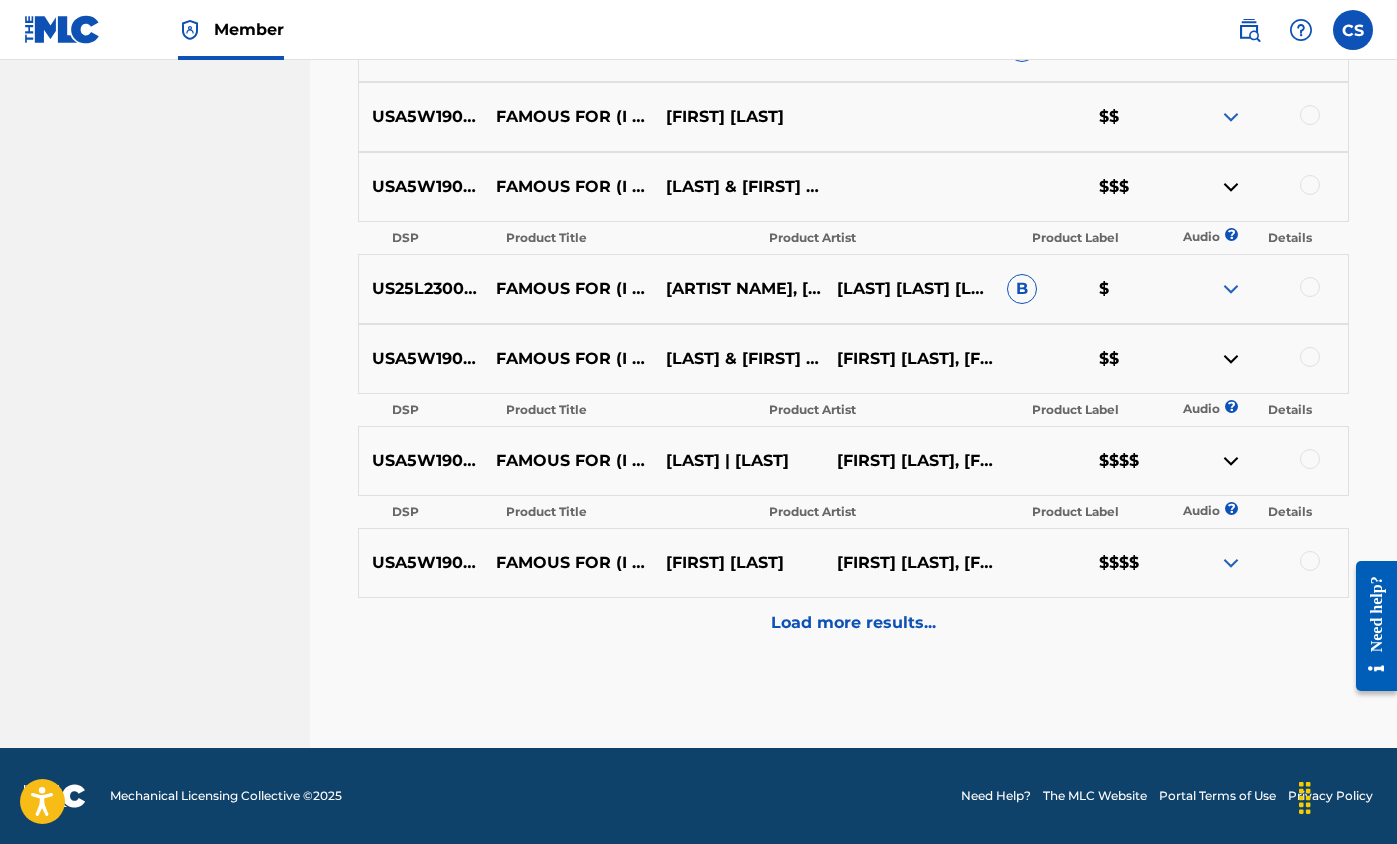 click at bounding box center (1231, 563) 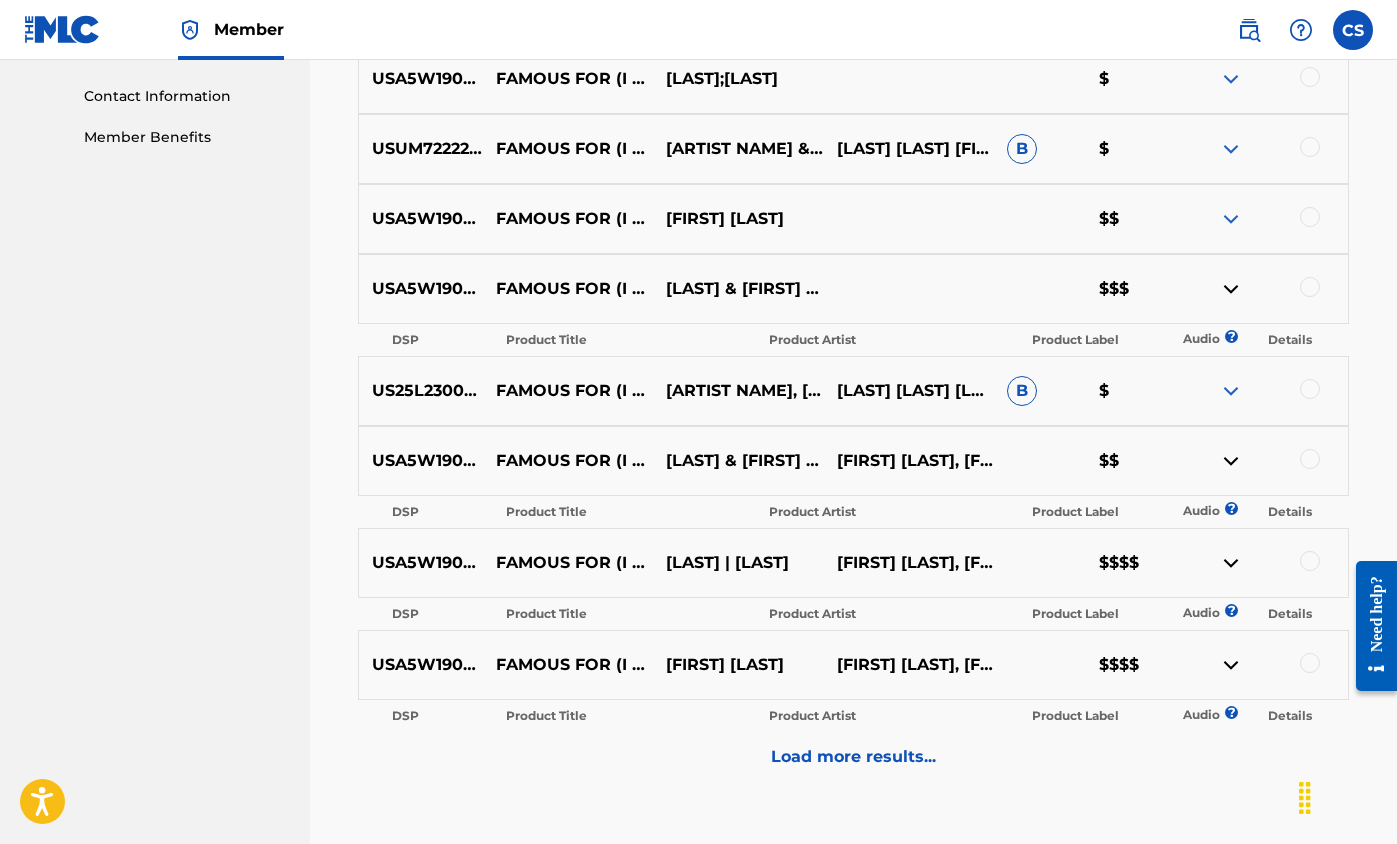 scroll, scrollTop: 965, scrollLeft: 0, axis: vertical 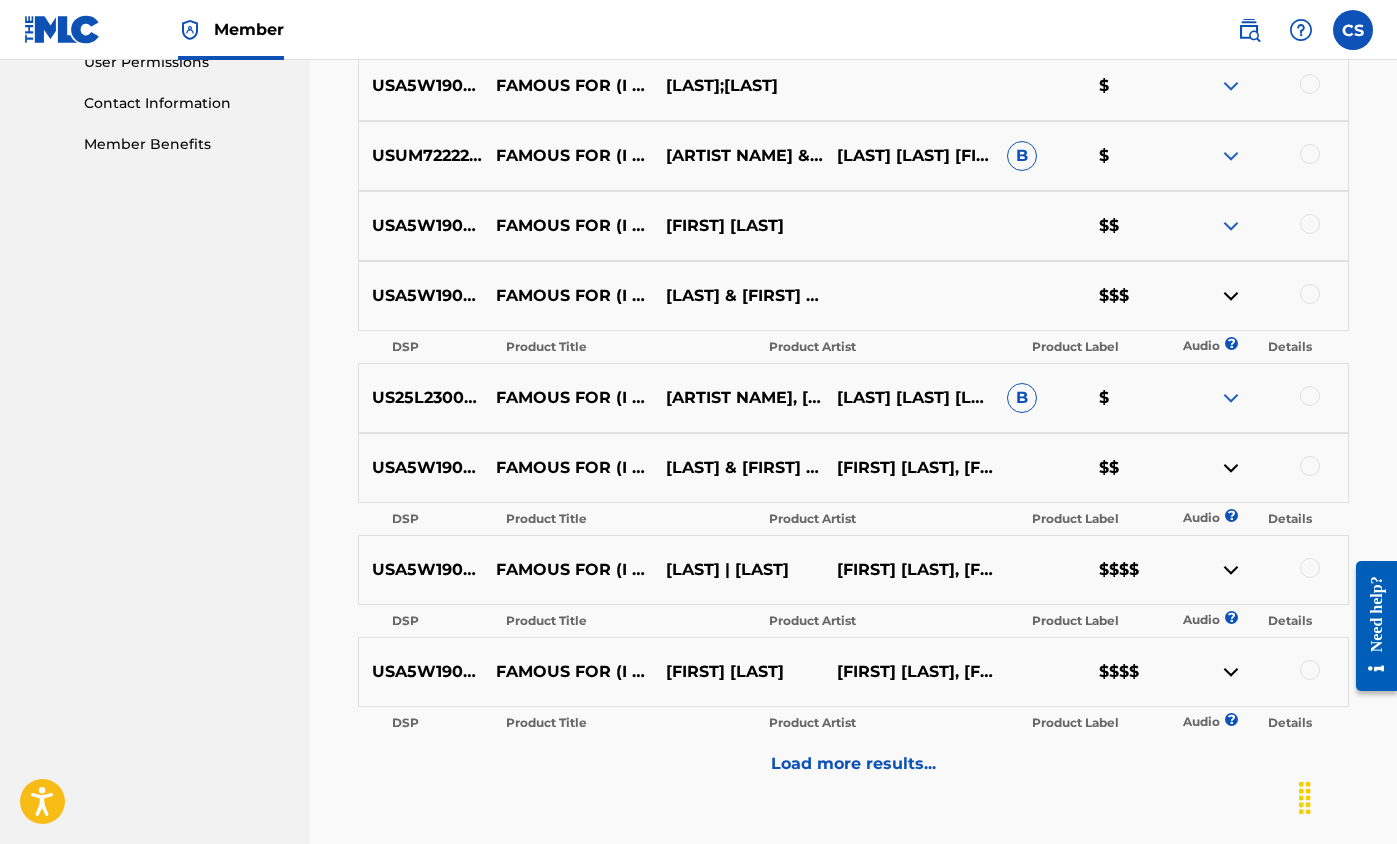 click at bounding box center (1231, 398) 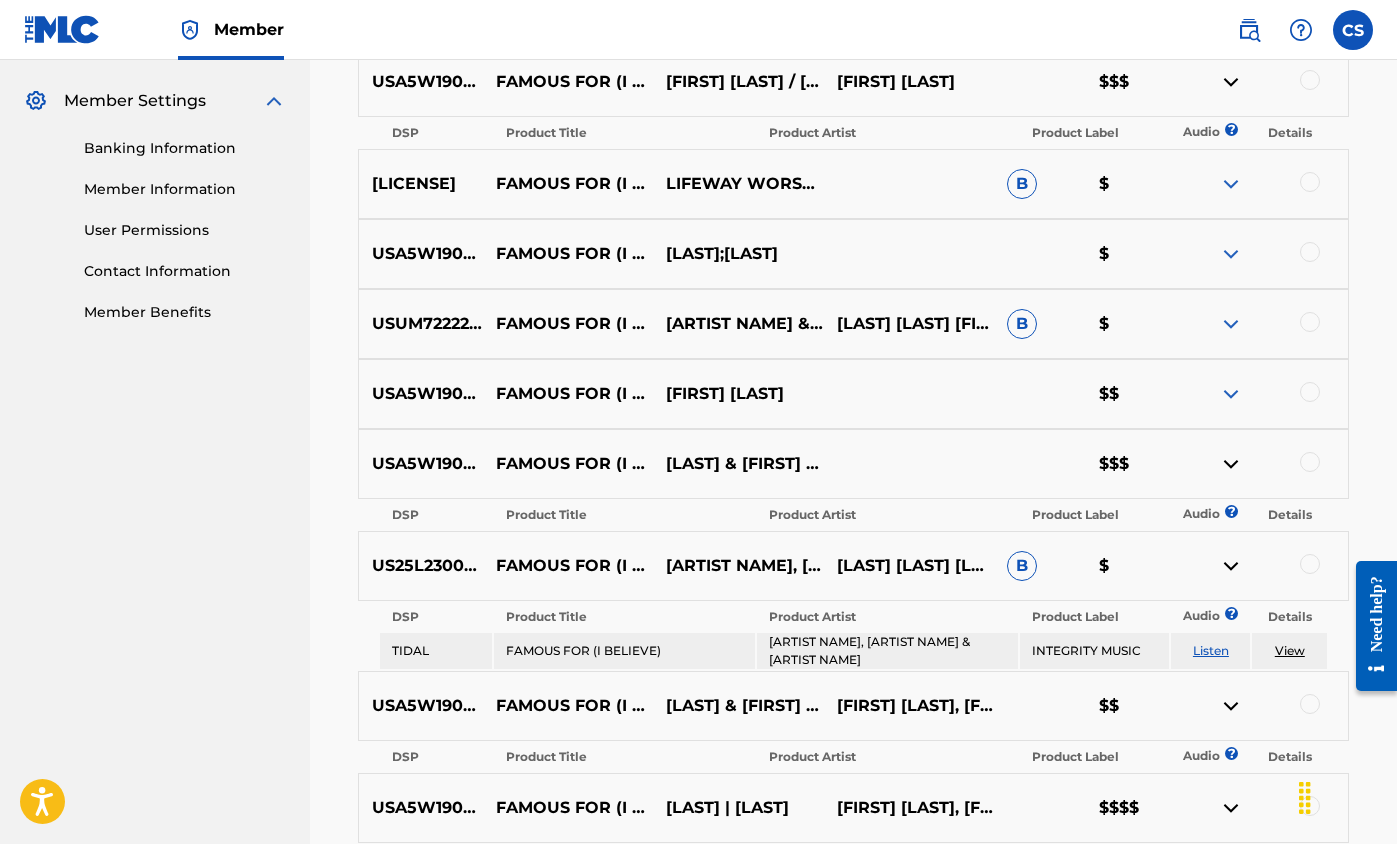 scroll, scrollTop: 634, scrollLeft: 0, axis: vertical 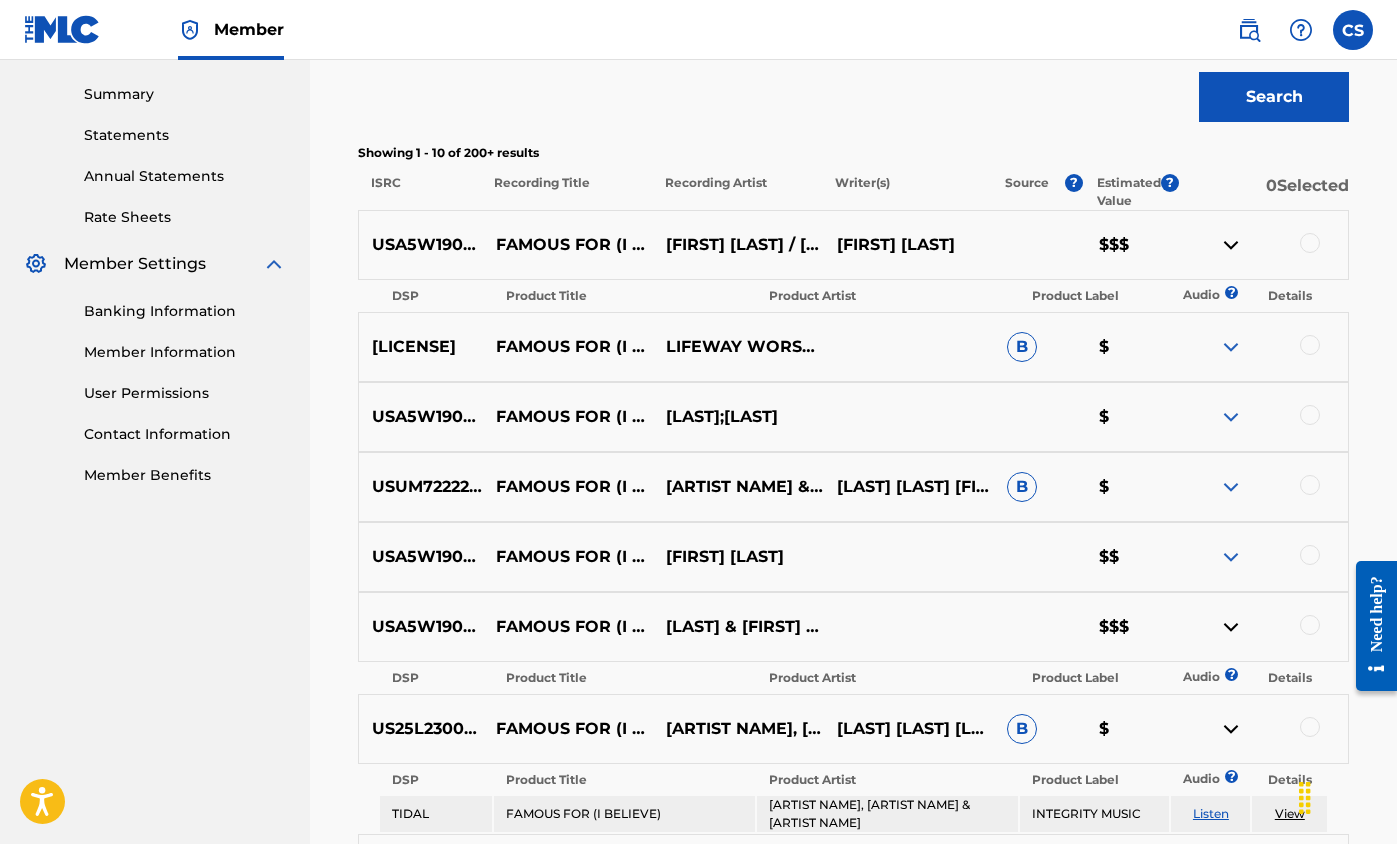 click at bounding box center (1231, 347) 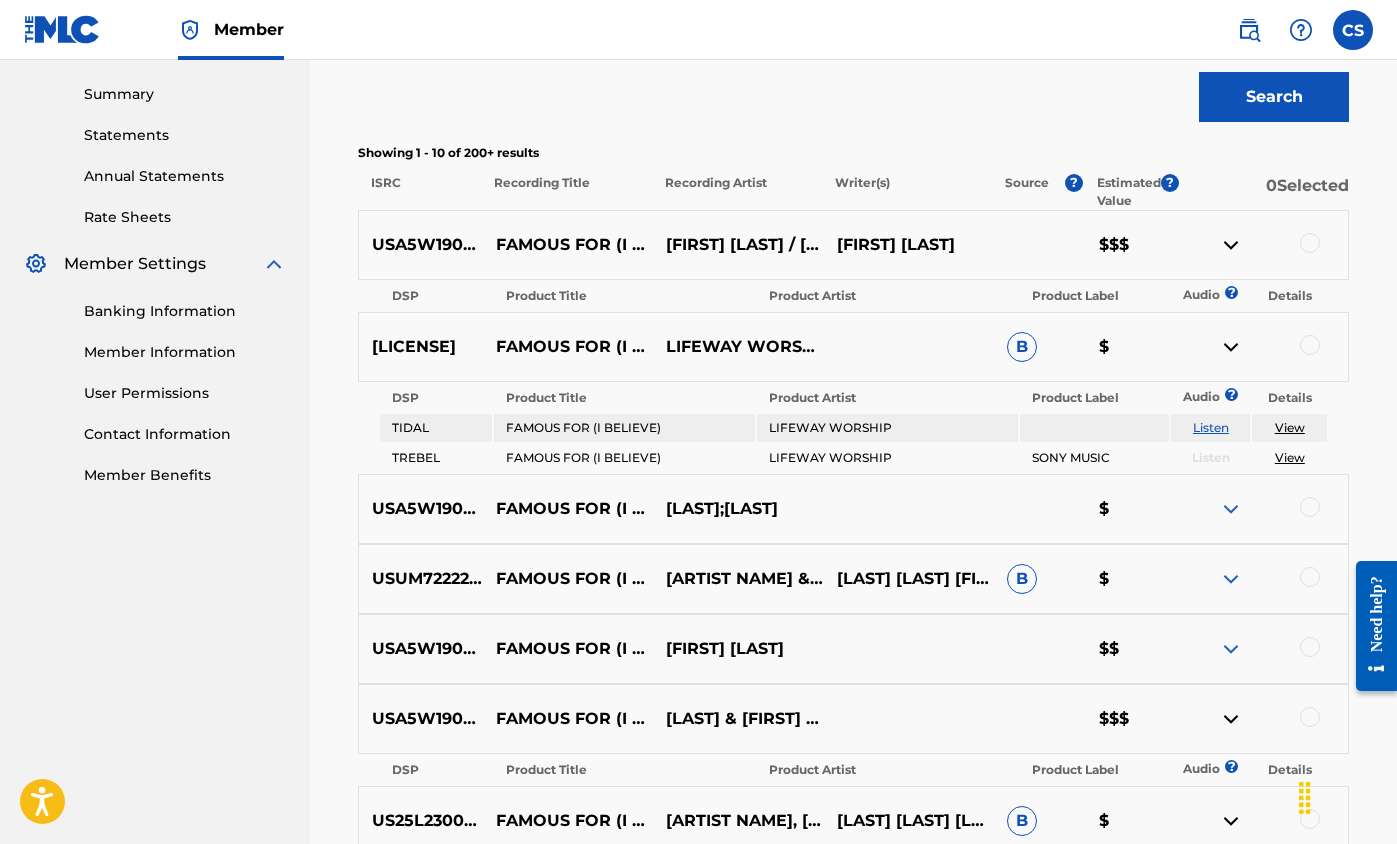 click at bounding box center [1231, 509] 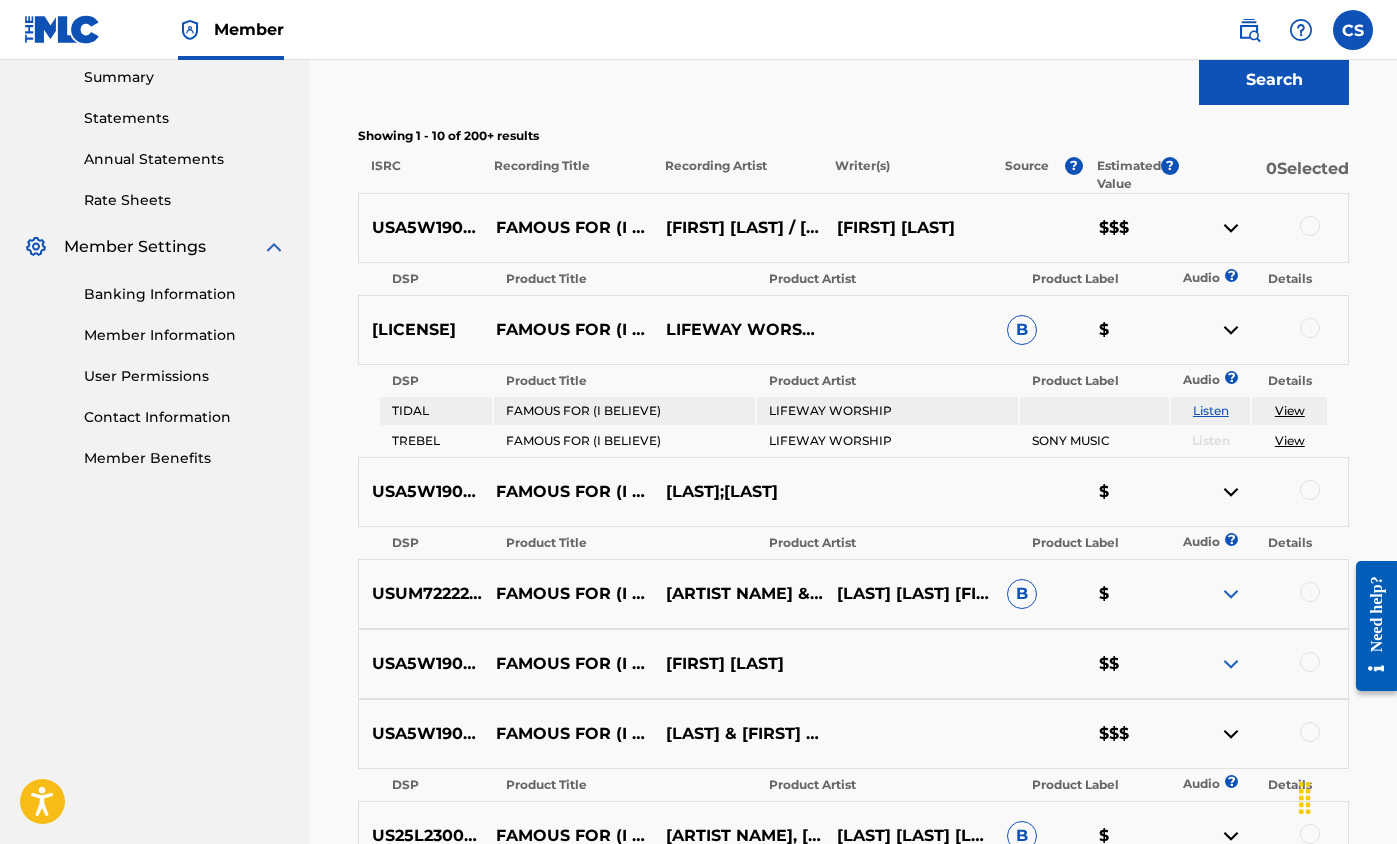 scroll, scrollTop: 678, scrollLeft: 0, axis: vertical 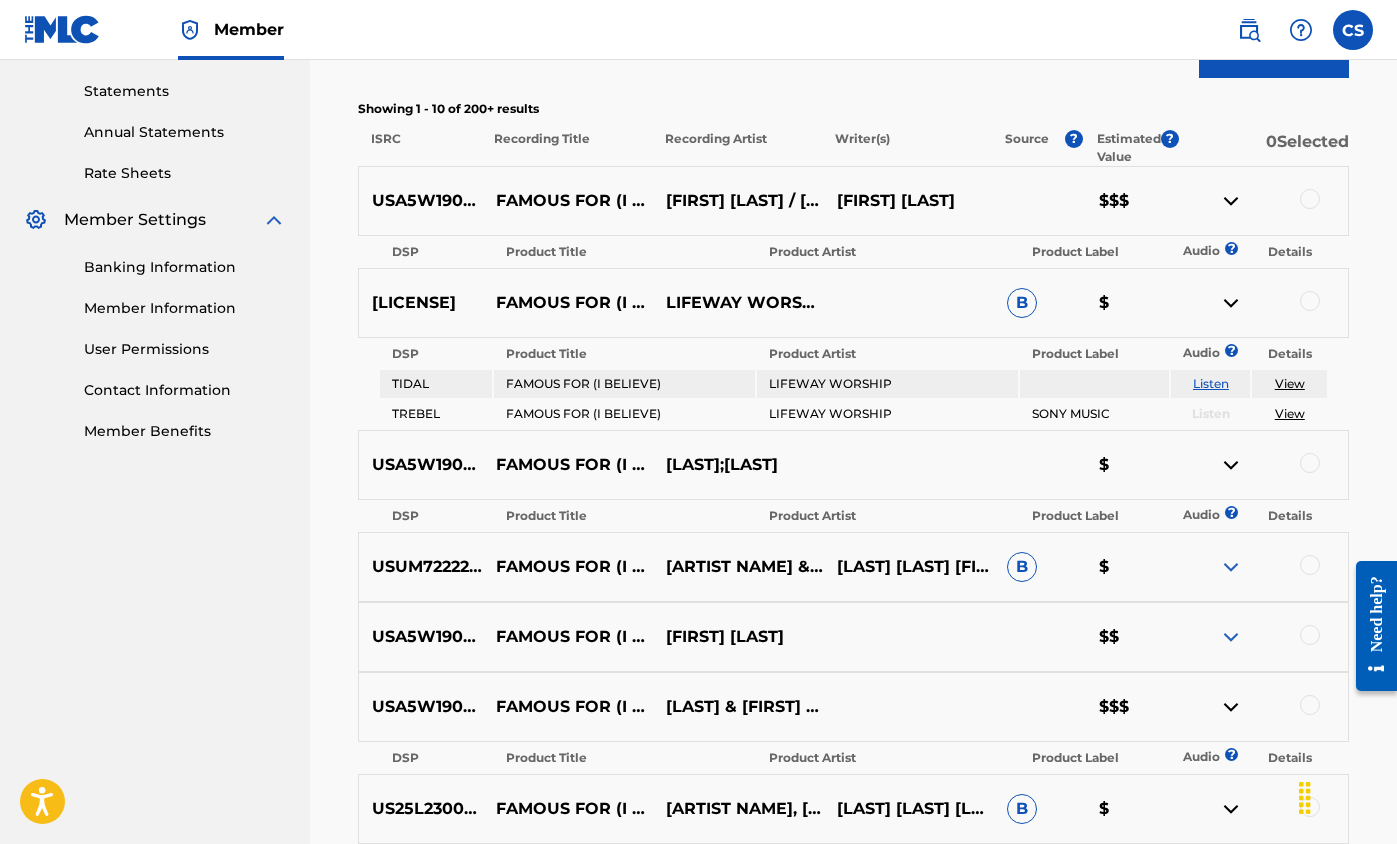 click at bounding box center (1231, 465) 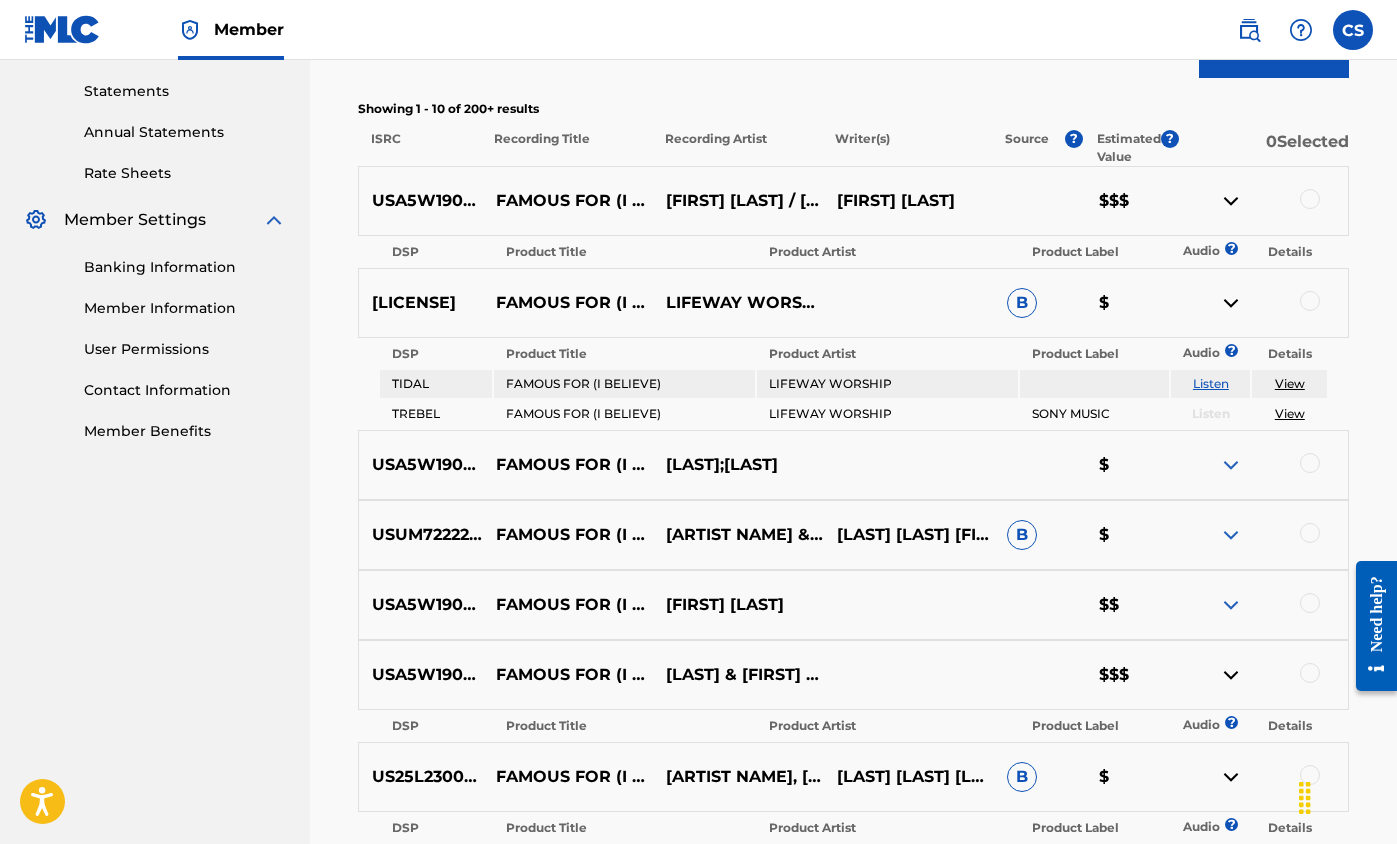 click at bounding box center [1231, 535] 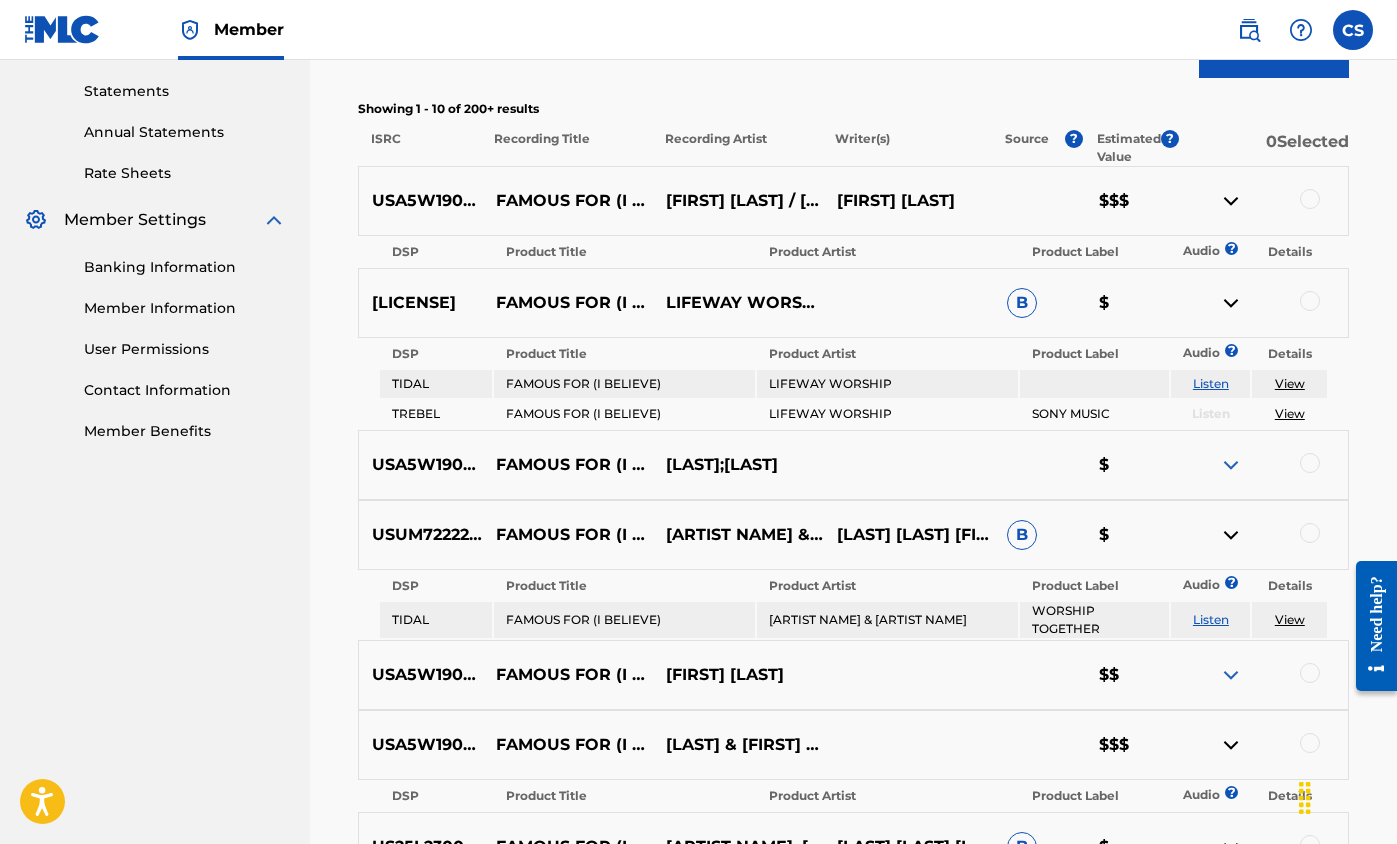 click at bounding box center [1231, 535] 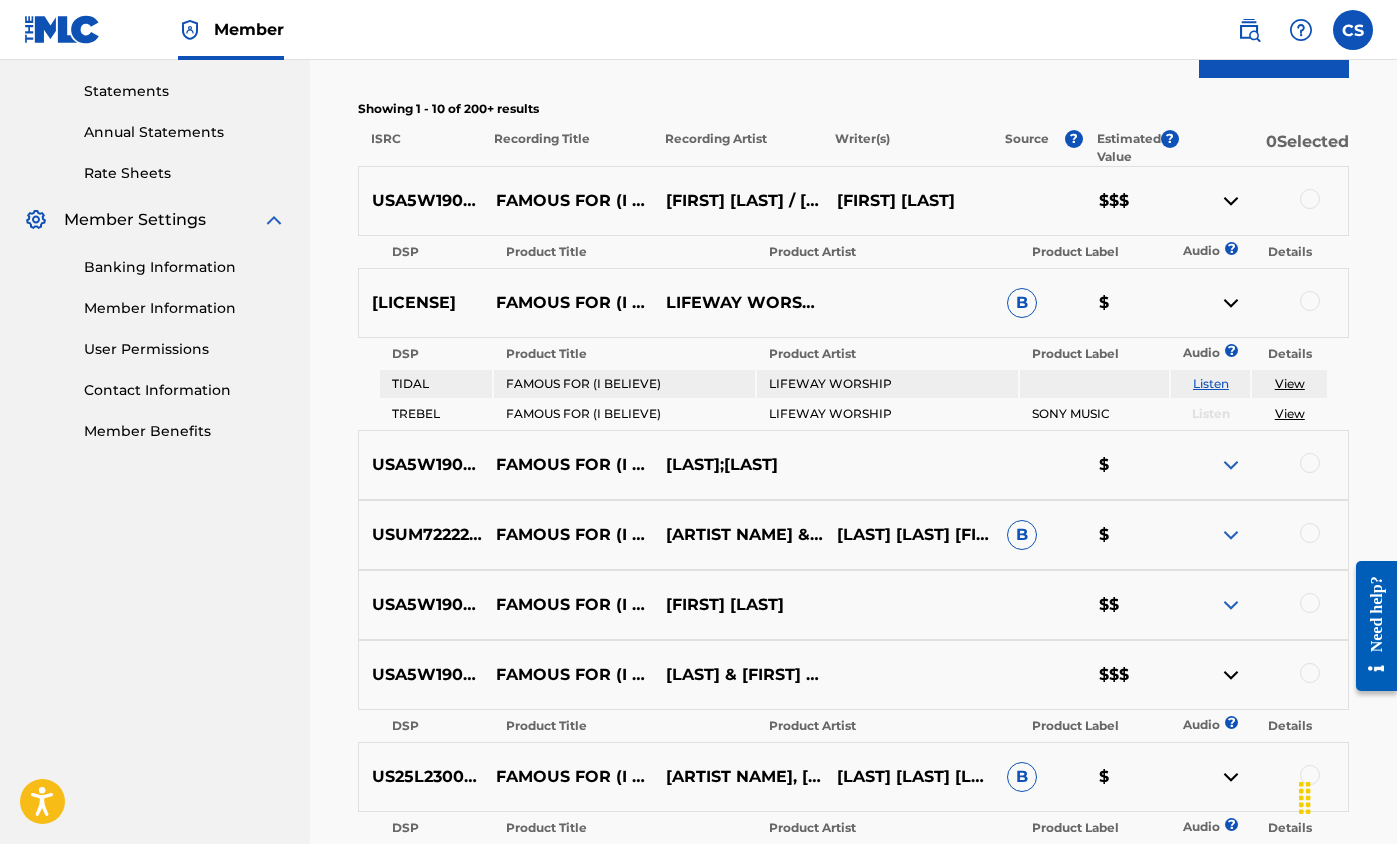 click at bounding box center (1231, 605) 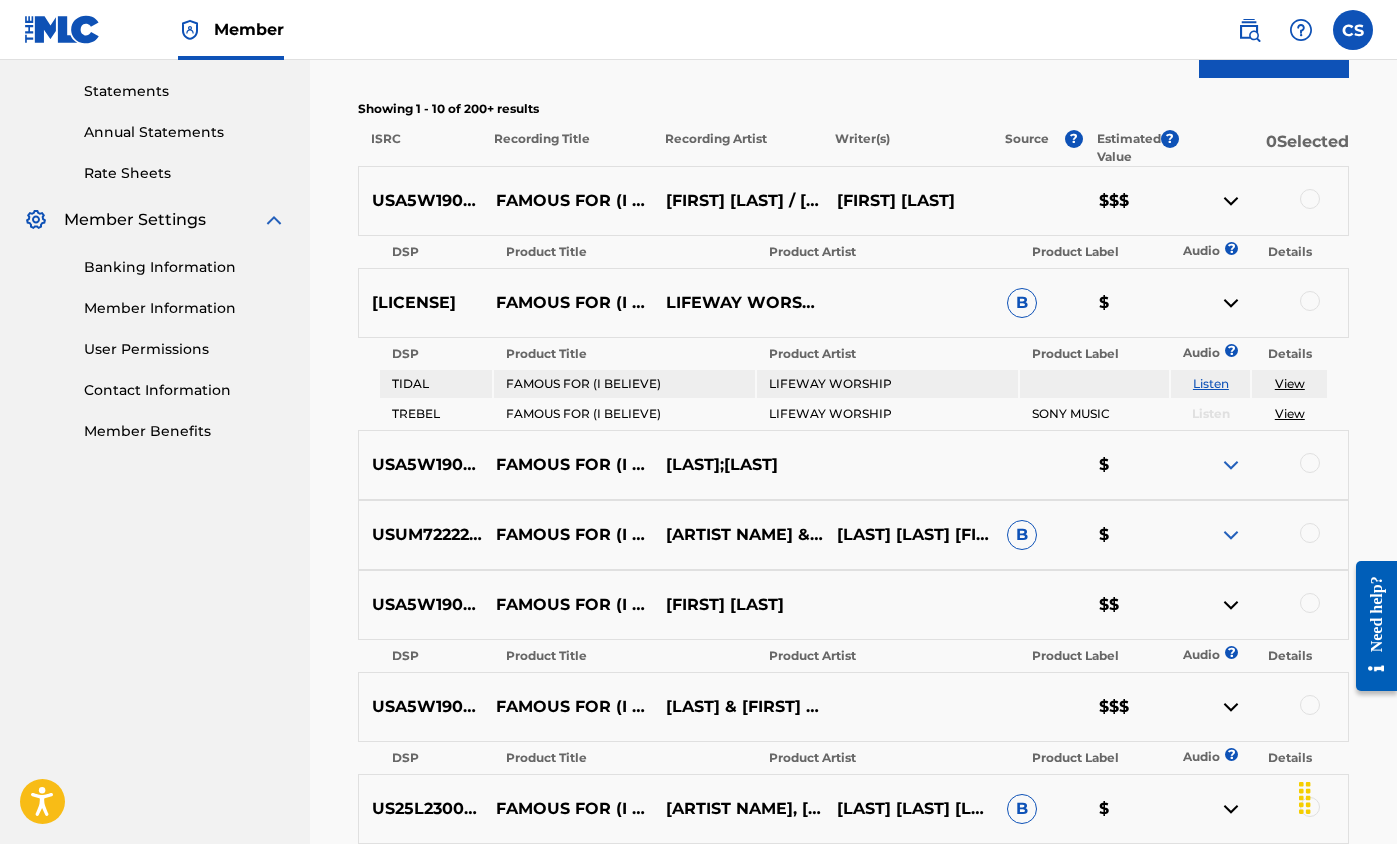 click at bounding box center [1231, 605] 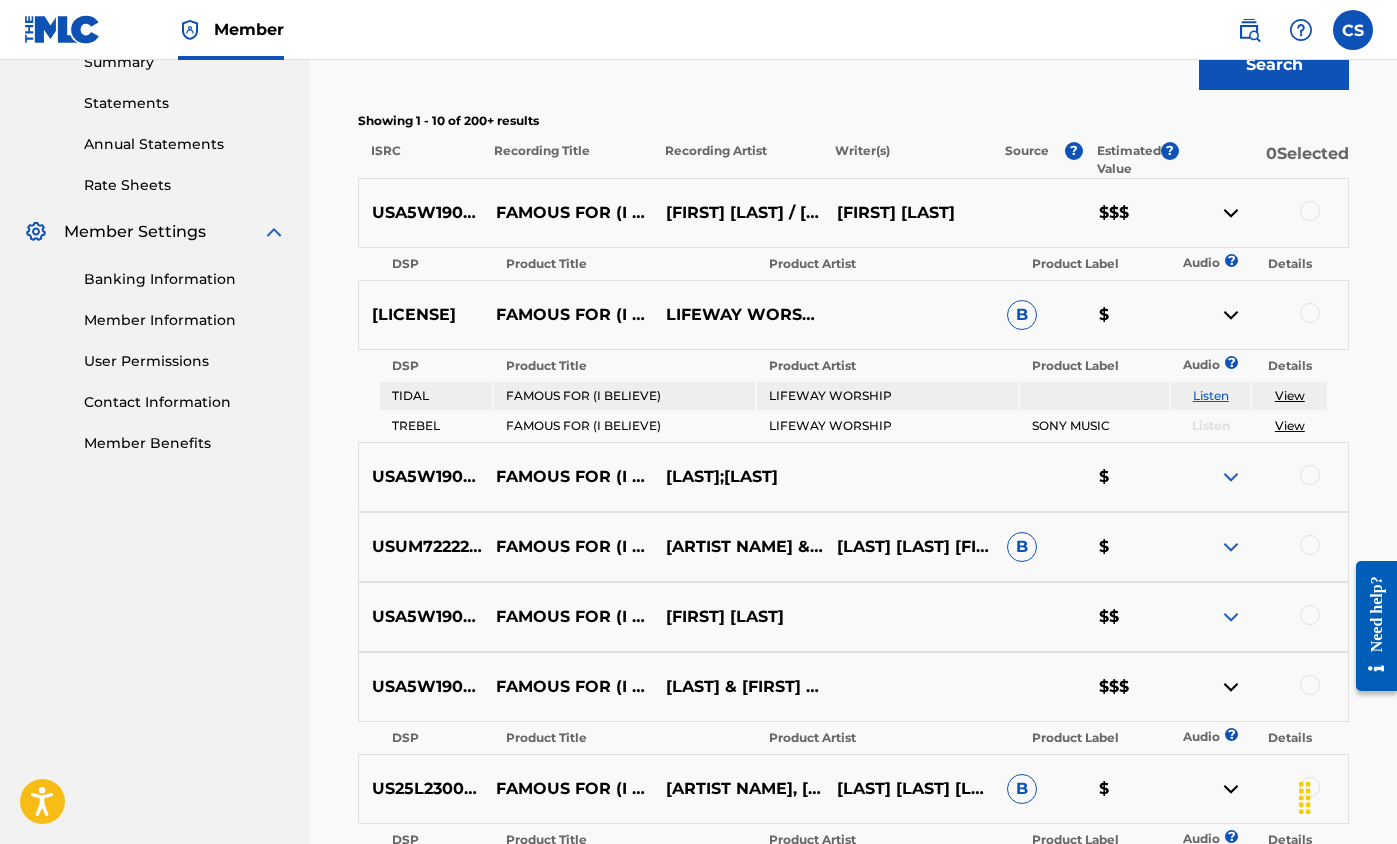 scroll, scrollTop: 666, scrollLeft: 0, axis: vertical 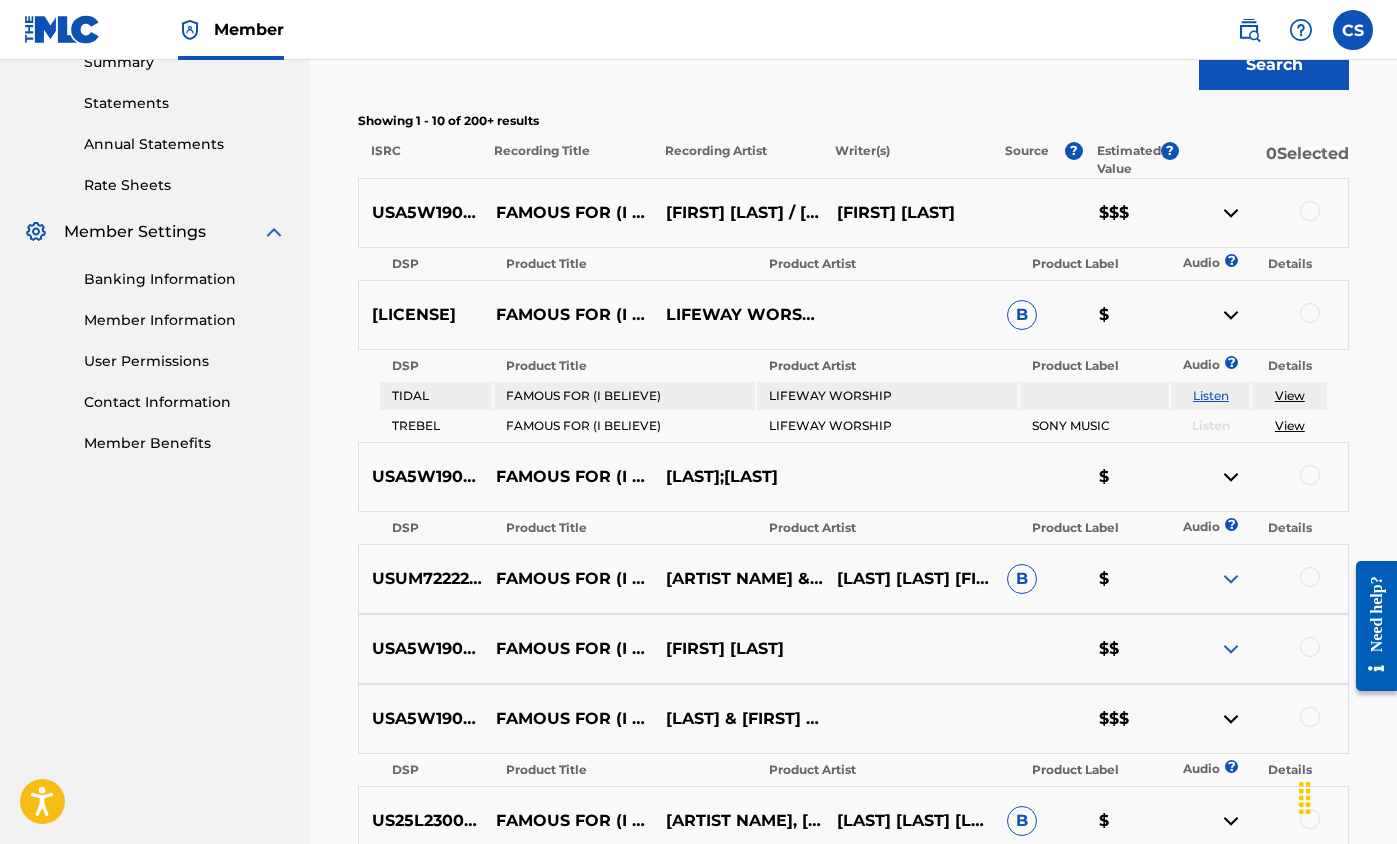 click at bounding box center [1231, 213] 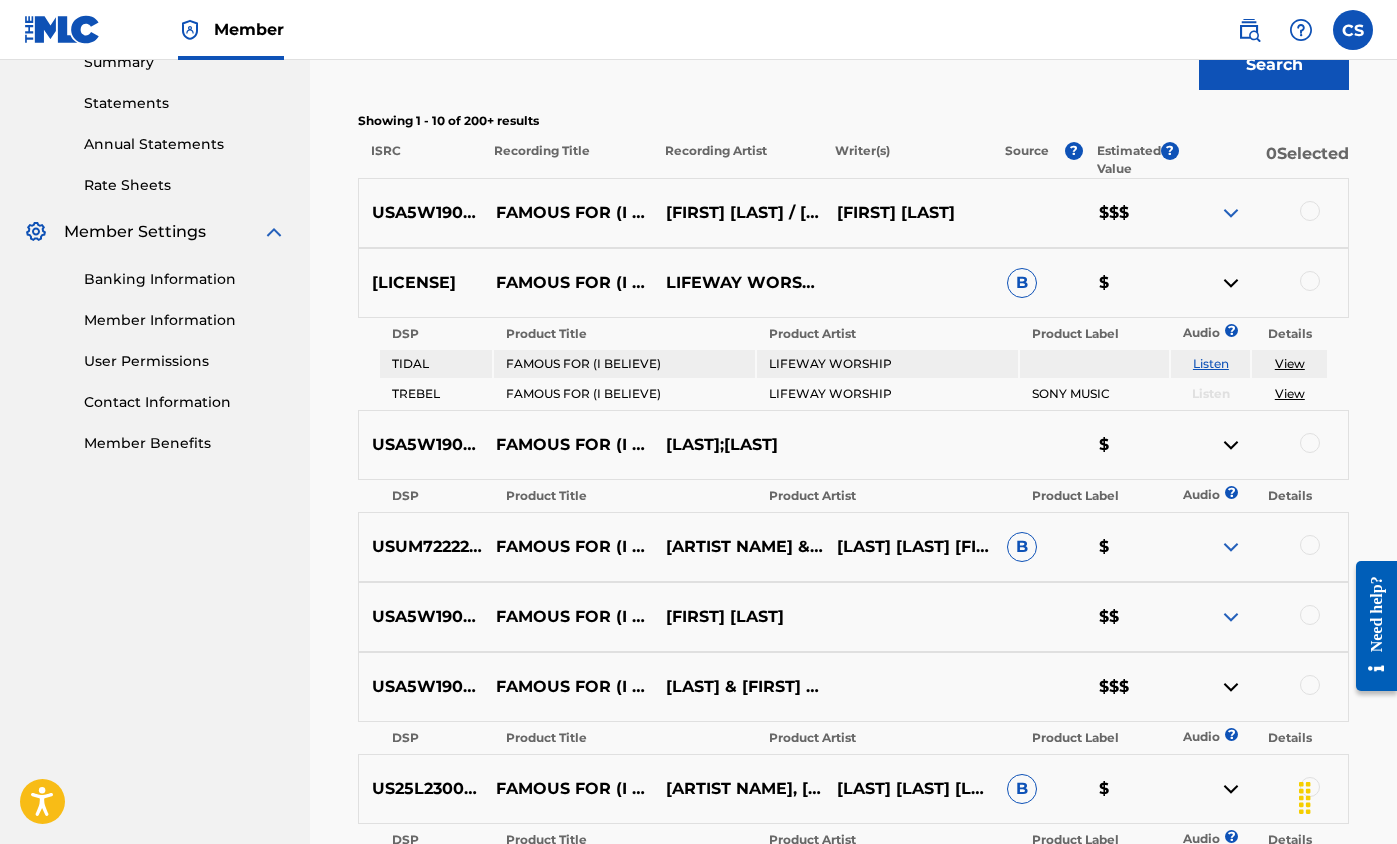 click at bounding box center [1231, 283] 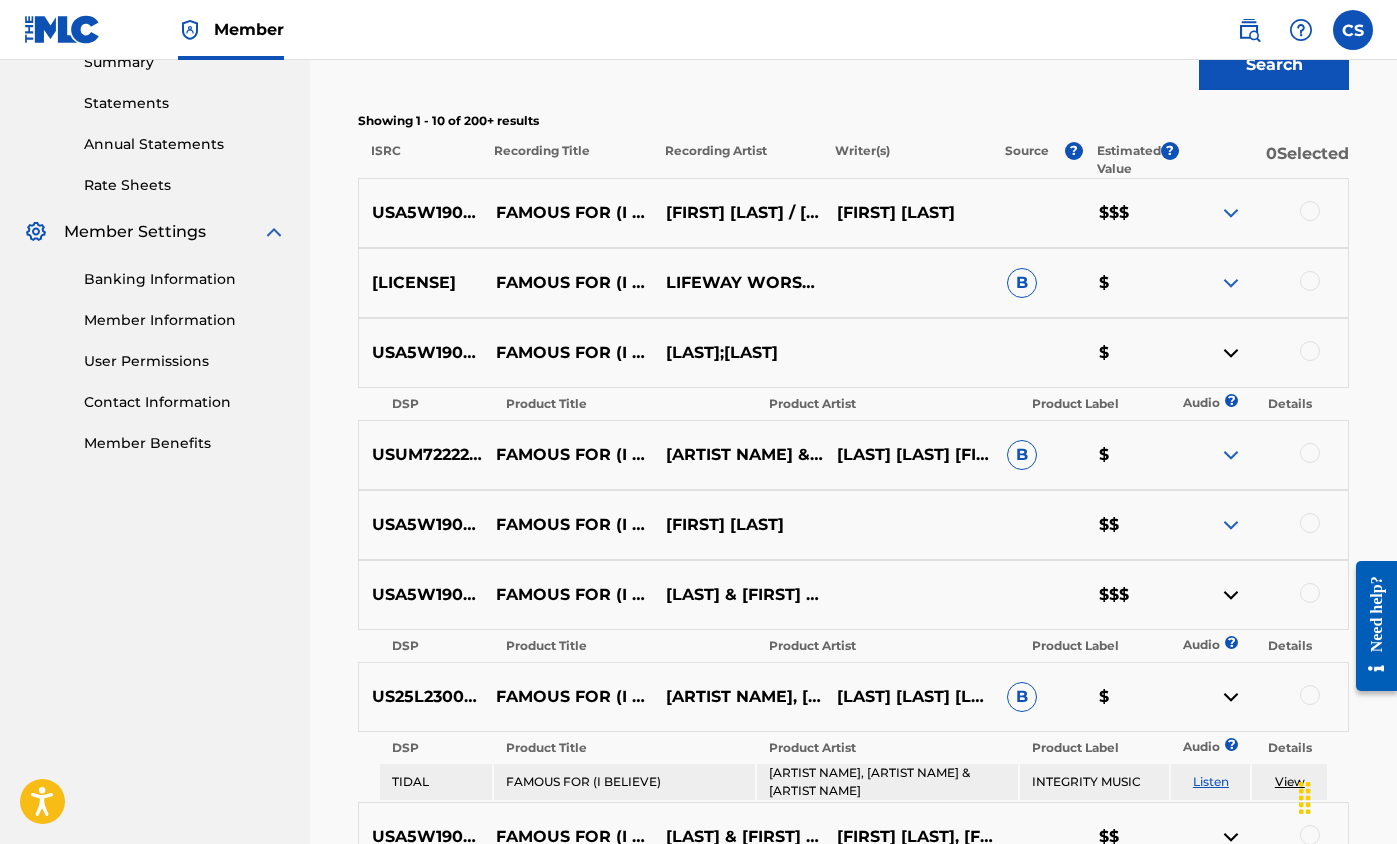 click at bounding box center [1231, 353] 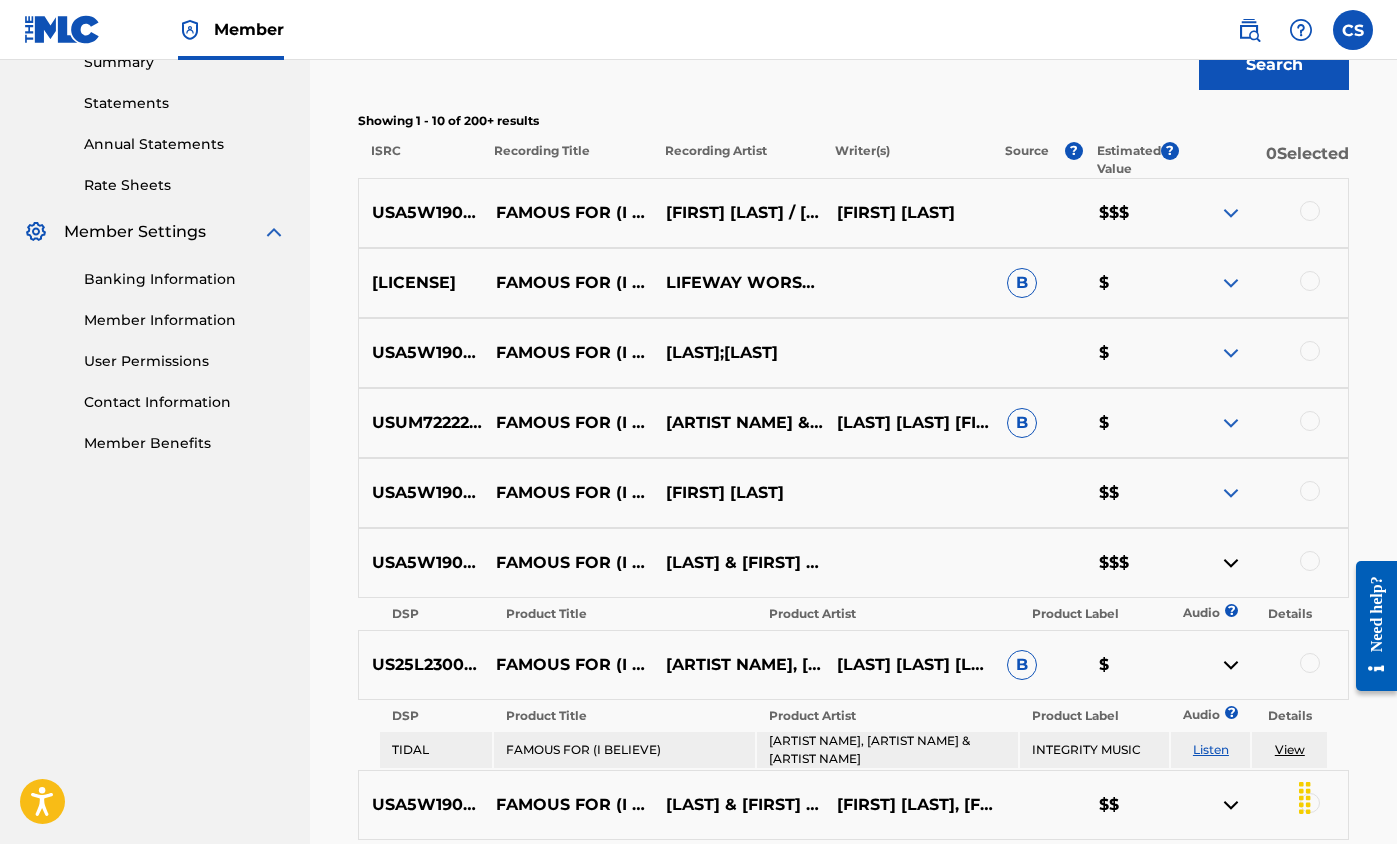 click at bounding box center (1231, 353) 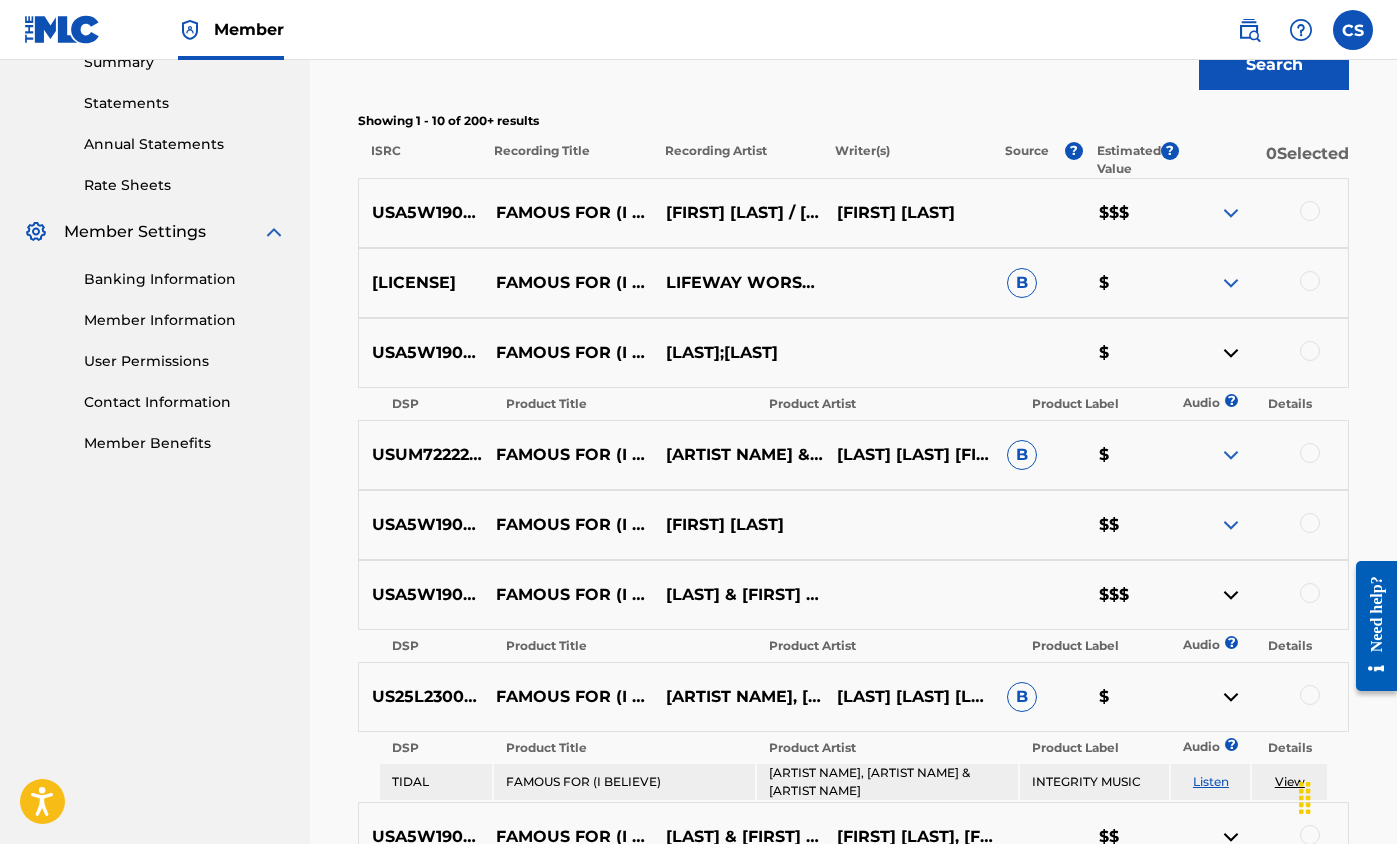 click at bounding box center [1231, 353] 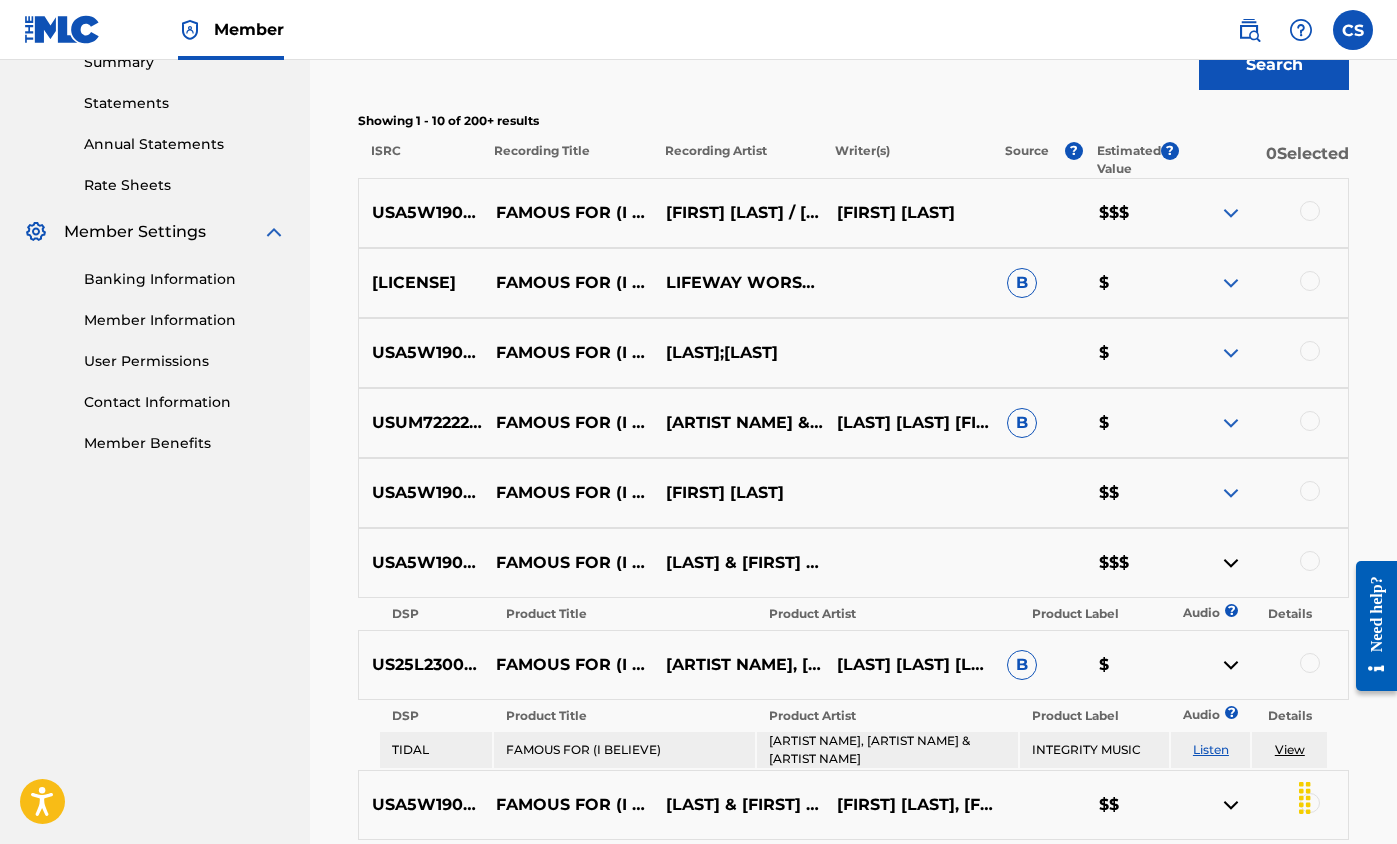 click at bounding box center (1231, 353) 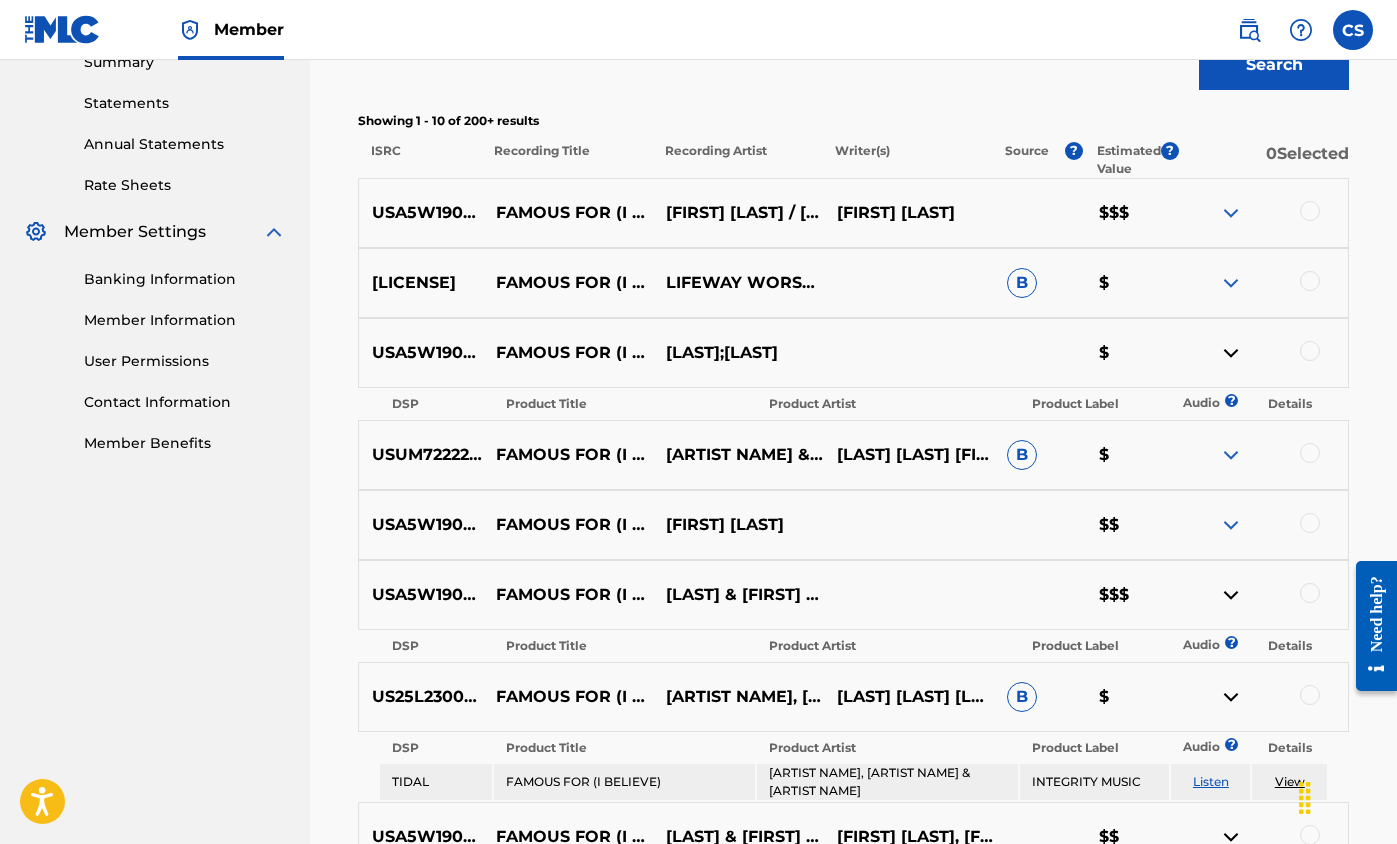 click at bounding box center [1231, 353] 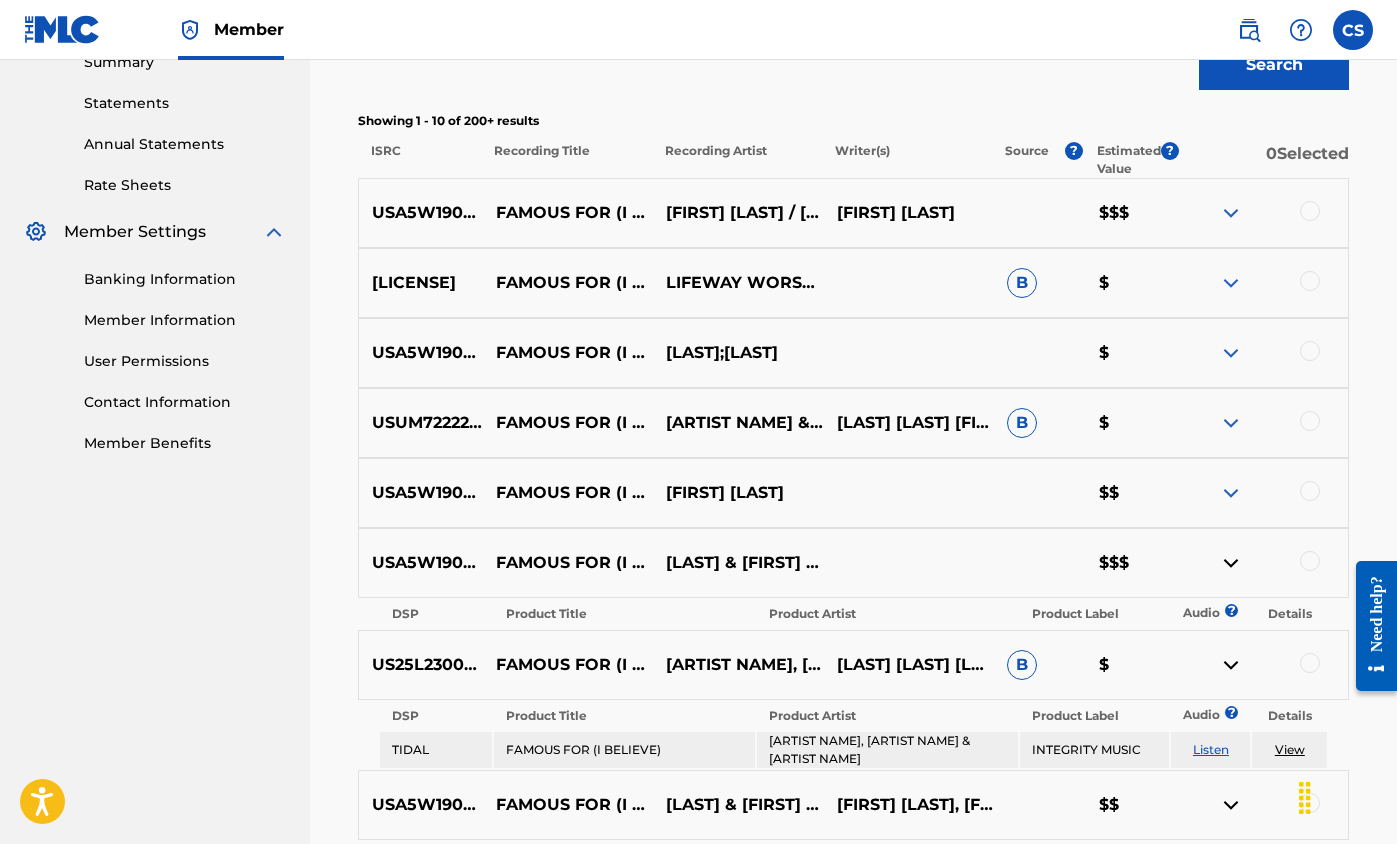 click at bounding box center [1231, 423] 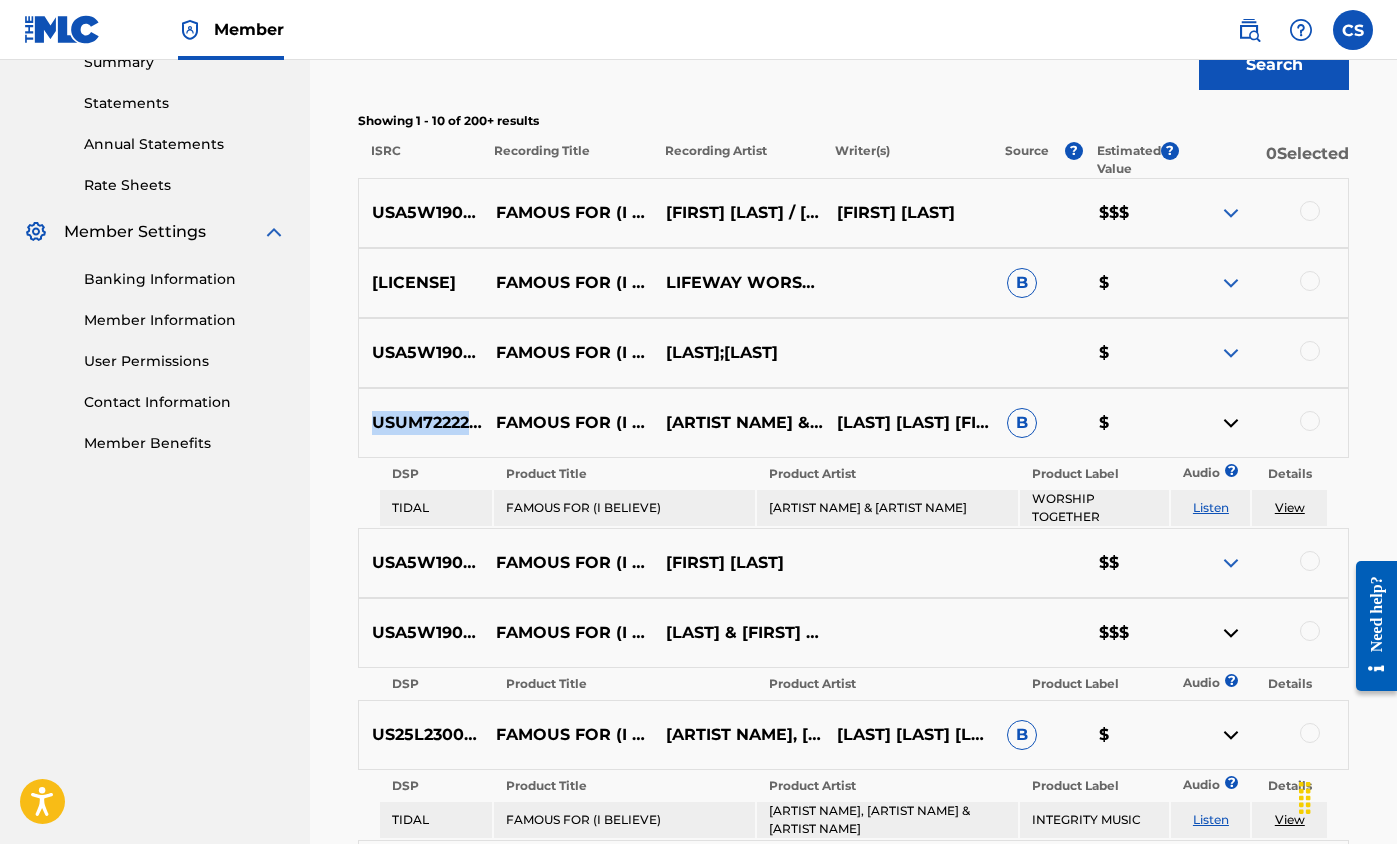 drag, startPoint x: 371, startPoint y: 423, endPoint x: 497, endPoint y: 422, distance: 126.00397 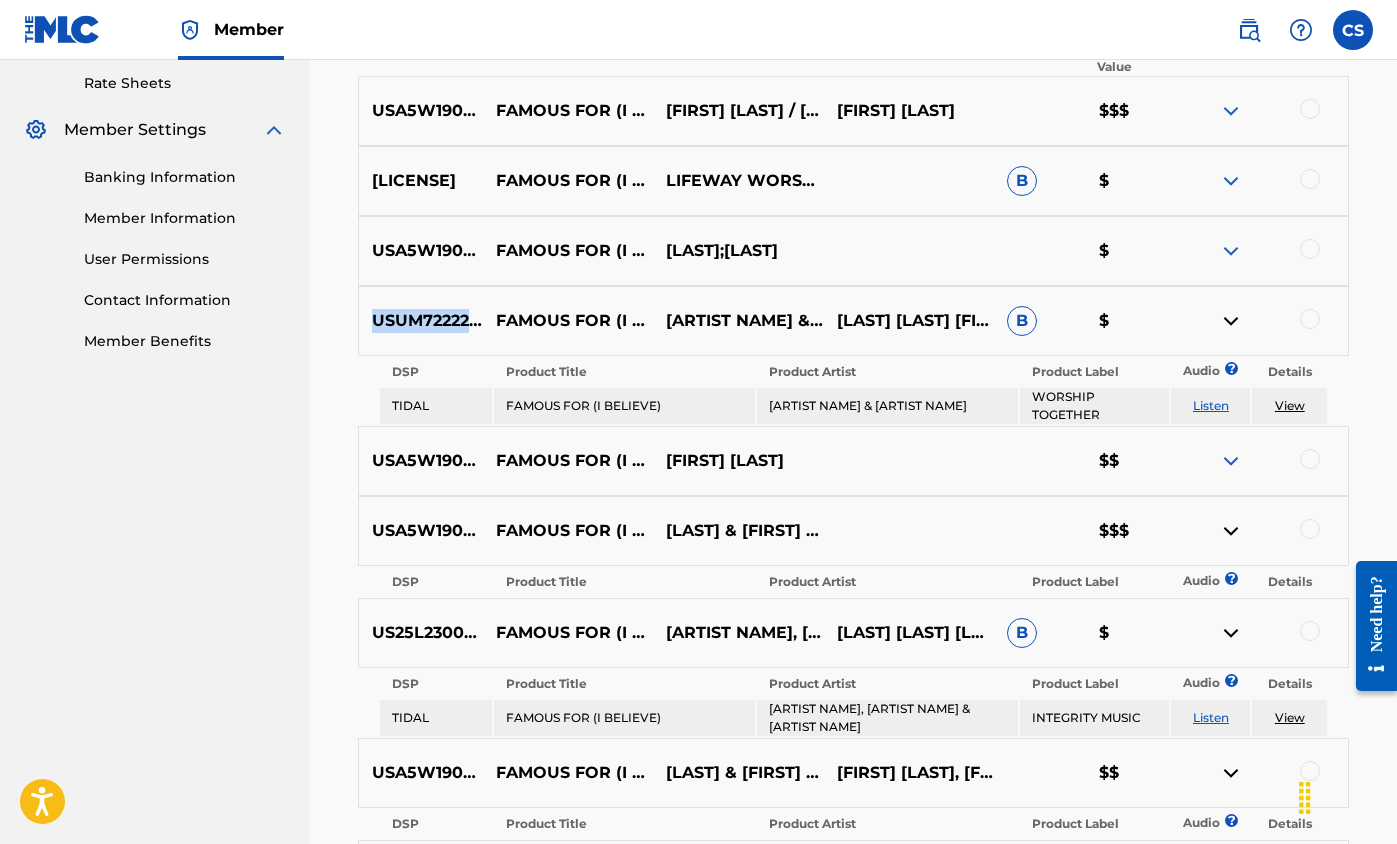 scroll, scrollTop: 796, scrollLeft: 0, axis: vertical 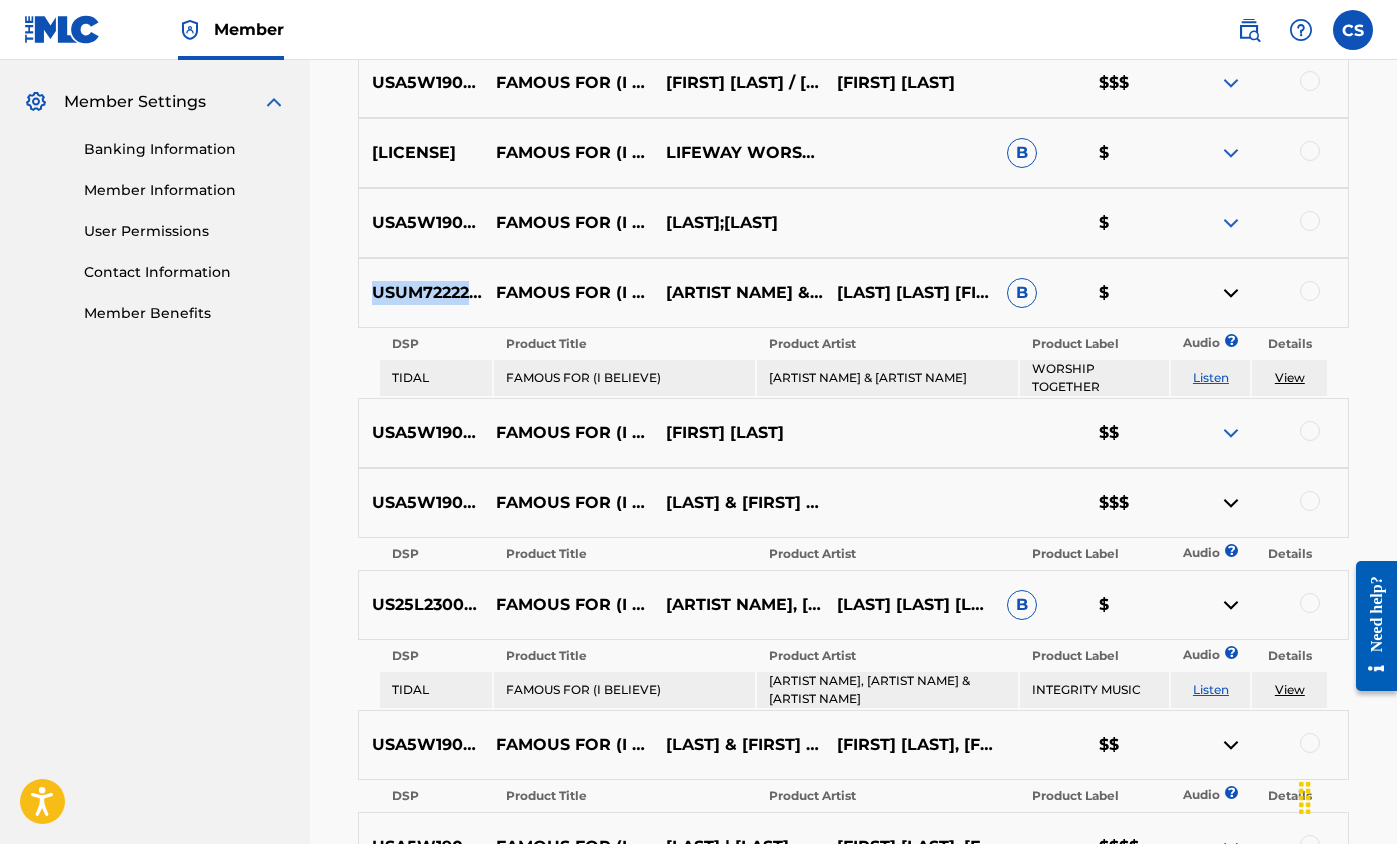 click at bounding box center (1231, 605) 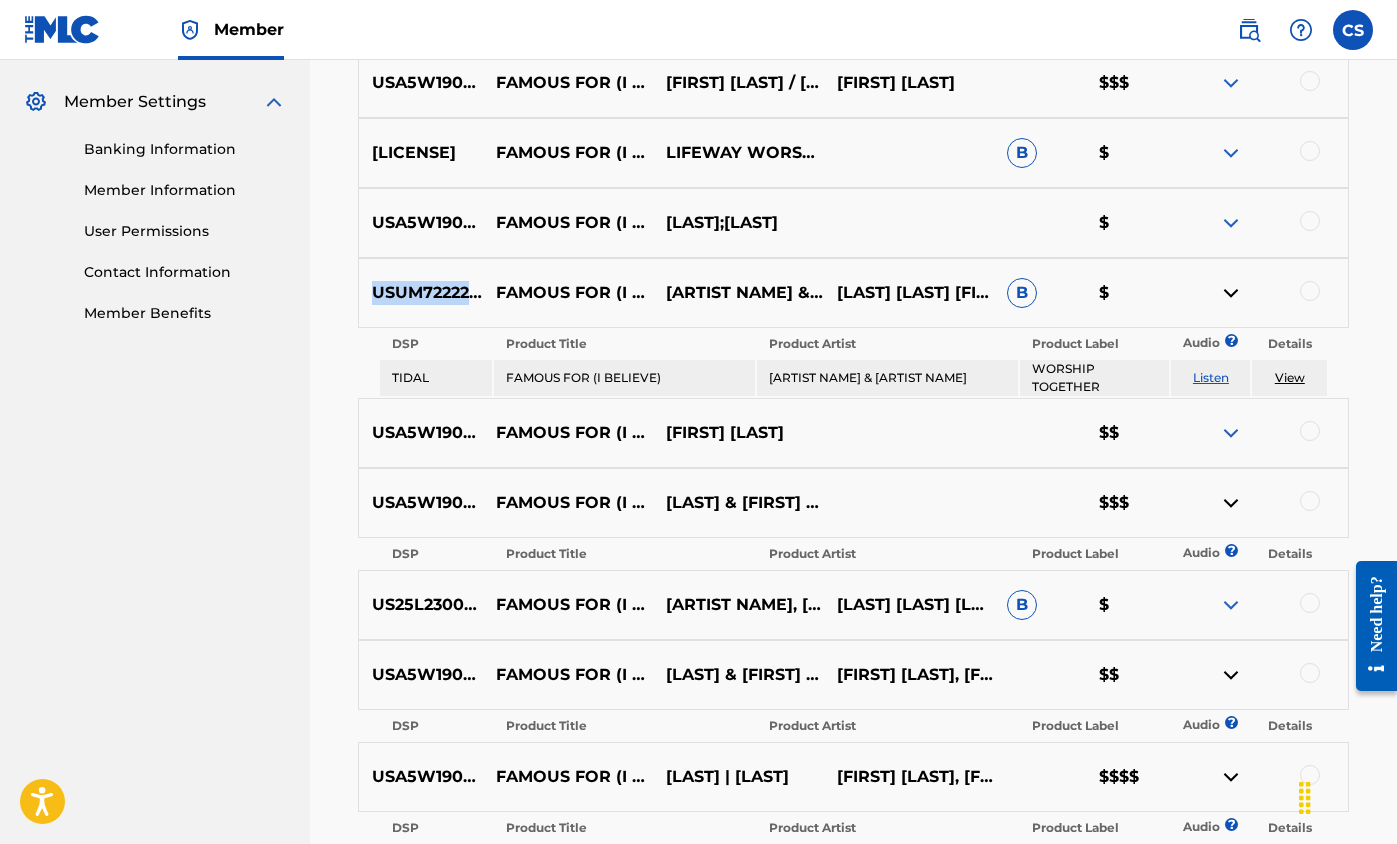 click at bounding box center [1231, 605] 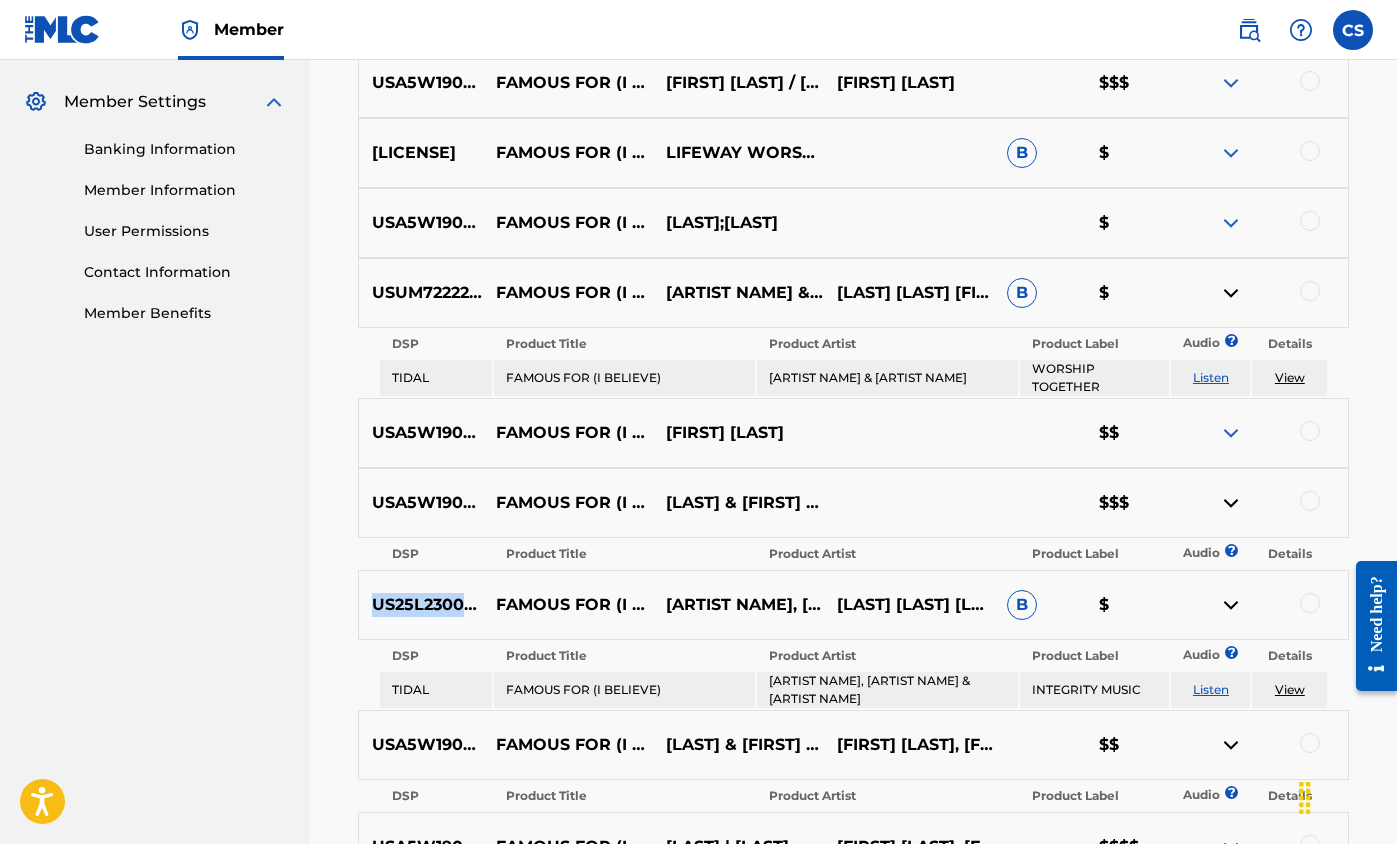 drag, startPoint x: 375, startPoint y: 609, endPoint x: 488, endPoint y: 605, distance: 113.07078 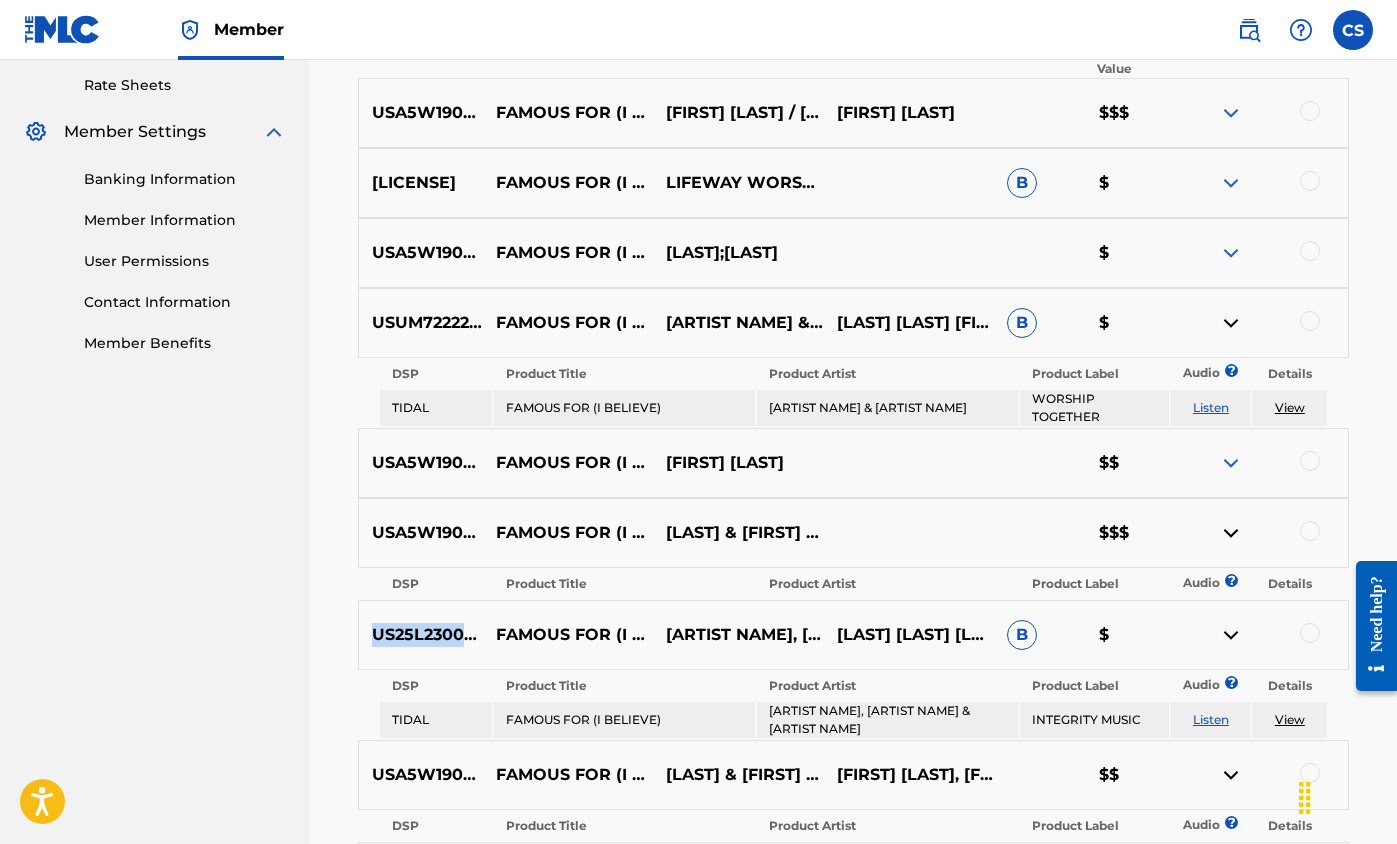 scroll, scrollTop: 614, scrollLeft: 0, axis: vertical 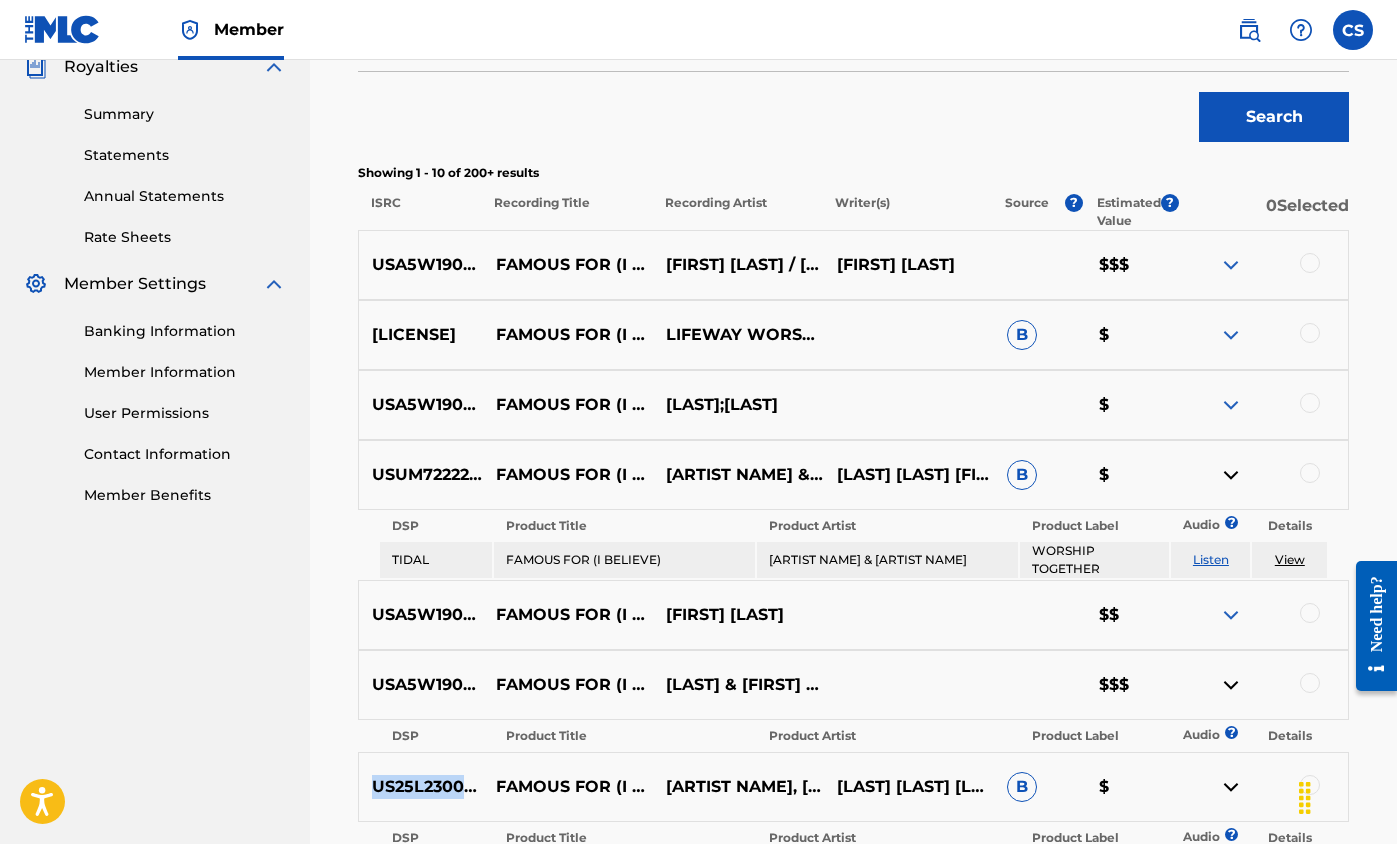 click at bounding box center [1231, 335] 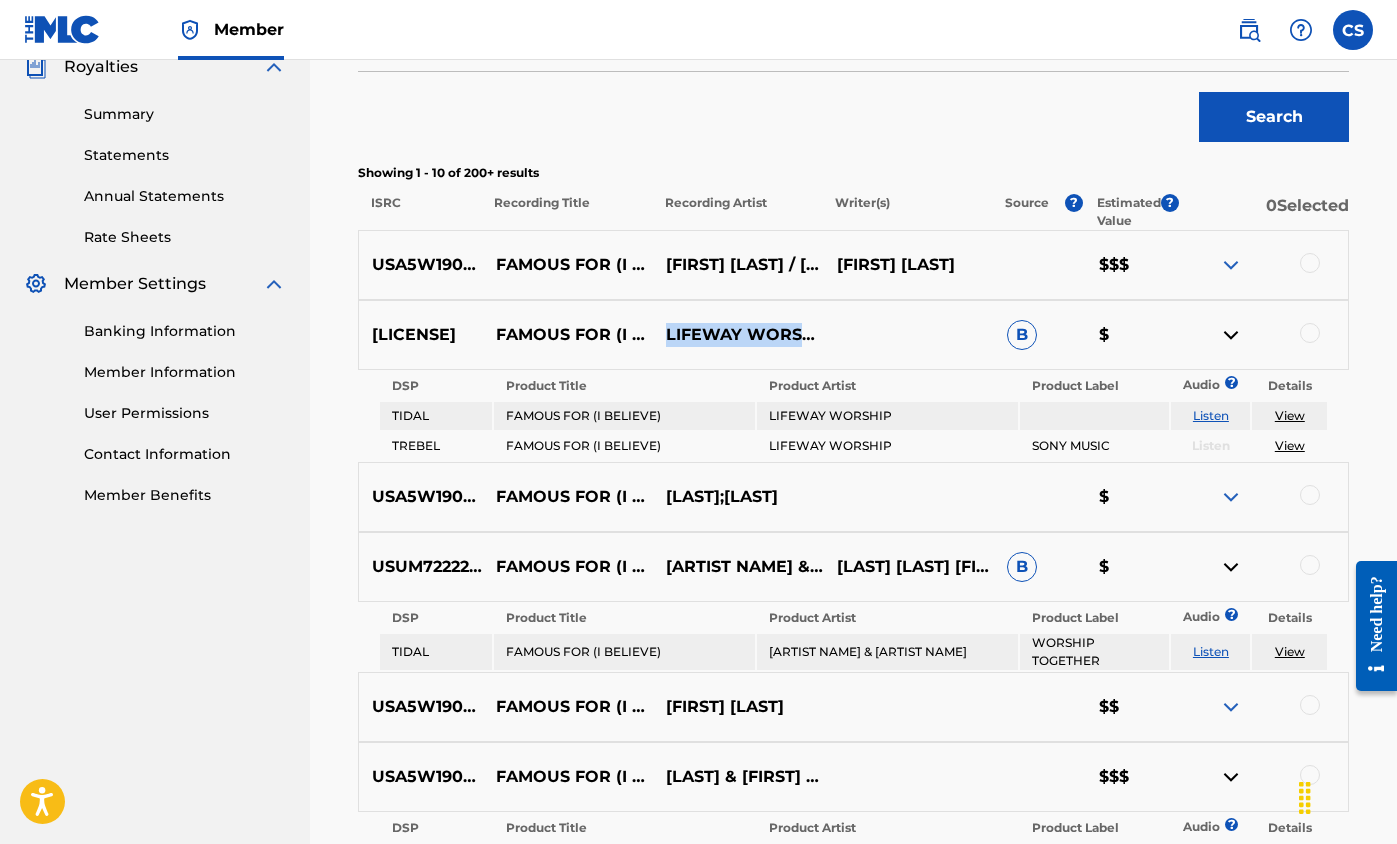 drag, startPoint x: 670, startPoint y: 325, endPoint x: 748, endPoint y: 349, distance: 81.608826 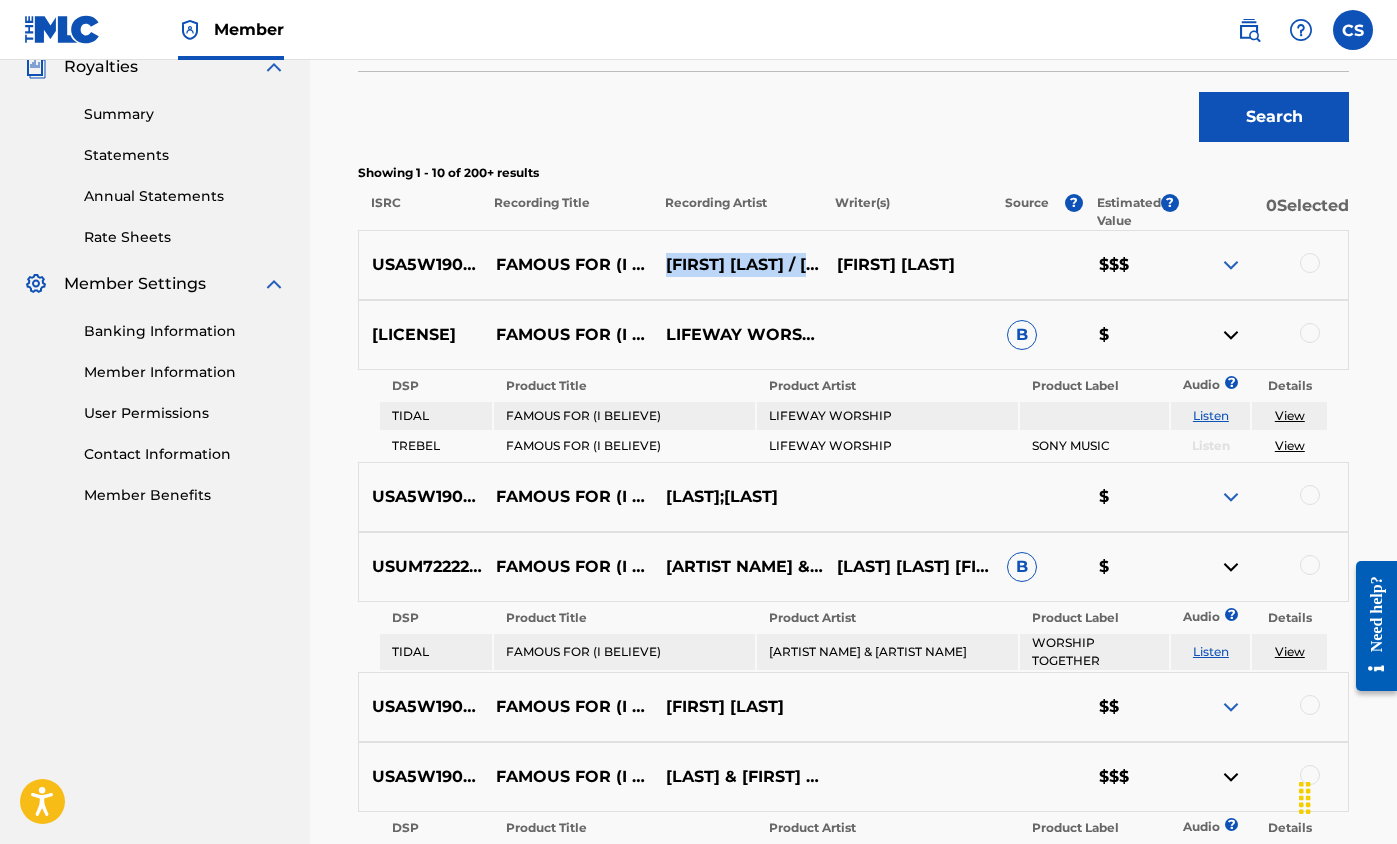 drag, startPoint x: 670, startPoint y: 256, endPoint x: 810, endPoint y: 278, distance: 141.71803 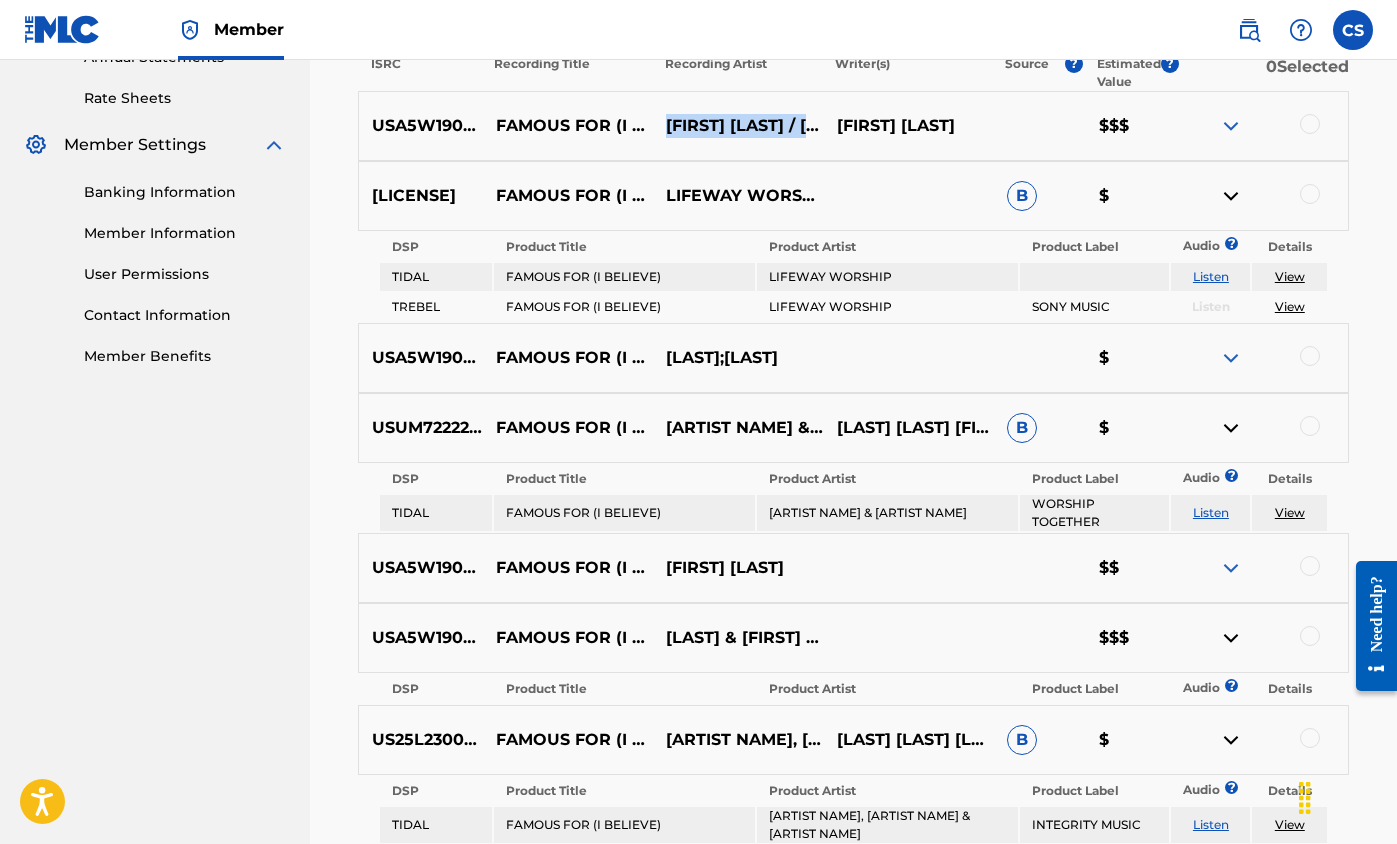 scroll, scrollTop: 753, scrollLeft: 0, axis: vertical 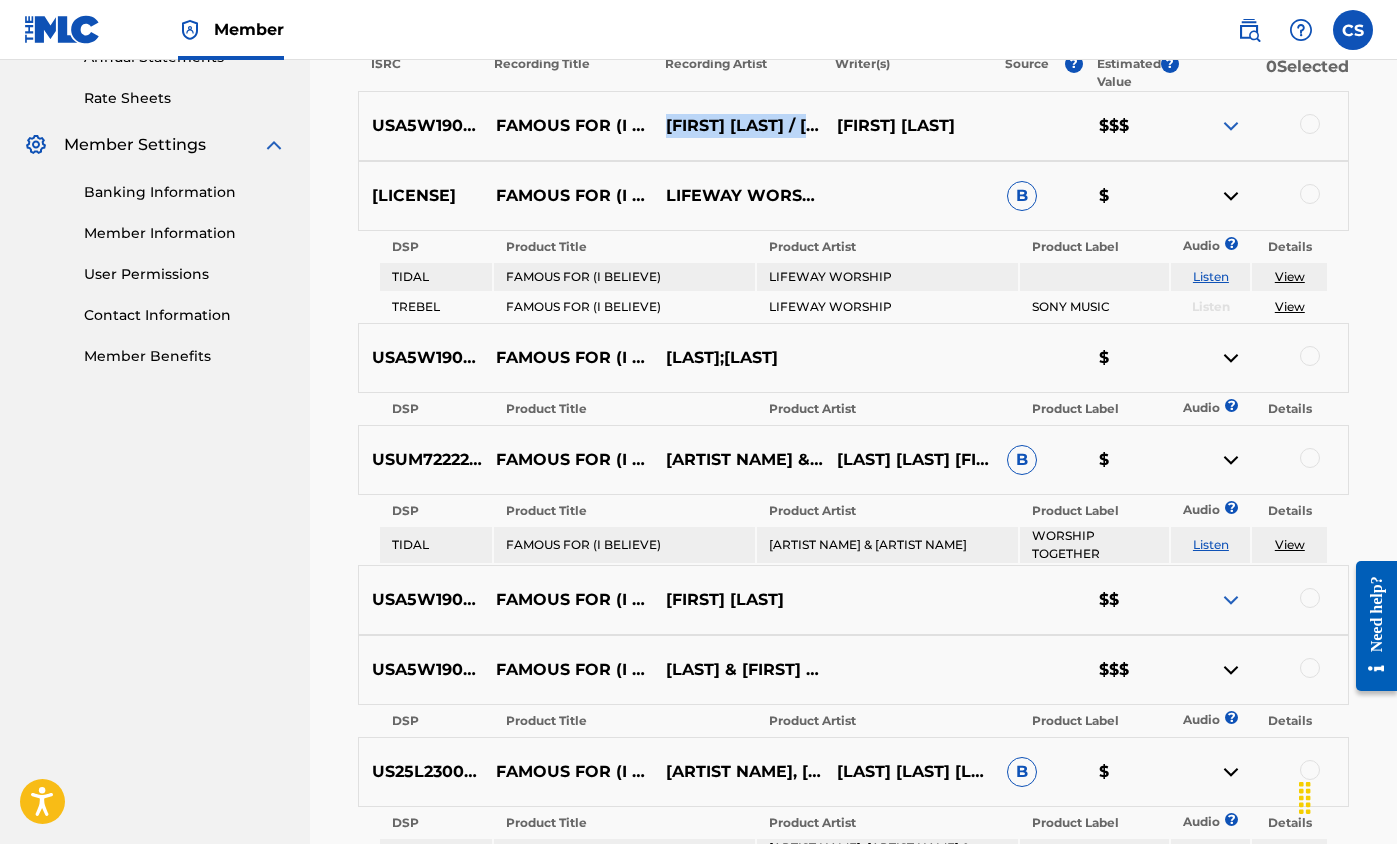 click at bounding box center (1231, 358) 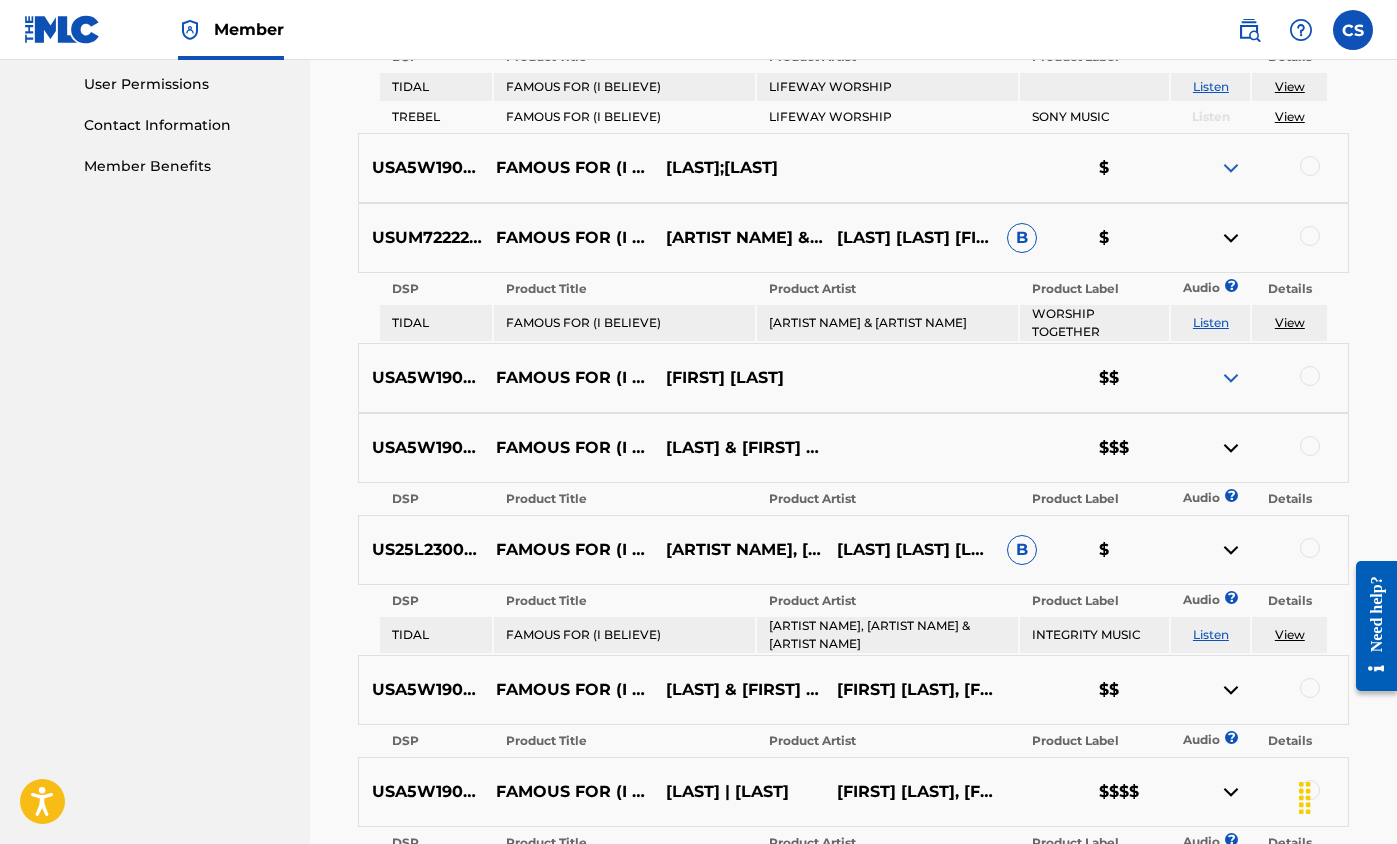 scroll, scrollTop: 973, scrollLeft: 0, axis: vertical 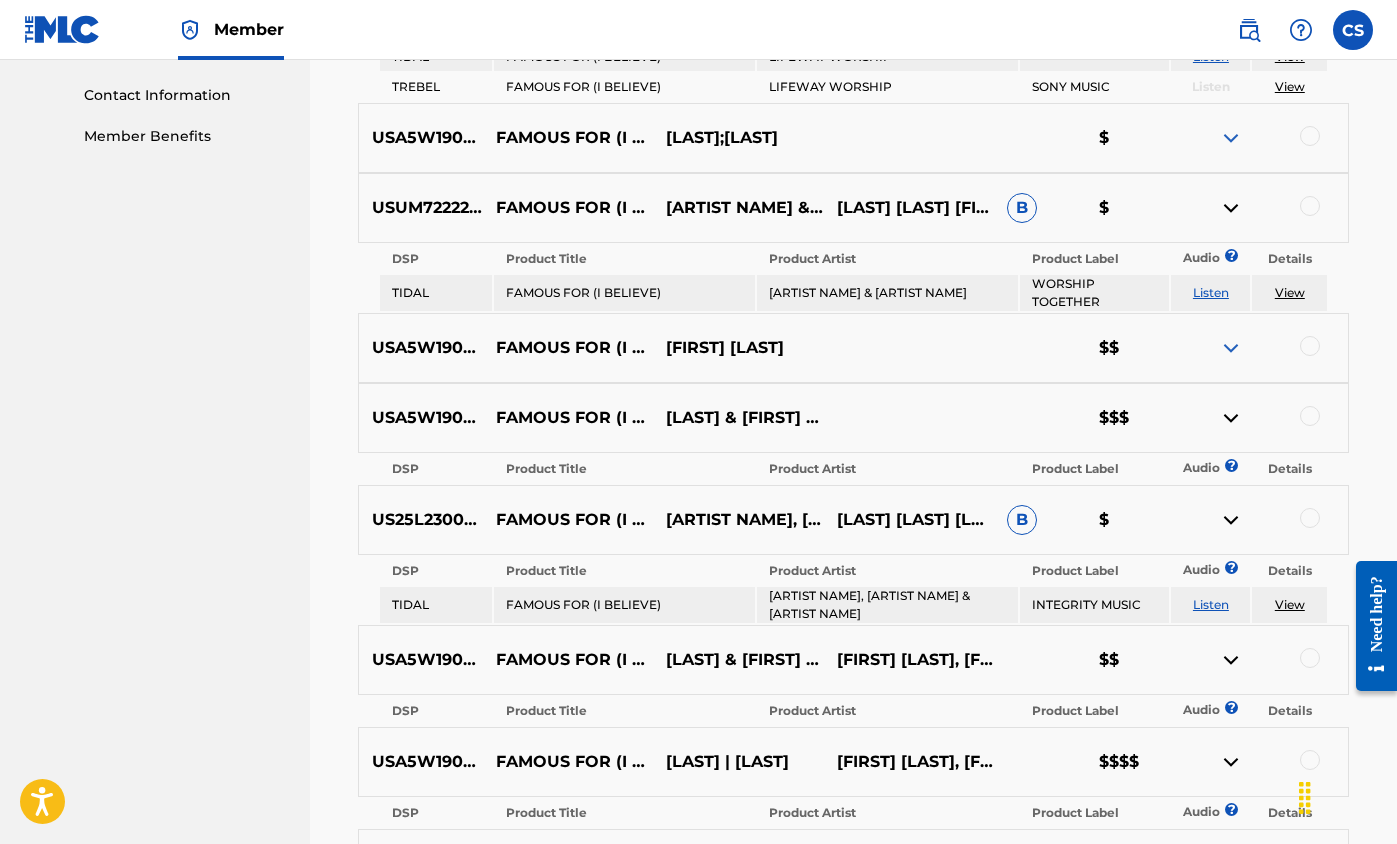 drag, startPoint x: 771, startPoint y: 286, endPoint x: 816, endPoint y: 303, distance: 48.104053 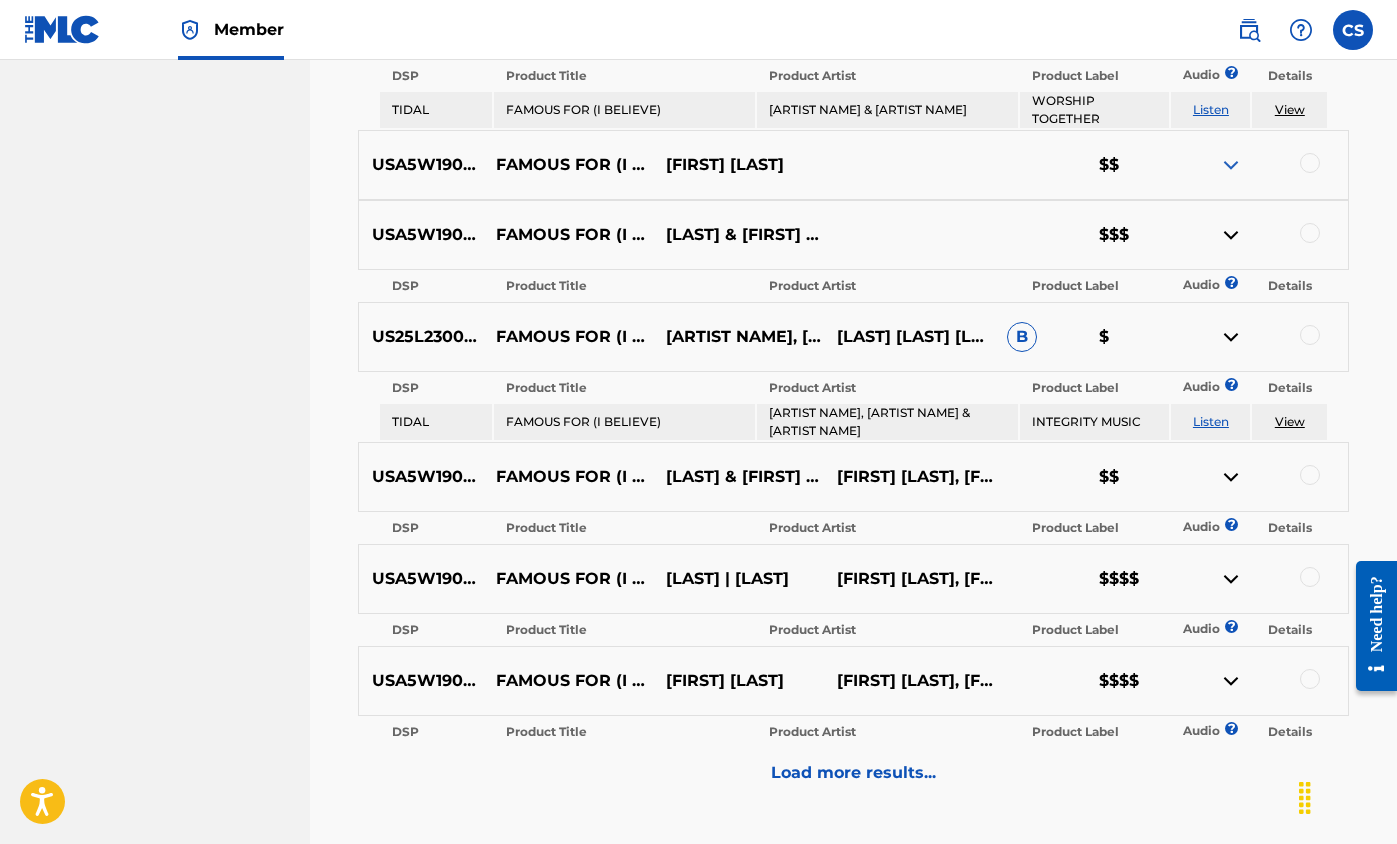 scroll, scrollTop: 1157, scrollLeft: 0, axis: vertical 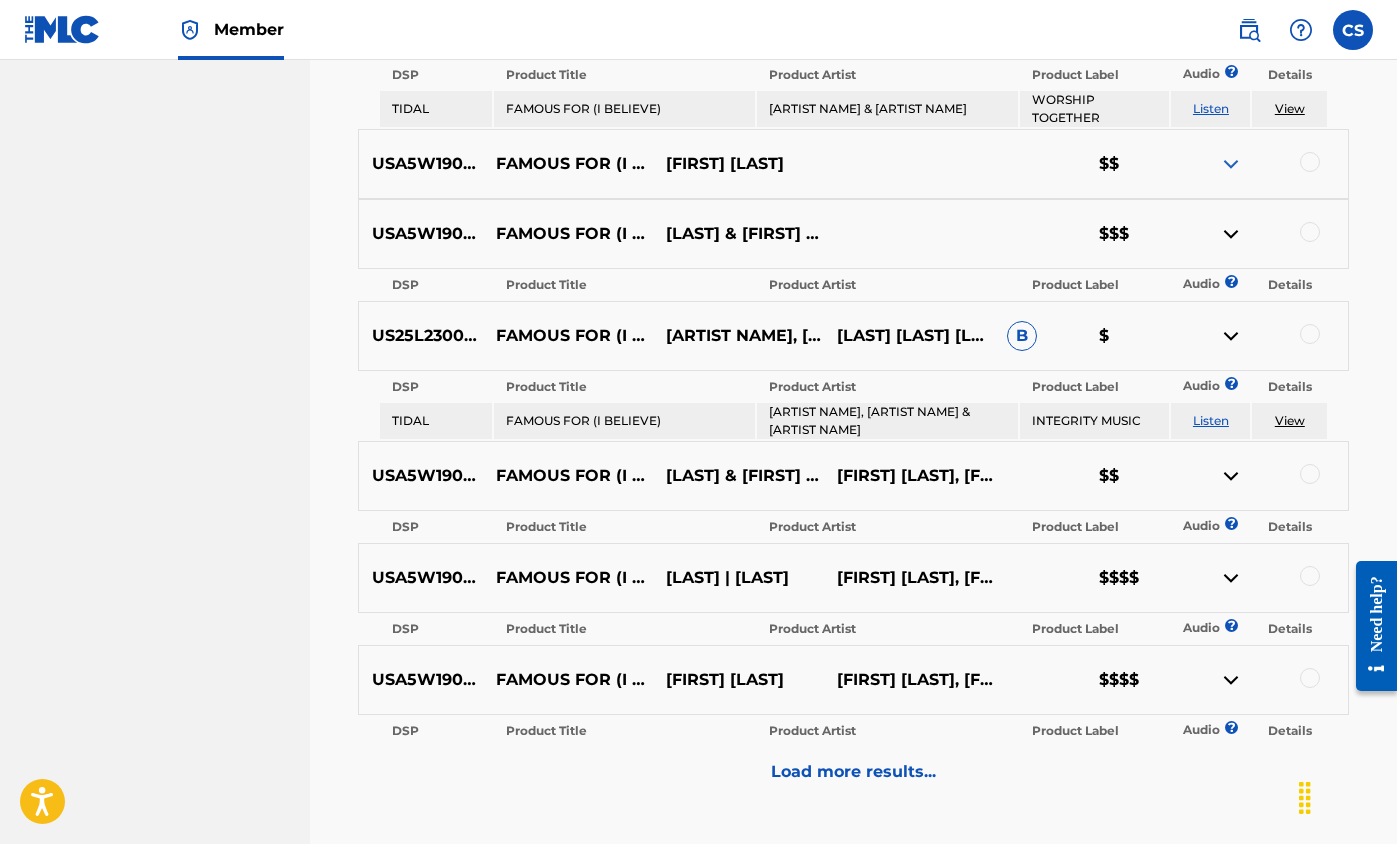 click on "Load more results..." at bounding box center [853, 772] 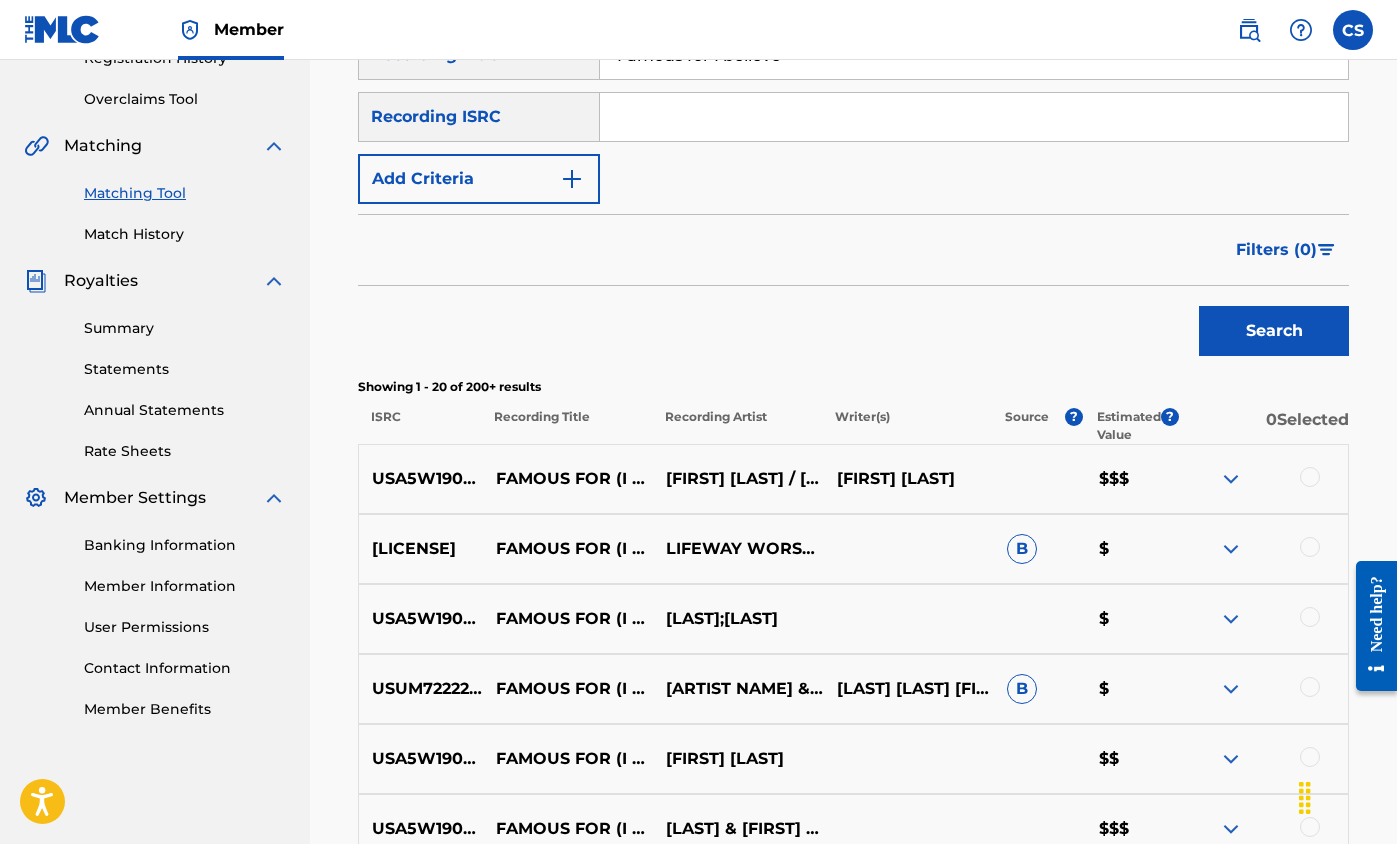 scroll, scrollTop: 396, scrollLeft: 0, axis: vertical 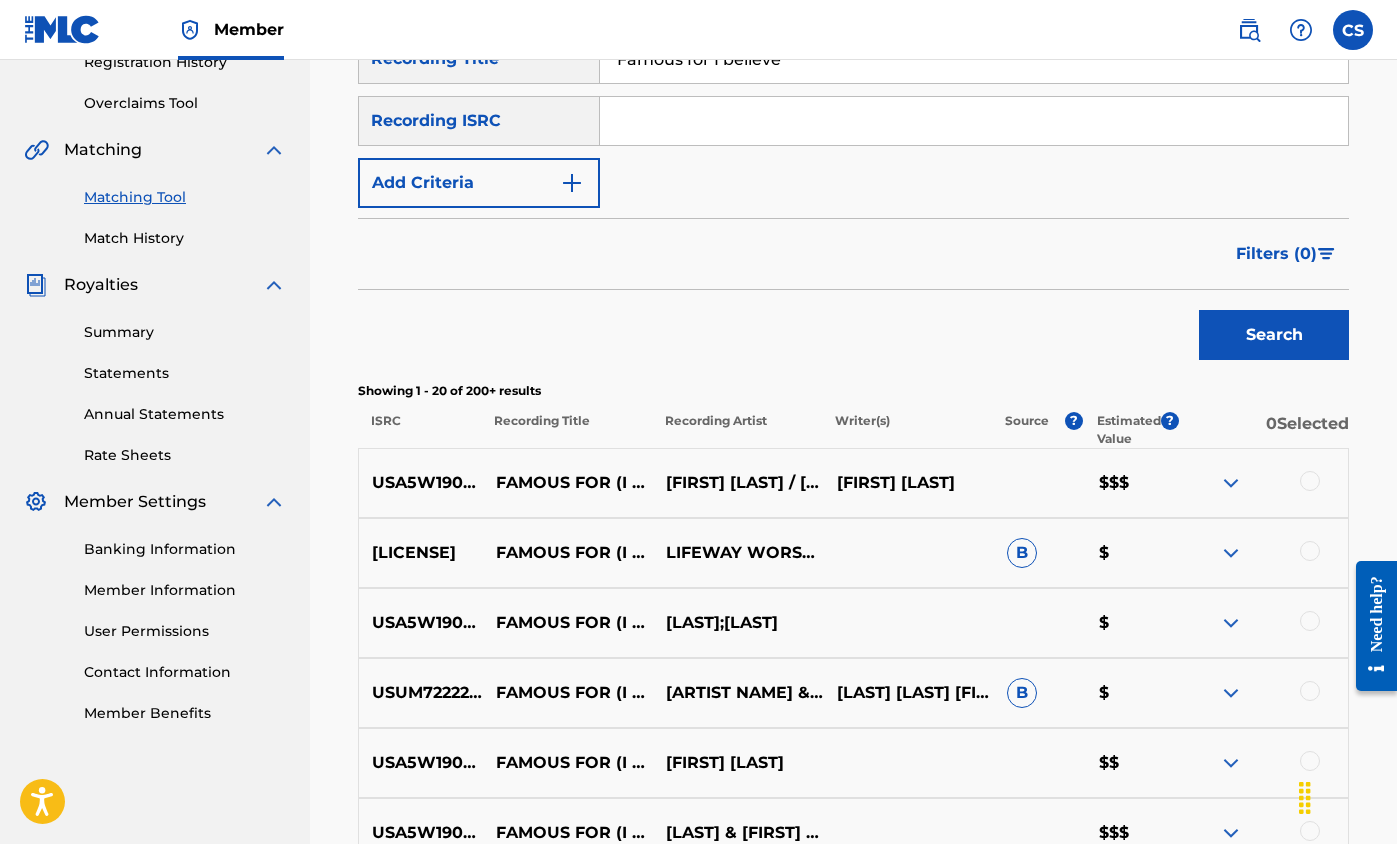click at bounding box center (1326, 254) 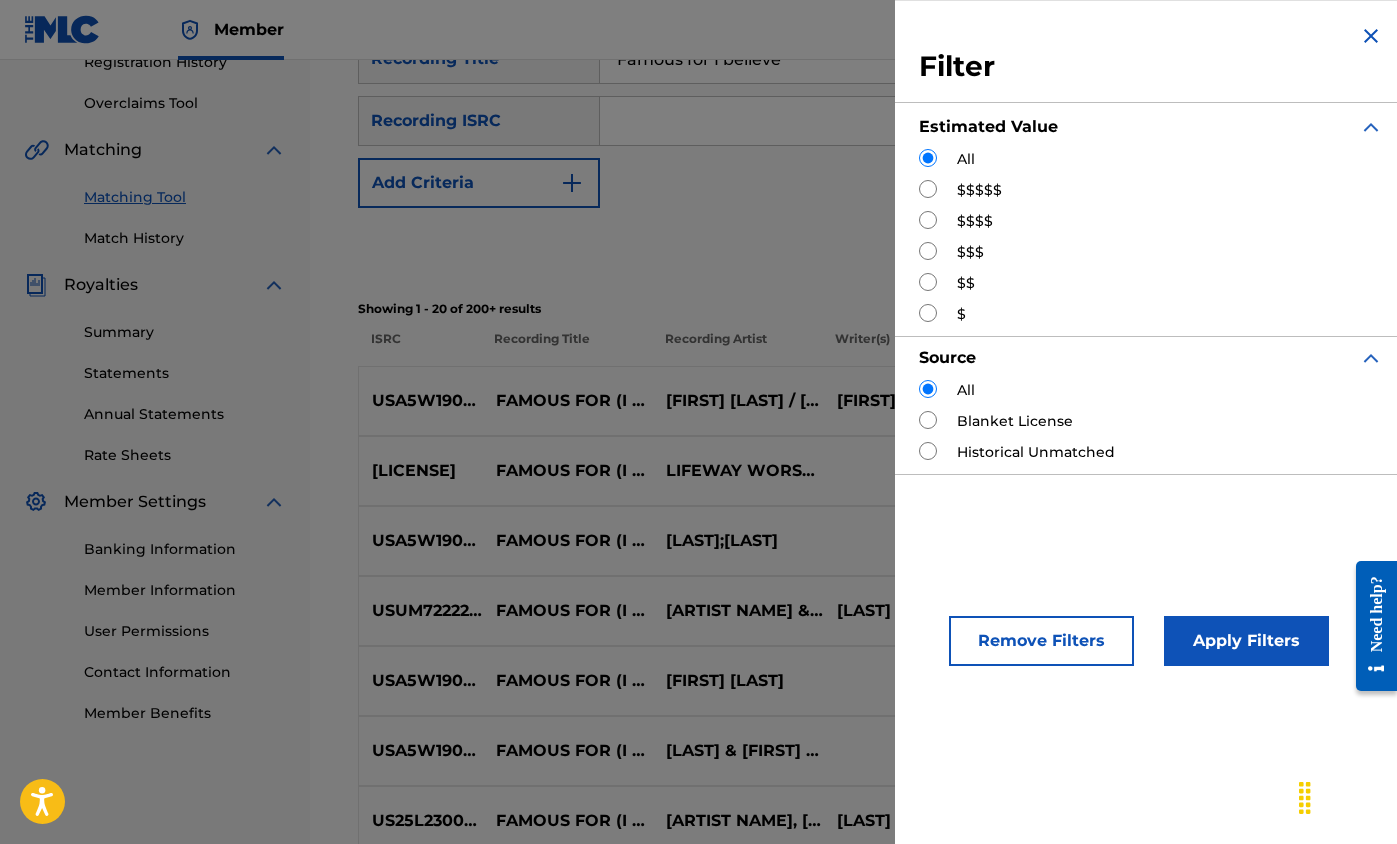 click at bounding box center (928, 220) 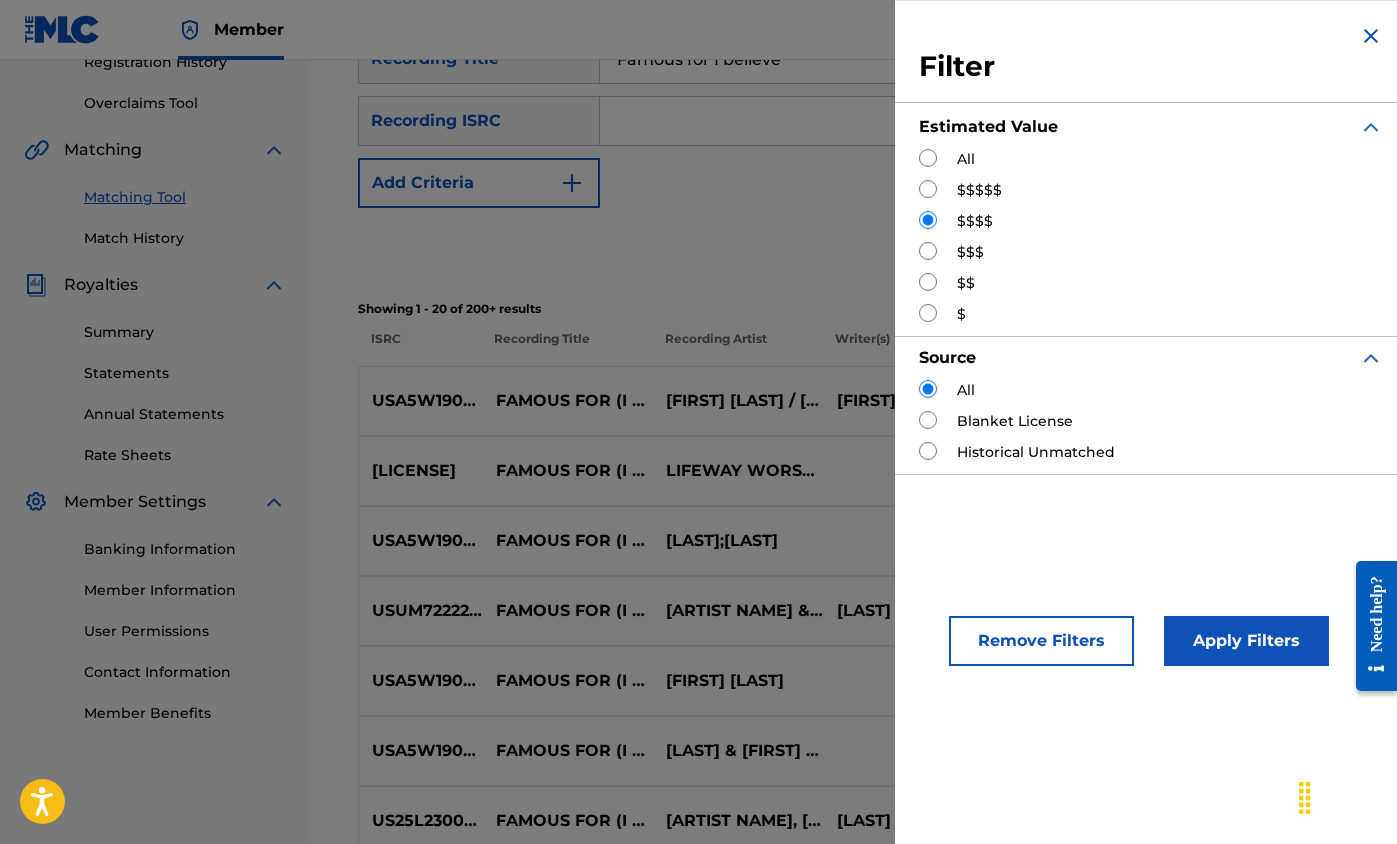 click on "Apply Filters" at bounding box center (1246, 641) 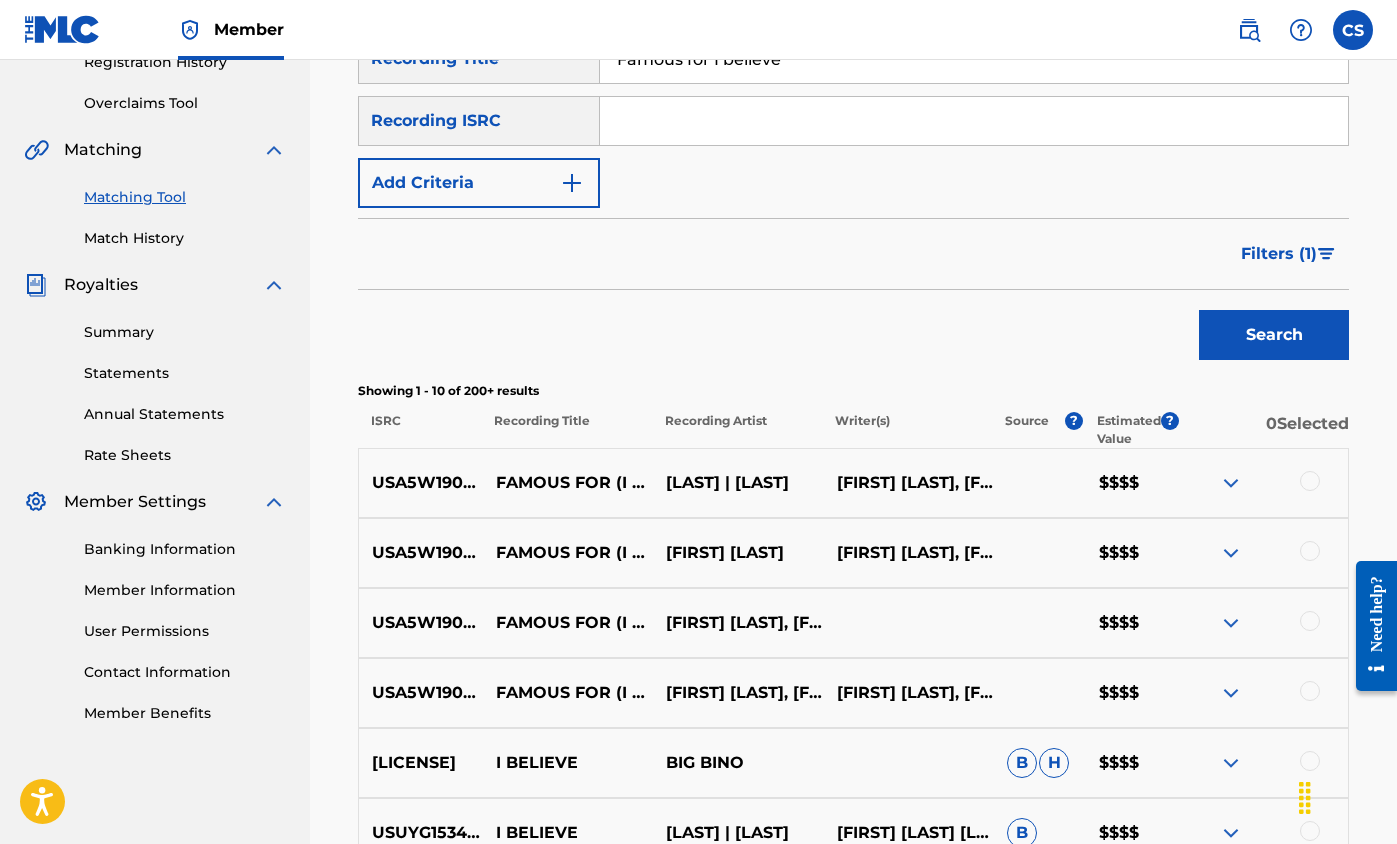 click at bounding box center [1231, 483] 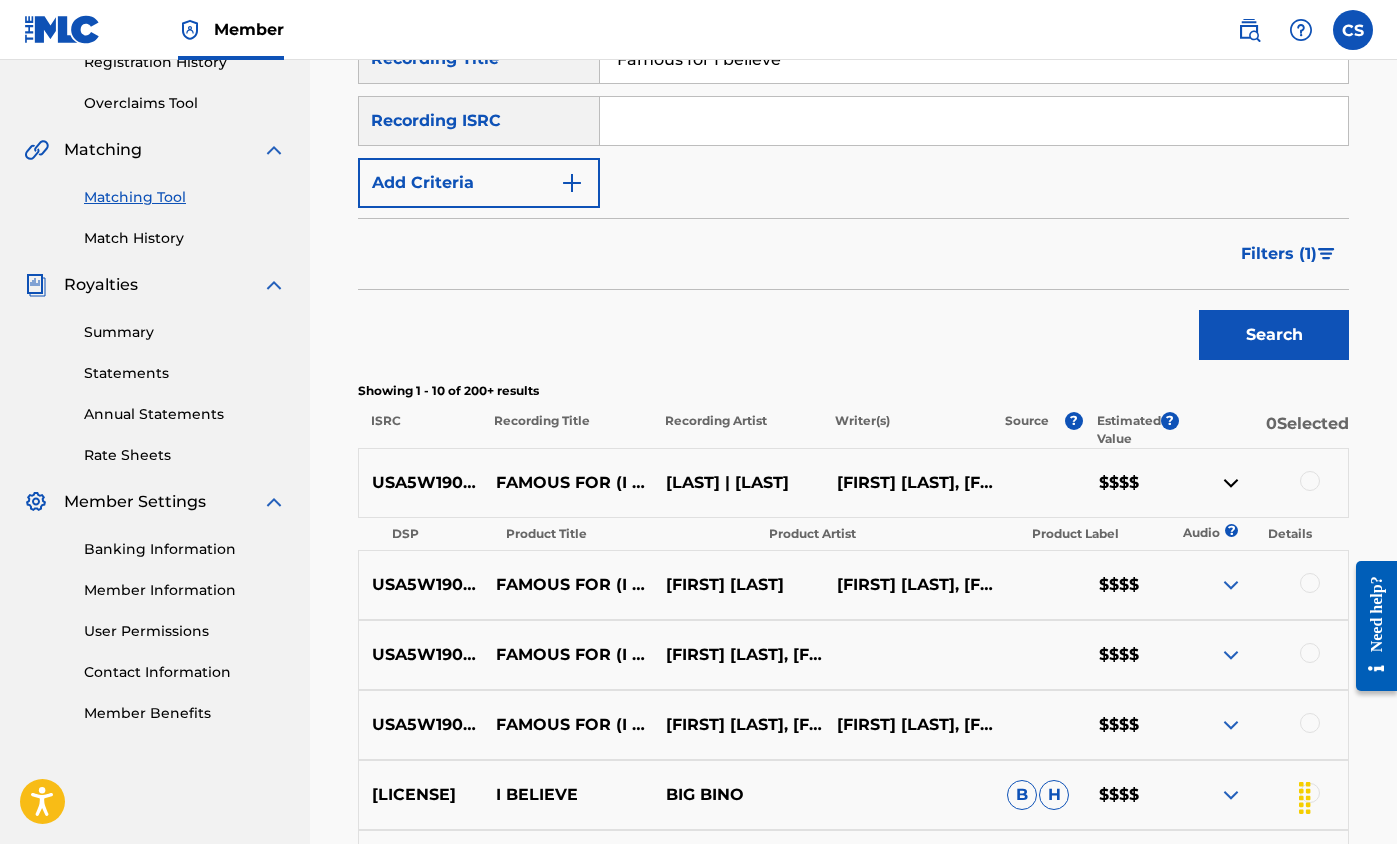click at bounding box center (1231, 483) 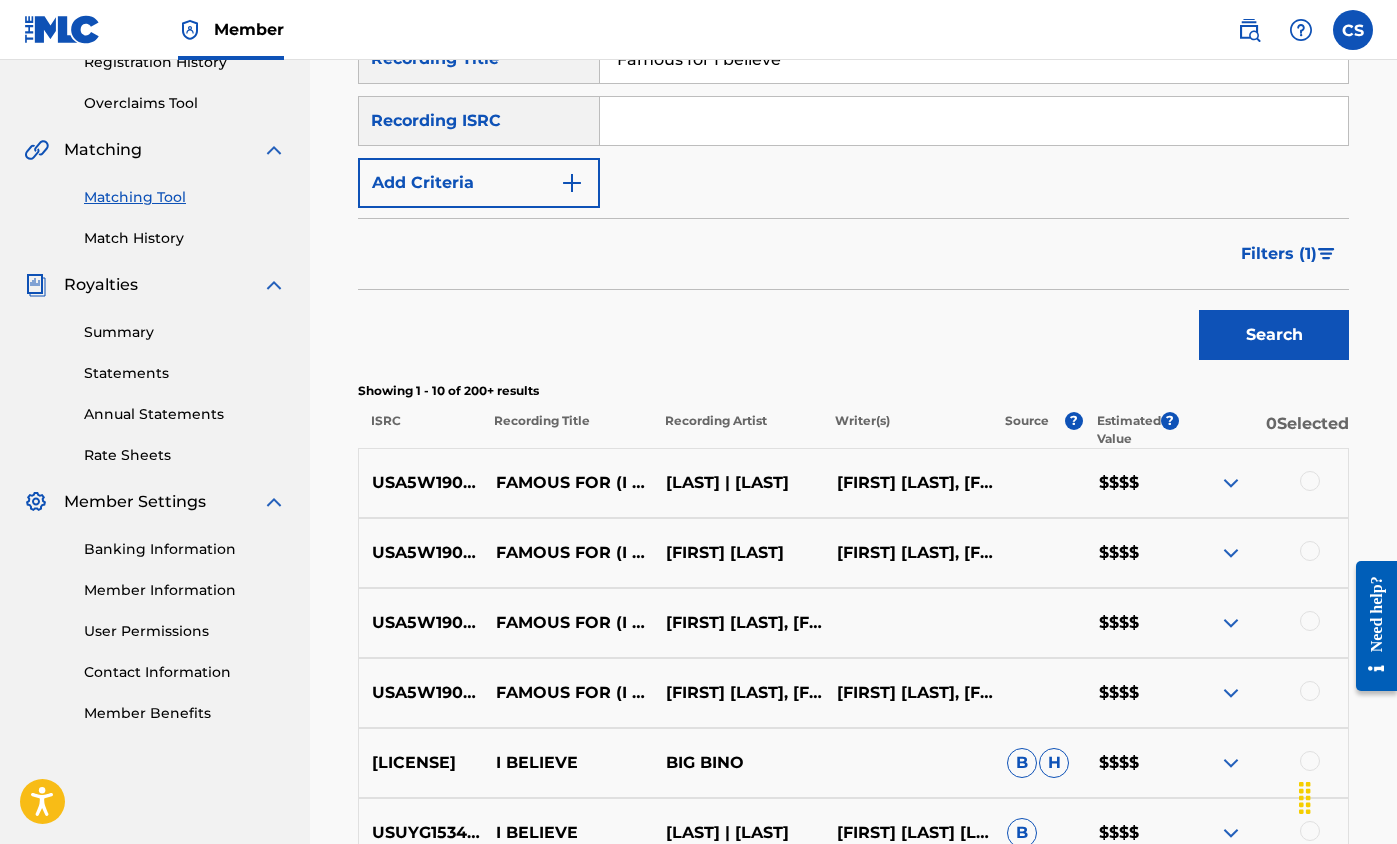 click at bounding box center [1231, 553] 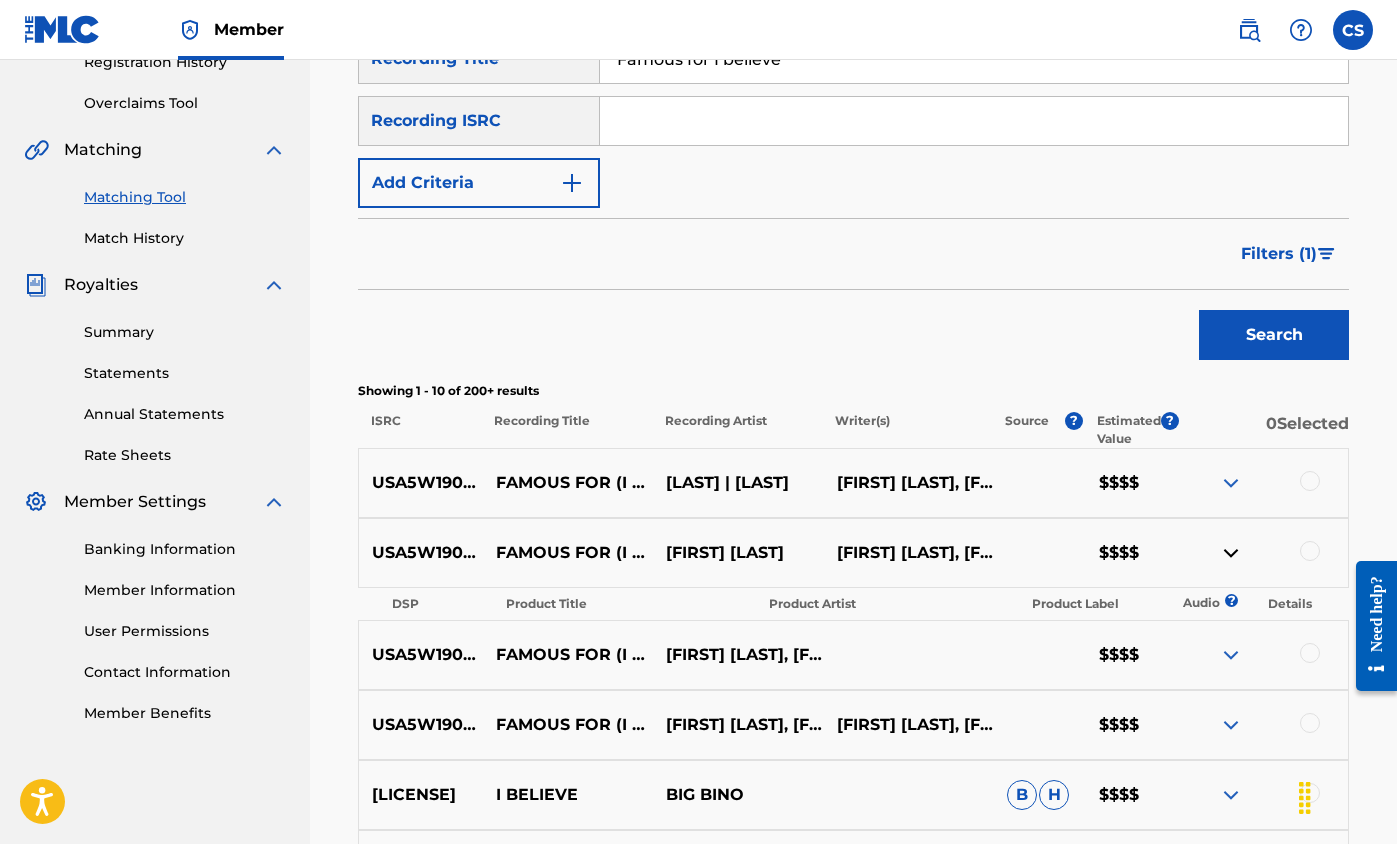 click at bounding box center [1231, 553] 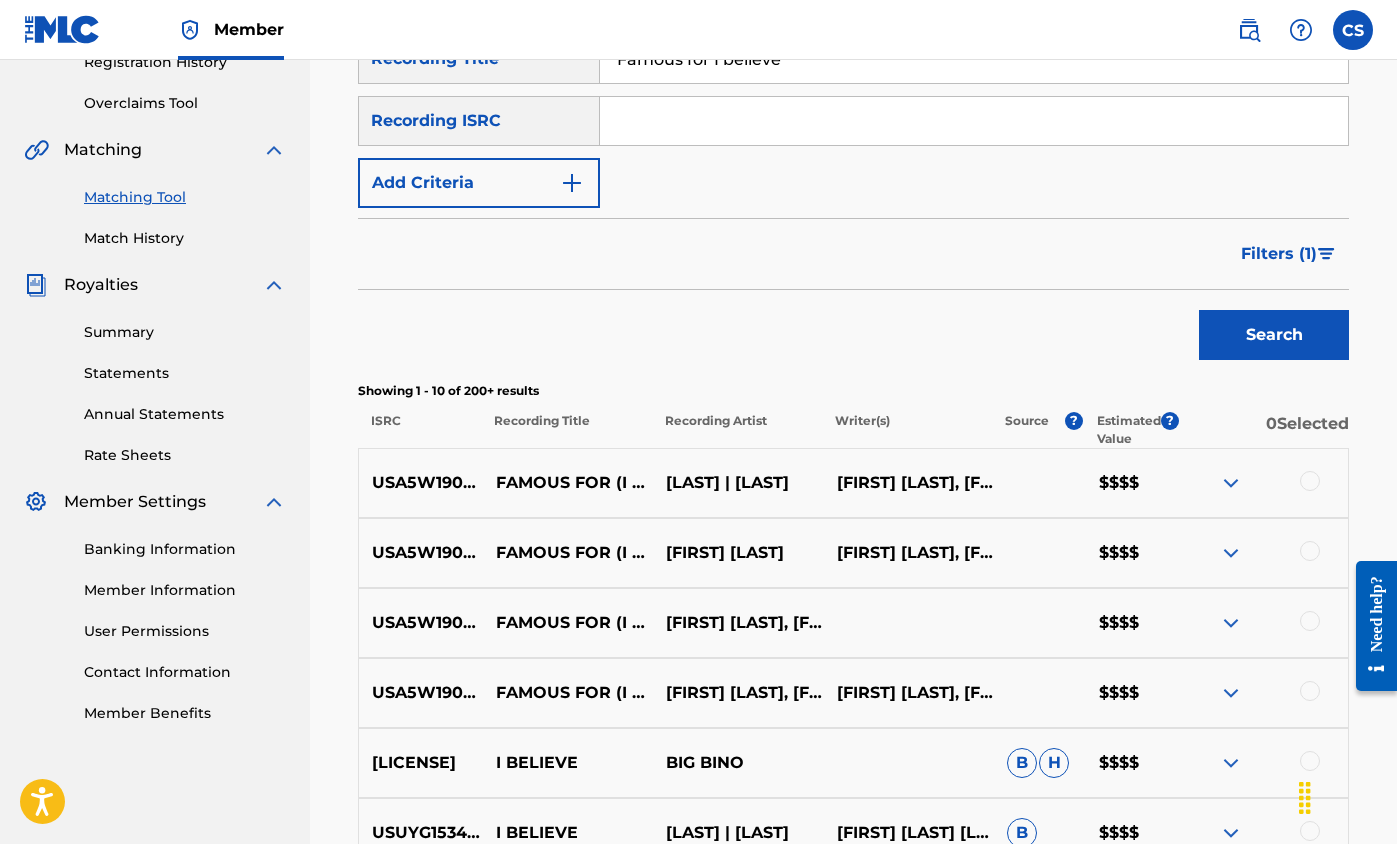 click at bounding box center (1231, 623) 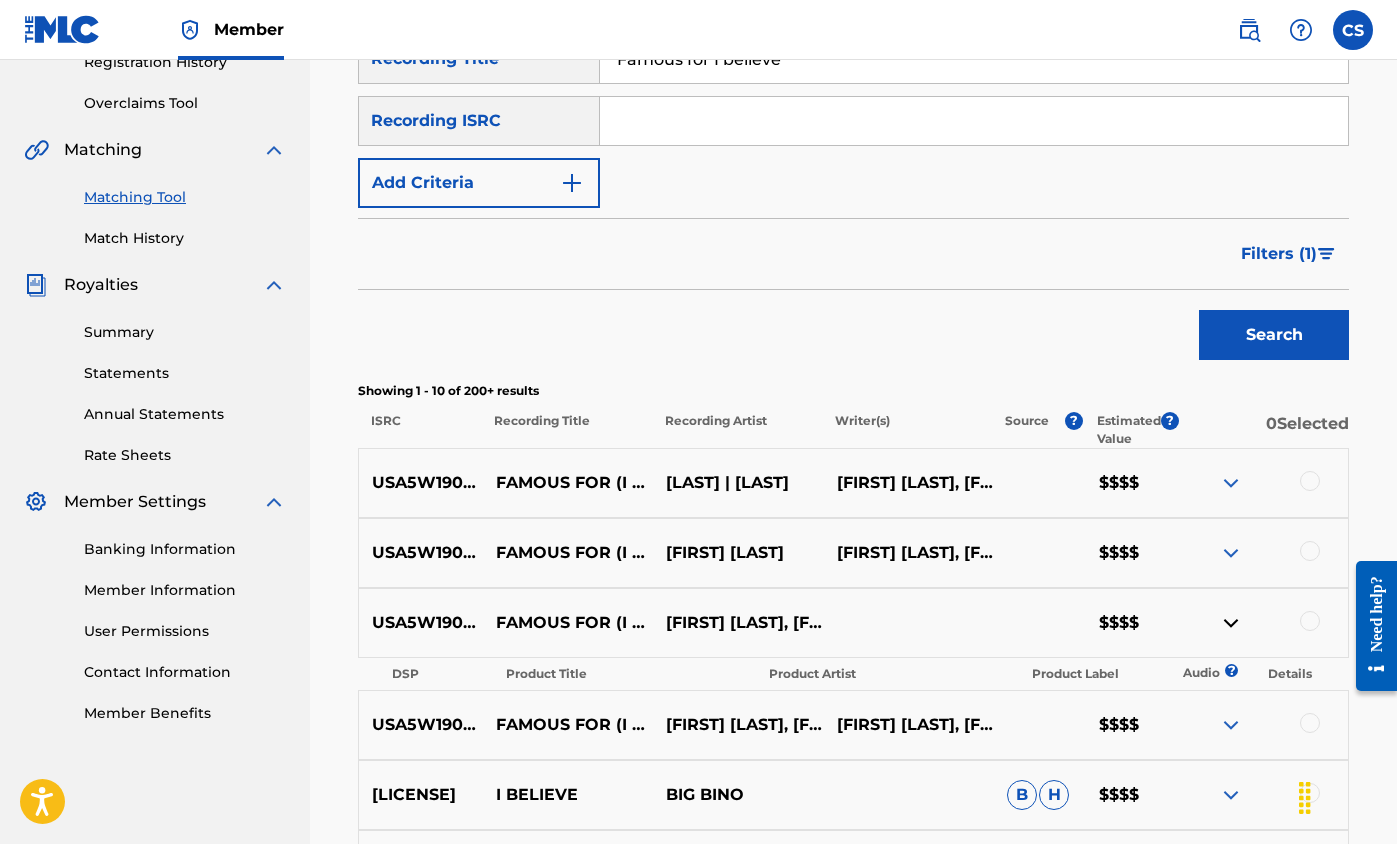 click at bounding box center [1231, 623] 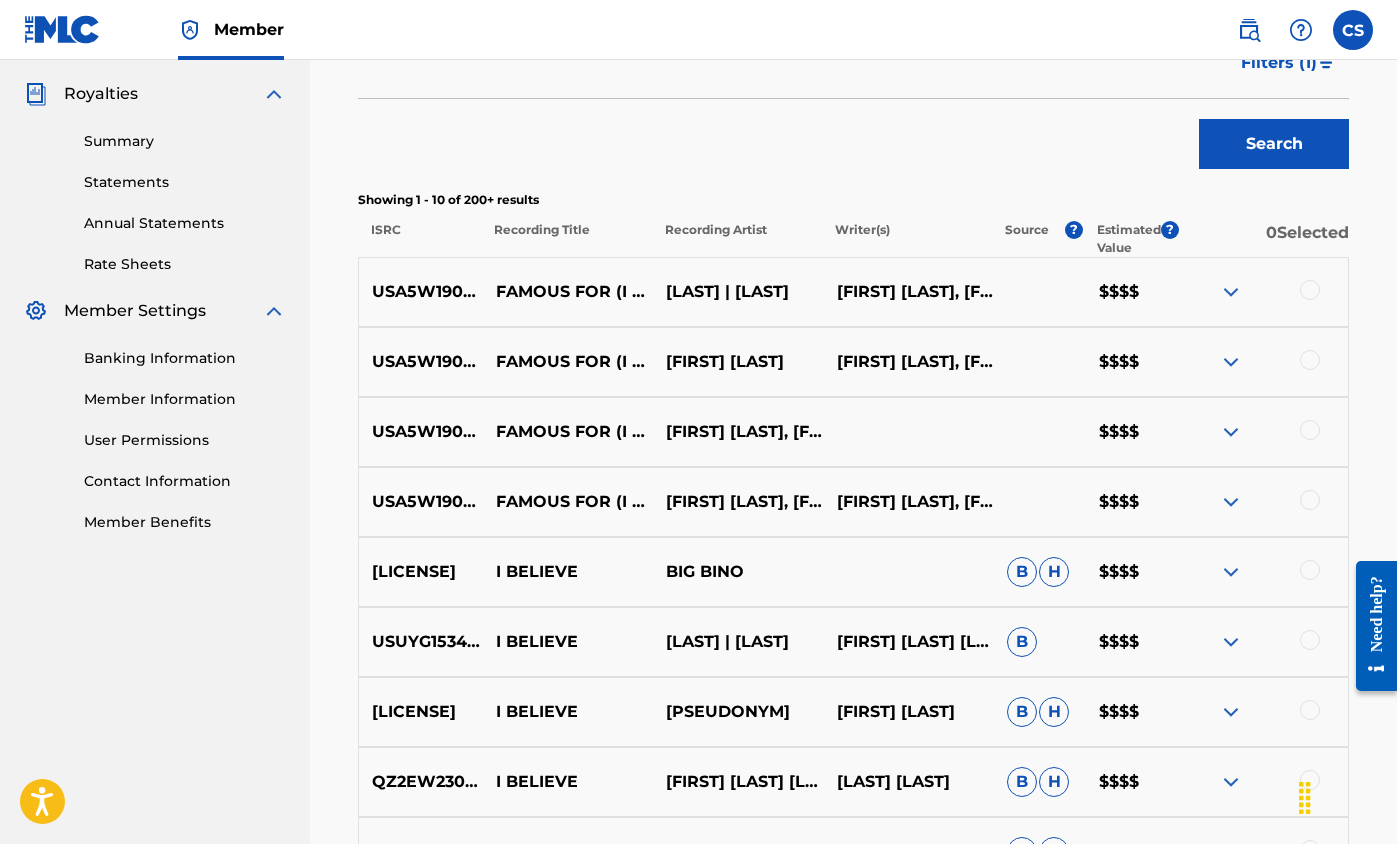 scroll, scrollTop: 617, scrollLeft: 0, axis: vertical 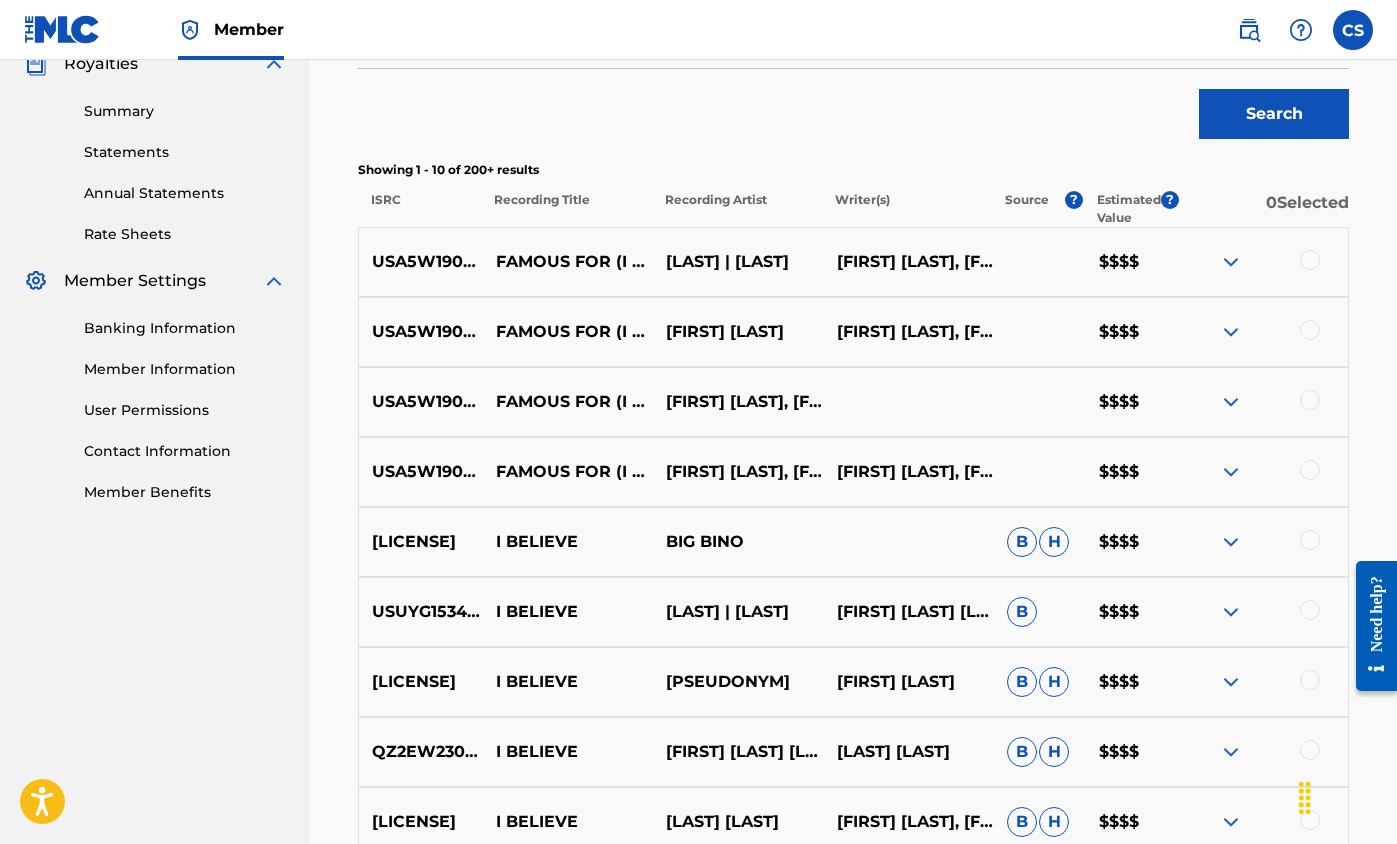 click at bounding box center [1231, 472] 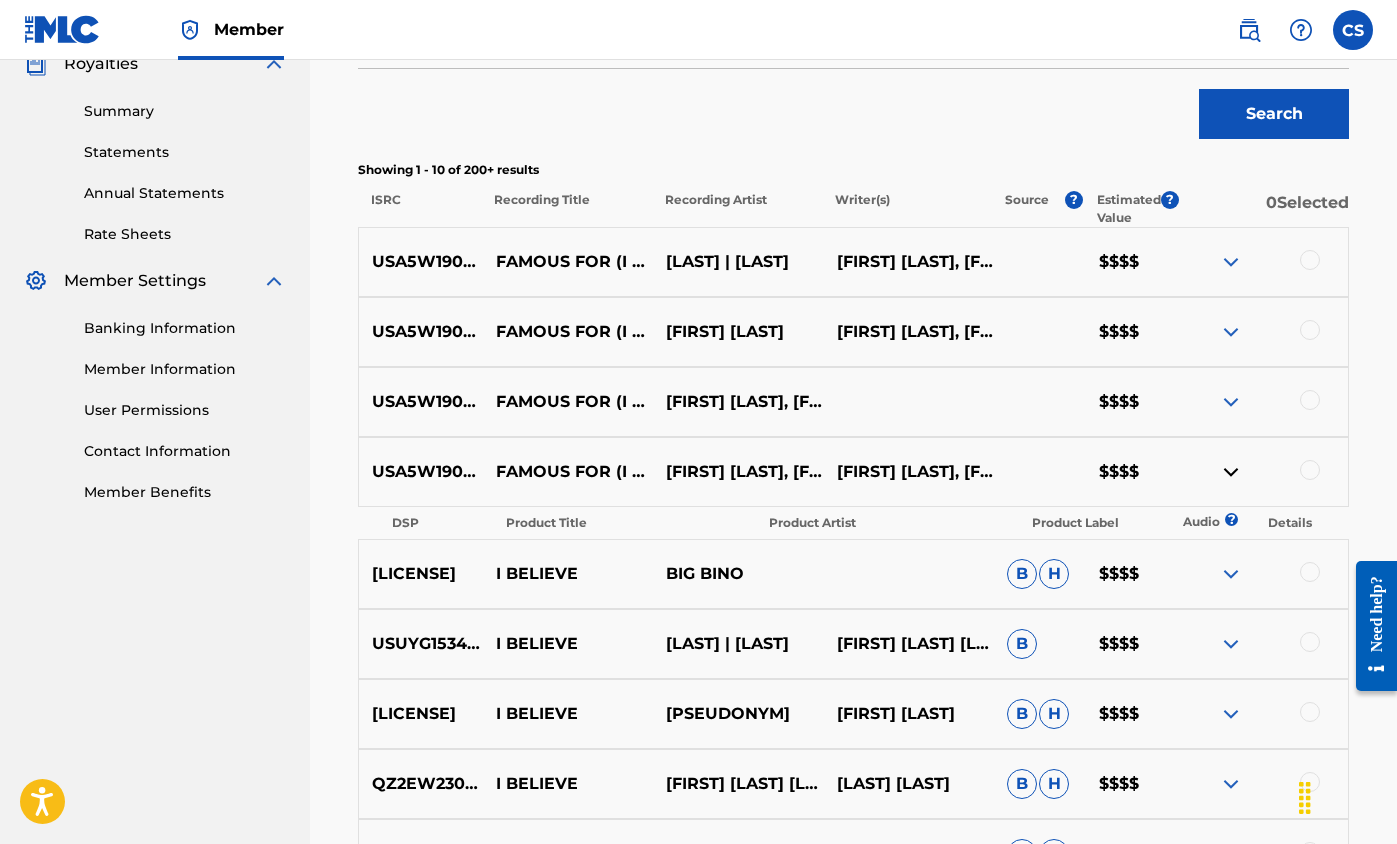 click at bounding box center [1231, 472] 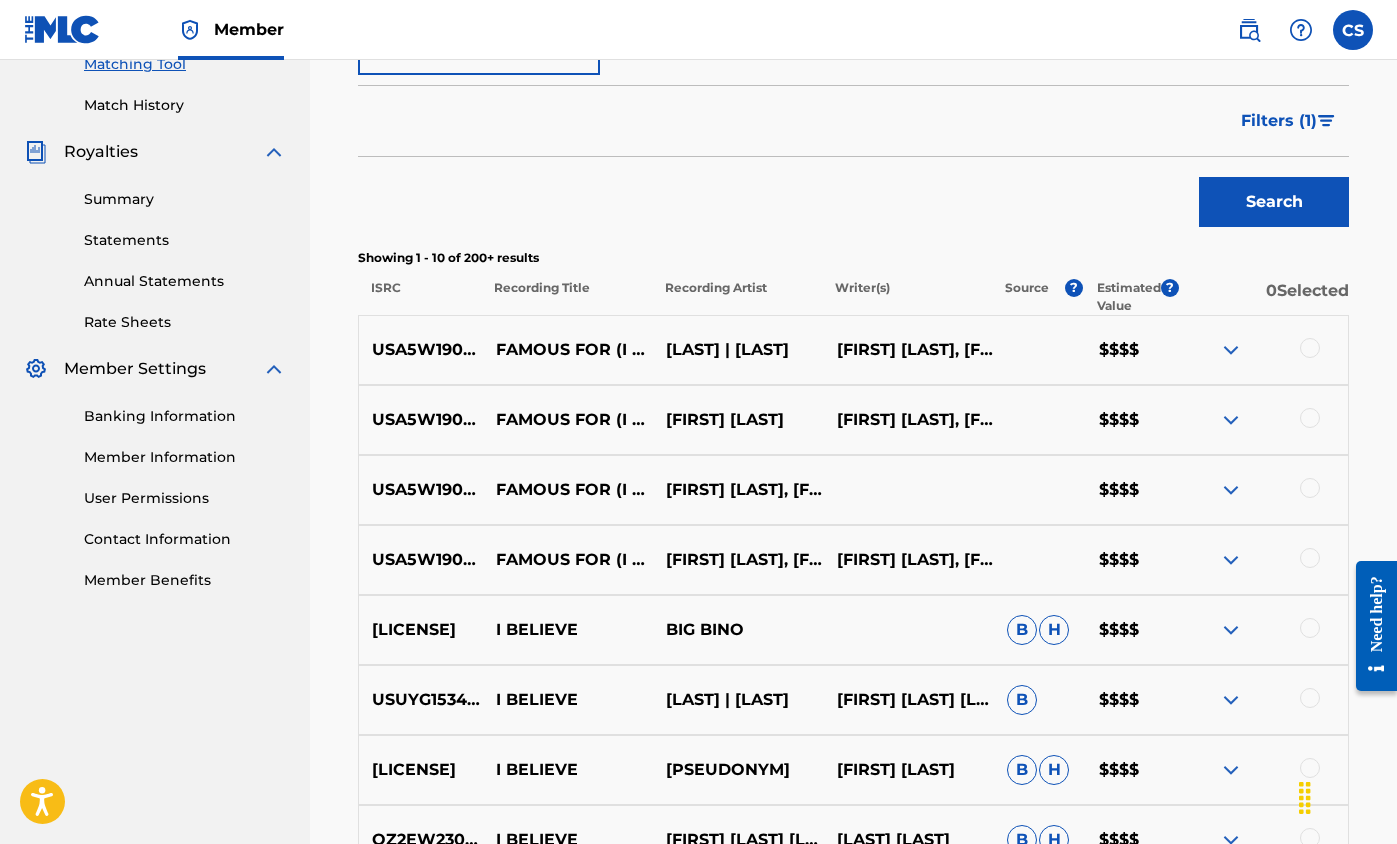 scroll, scrollTop: 506, scrollLeft: 0, axis: vertical 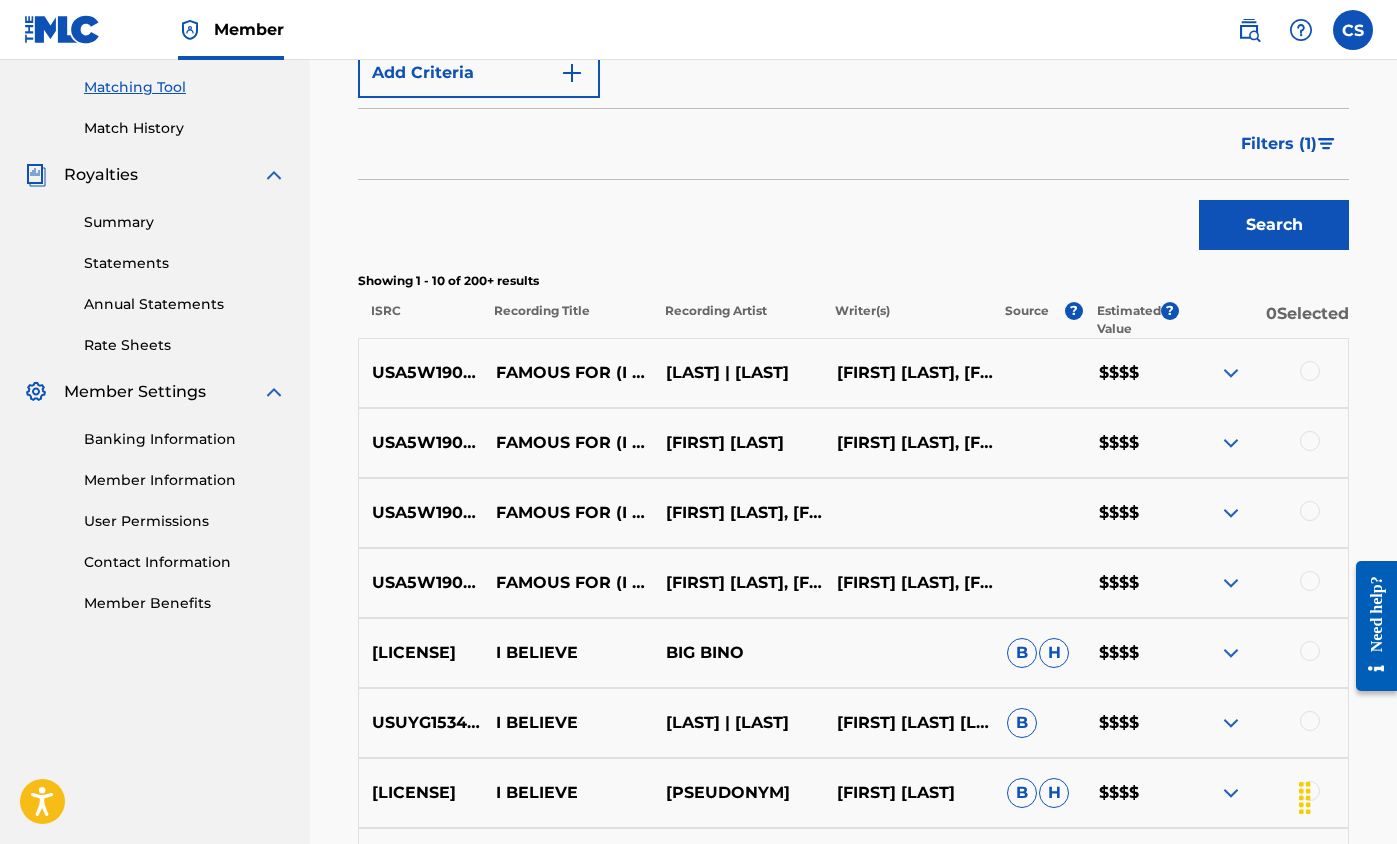 click at bounding box center (1326, 144) 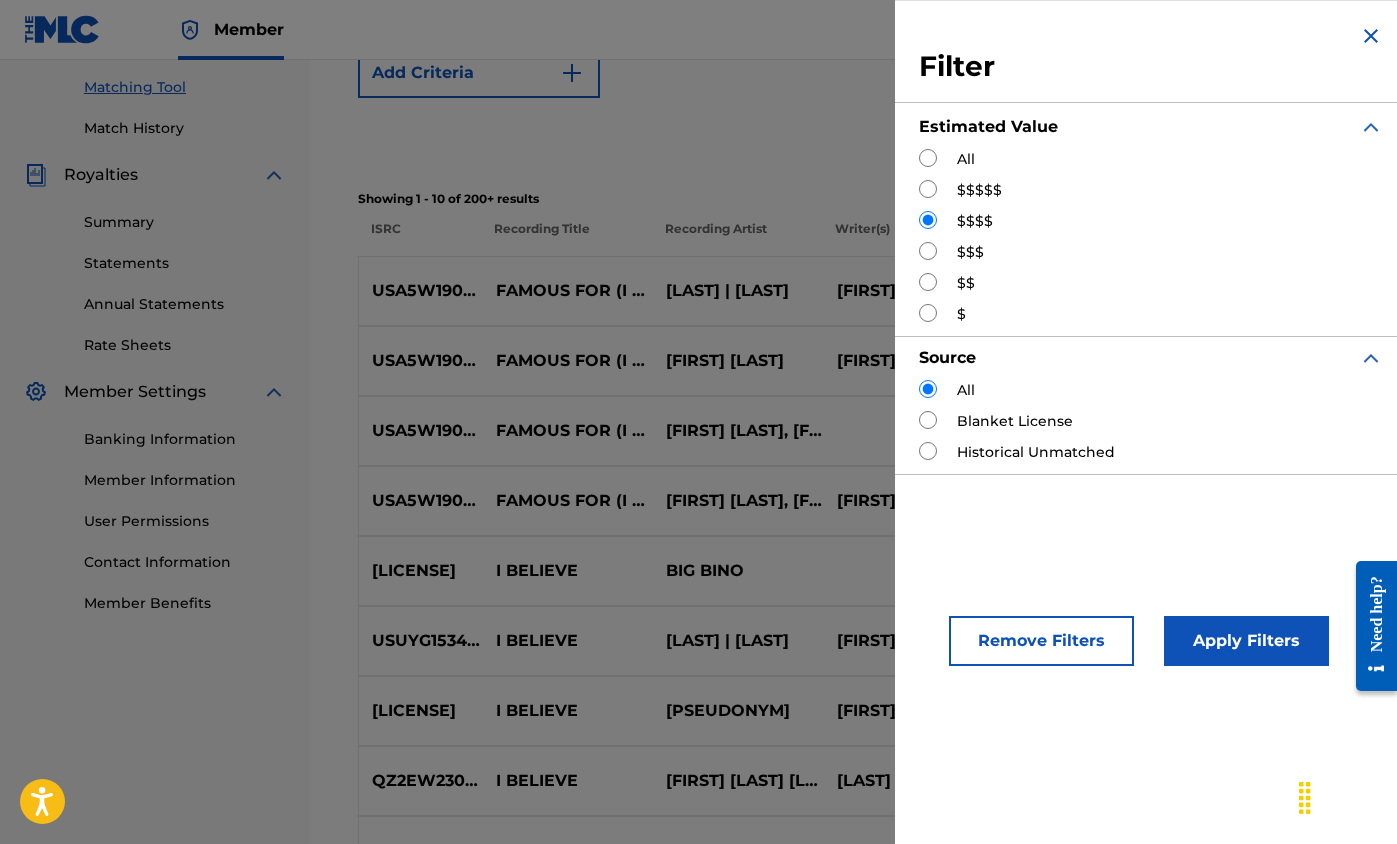 click at bounding box center (928, 251) 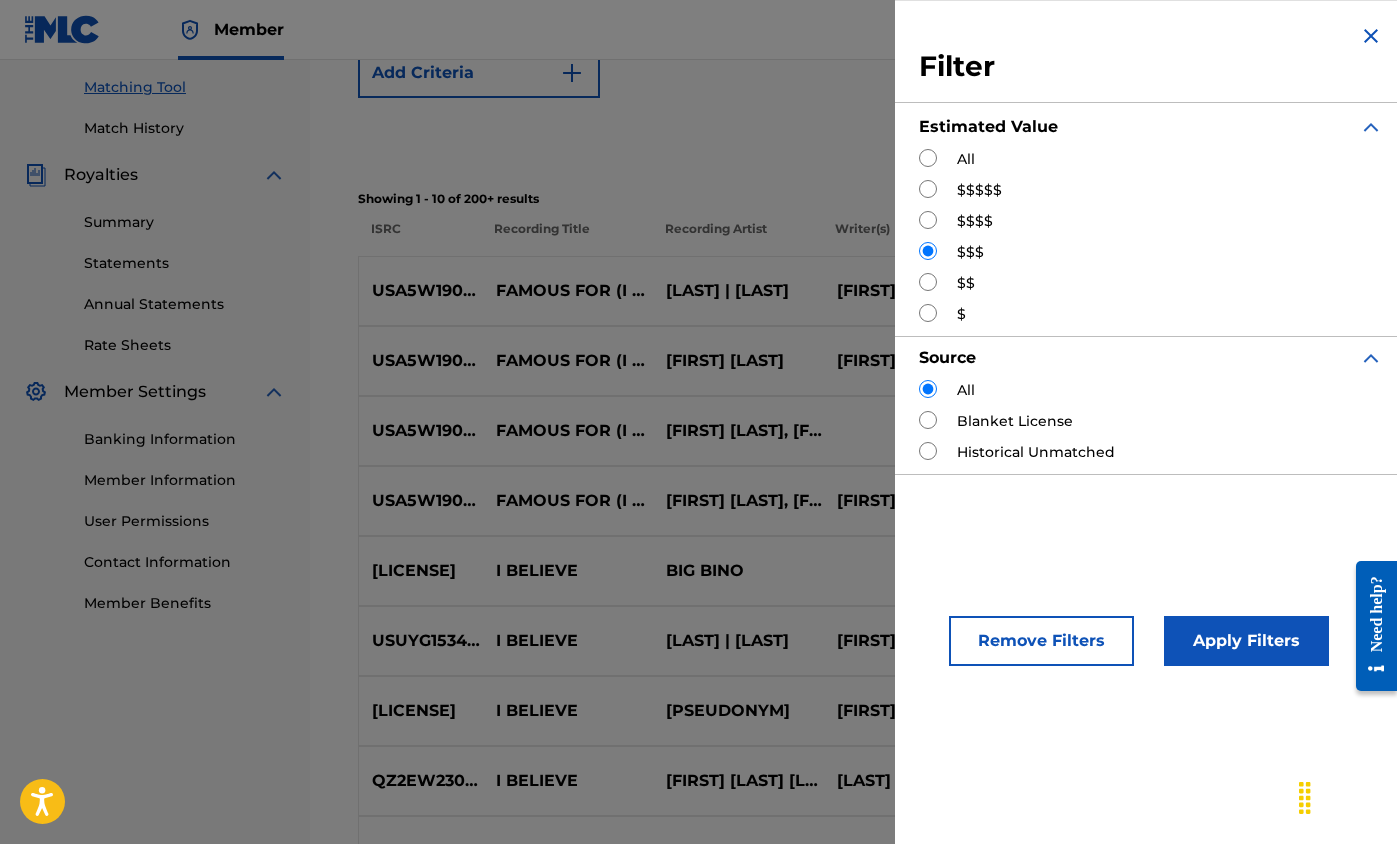 click on "Apply Filters" at bounding box center (1246, 641) 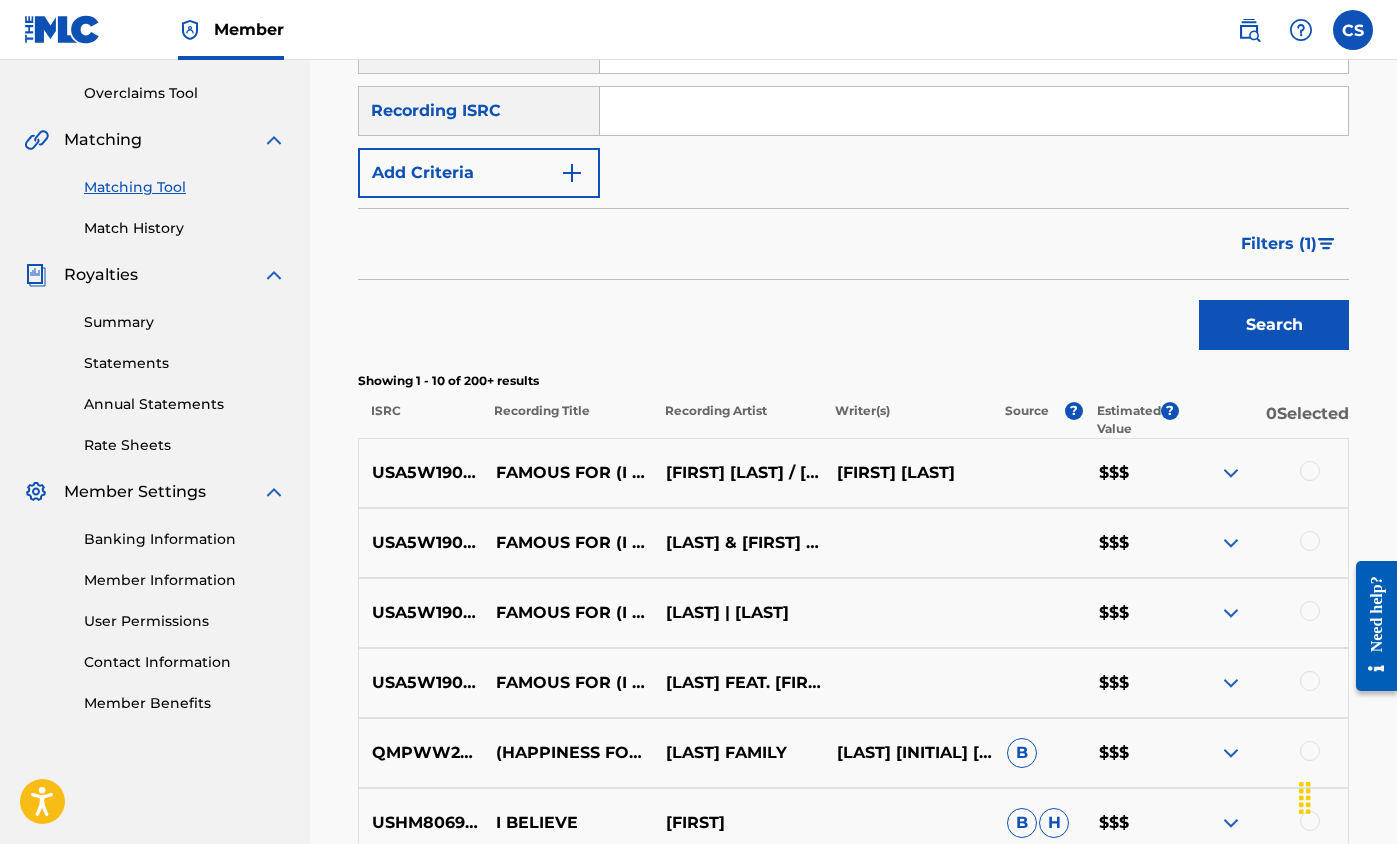 scroll, scrollTop: 408, scrollLeft: 0, axis: vertical 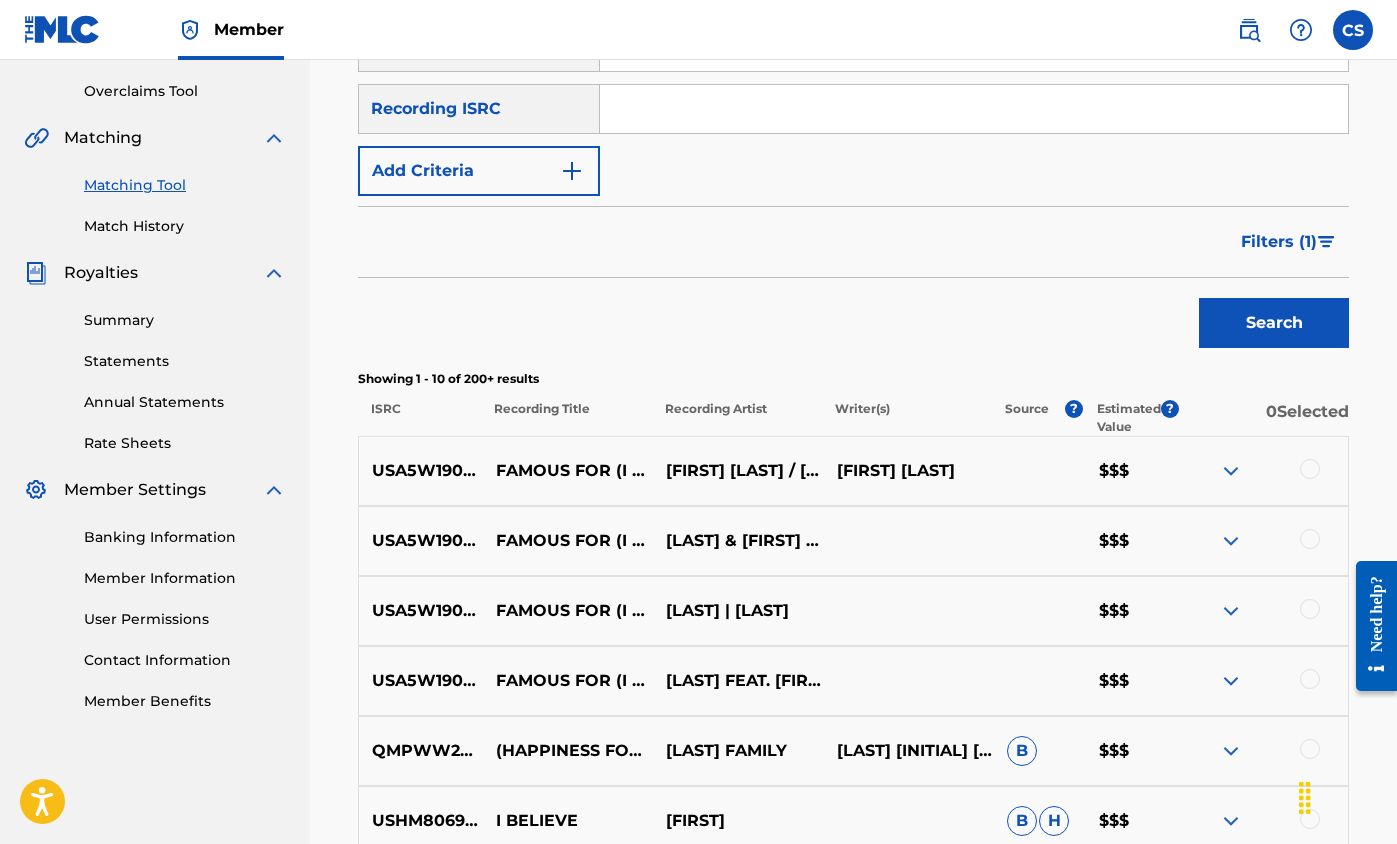 click at bounding box center (1231, 471) 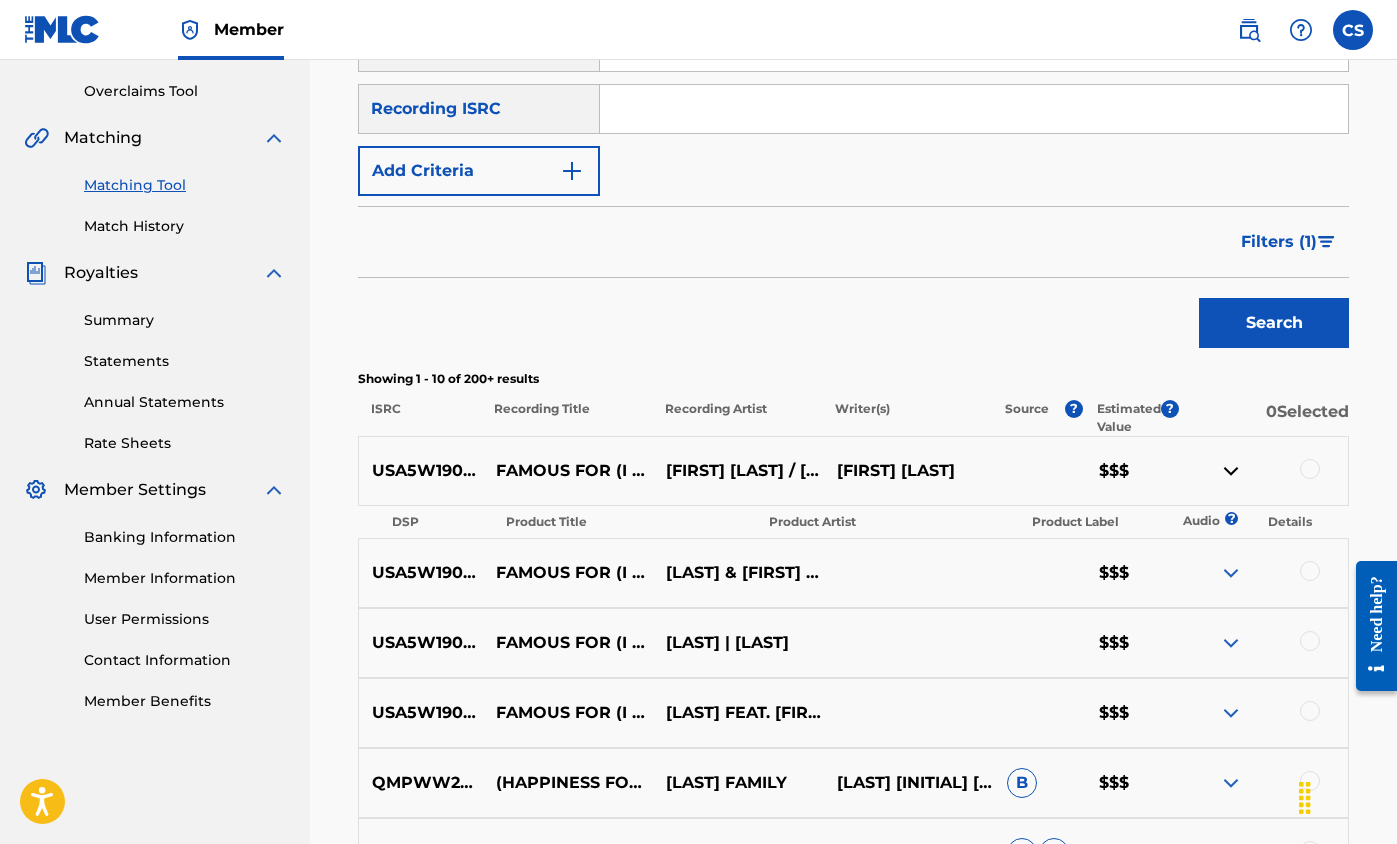 click at bounding box center [1231, 471] 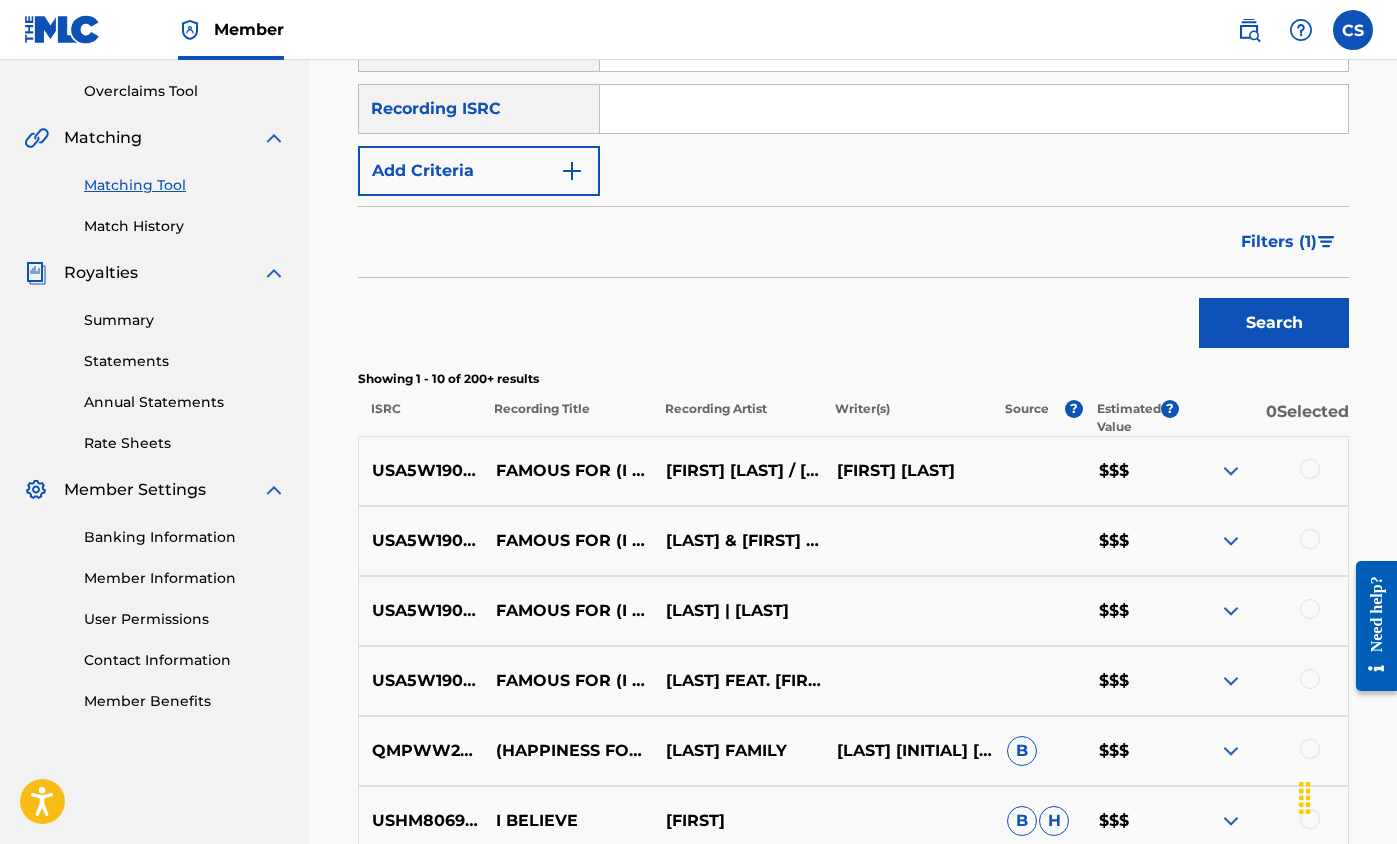 click at bounding box center [1231, 541] 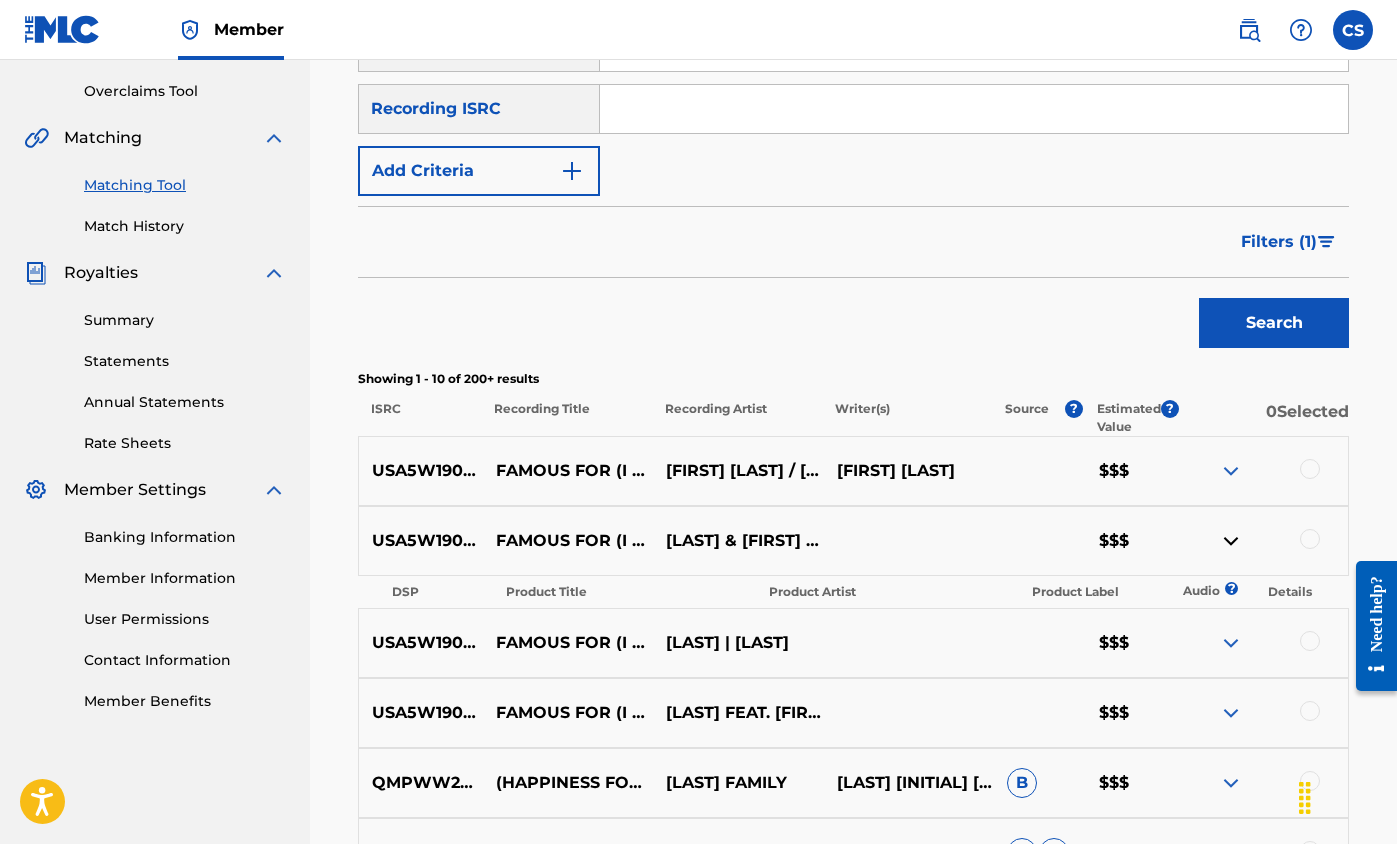 click at bounding box center [1231, 541] 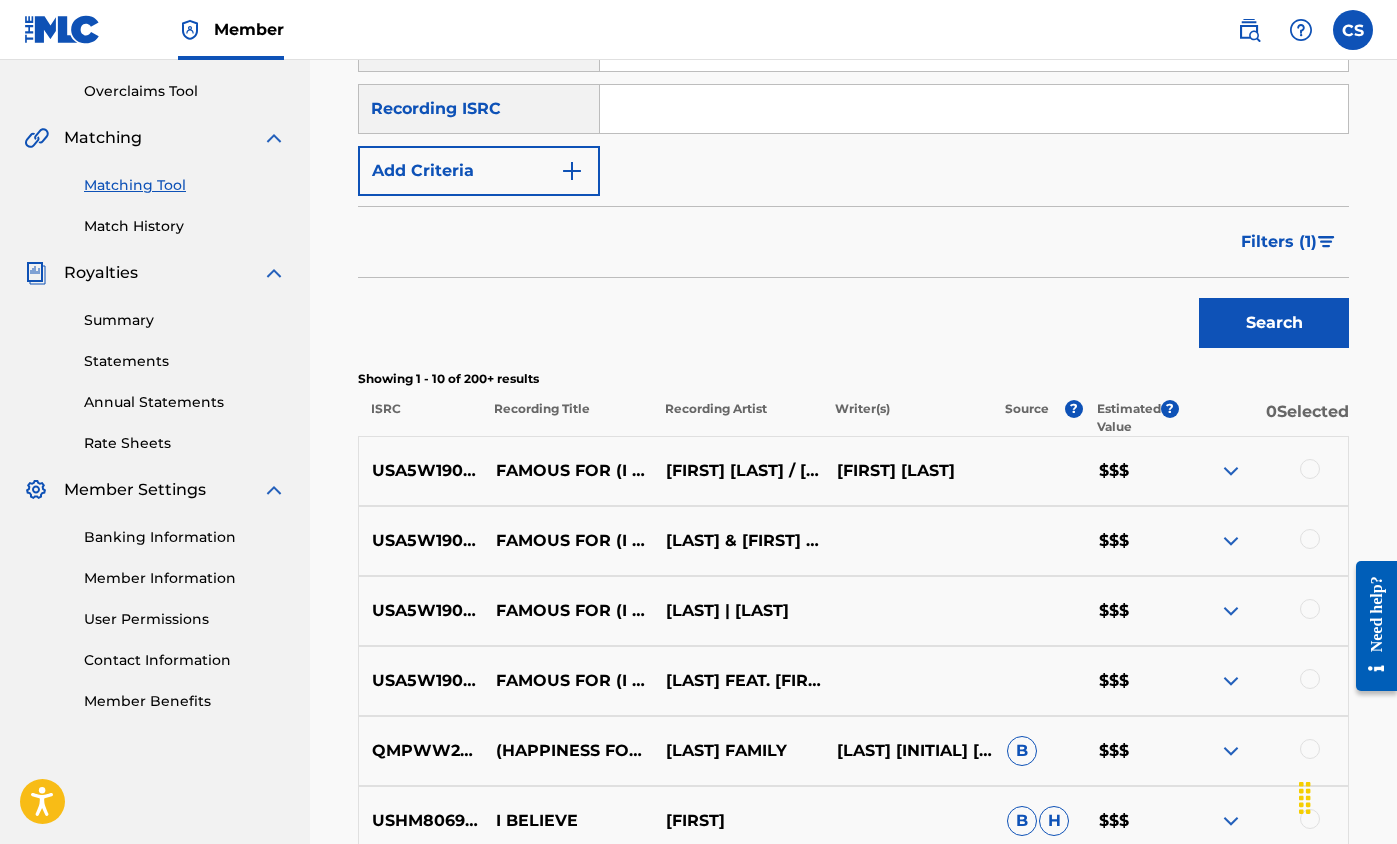 click at bounding box center [1231, 611] 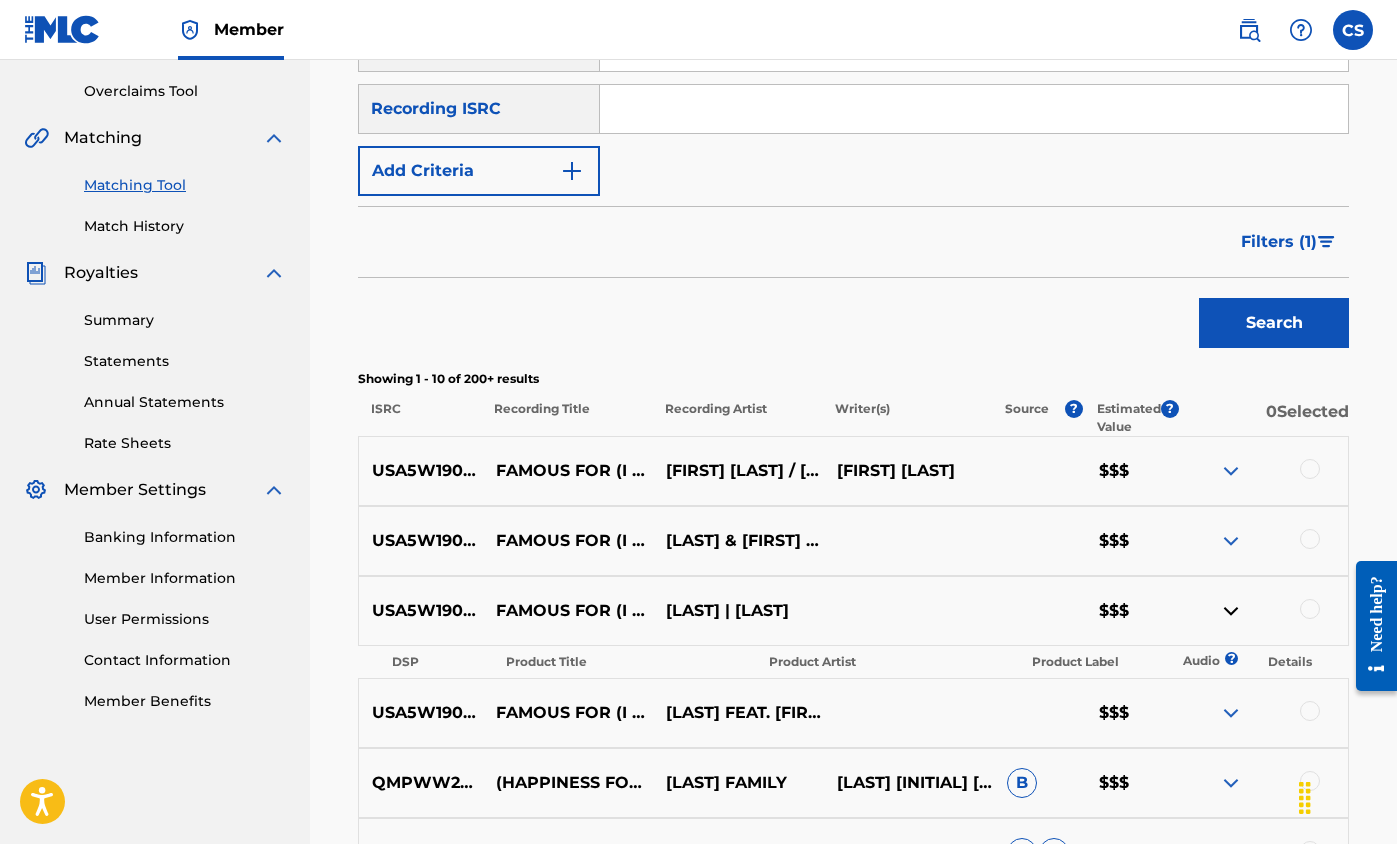click at bounding box center (1231, 611) 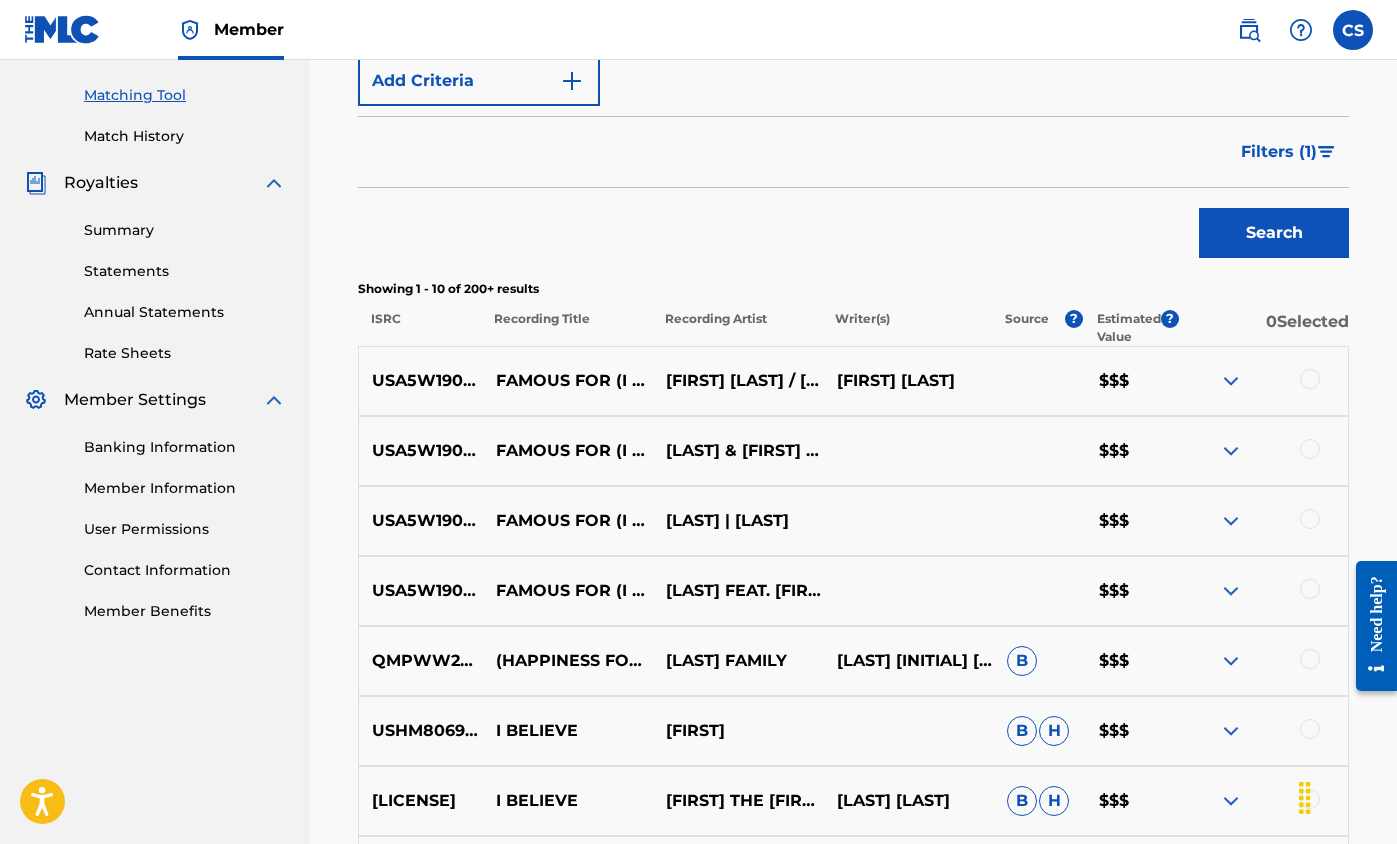 scroll, scrollTop: 499, scrollLeft: 0, axis: vertical 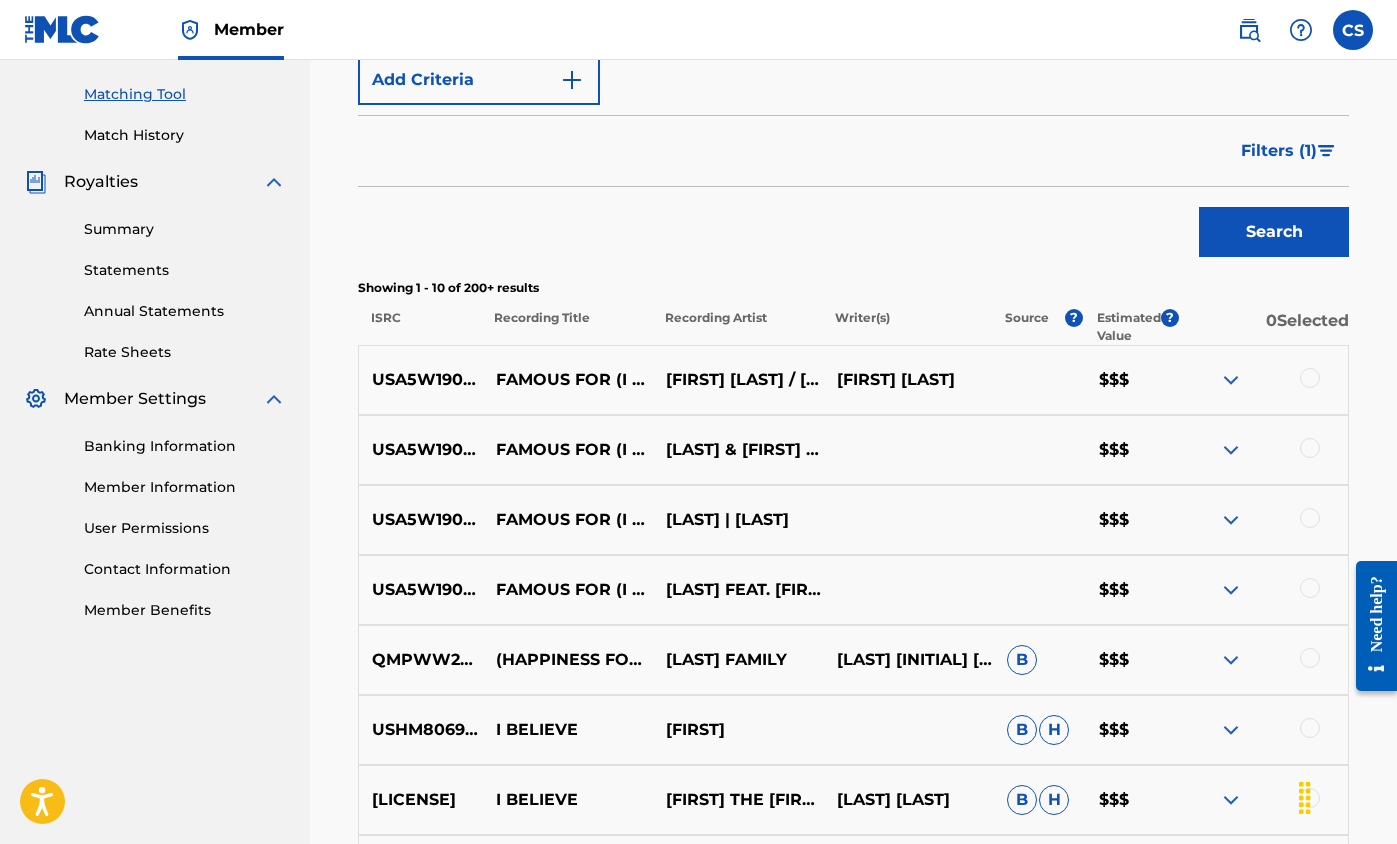 click at bounding box center (1231, 590) 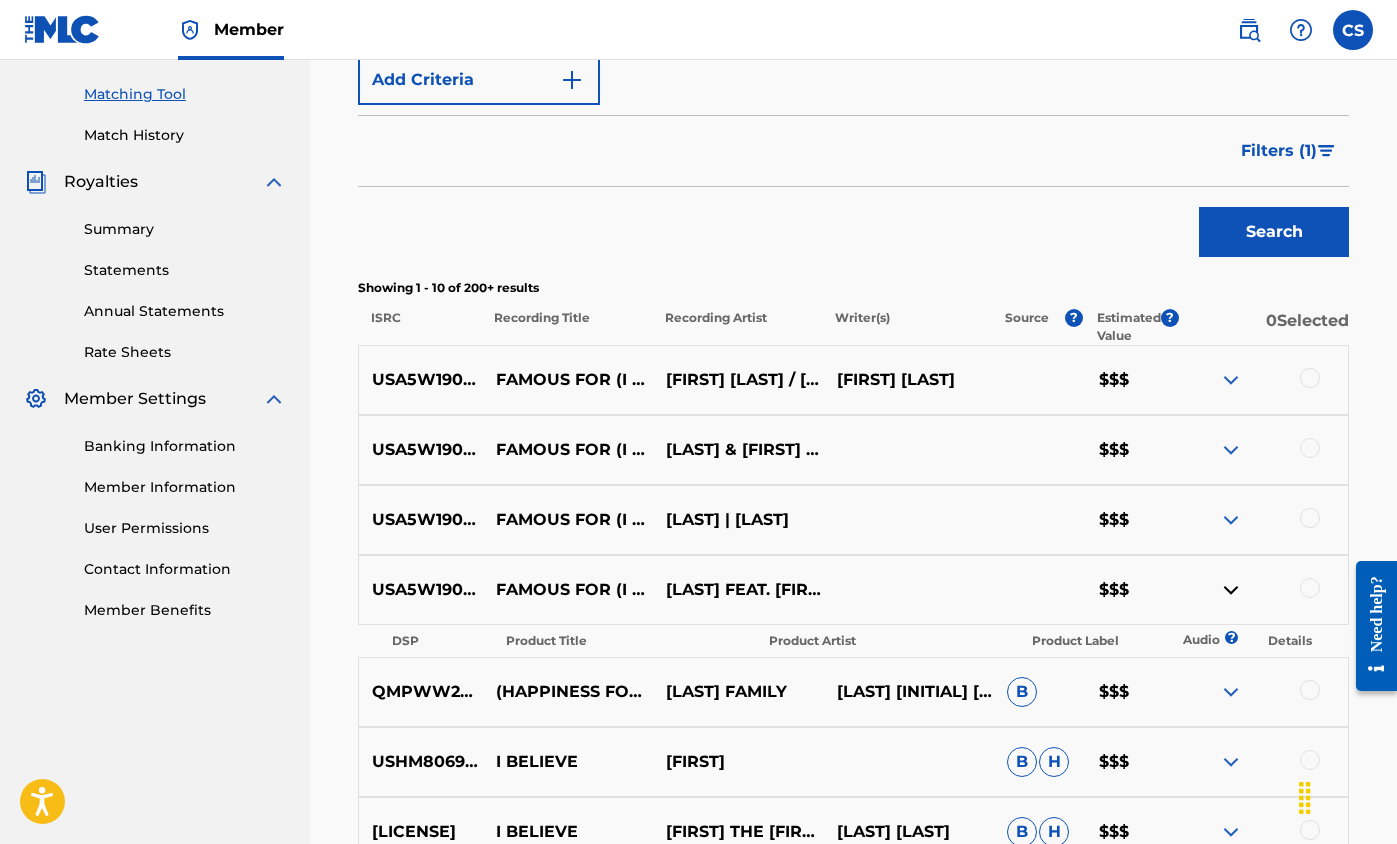 click at bounding box center (1231, 590) 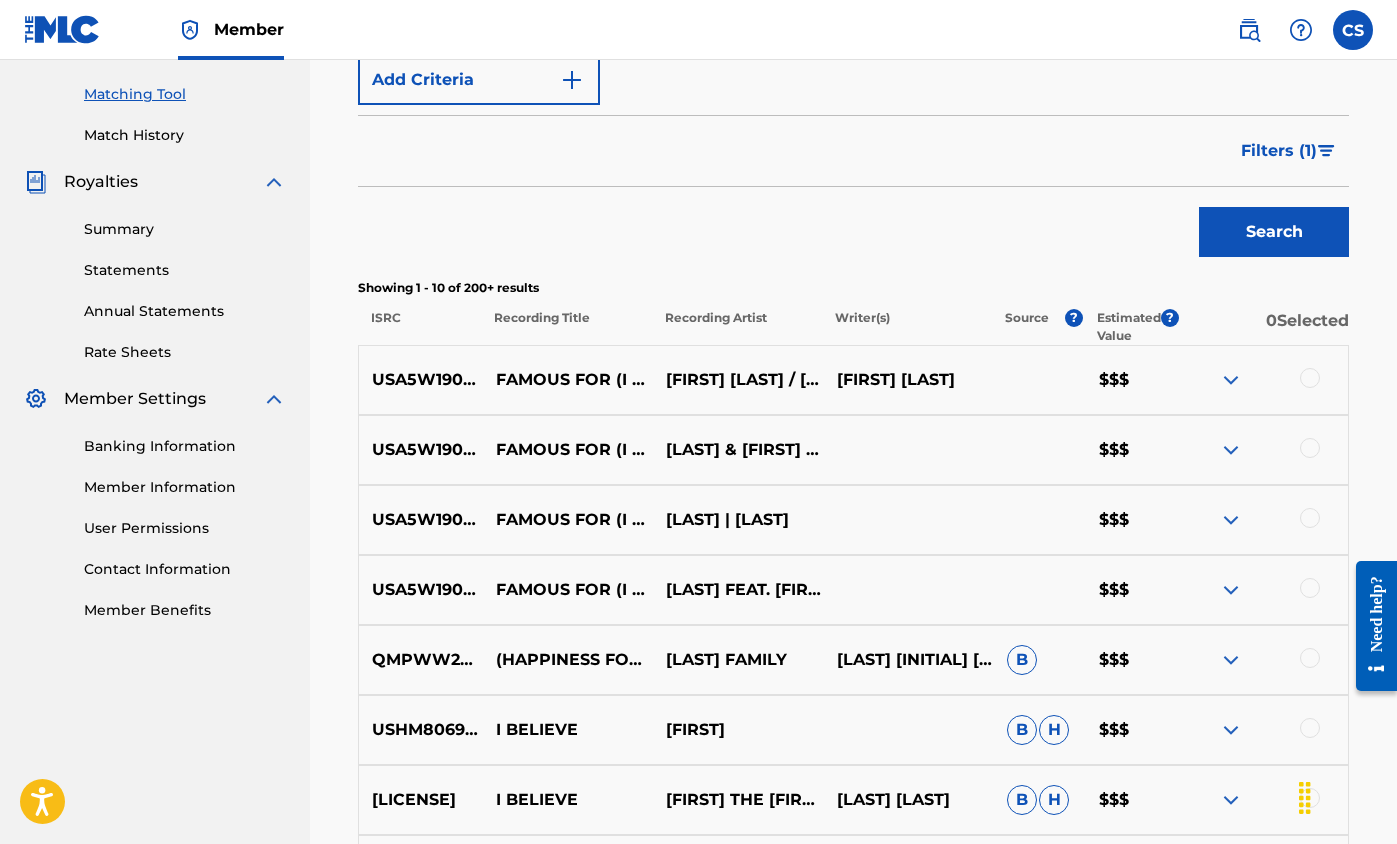click at bounding box center [1231, 660] 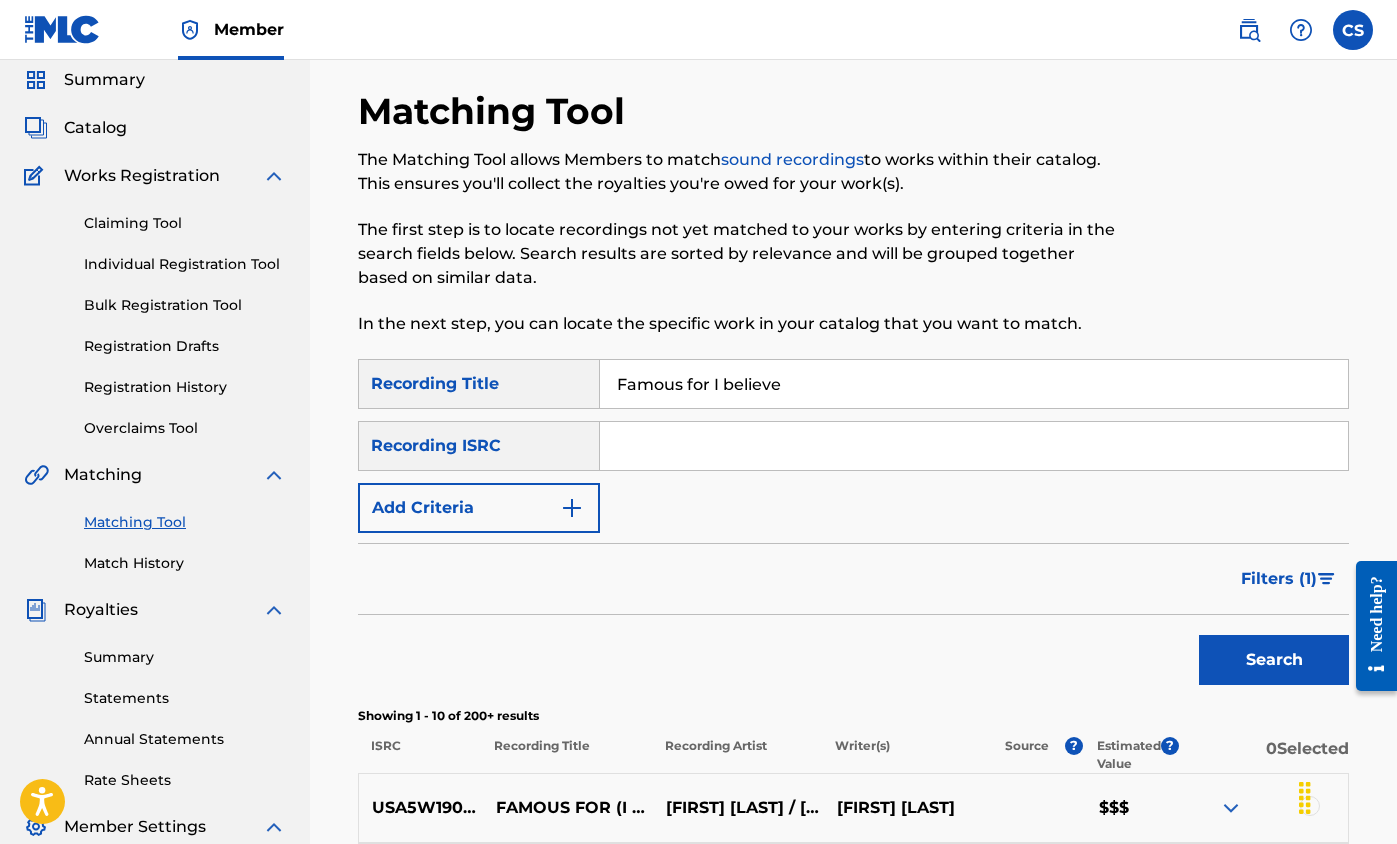 scroll, scrollTop: 170, scrollLeft: 0, axis: vertical 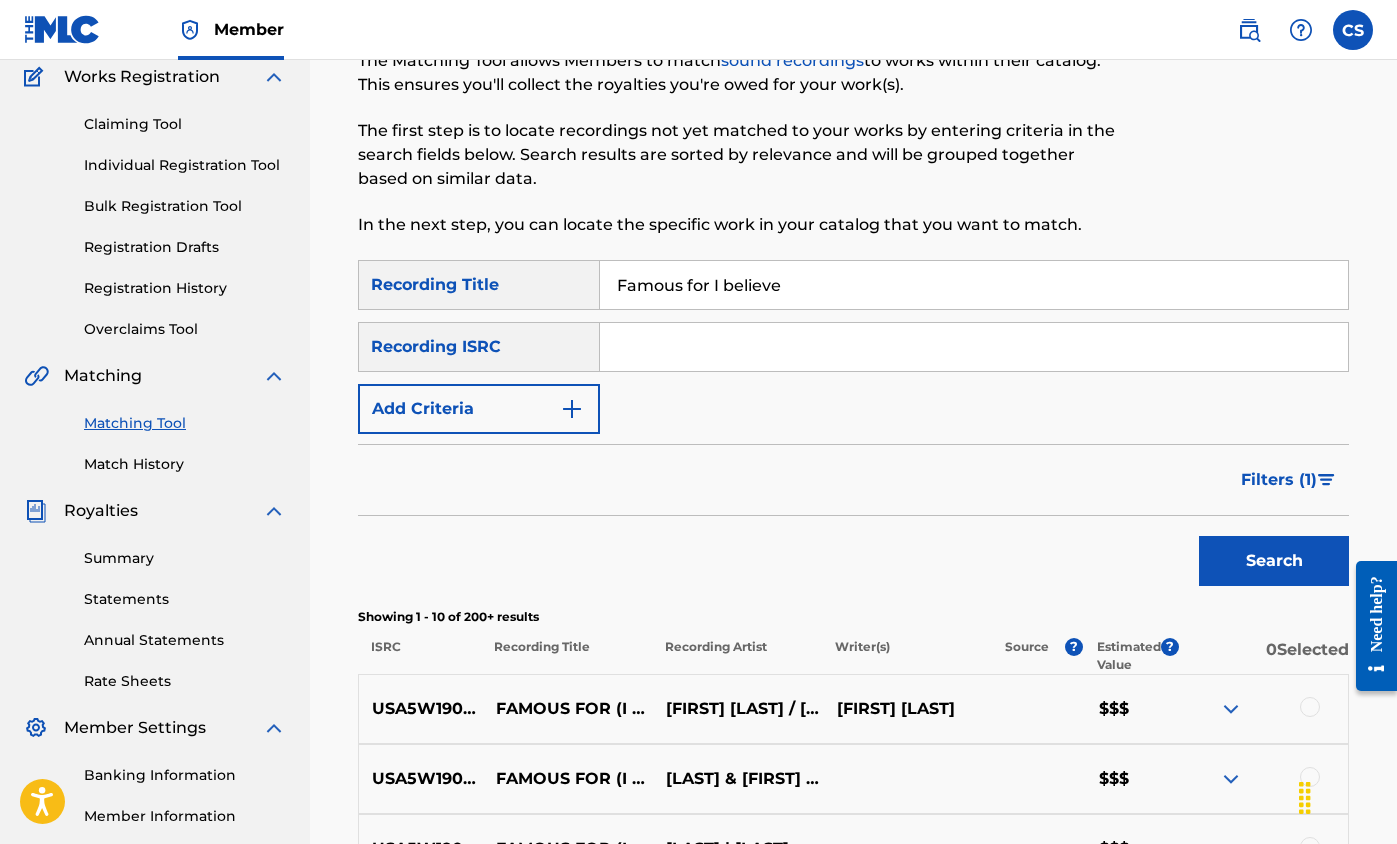 click at bounding box center [1326, 480] 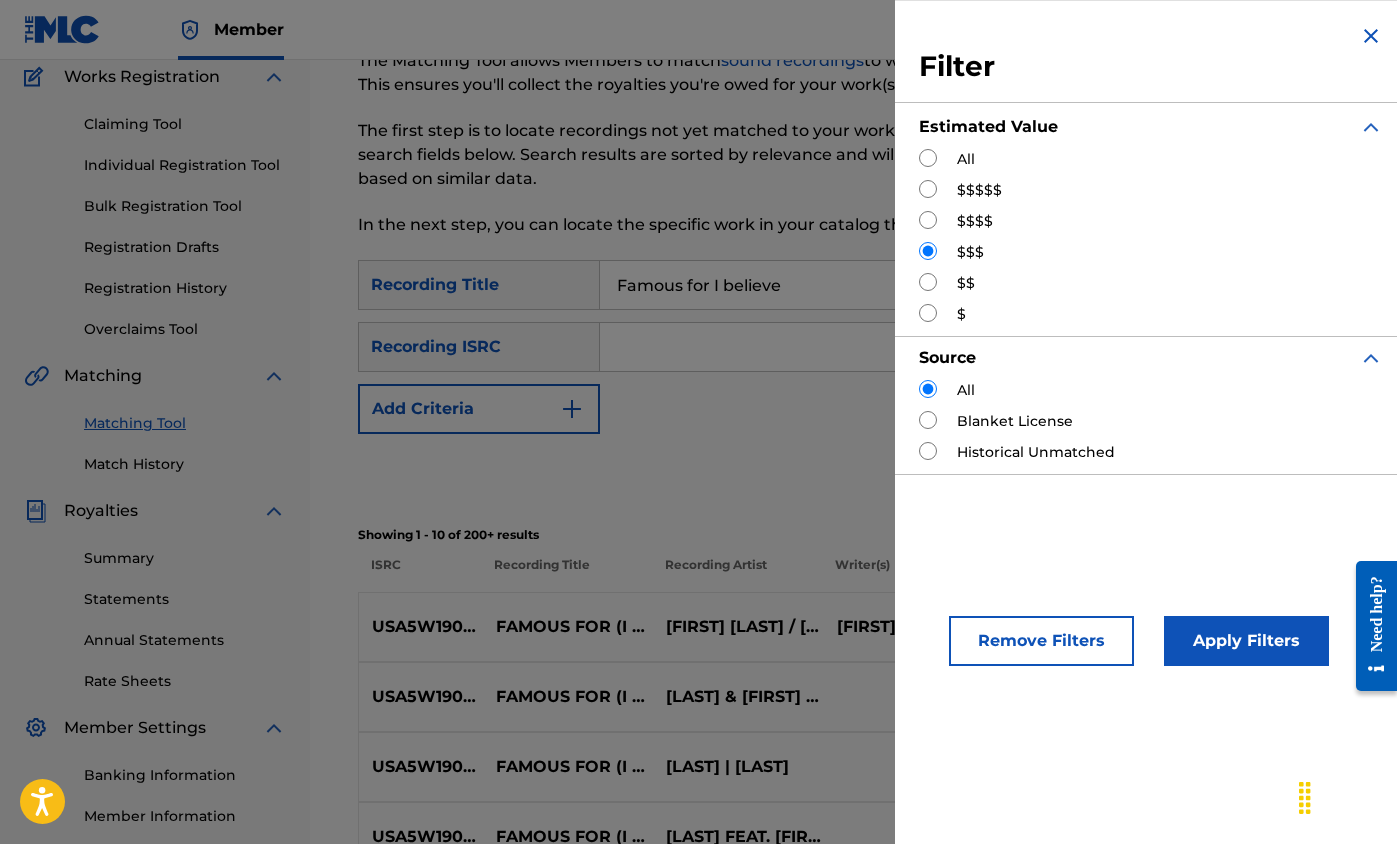 click at bounding box center (928, 282) 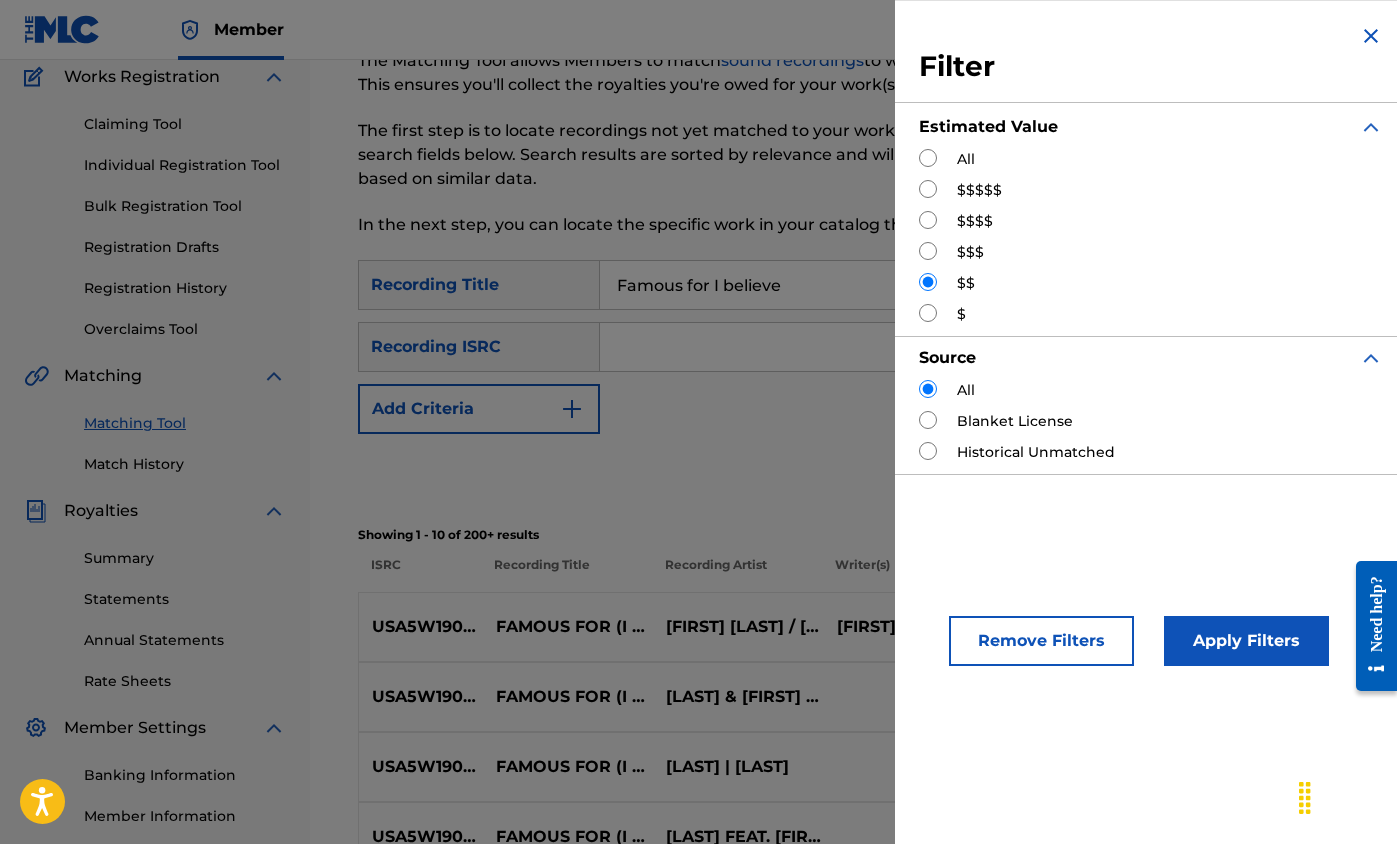 click at bounding box center (928, 251) 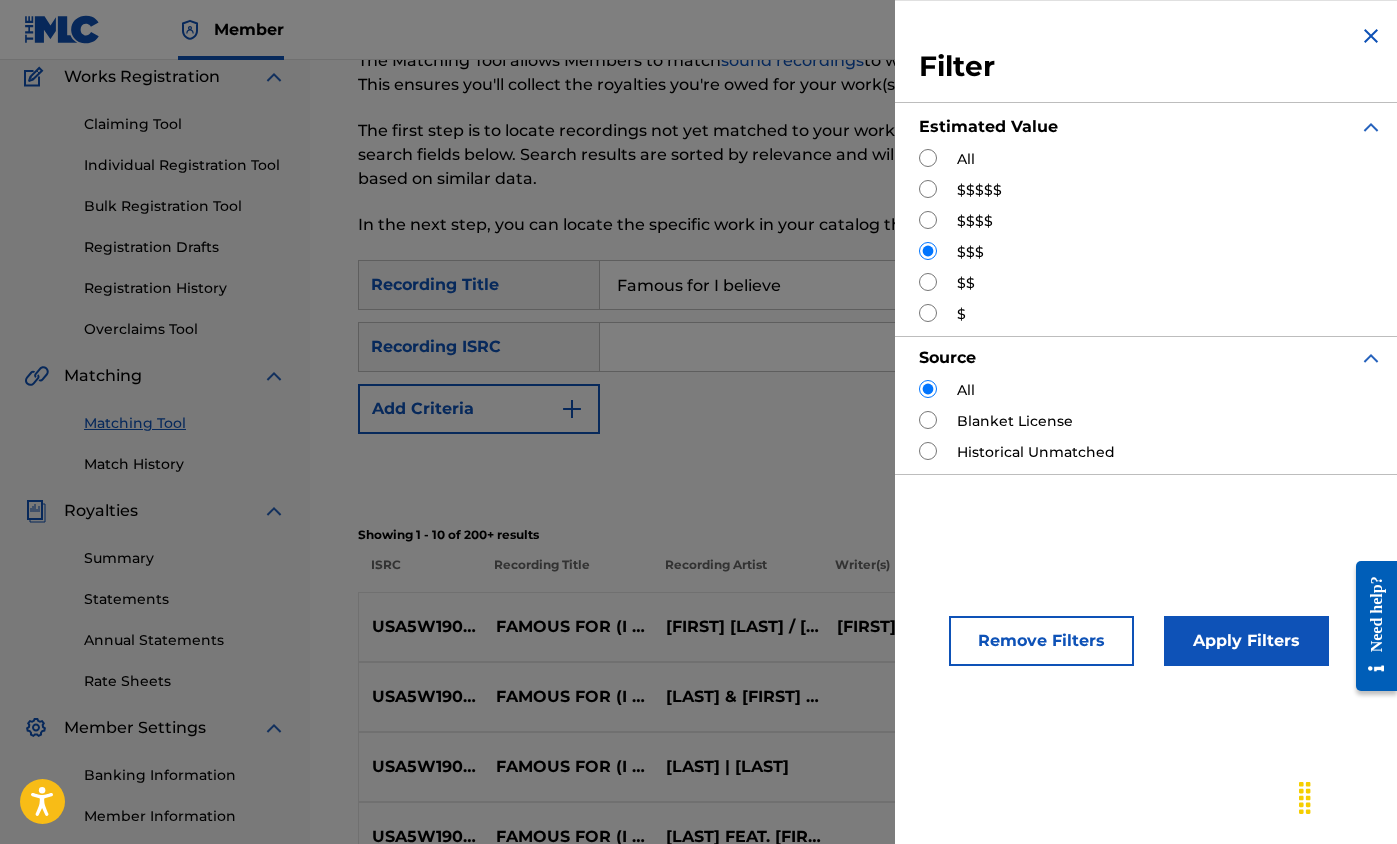 click at bounding box center [928, 251] 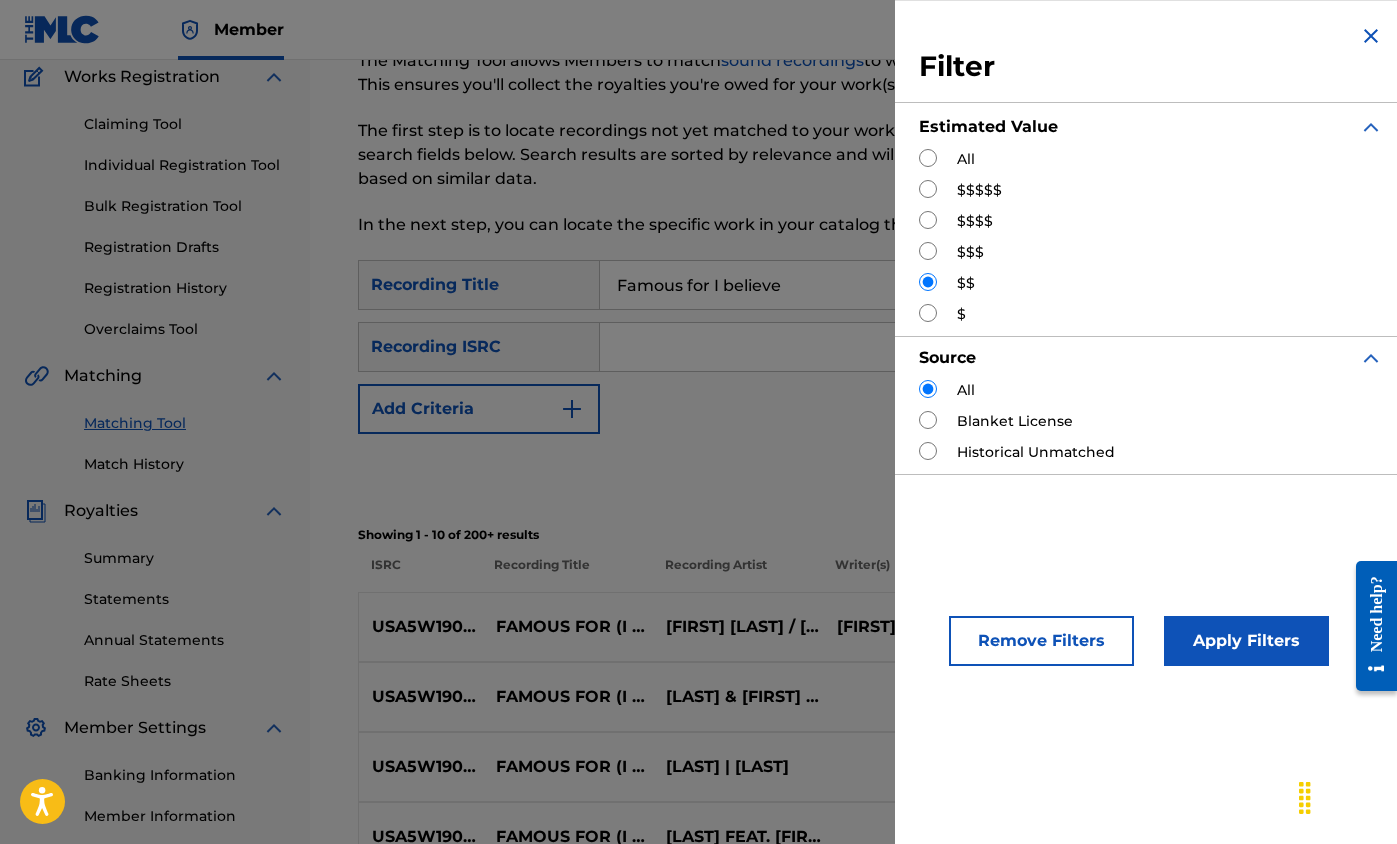 click on "Apply Filters" at bounding box center (1246, 641) 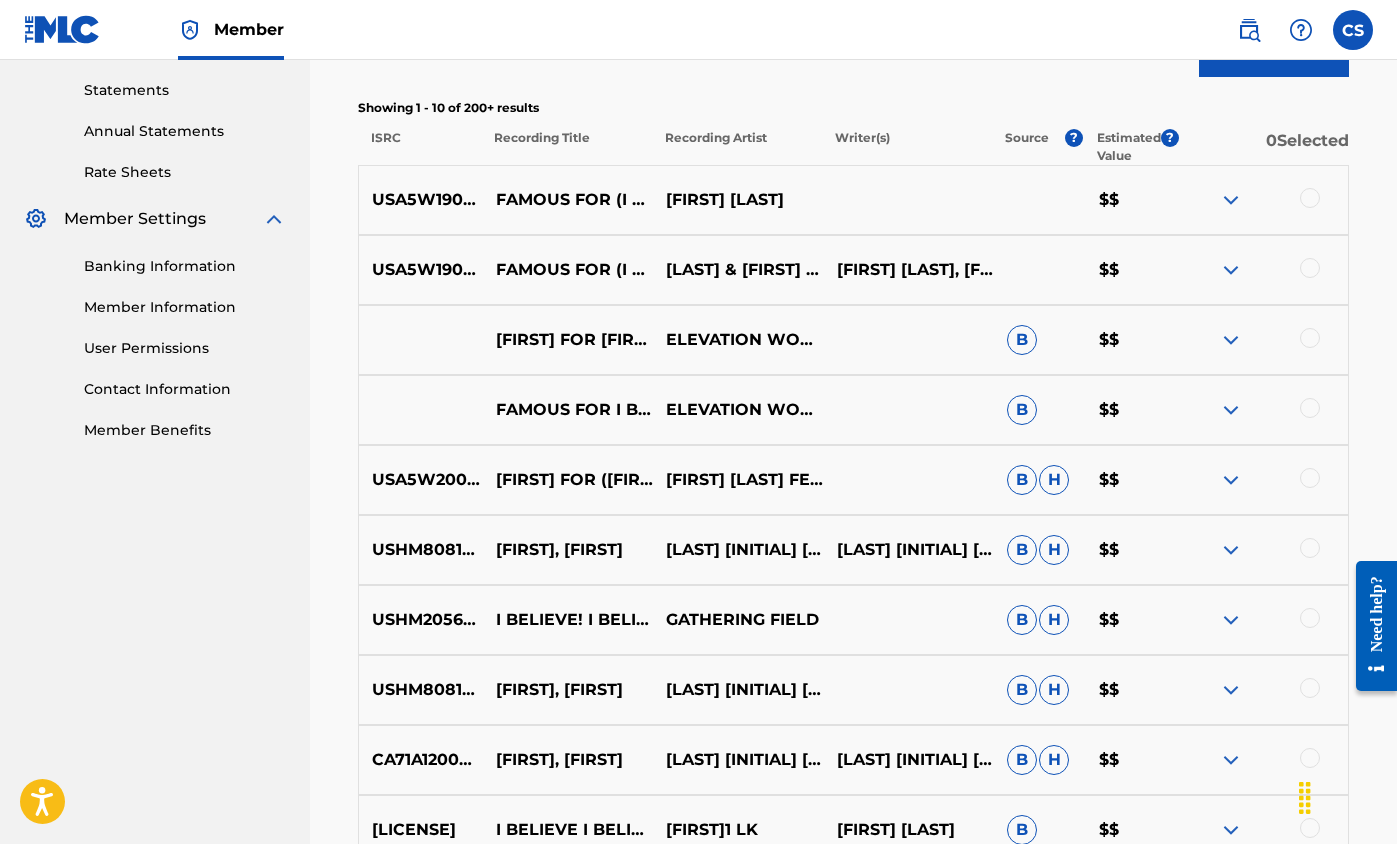 scroll, scrollTop: 679, scrollLeft: 0, axis: vertical 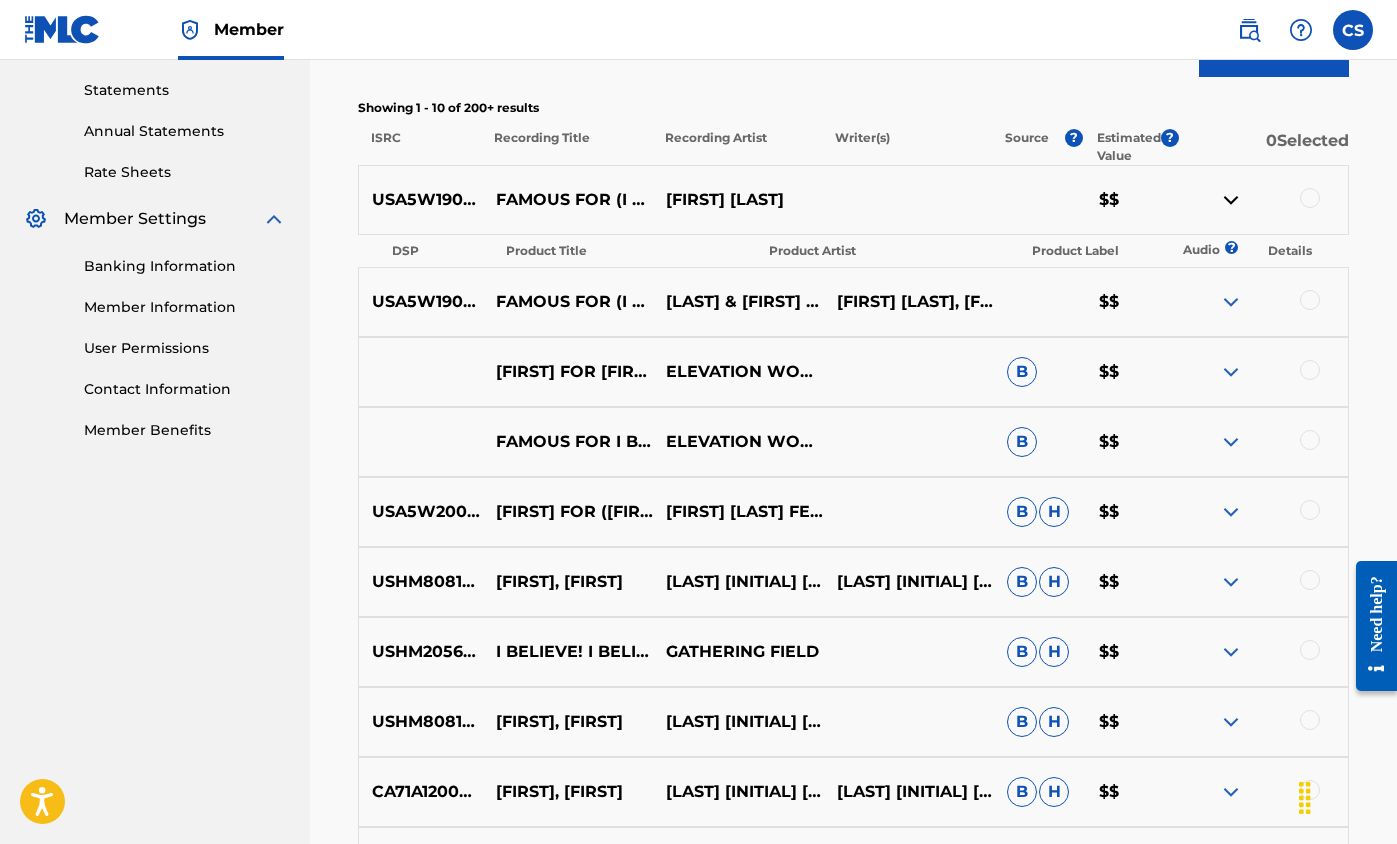click at bounding box center [1231, 200] 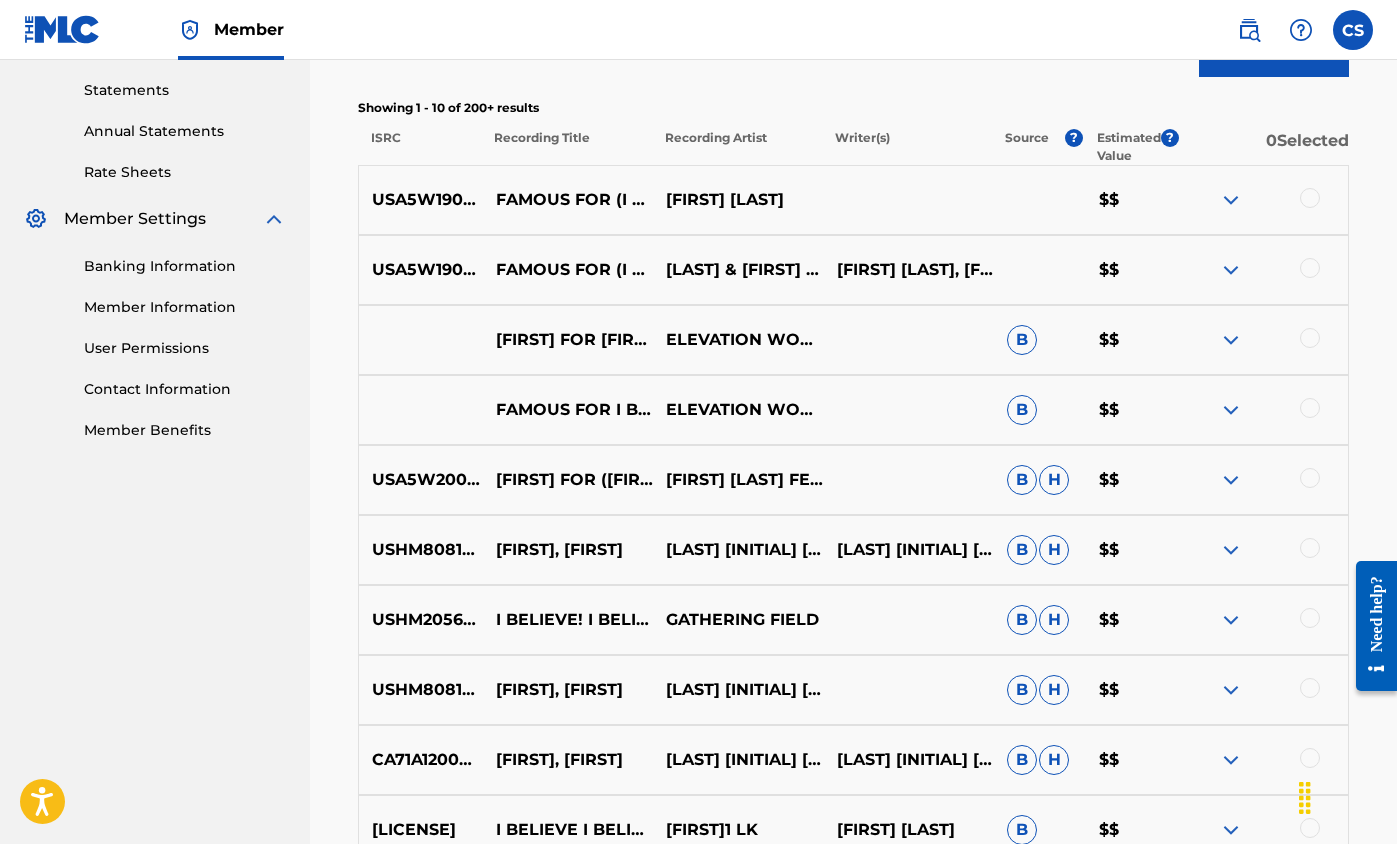click at bounding box center [1231, 270] 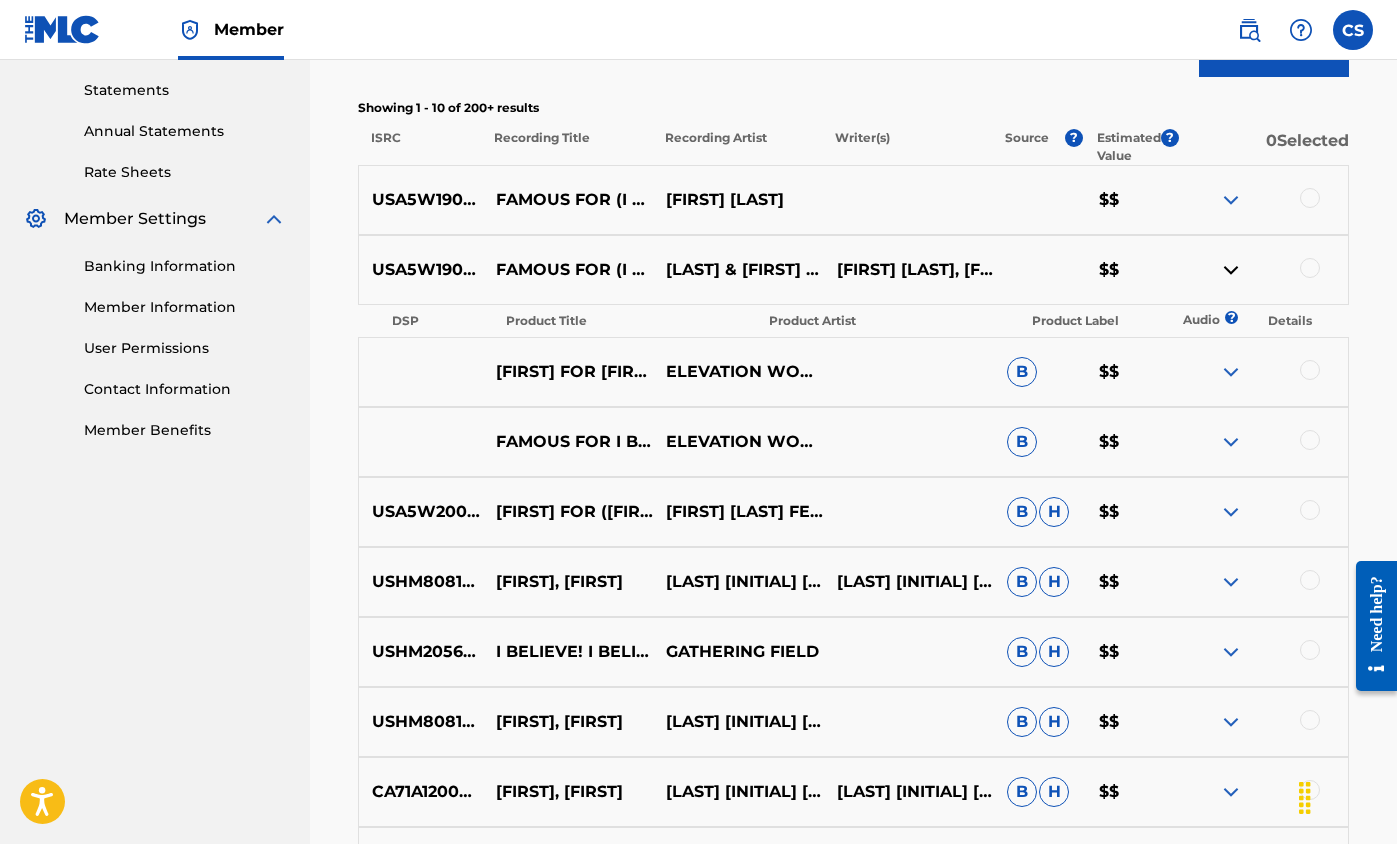 click at bounding box center [1231, 270] 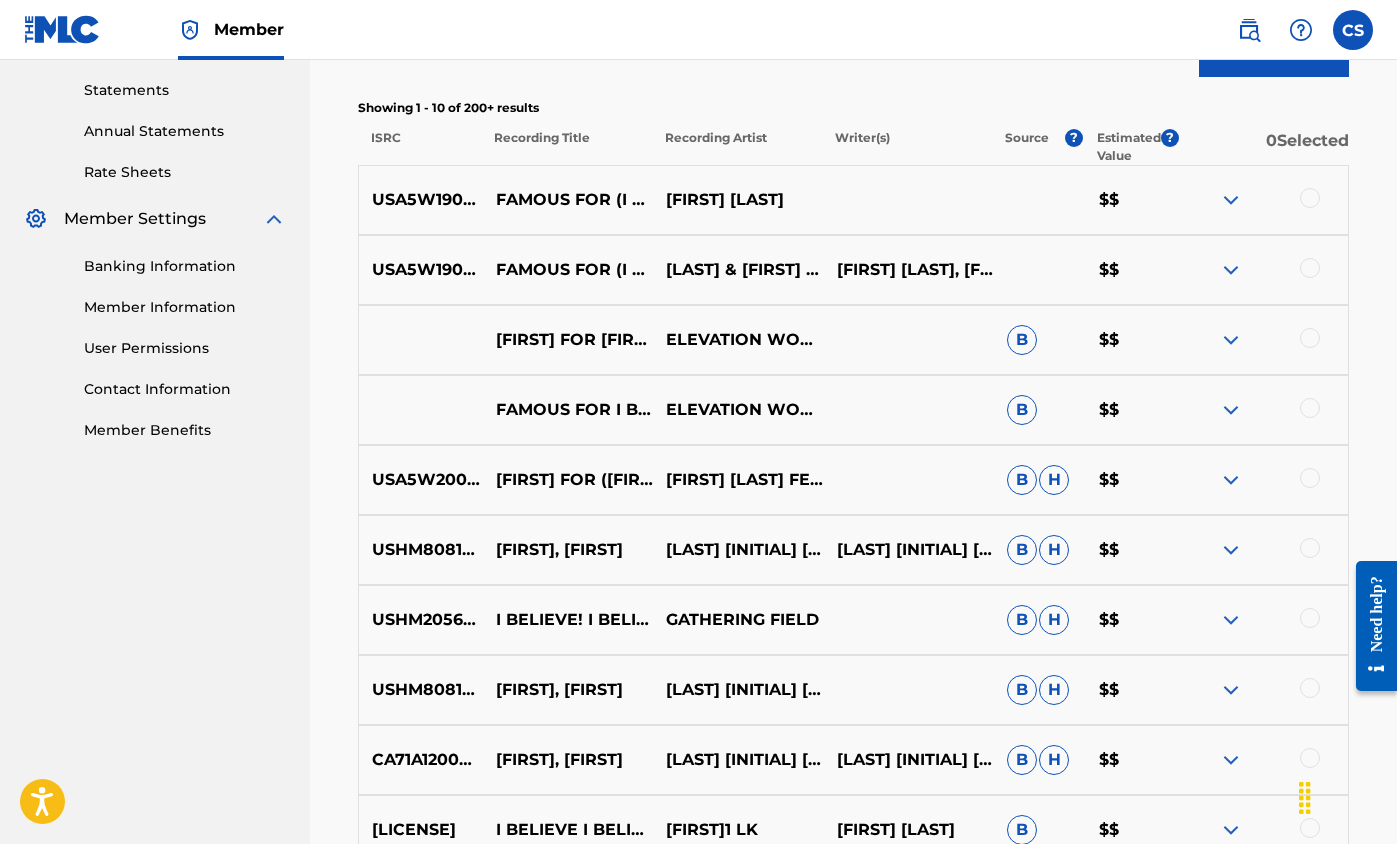 click at bounding box center [1231, 340] 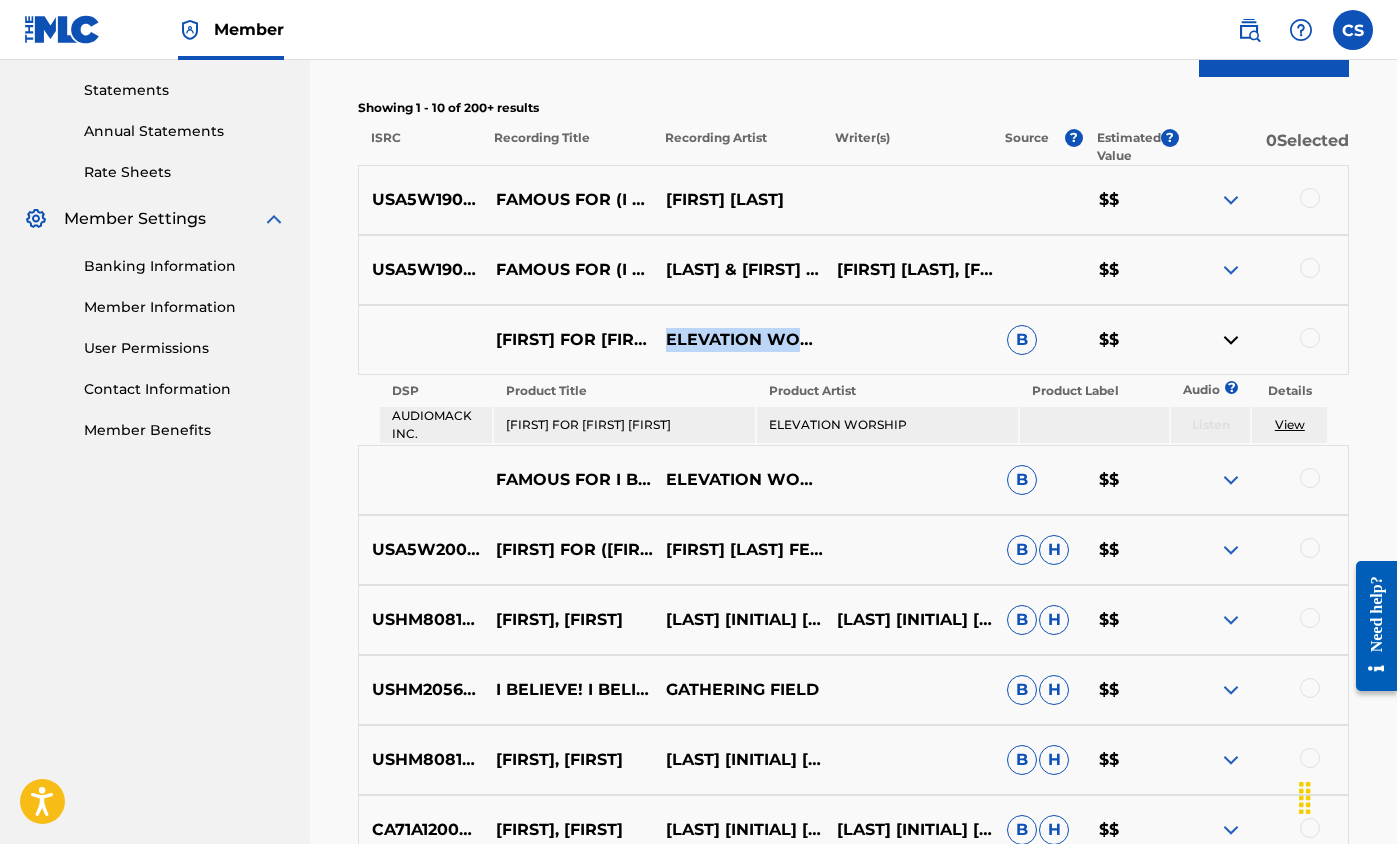 drag, startPoint x: 670, startPoint y: 327, endPoint x: 760, endPoint y: 353, distance: 93.680305 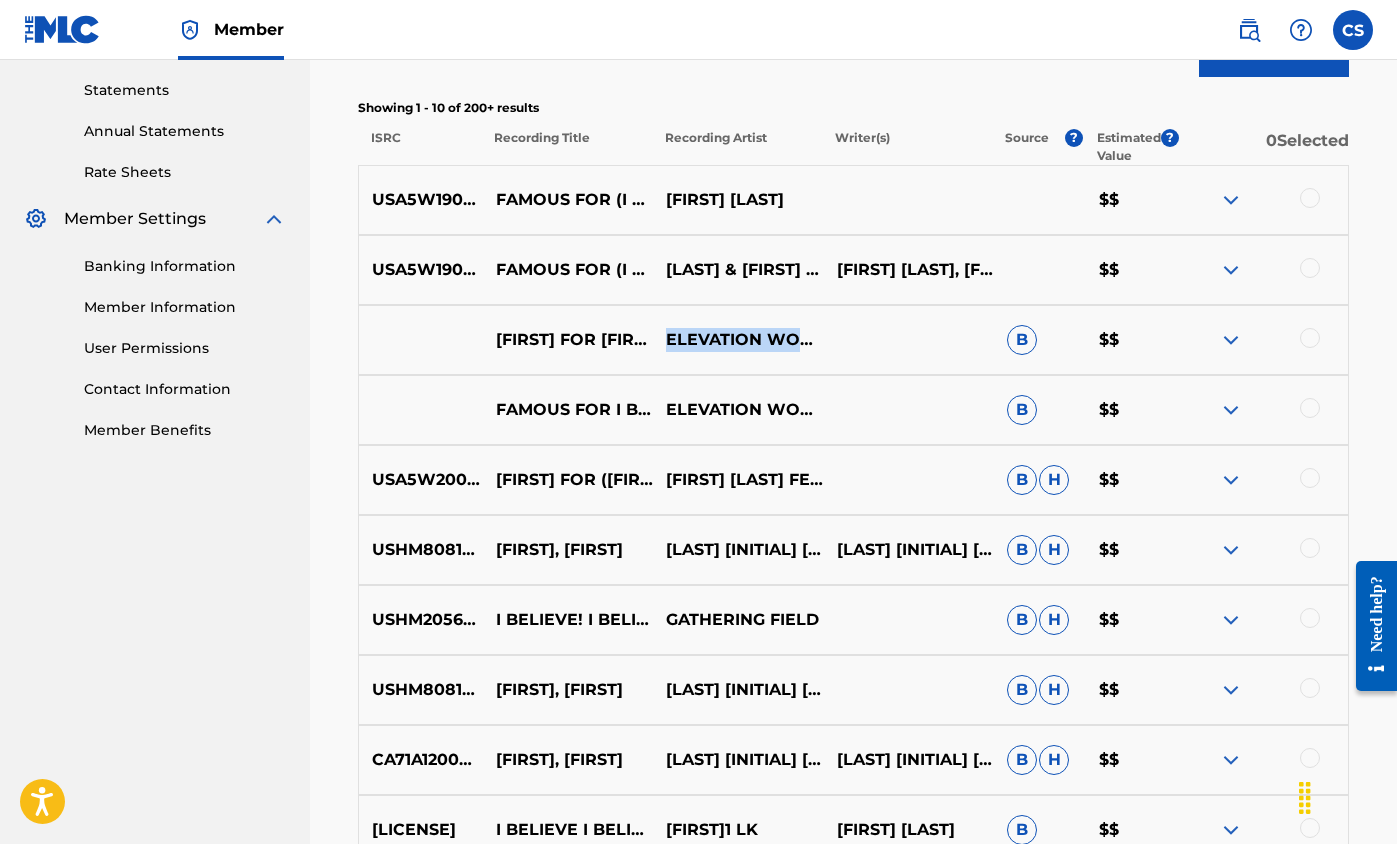 click at bounding box center (1231, 410) 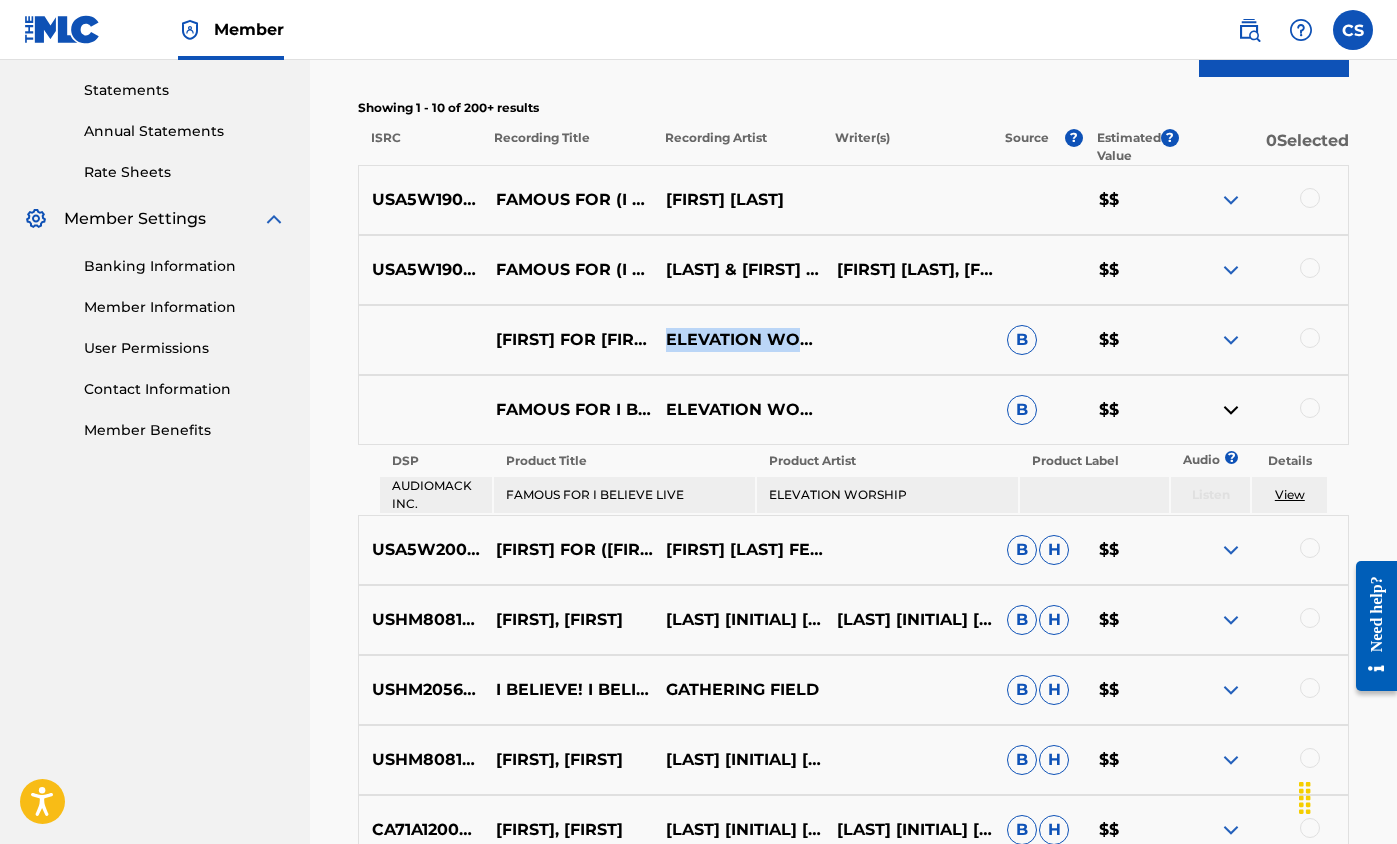 click at bounding box center (1231, 410) 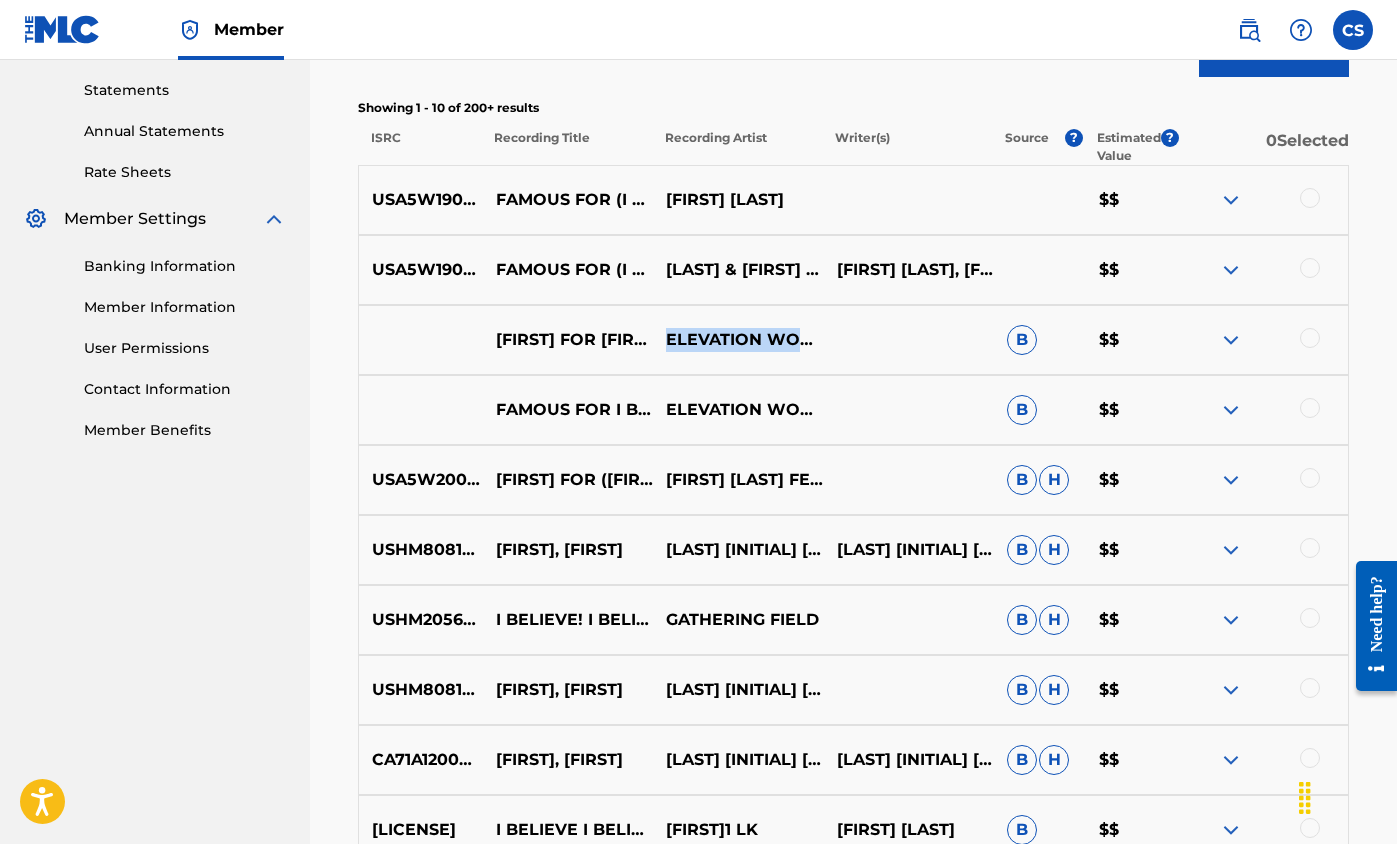 click at bounding box center [1231, 480] 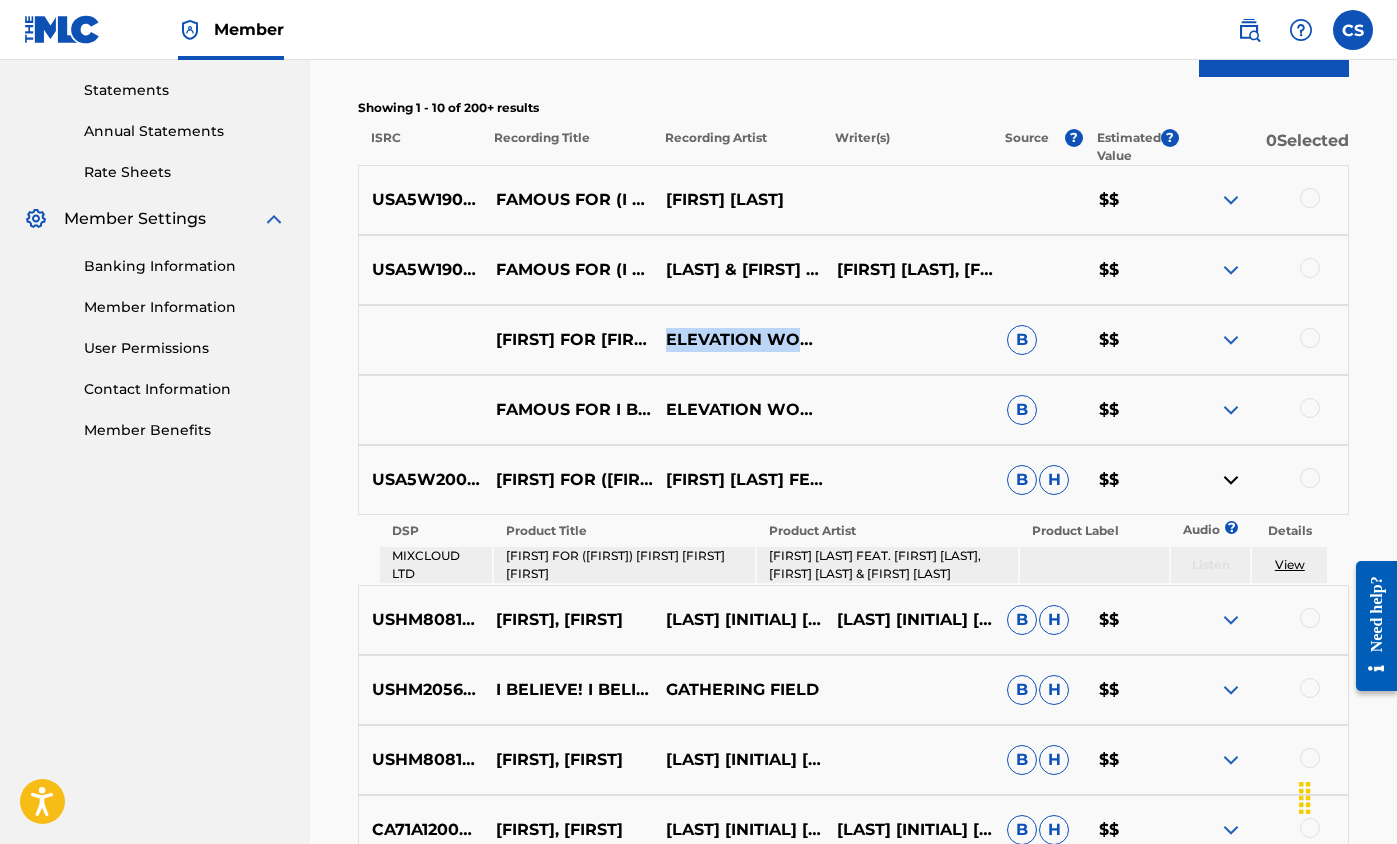 click at bounding box center (1231, 480) 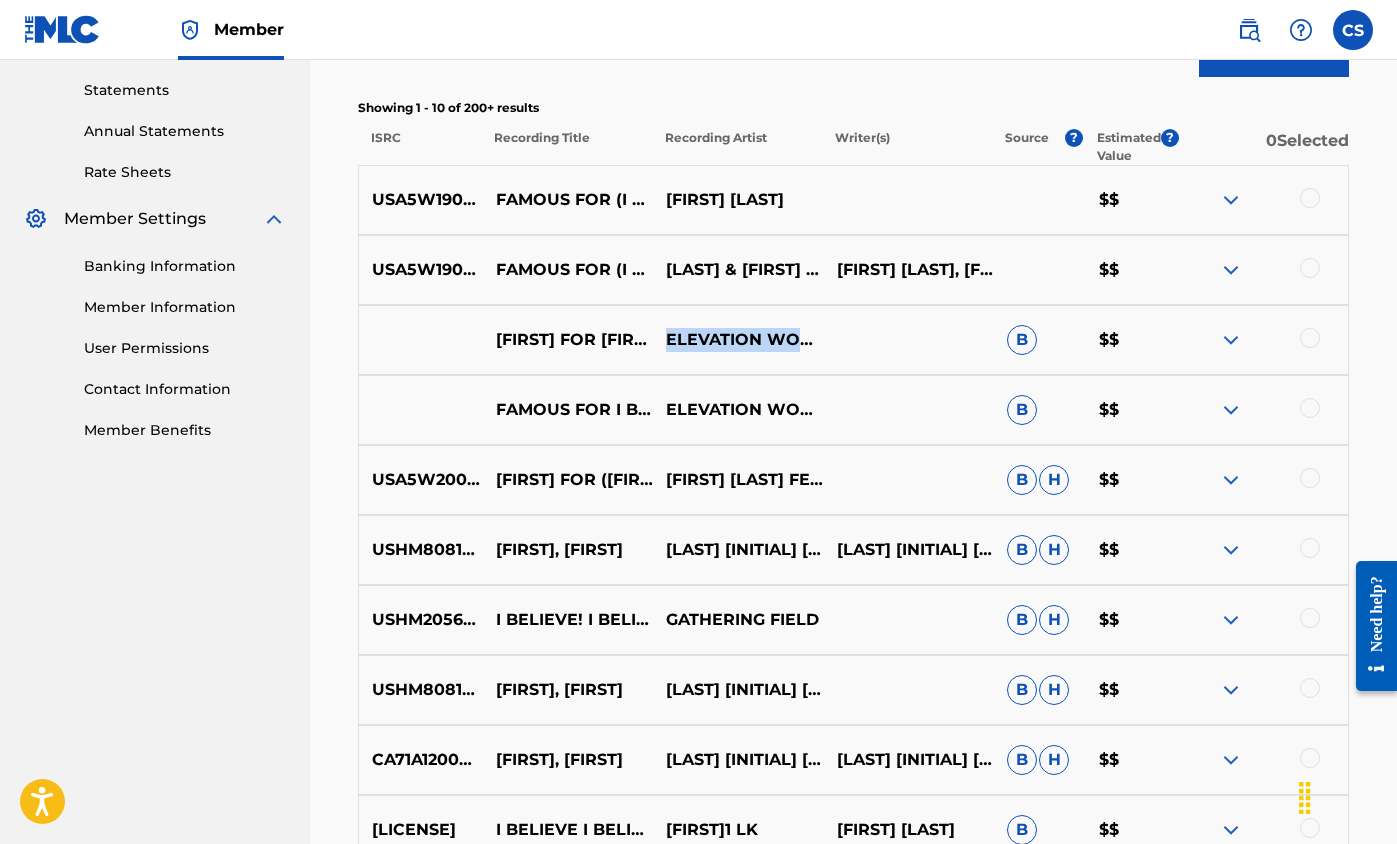 click at bounding box center (1231, 480) 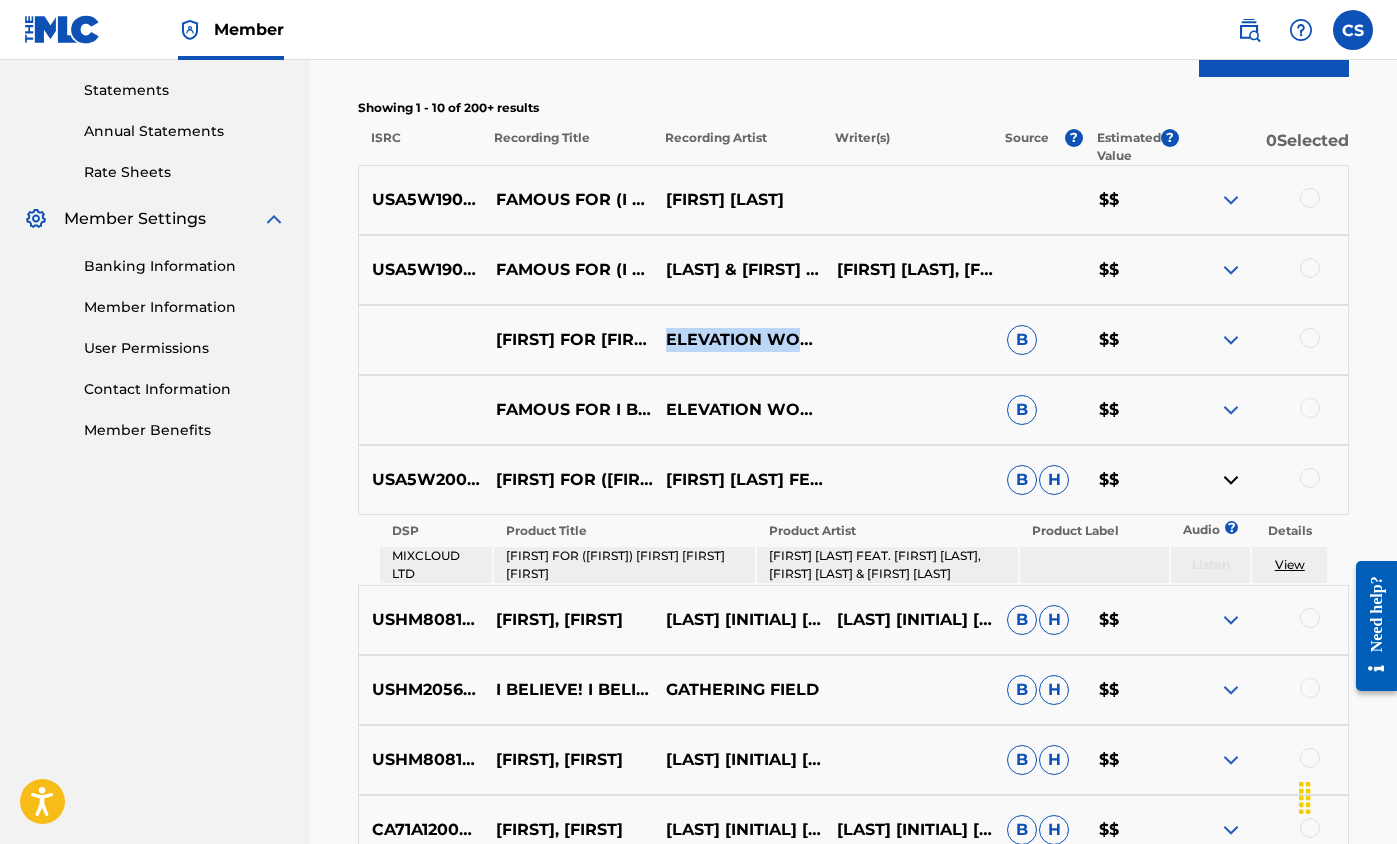 click at bounding box center [1231, 480] 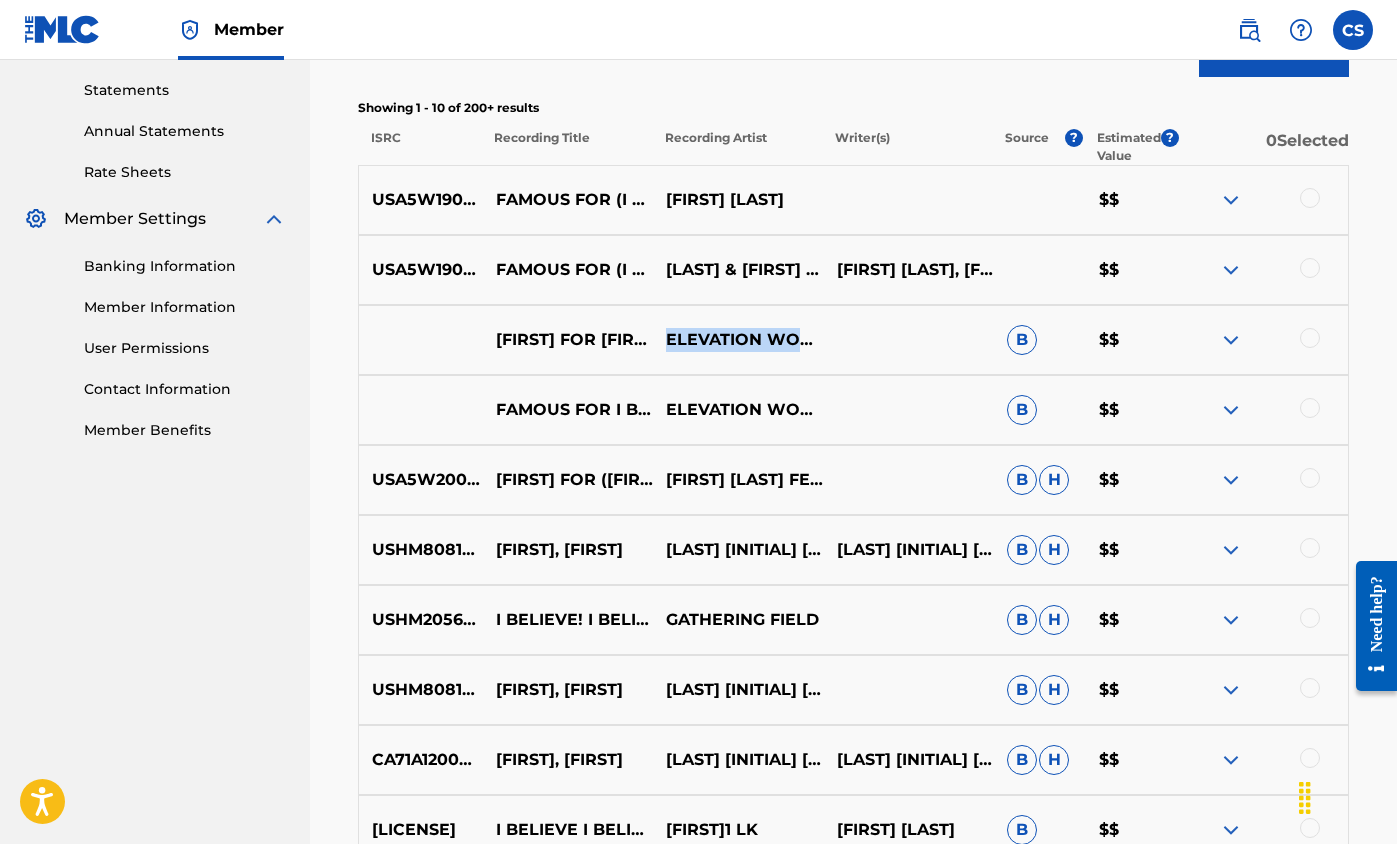 click at bounding box center [1231, 480] 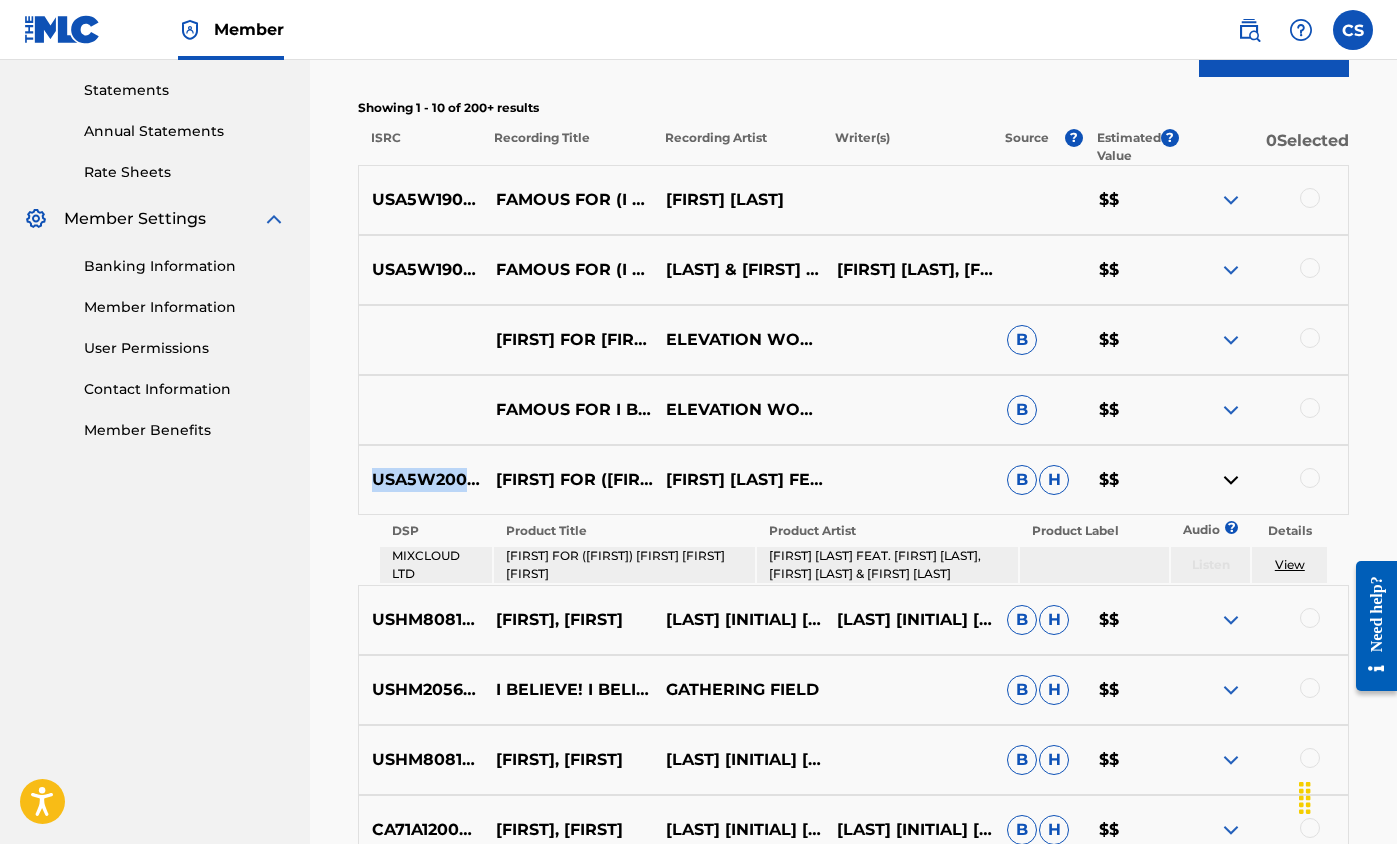 drag, startPoint x: 376, startPoint y: 479, endPoint x: 505, endPoint y: 479, distance: 129 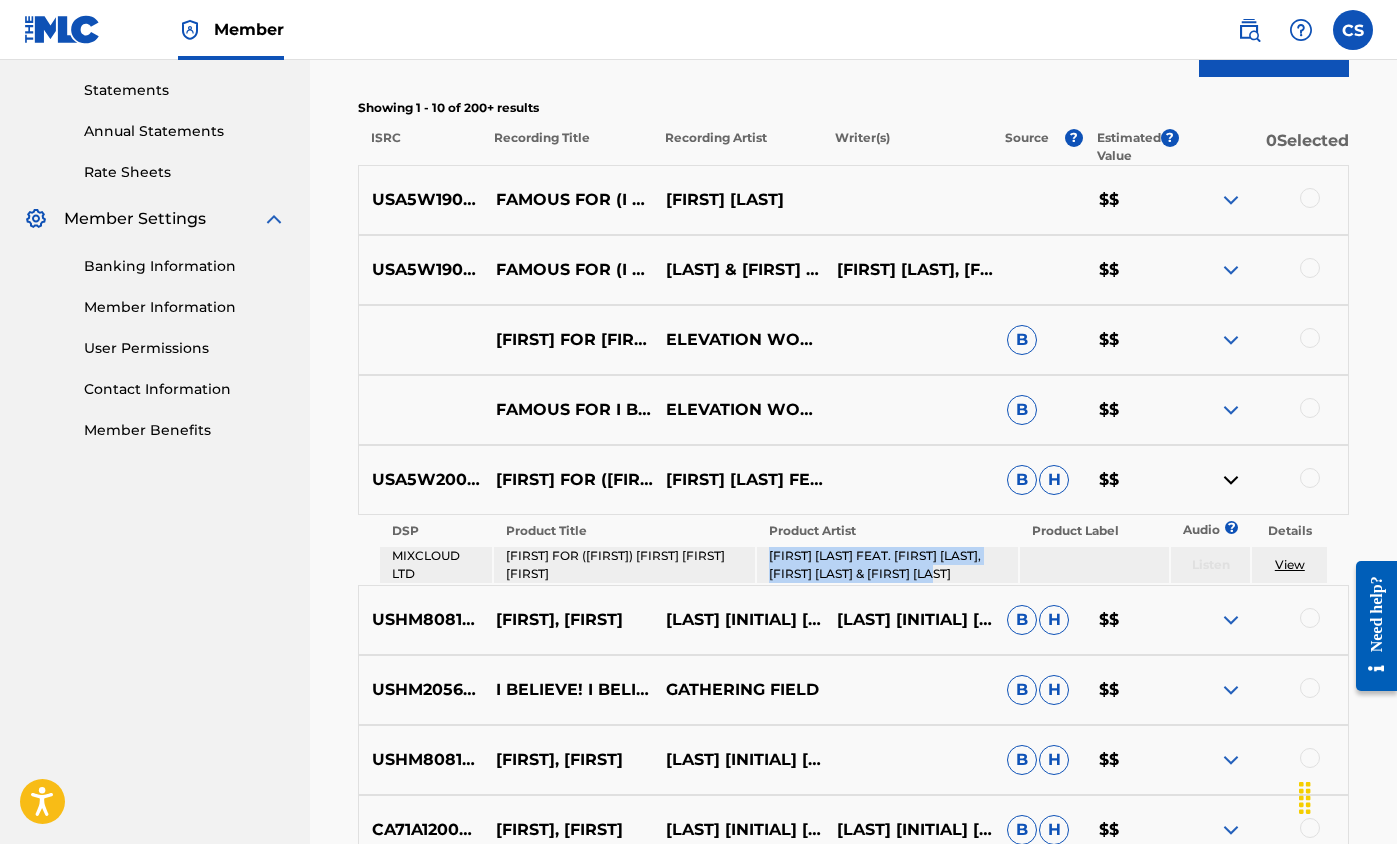 drag, startPoint x: 771, startPoint y: 558, endPoint x: 878, endPoint y: 592, distance: 112.27199 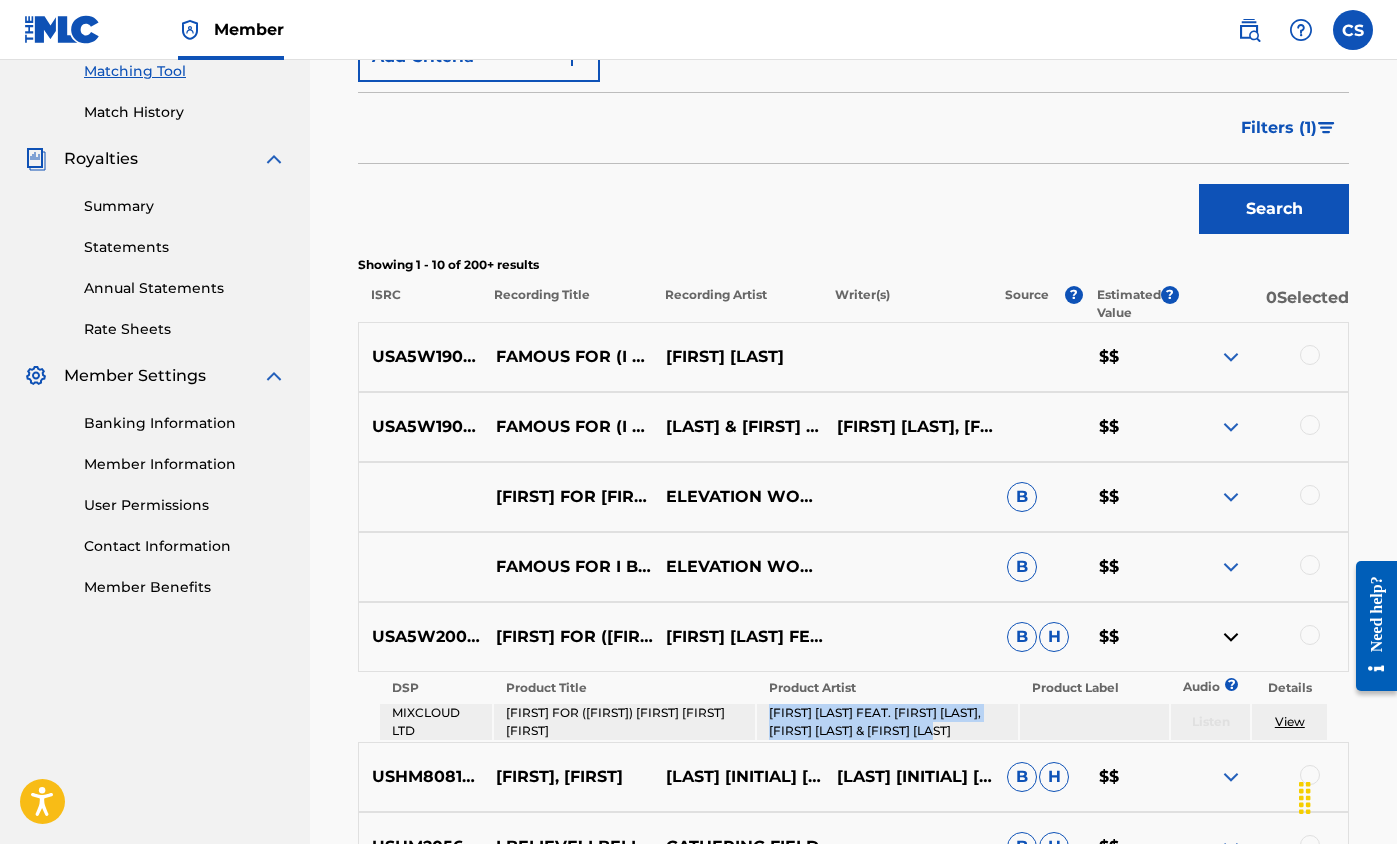 scroll, scrollTop: 364, scrollLeft: 0, axis: vertical 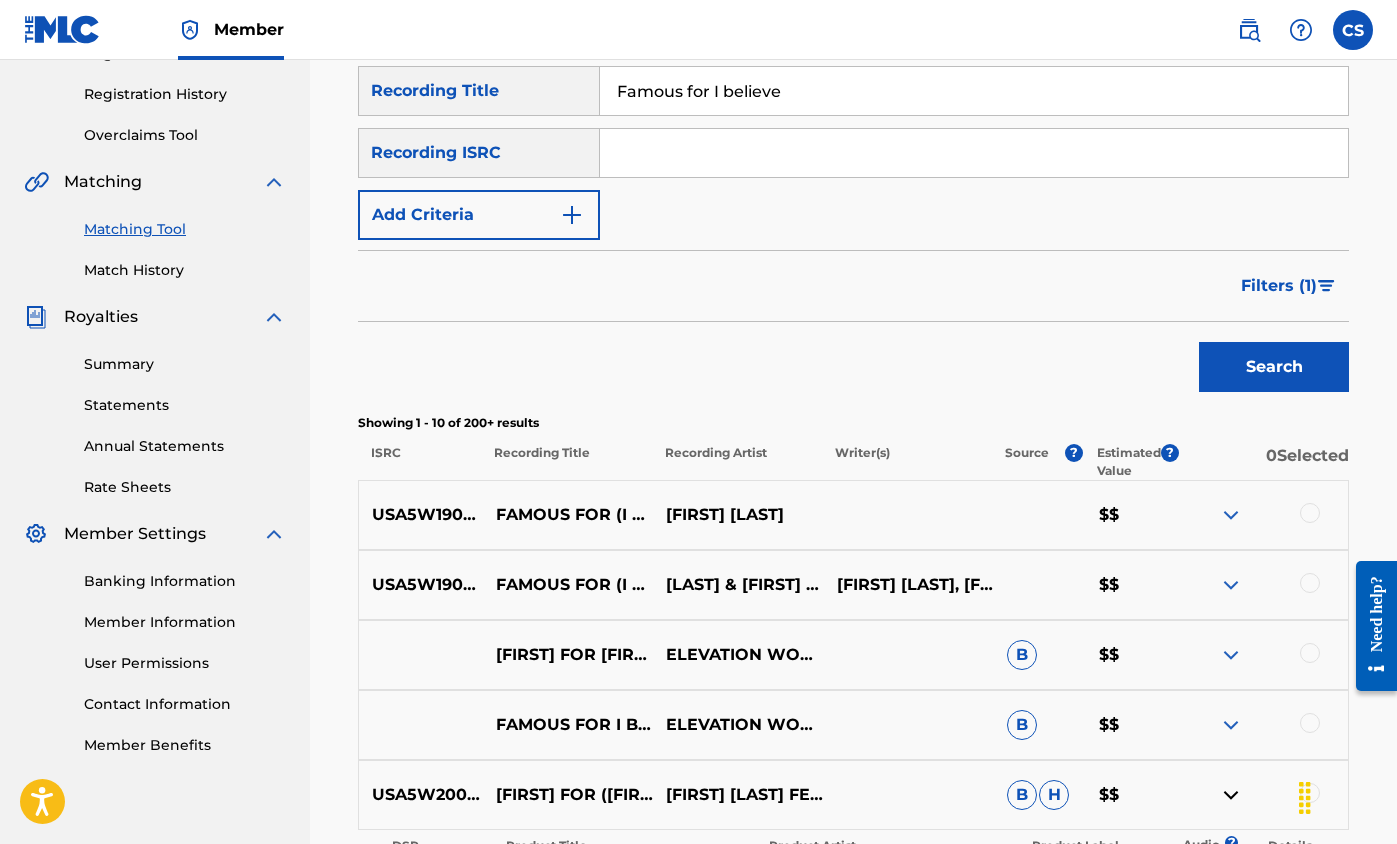 click at bounding box center (1326, 286) 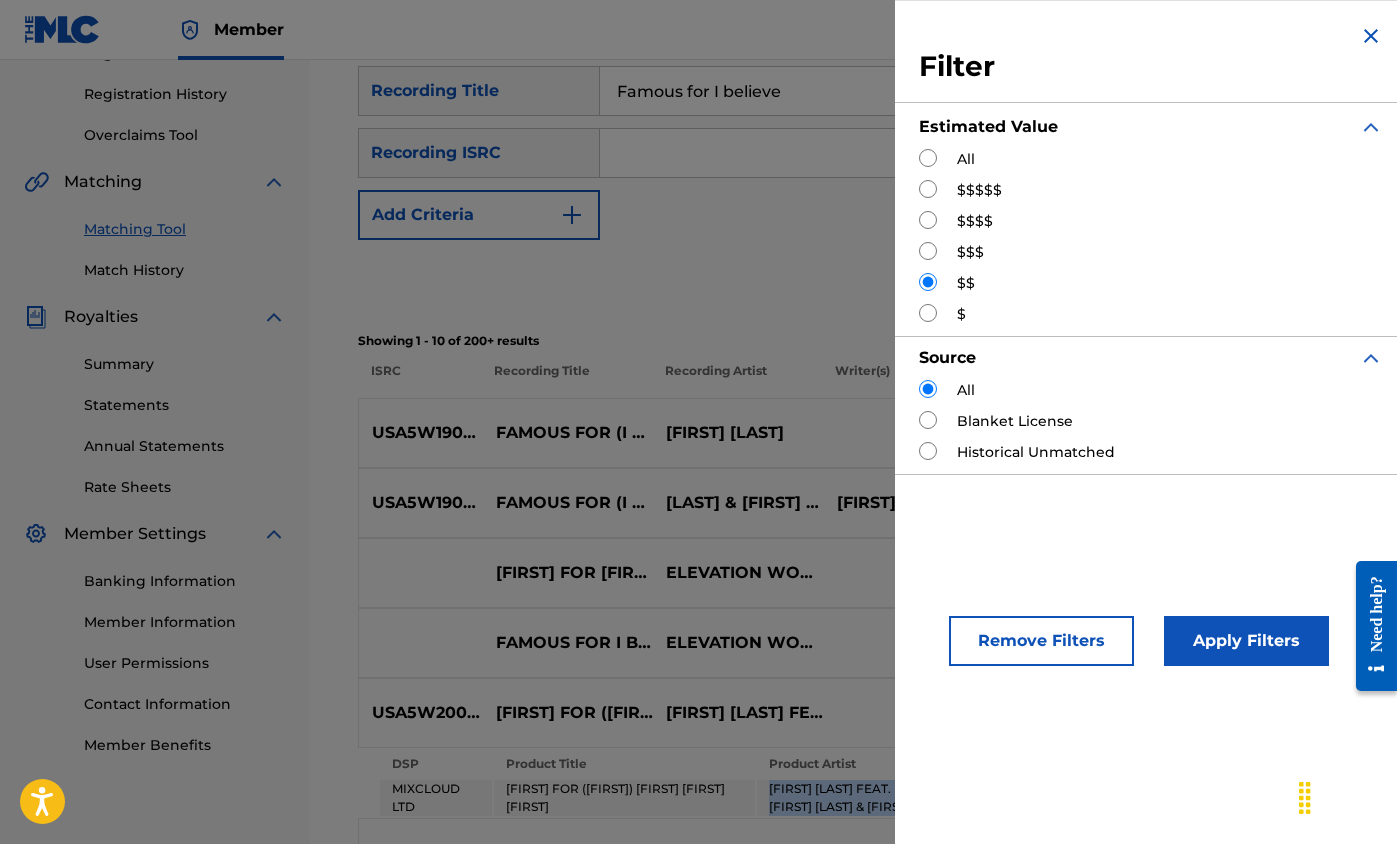 click at bounding box center (928, 313) 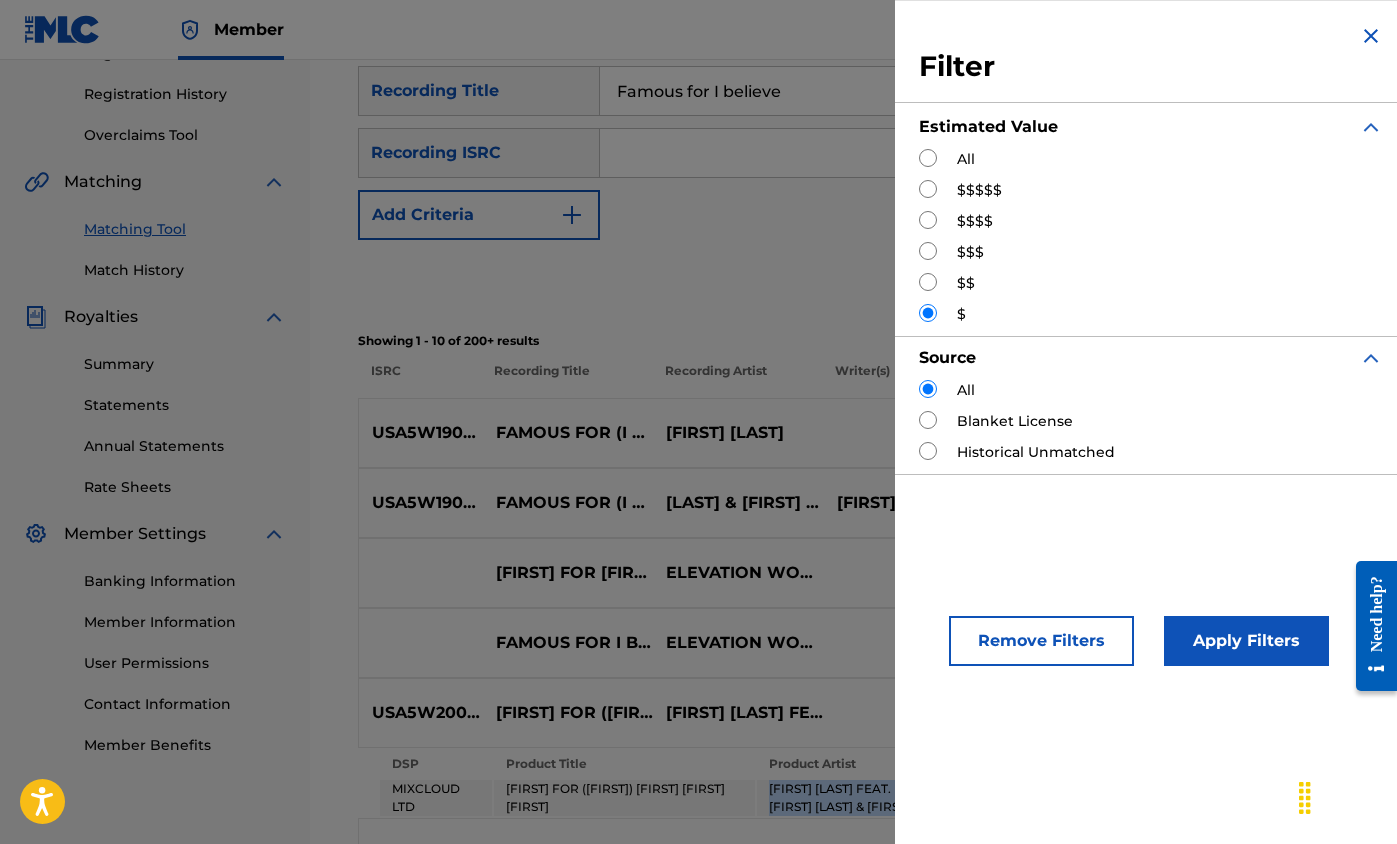 click on "Apply Filters" at bounding box center (1246, 641) 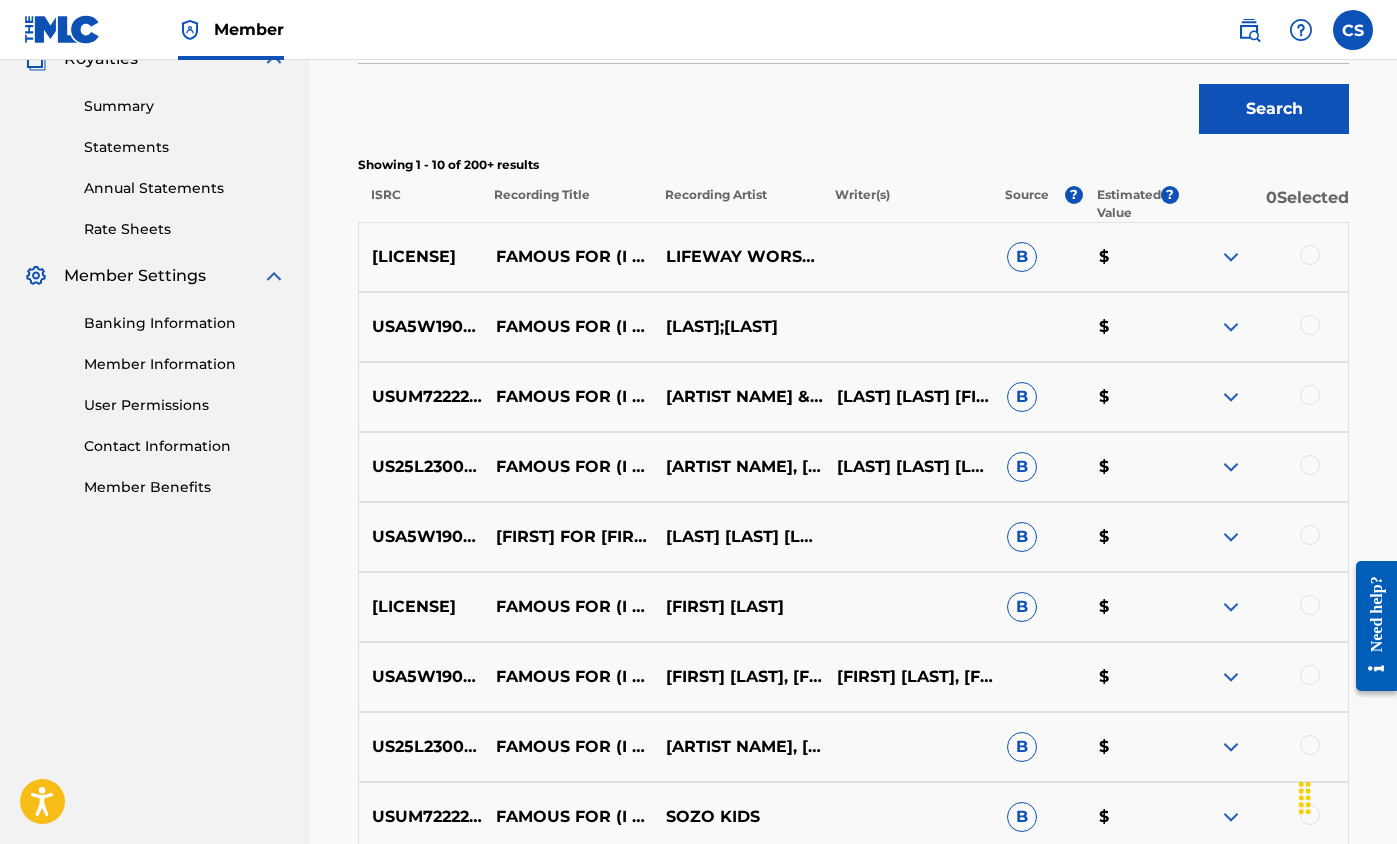 scroll, scrollTop: 633, scrollLeft: 0, axis: vertical 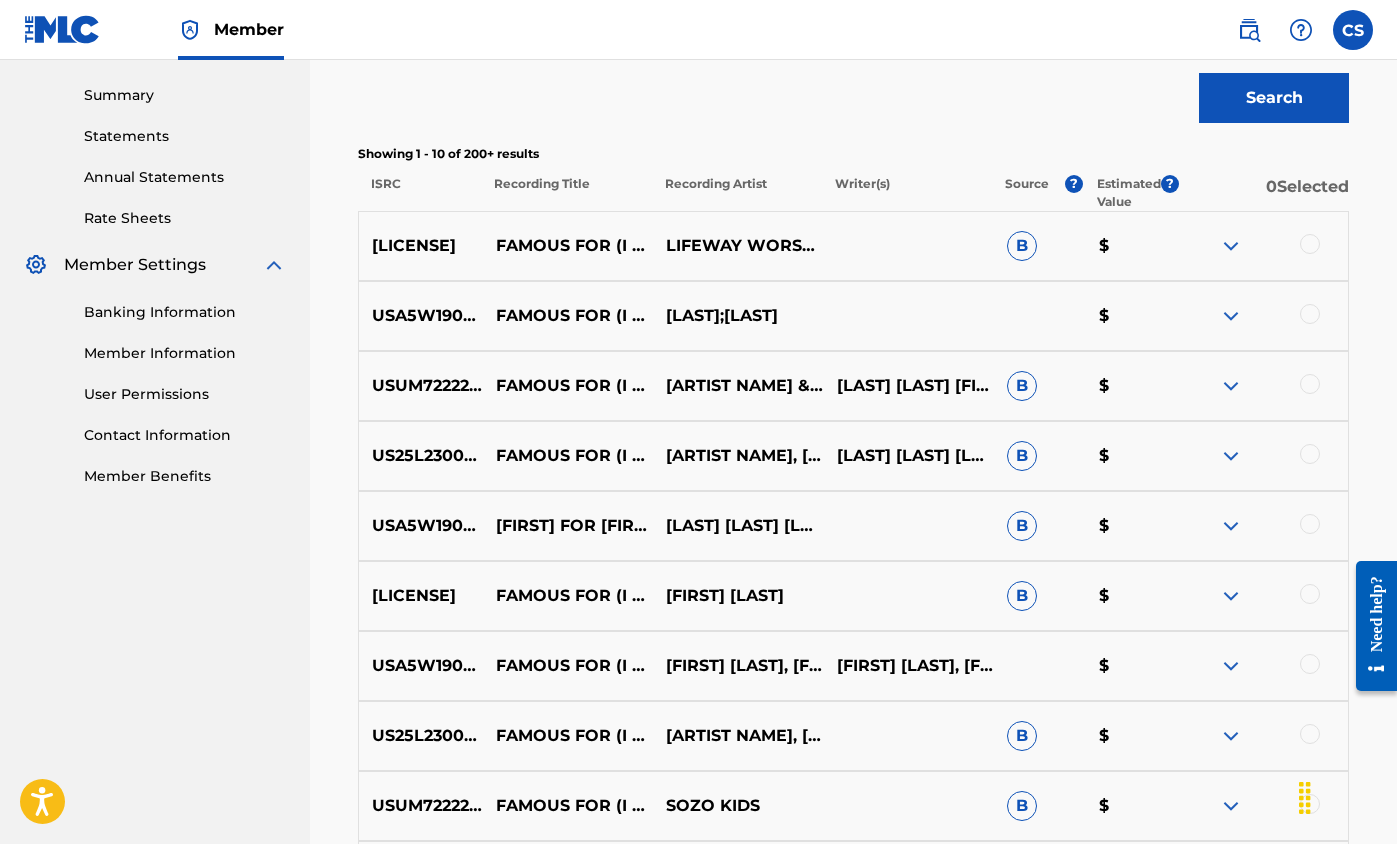 click at bounding box center (1231, 456) 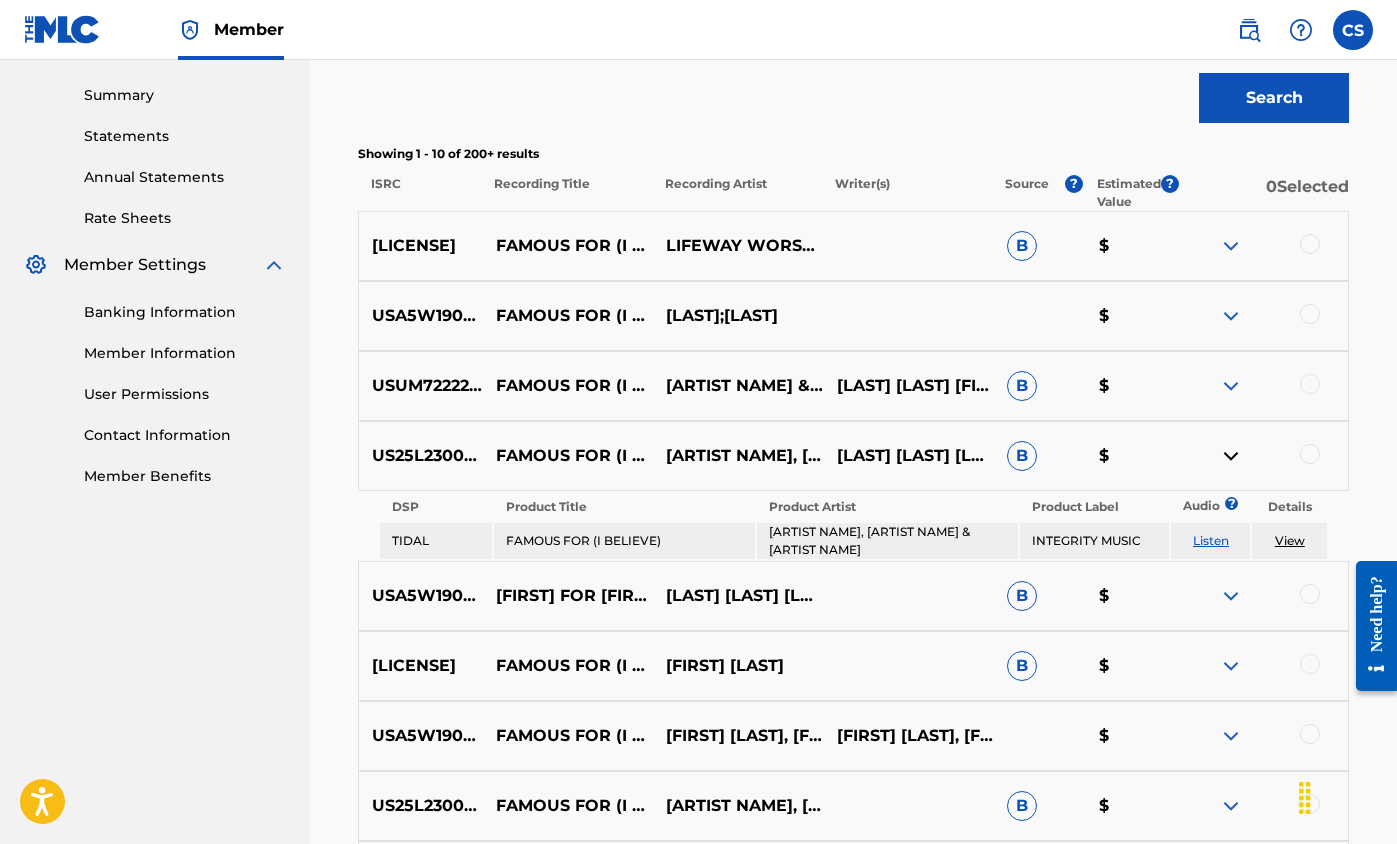 drag, startPoint x: 769, startPoint y: 532, endPoint x: 935, endPoint y: 540, distance: 166.19266 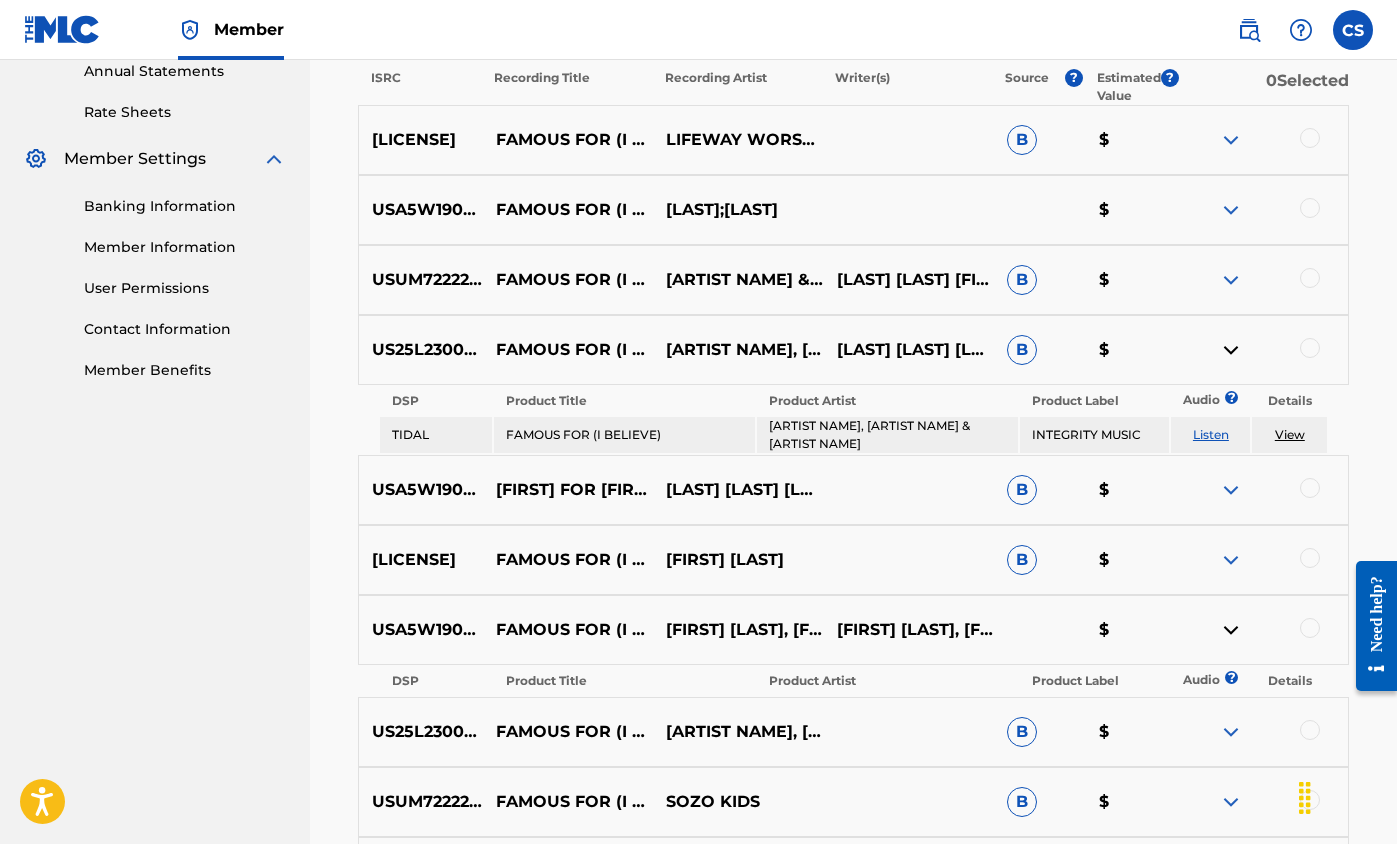 scroll, scrollTop: 758, scrollLeft: 0, axis: vertical 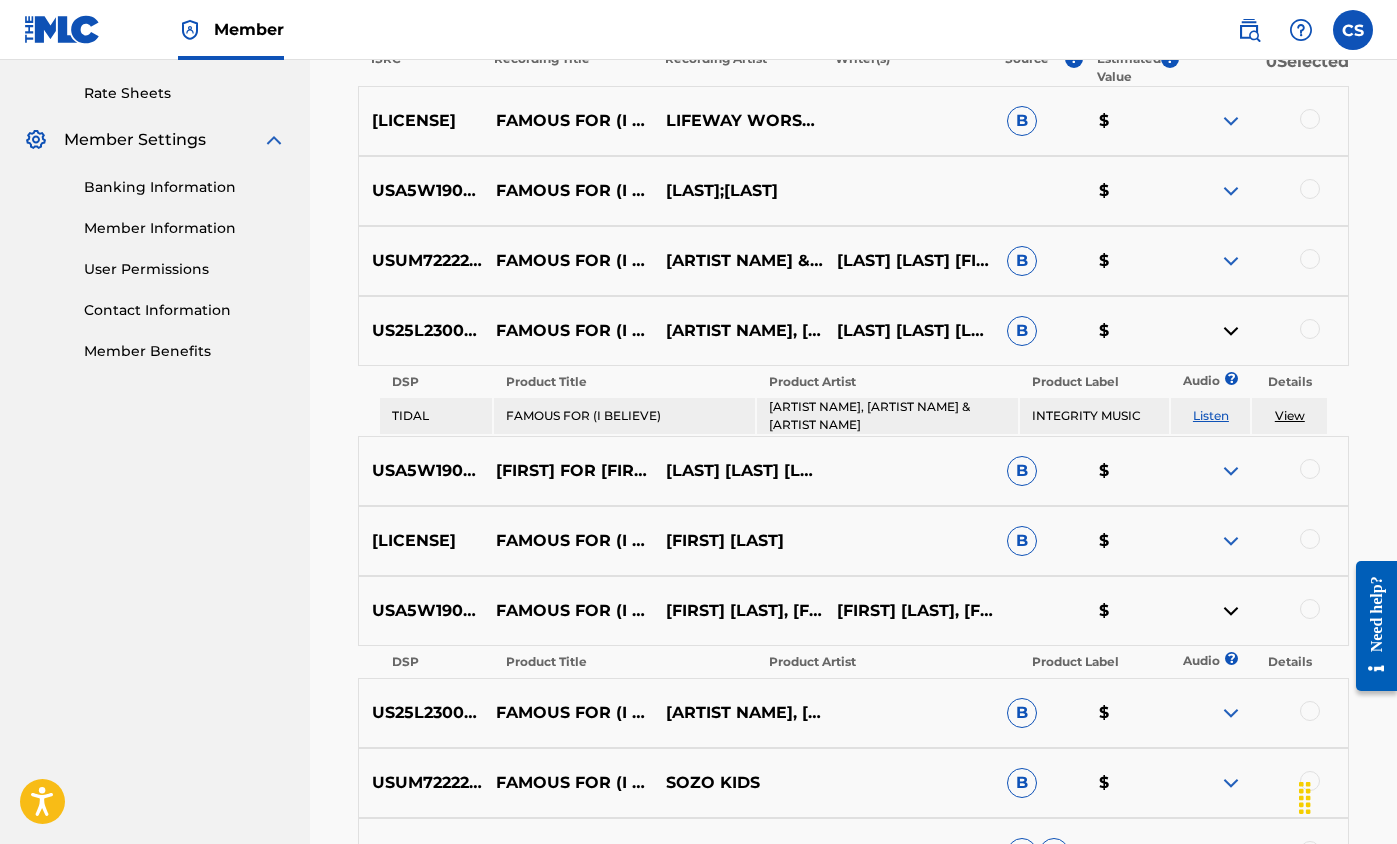 click at bounding box center (1231, 713) 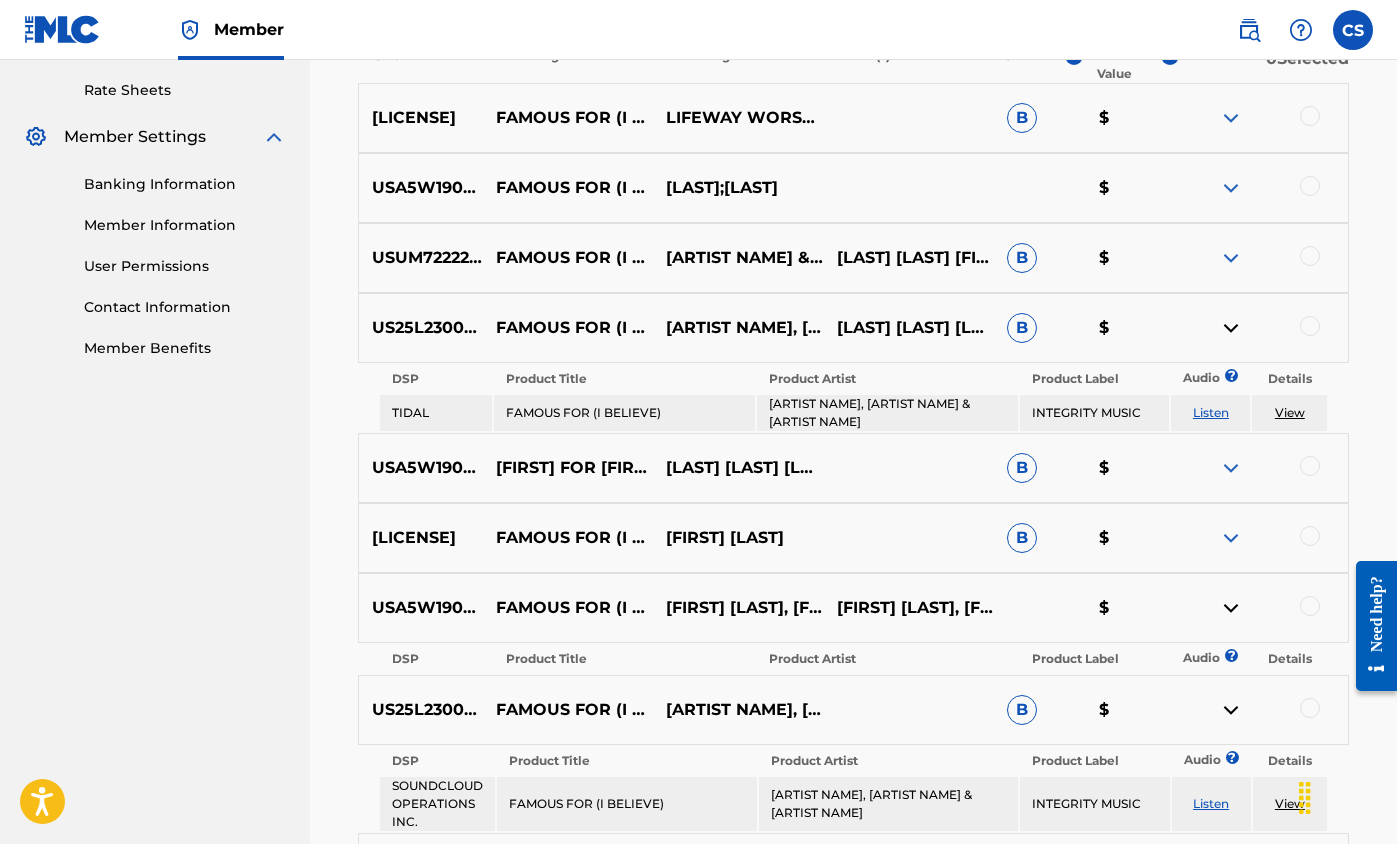 scroll, scrollTop: 762, scrollLeft: 0, axis: vertical 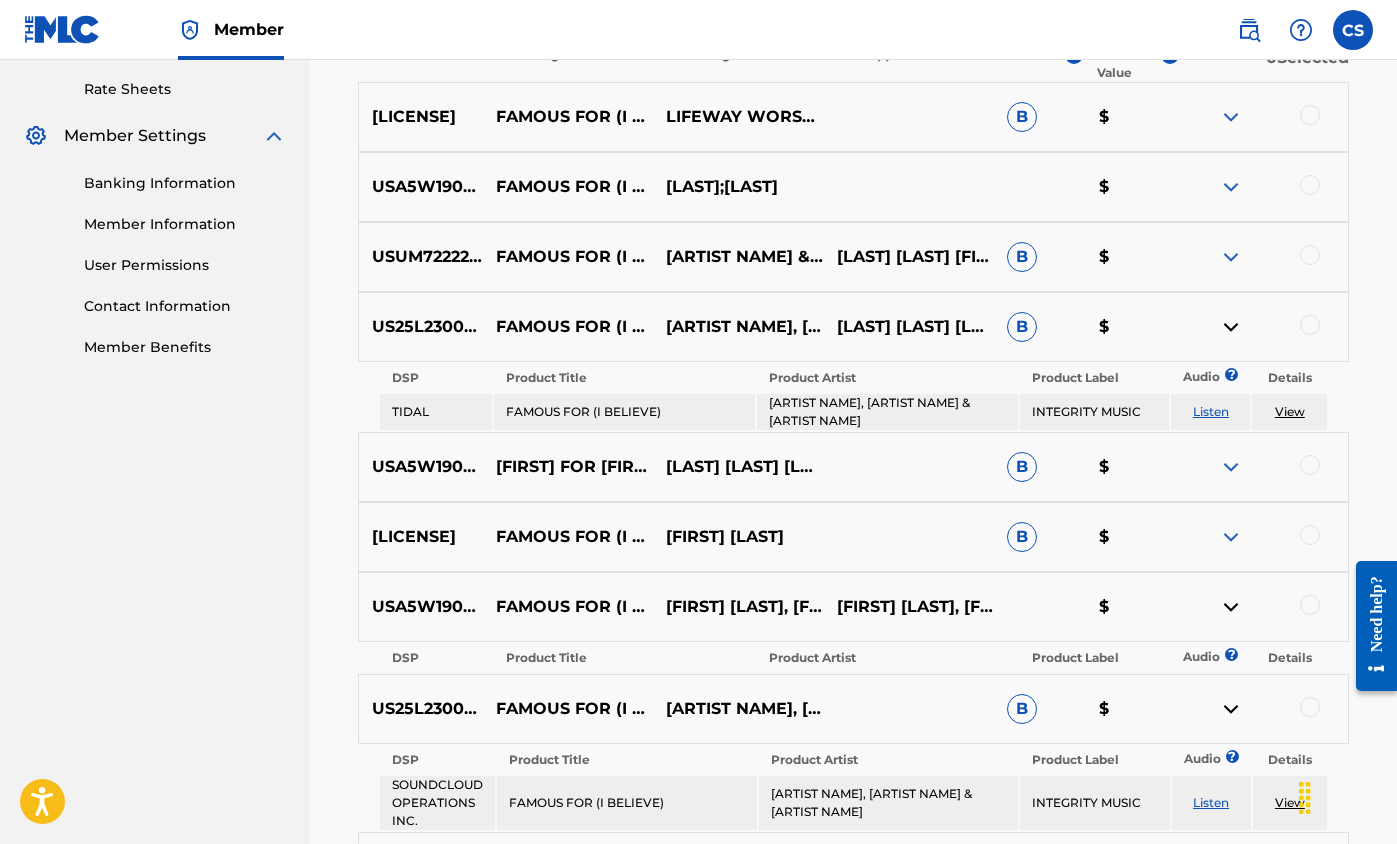 drag, startPoint x: 373, startPoint y: 540, endPoint x: 496, endPoint y: 537, distance: 123.03658 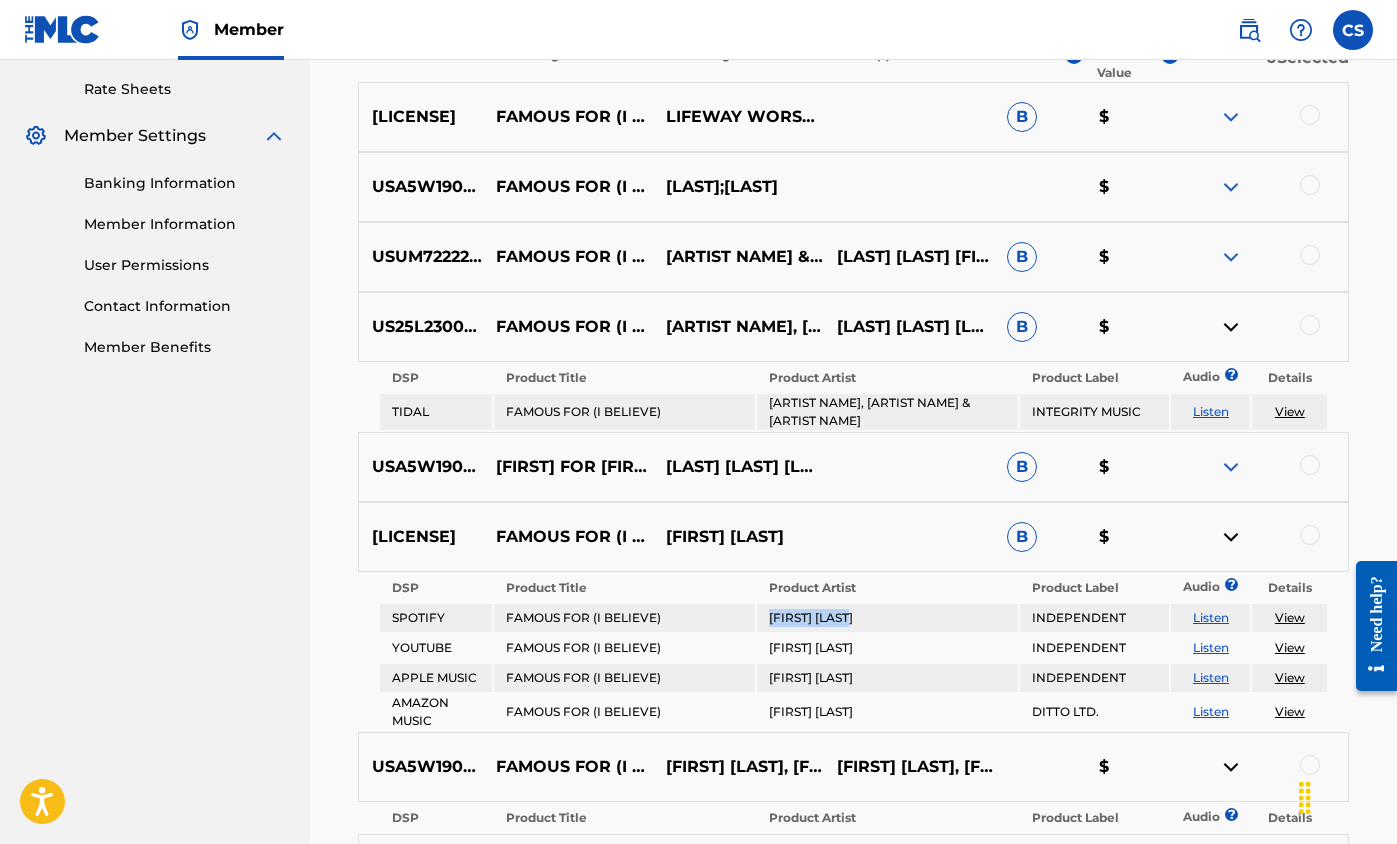 drag, startPoint x: 769, startPoint y: 615, endPoint x: 882, endPoint y: 617, distance: 113.0177 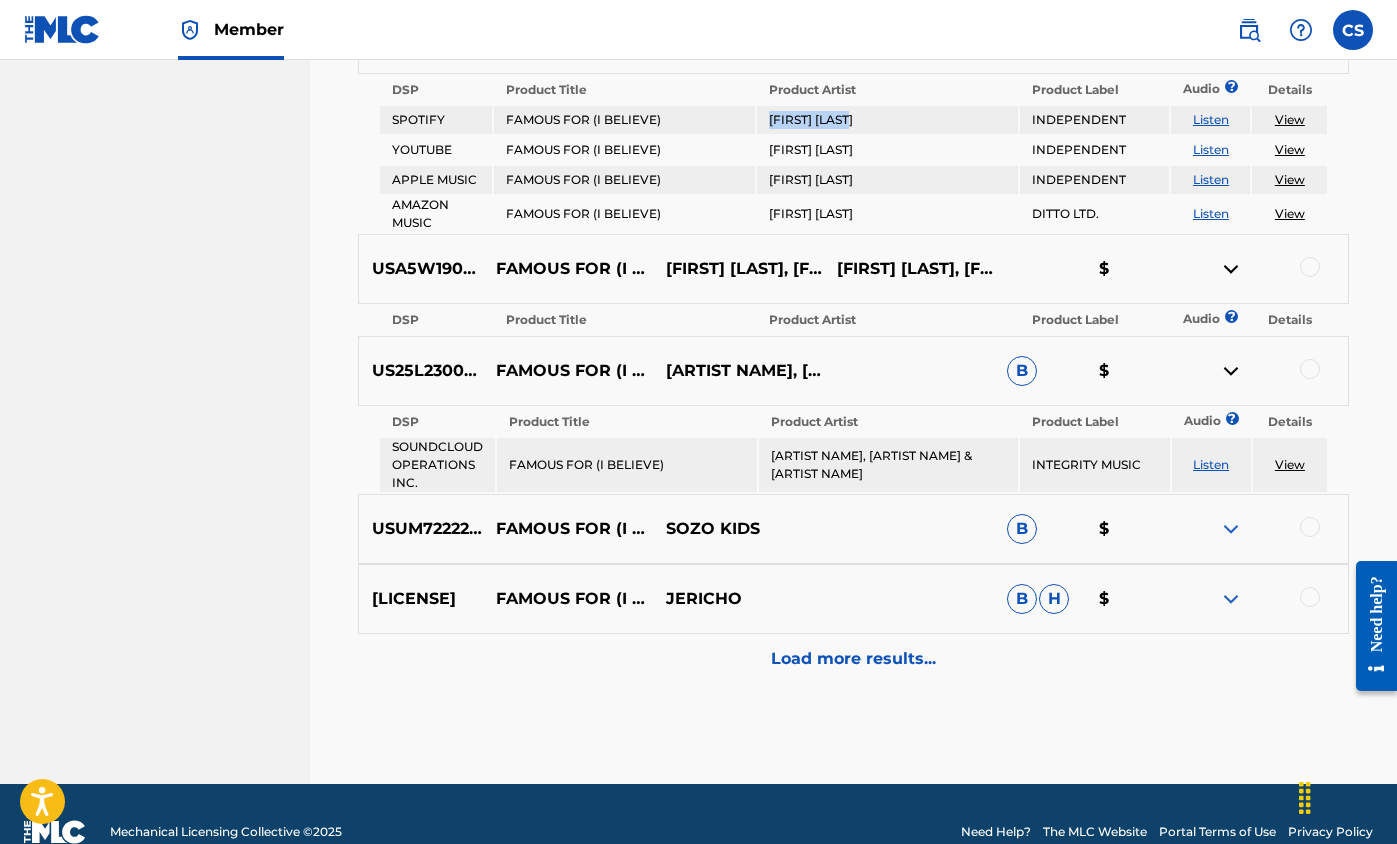 scroll, scrollTop: 1262, scrollLeft: 0, axis: vertical 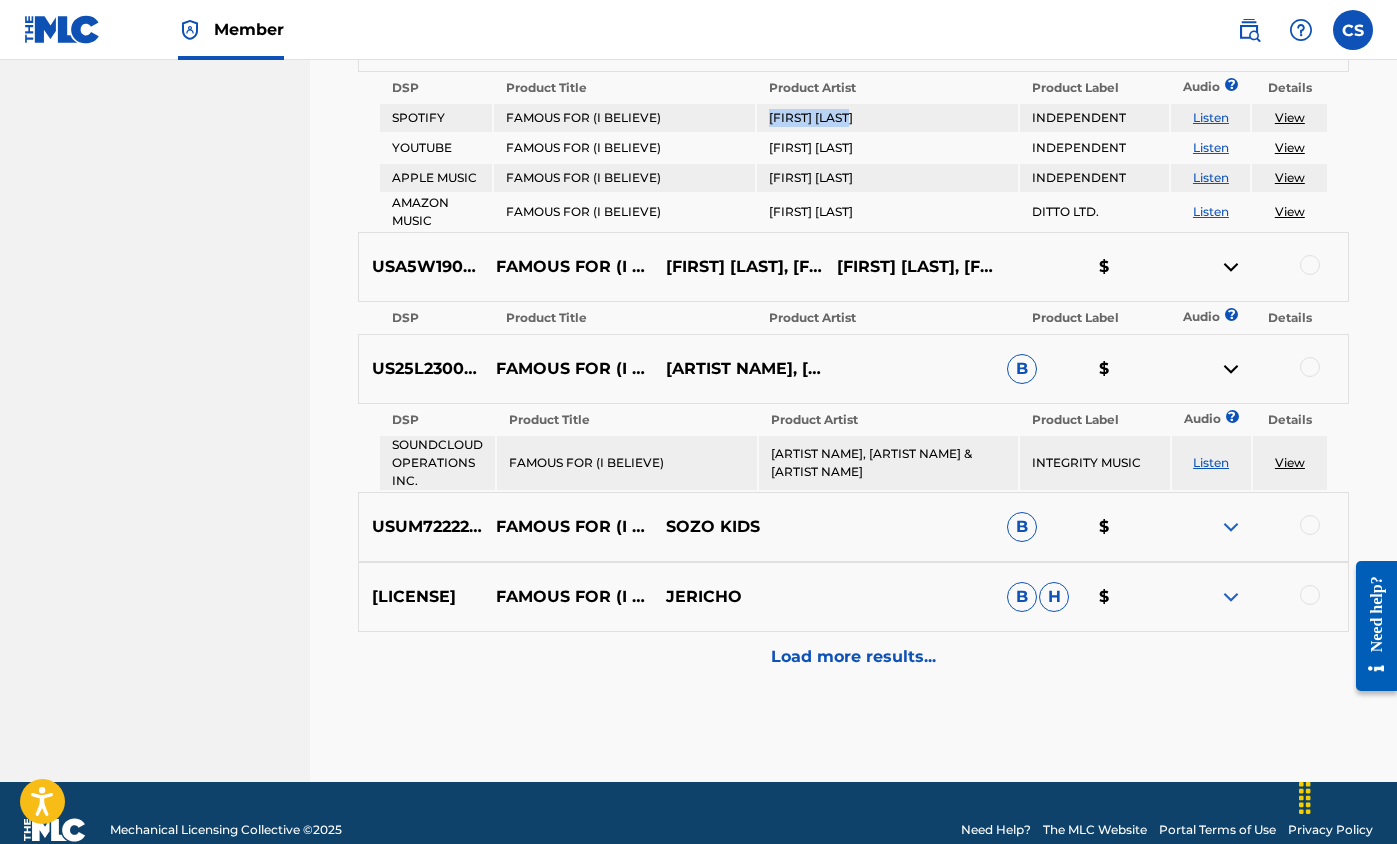 click at bounding box center [1231, 597] 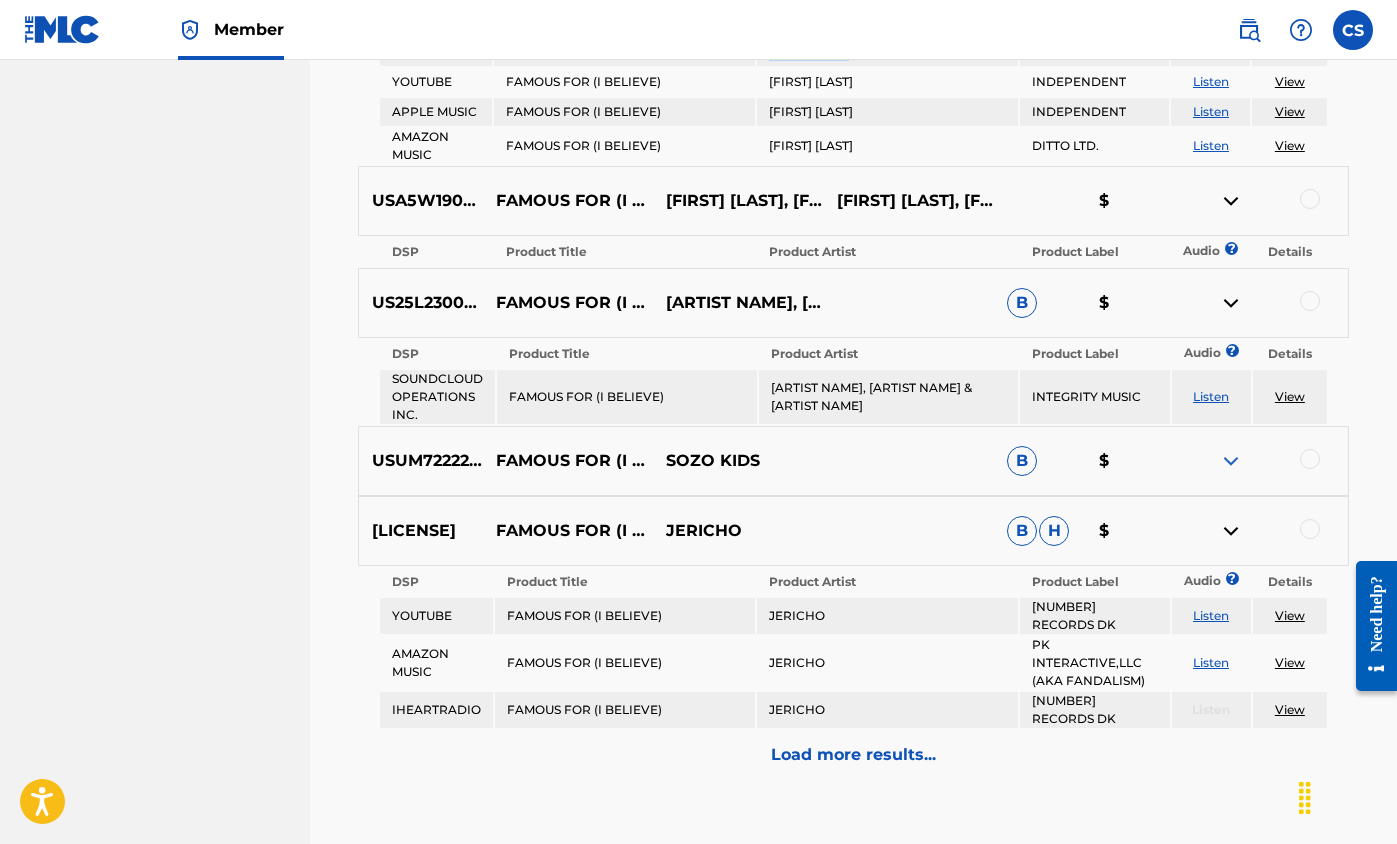 scroll, scrollTop: 1332, scrollLeft: 0, axis: vertical 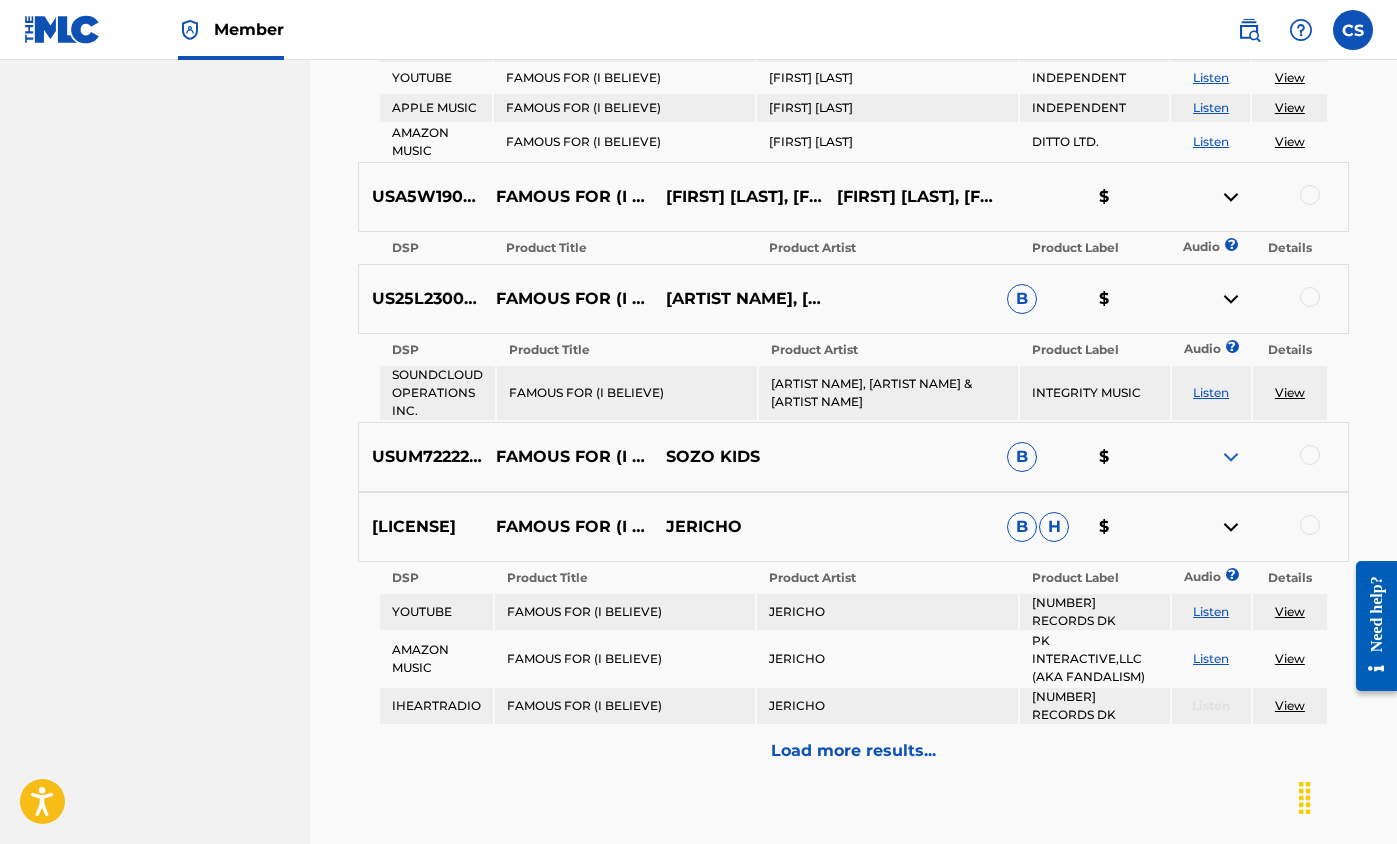 drag, startPoint x: 376, startPoint y: 530, endPoint x: 486, endPoint y: 529, distance: 110.00455 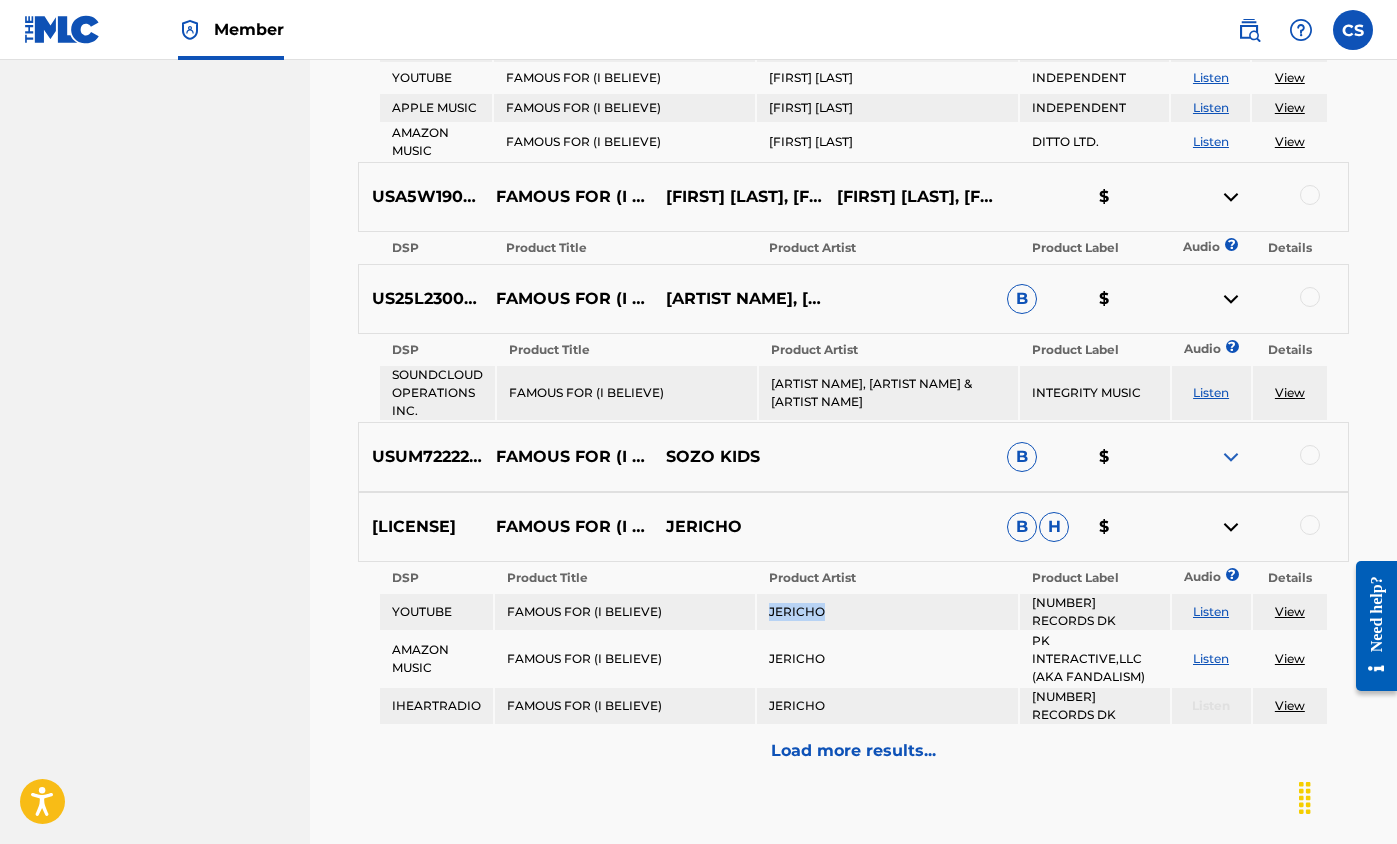 drag, startPoint x: 771, startPoint y: 612, endPoint x: 825, endPoint y: 614, distance: 54.037025 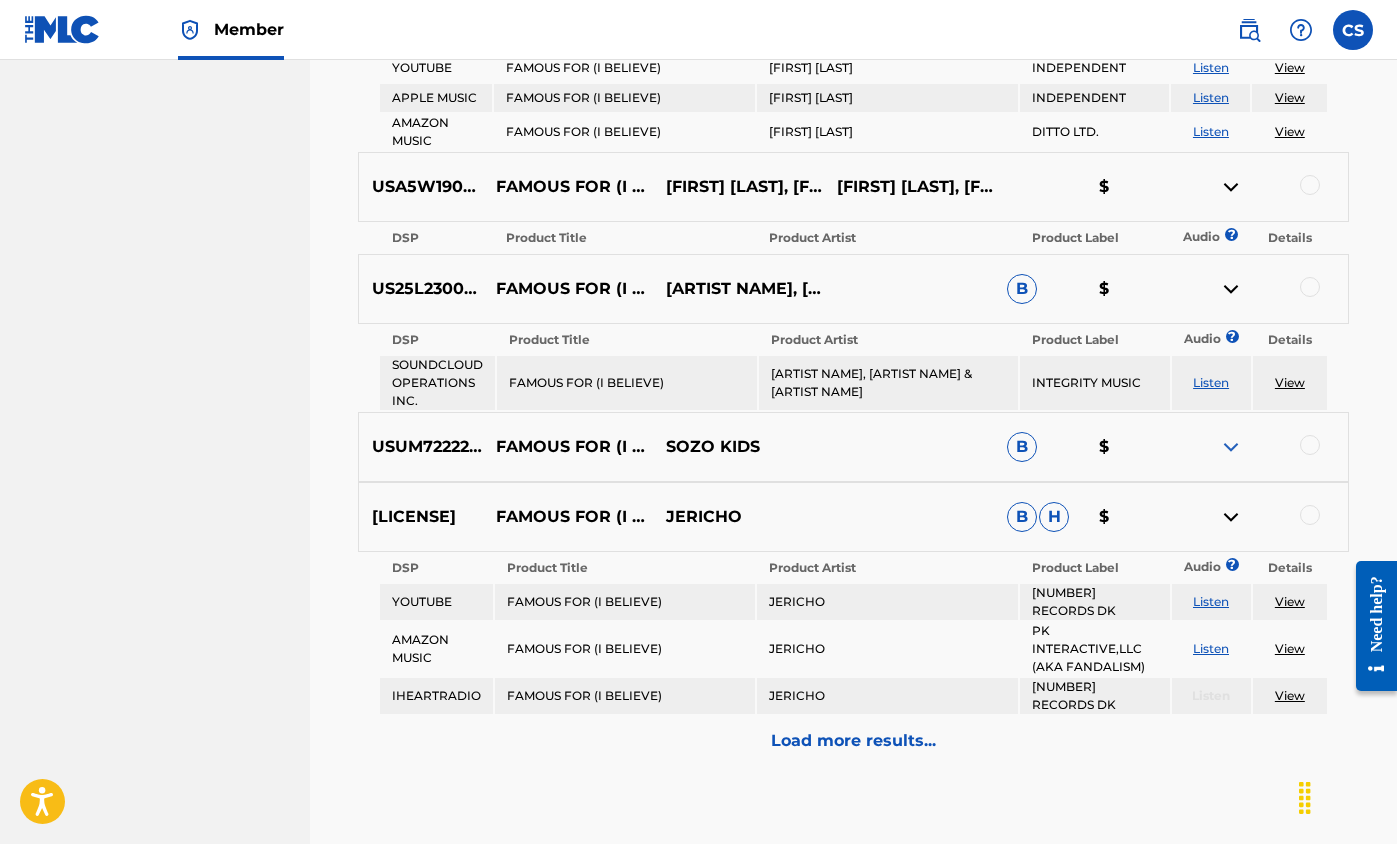 click on "Load more results..." at bounding box center (853, 741) 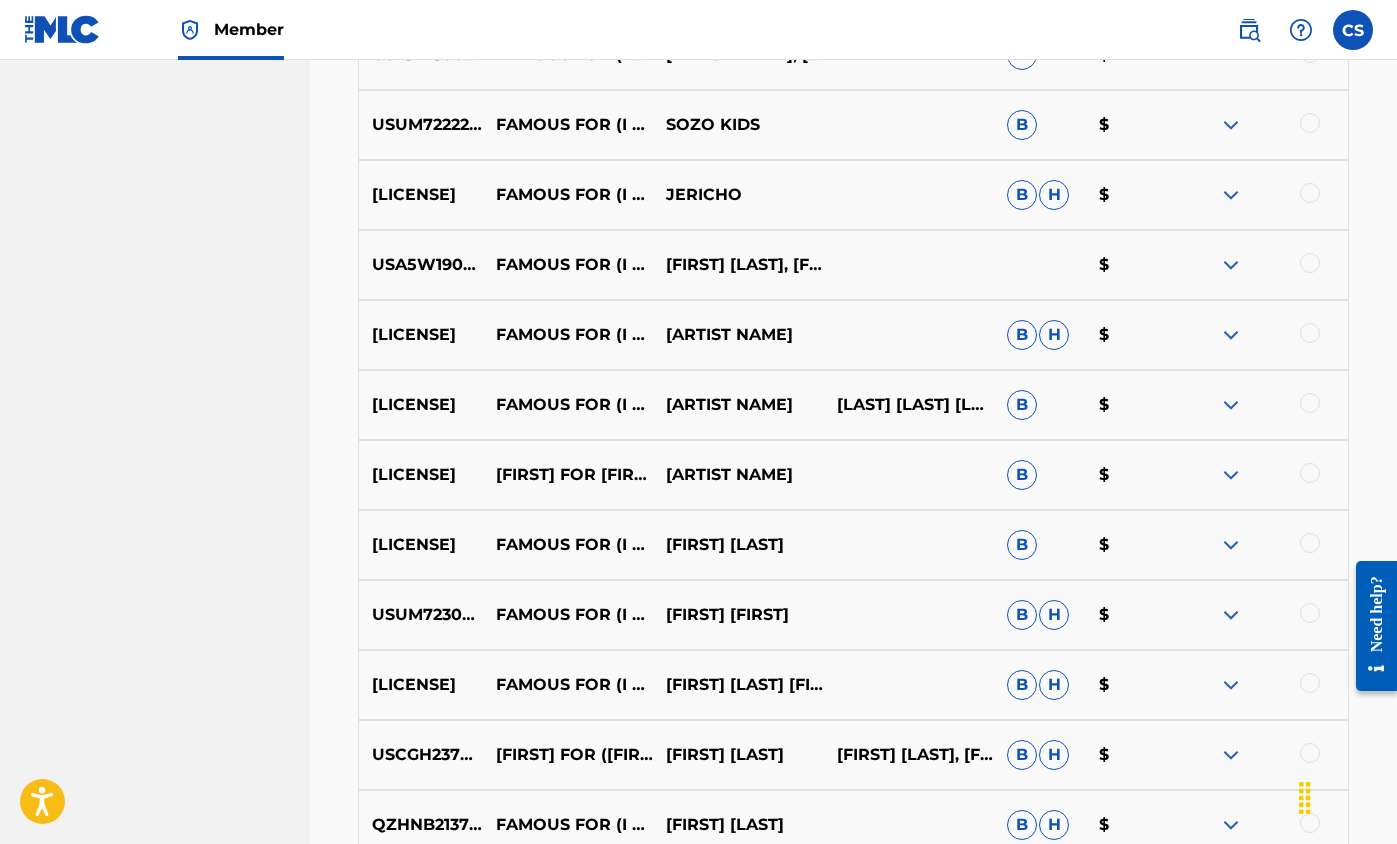 scroll, scrollTop: 1313, scrollLeft: 0, axis: vertical 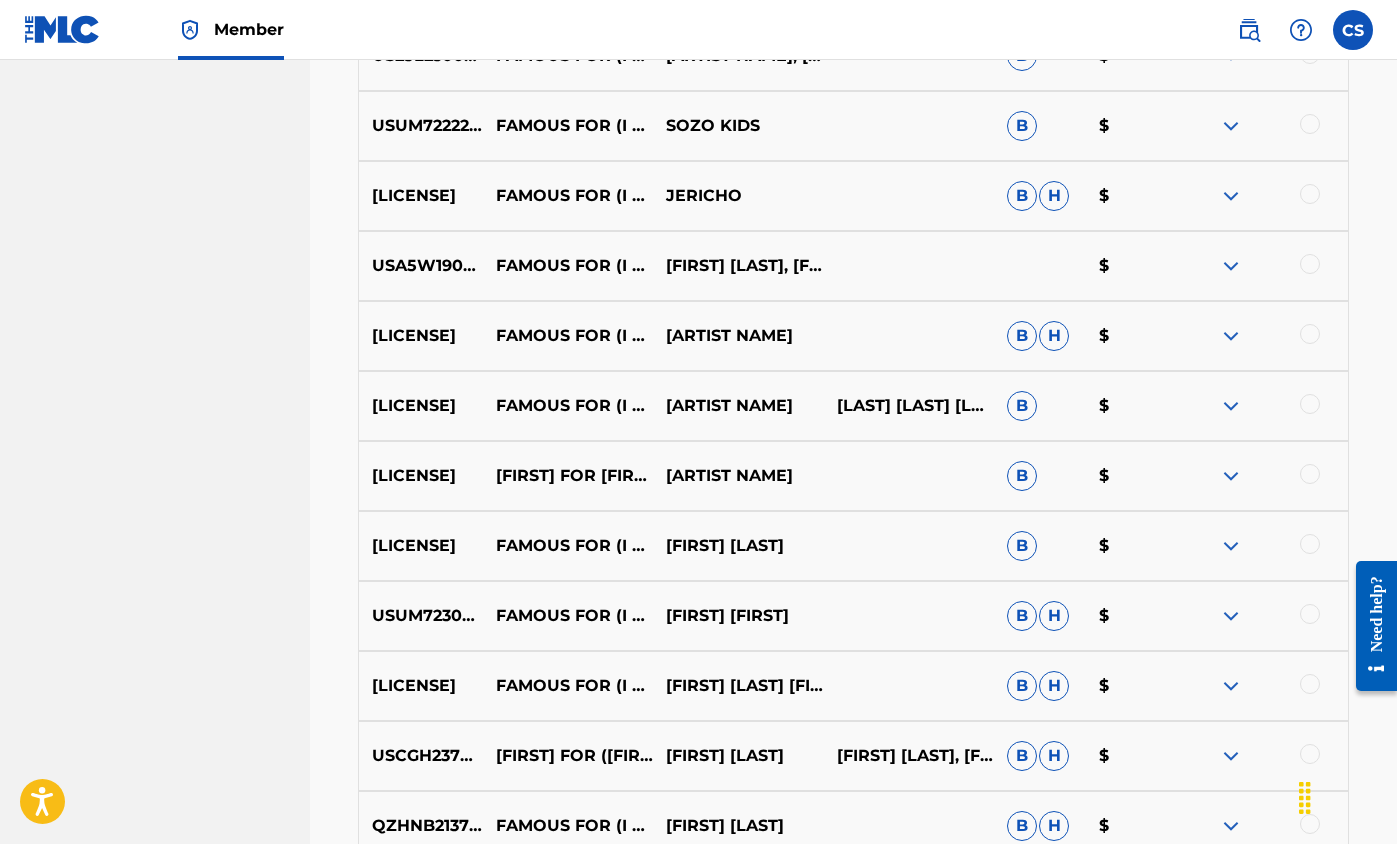 drag, startPoint x: 374, startPoint y: 339, endPoint x: 490, endPoint y: 333, distance: 116.15507 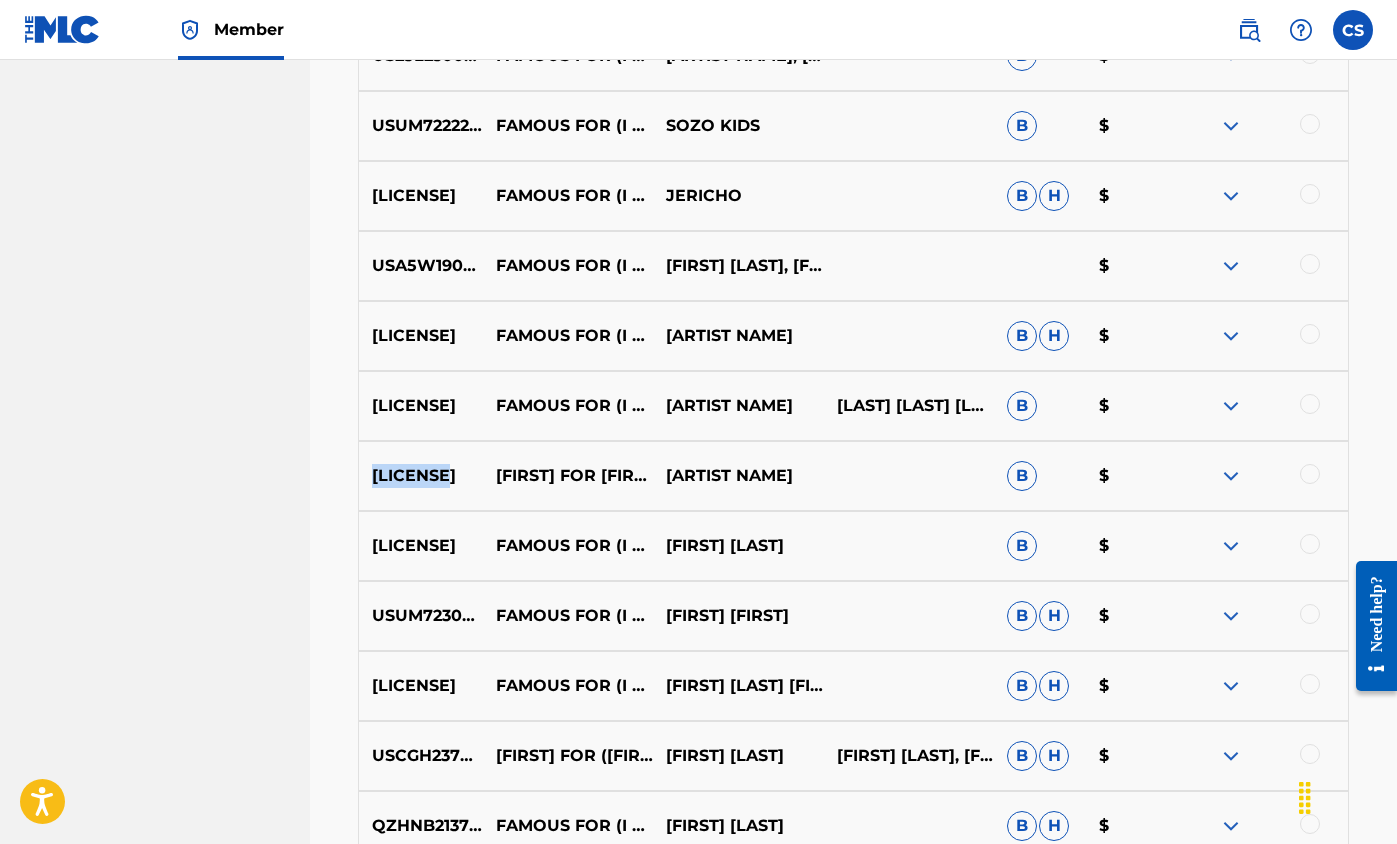 drag, startPoint x: 375, startPoint y: 479, endPoint x: 458, endPoint y: 473, distance: 83.21658 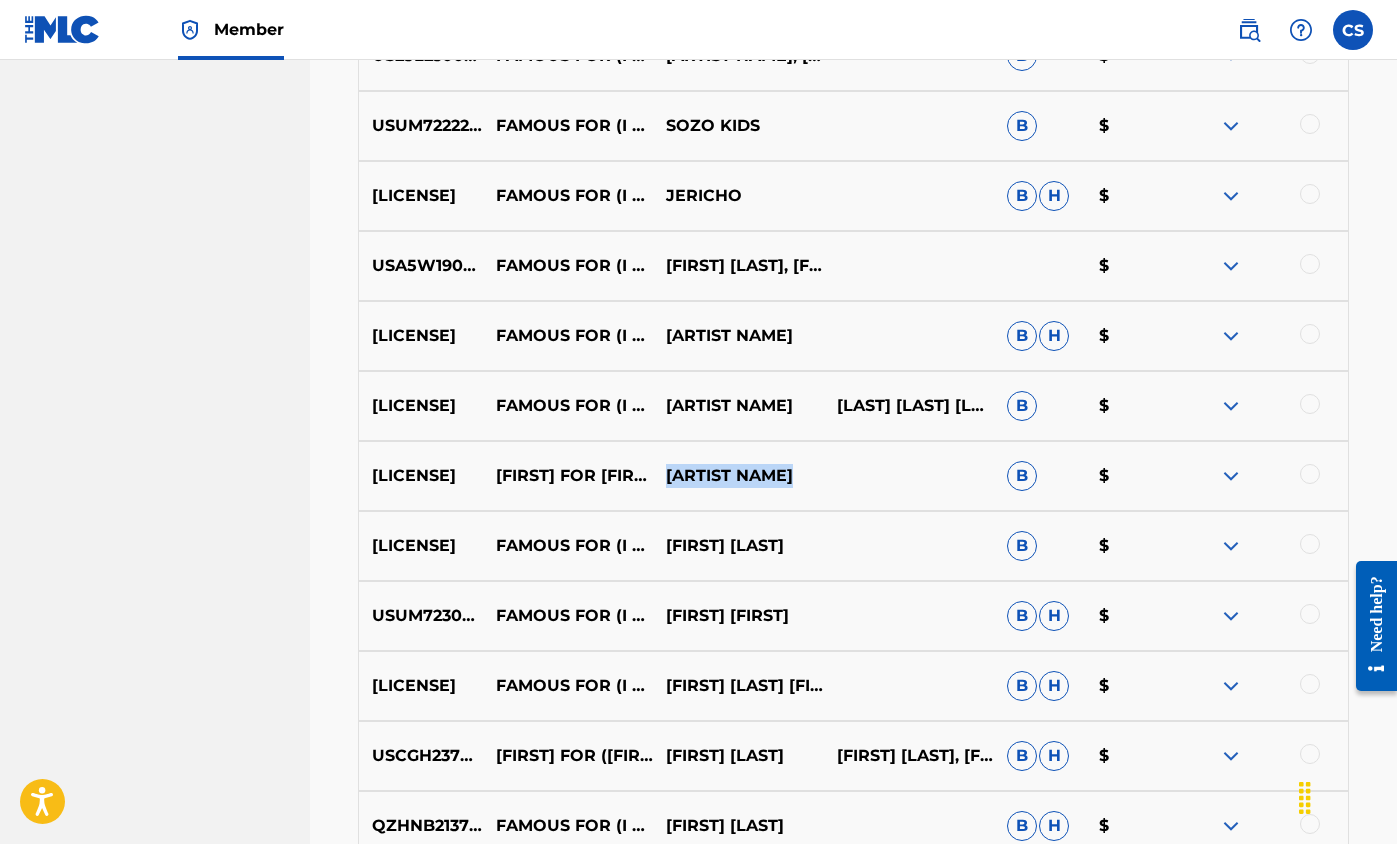 drag, startPoint x: 669, startPoint y: 478, endPoint x: 839, endPoint y: 481, distance: 170.02647 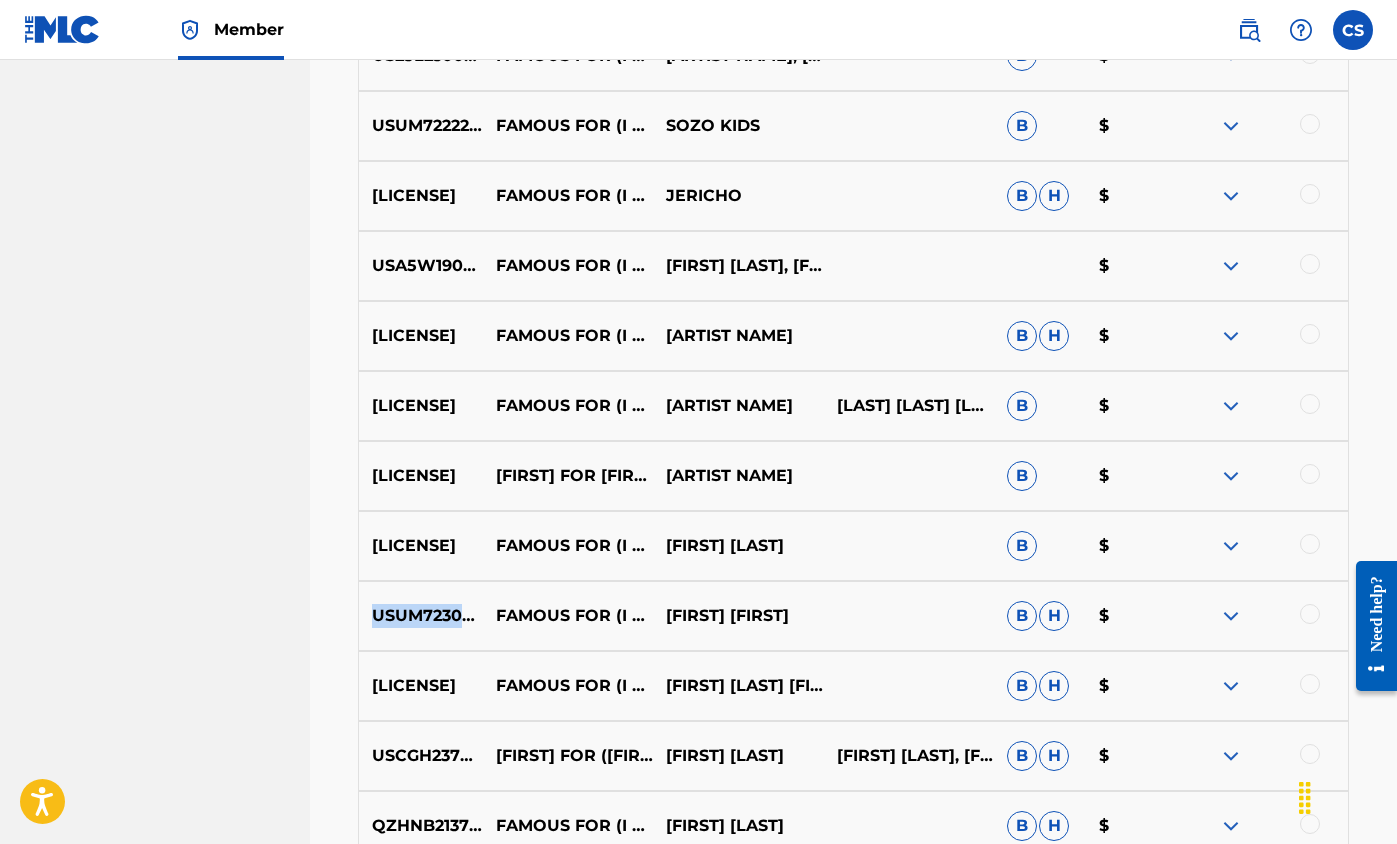 drag, startPoint x: 374, startPoint y: 613, endPoint x: 498, endPoint y: 617, distance: 124.0645 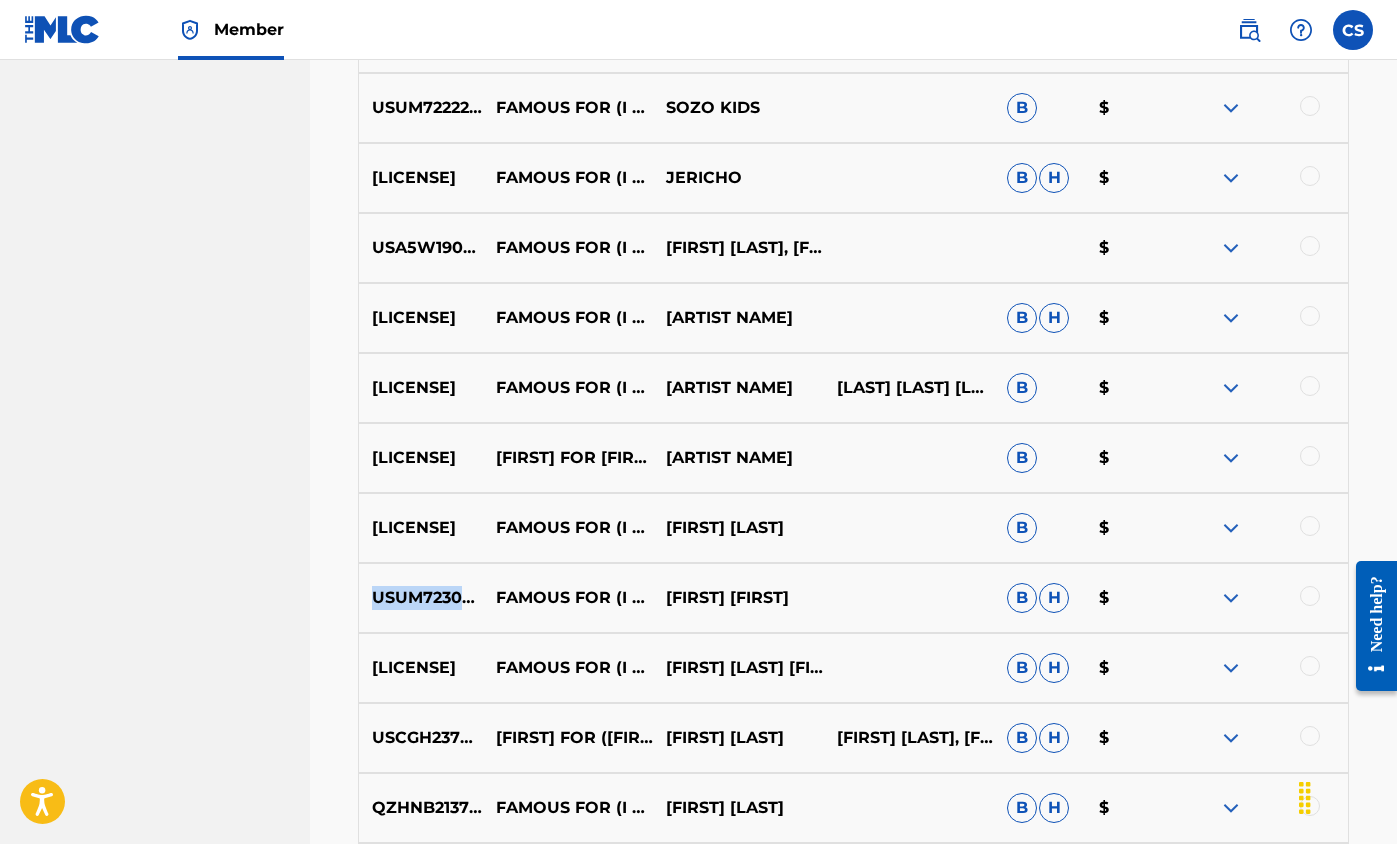 scroll, scrollTop: 1336, scrollLeft: 0, axis: vertical 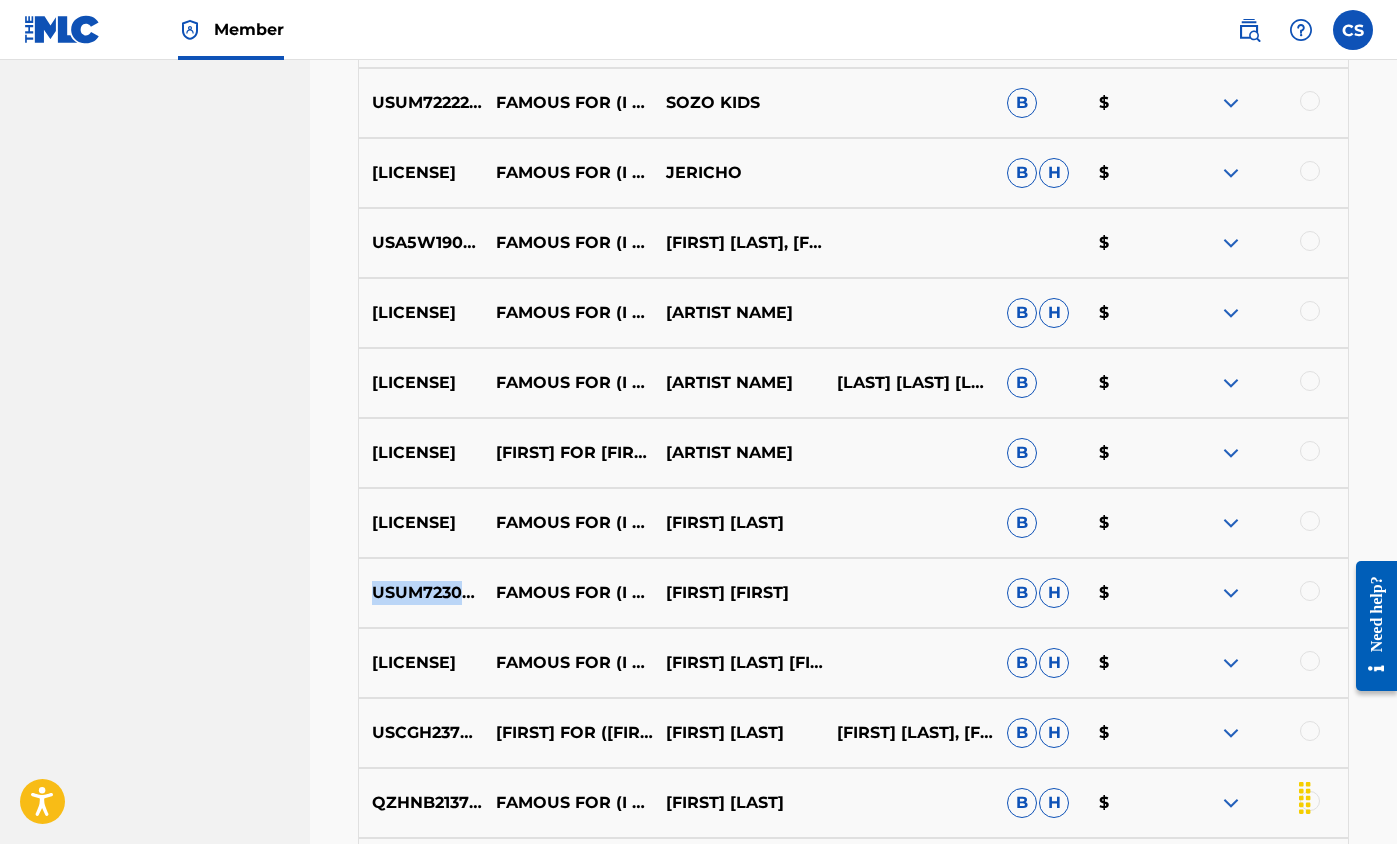 drag, startPoint x: 376, startPoint y: 664, endPoint x: 503, endPoint y: 665, distance: 127.00394 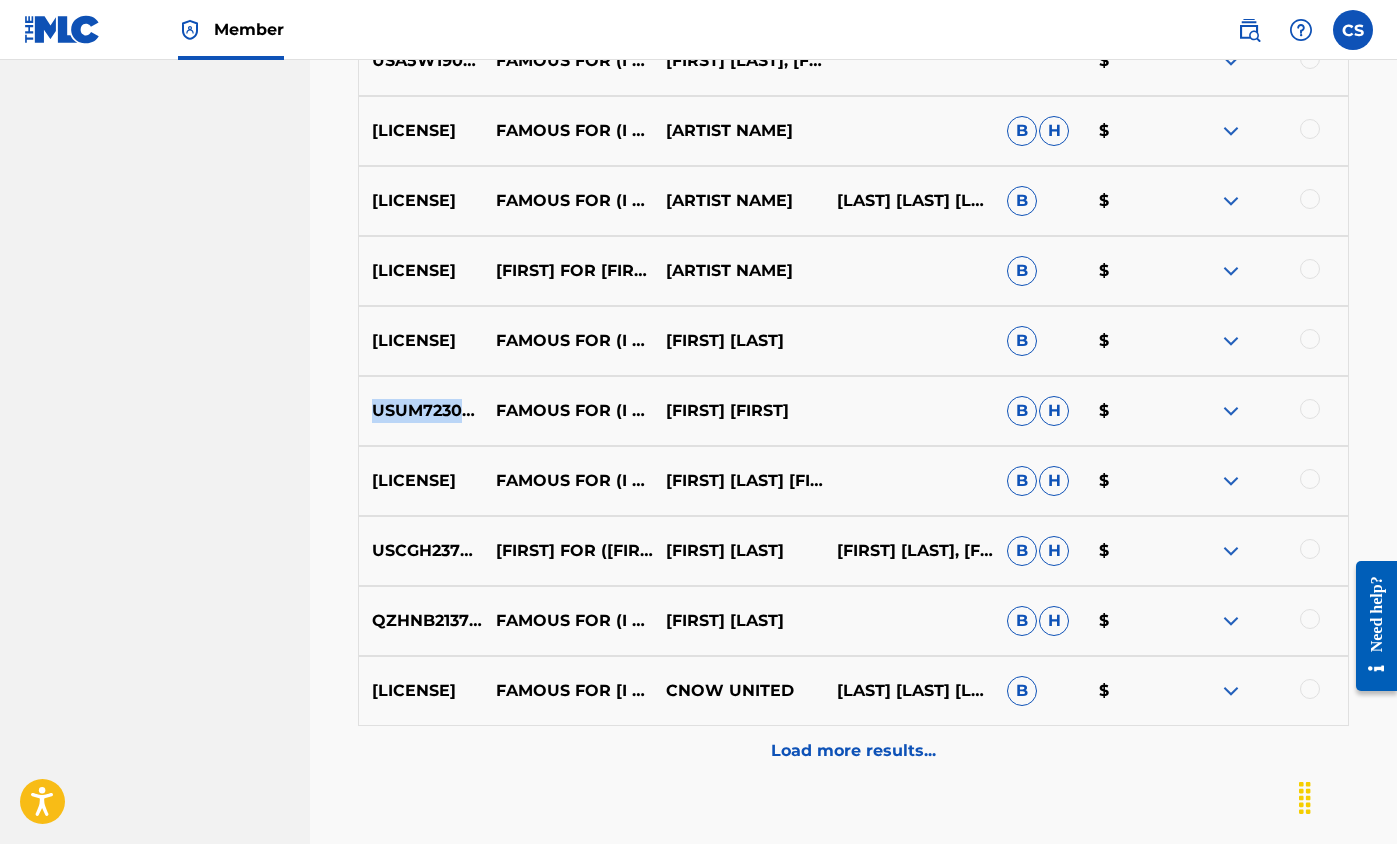 scroll, scrollTop: 1520, scrollLeft: 0, axis: vertical 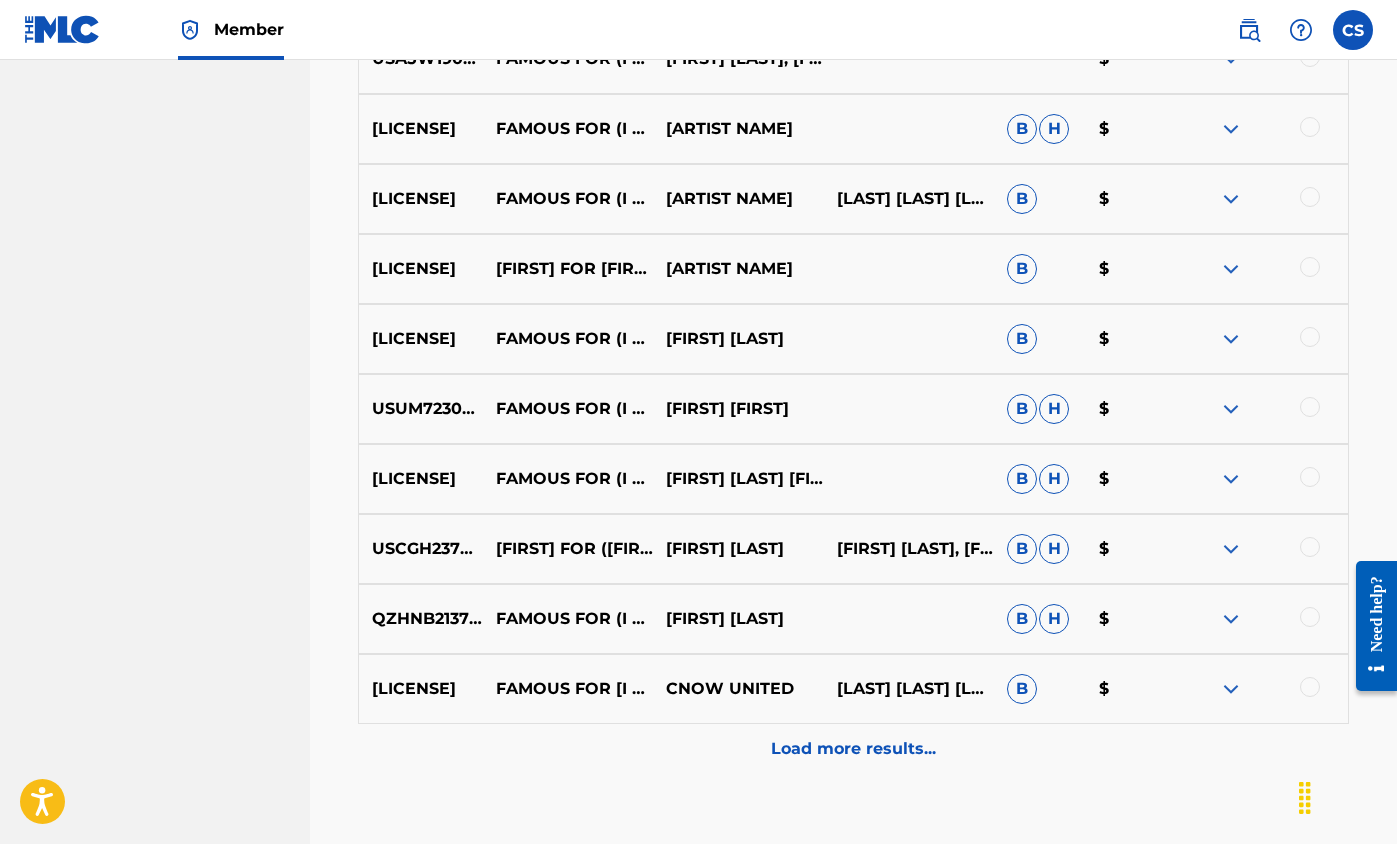 click on "Load more results..." at bounding box center (853, 749) 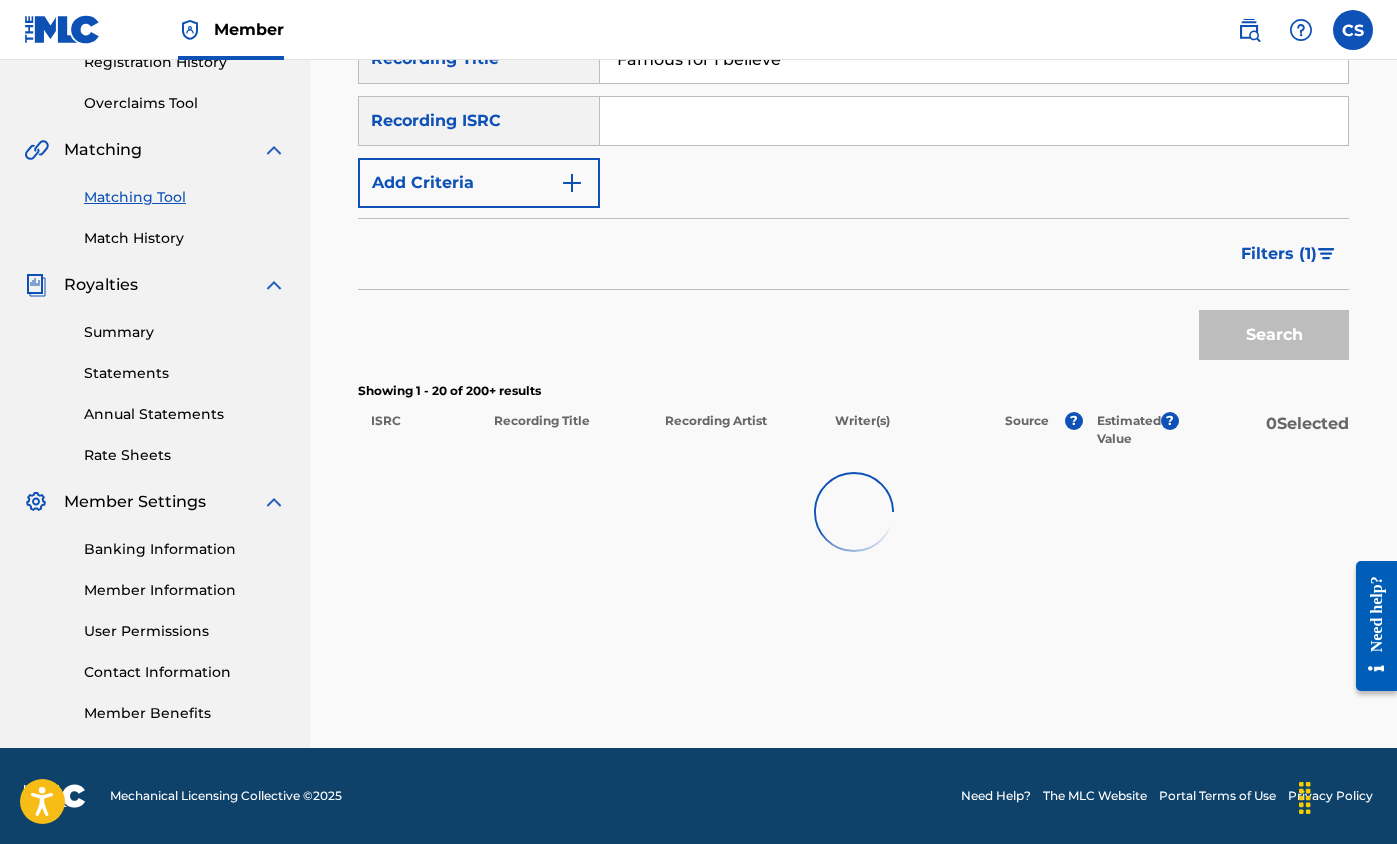 scroll, scrollTop: 1520, scrollLeft: 0, axis: vertical 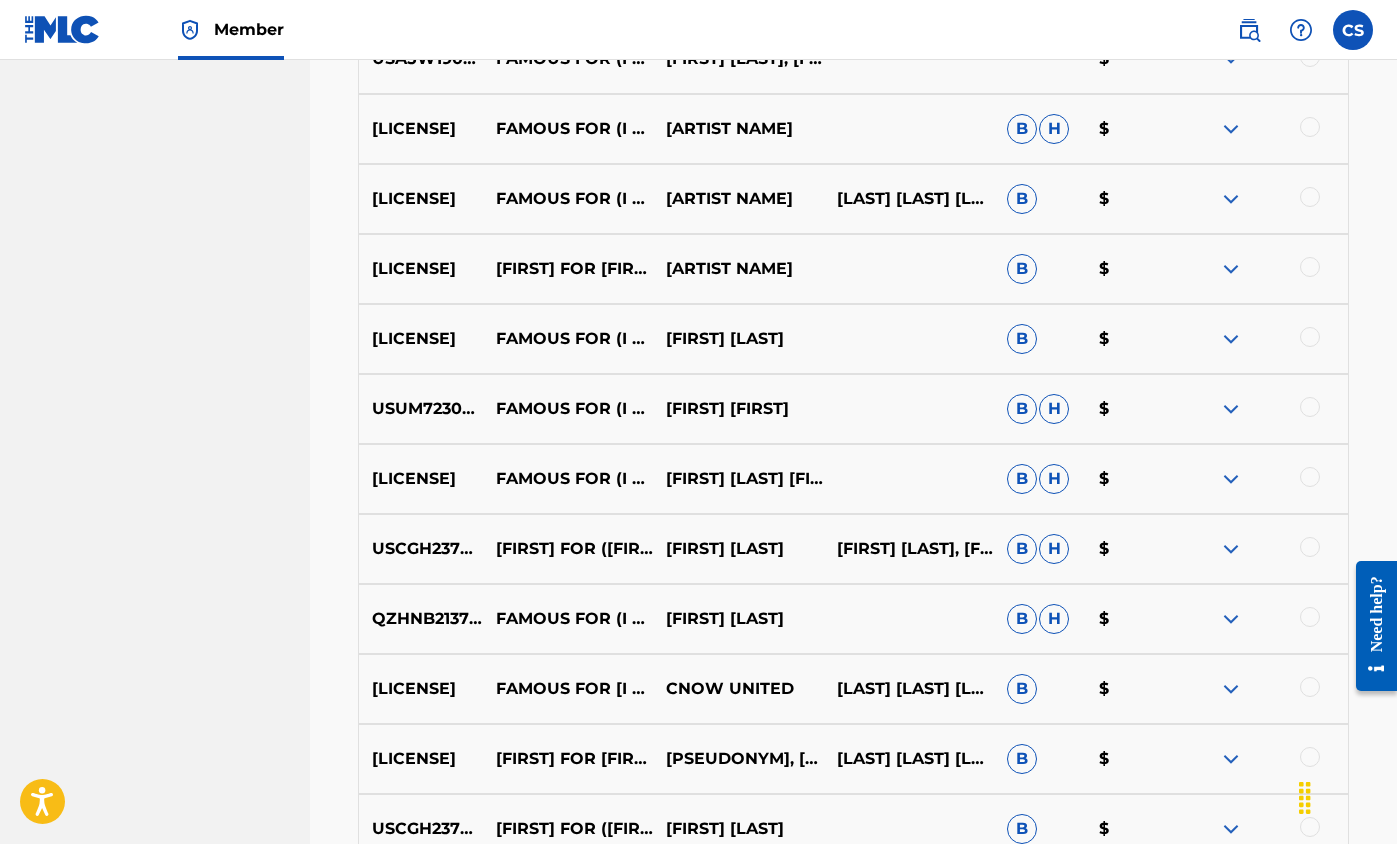 click at bounding box center (1231, 689) 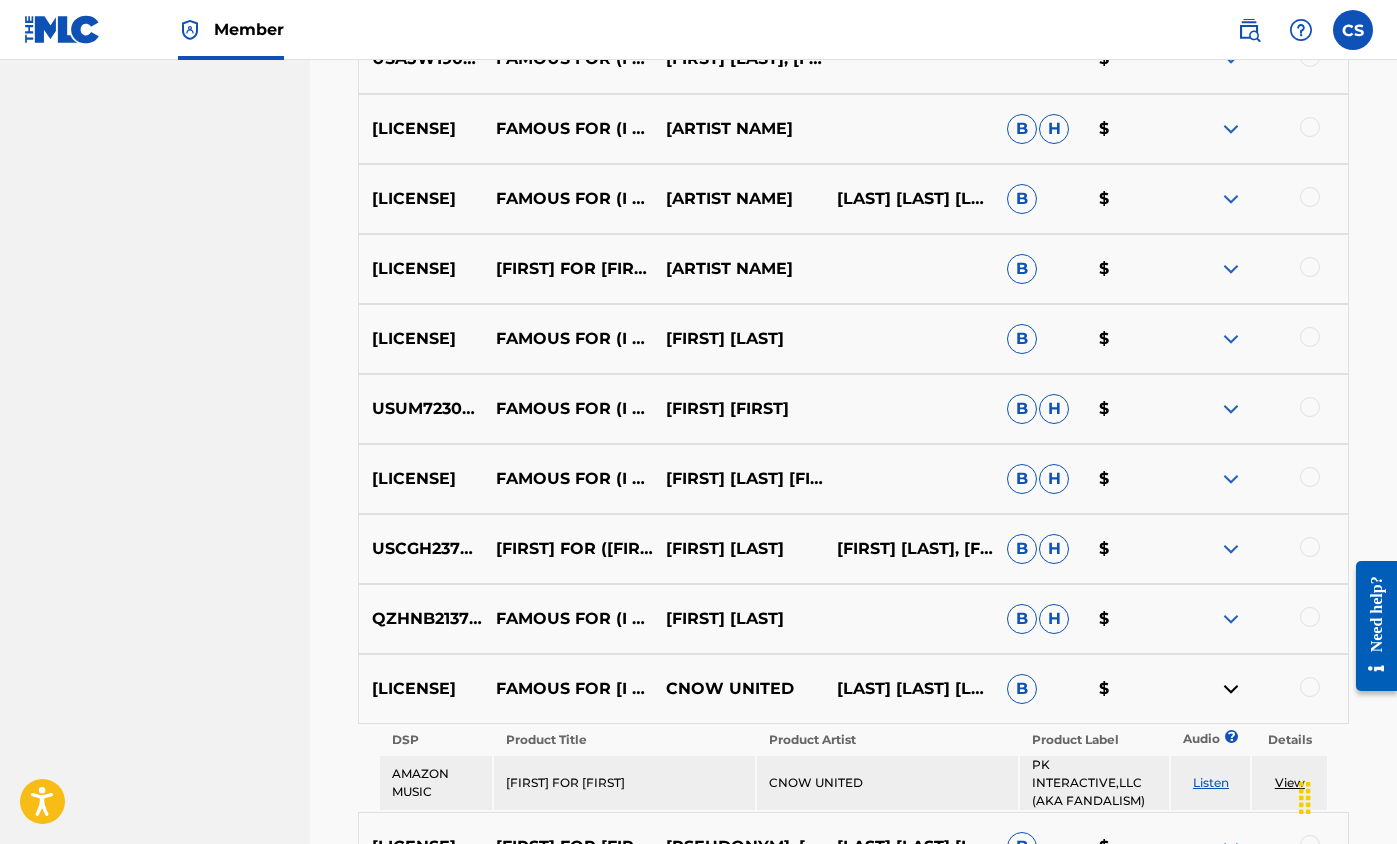 click at bounding box center [1231, 689] 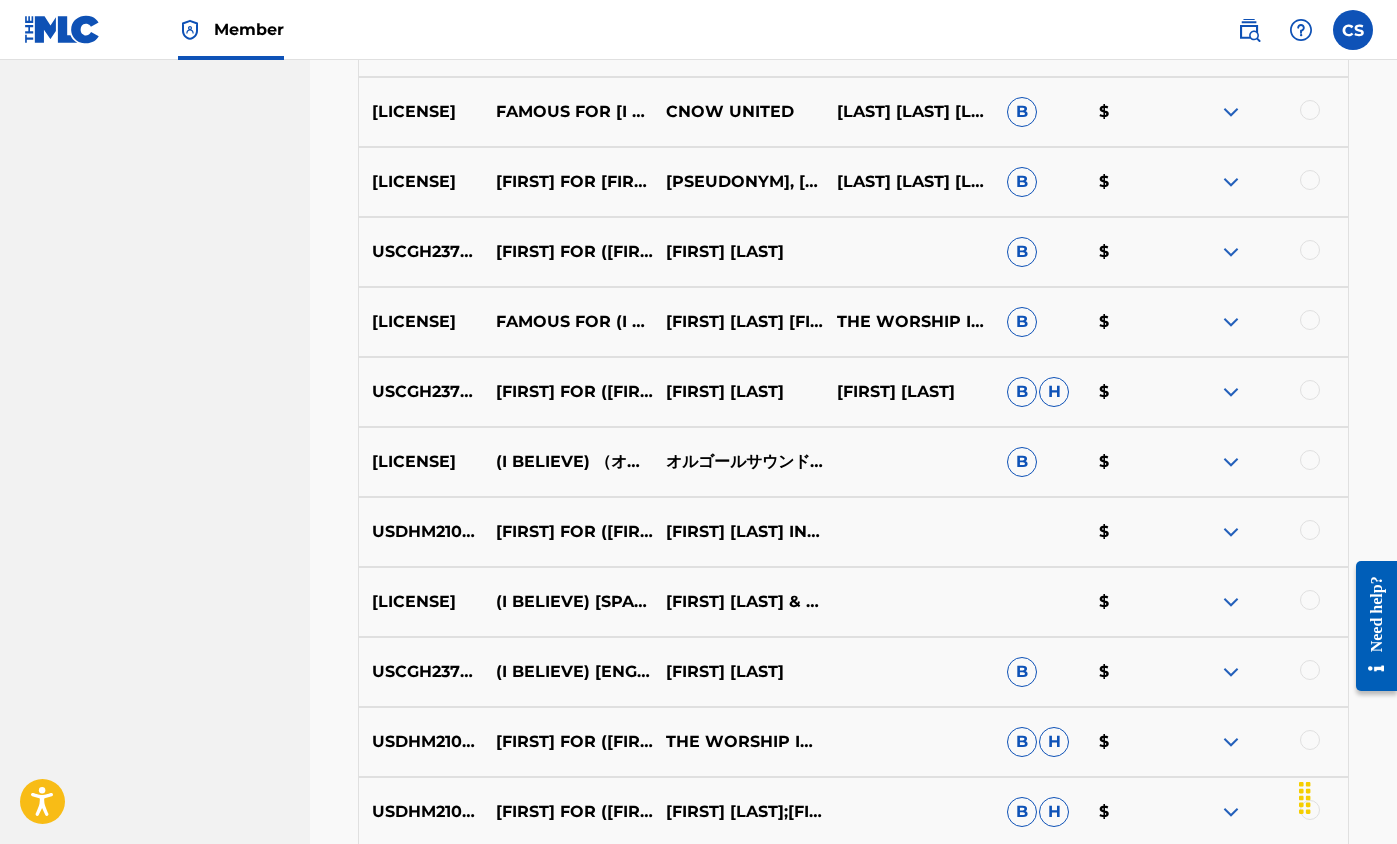 scroll, scrollTop: 2346, scrollLeft: 0, axis: vertical 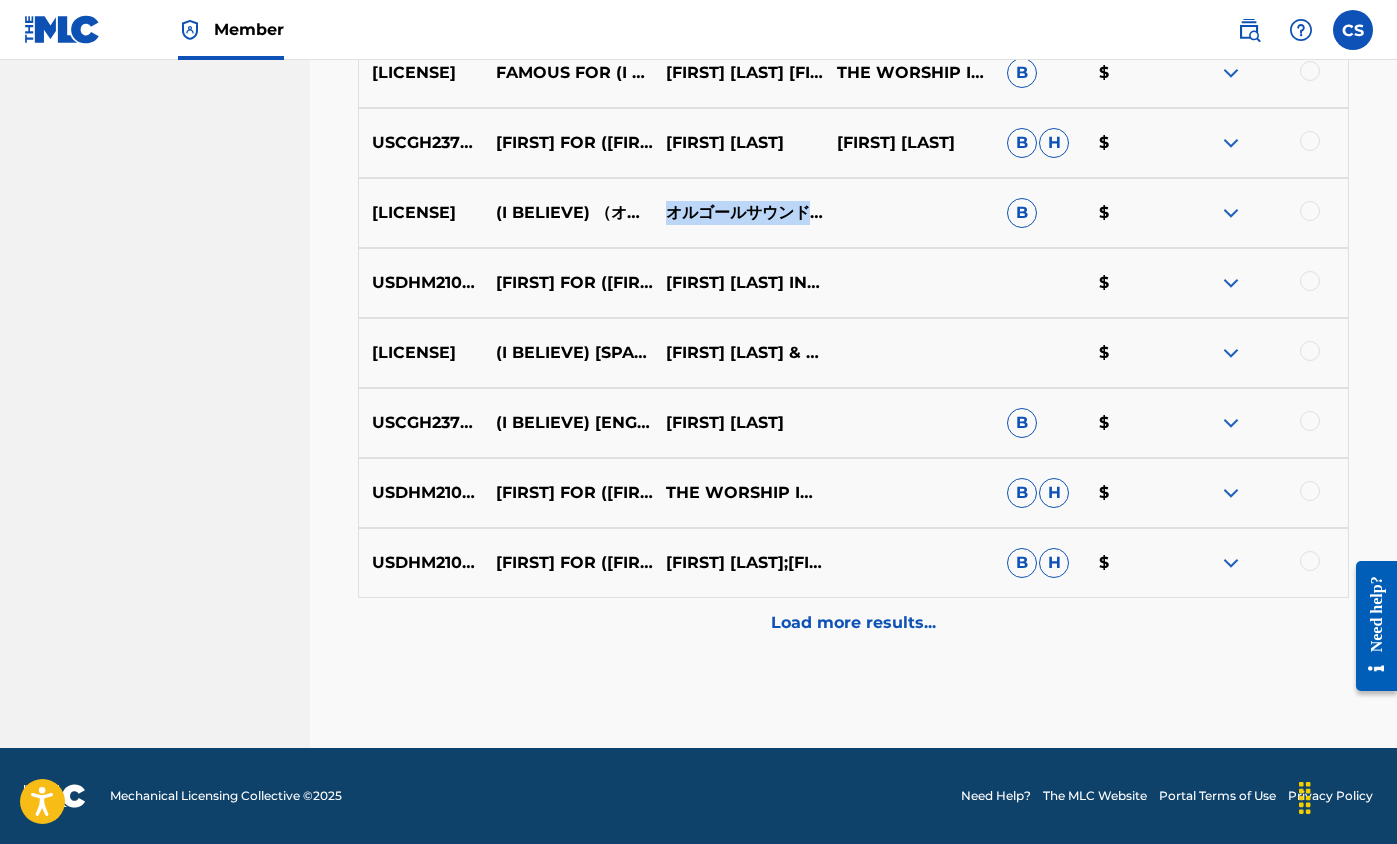 drag, startPoint x: 669, startPoint y: 200, endPoint x: 798, endPoint y: 213, distance: 129.65338 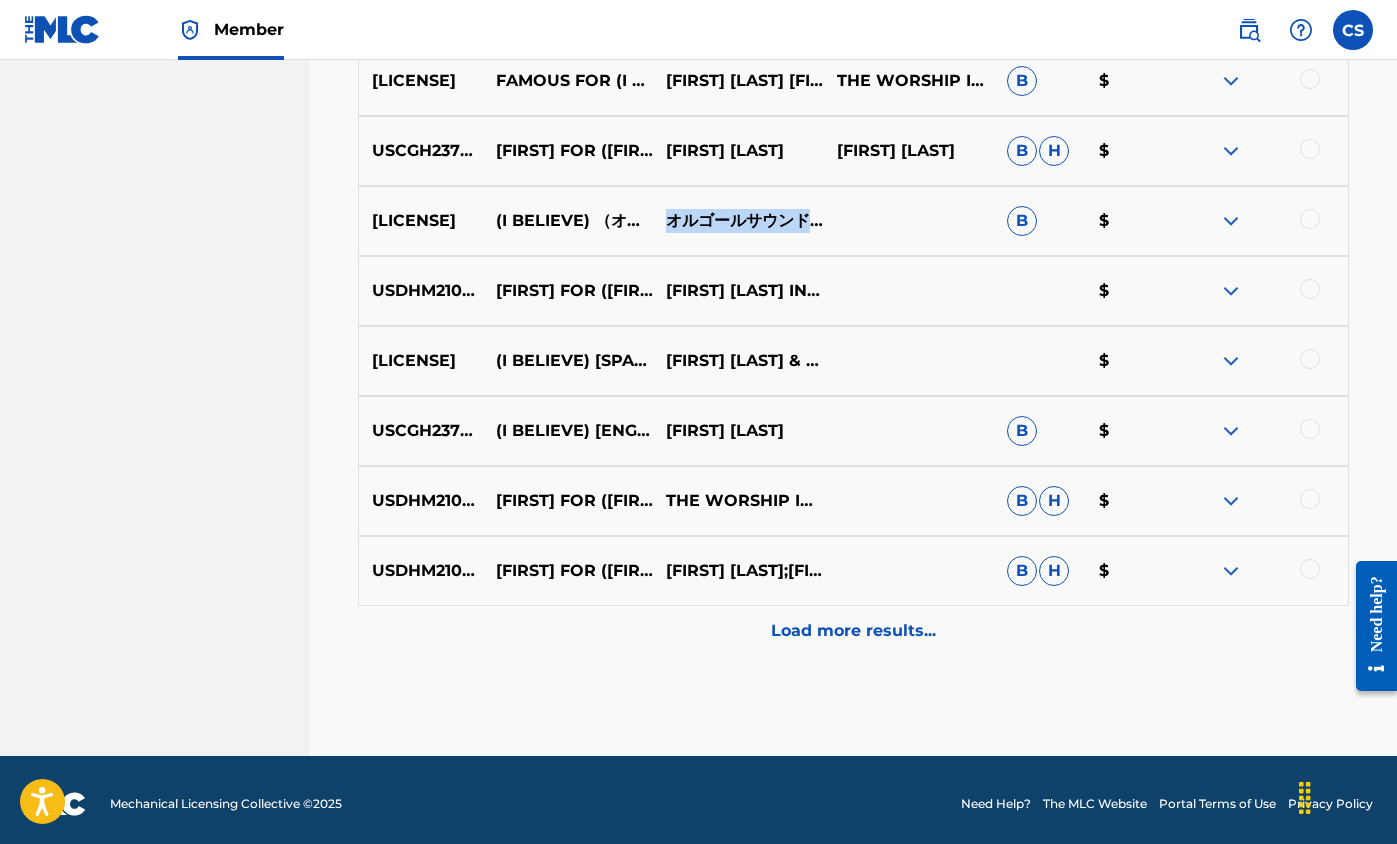 scroll, scrollTop: 2346, scrollLeft: 0, axis: vertical 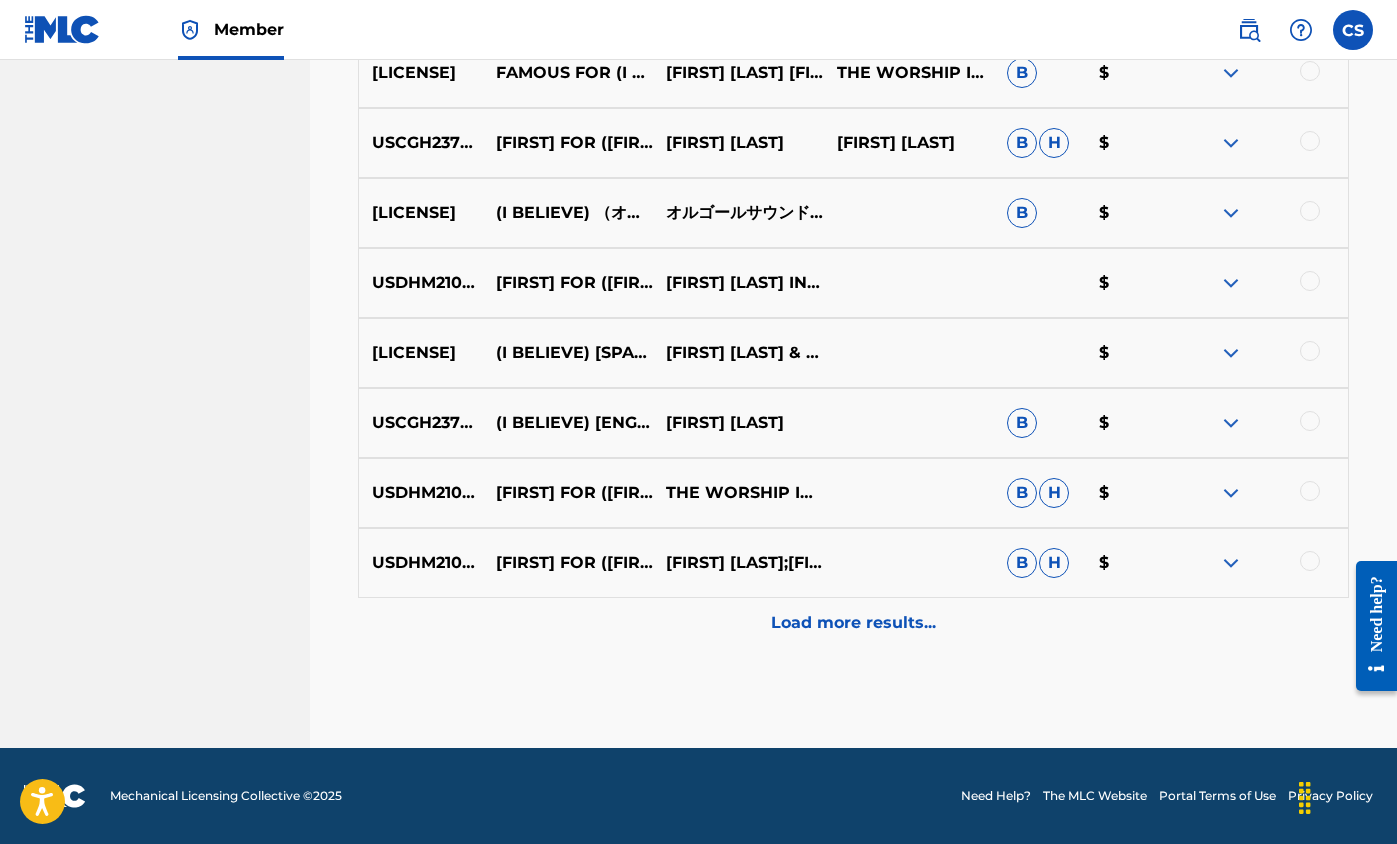 click on "Load more results..." at bounding box center (853, 623) 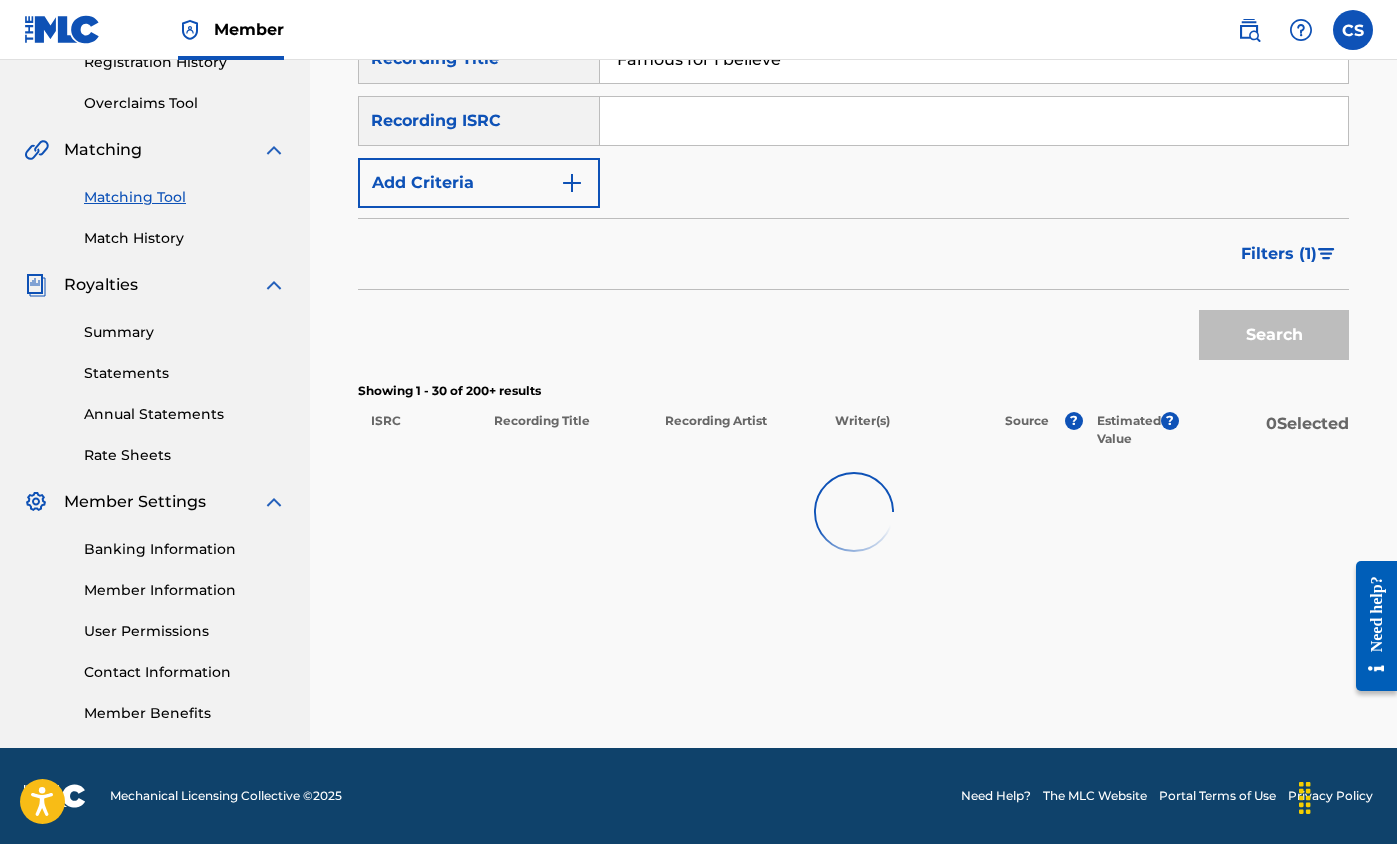scroll, scrollTop: 396, scrollLeft: 0, axis: vertical 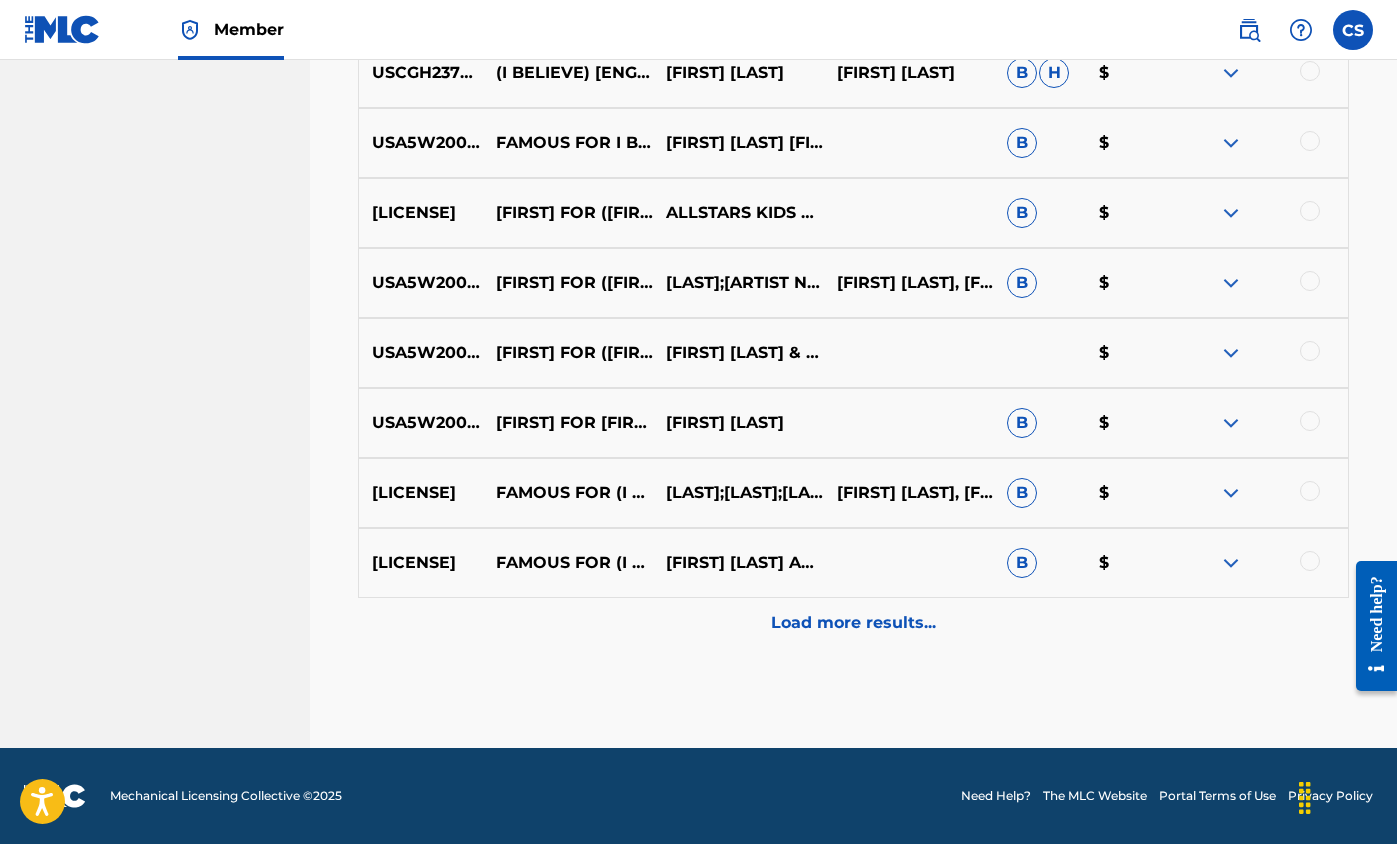 click on "Load more results..." at bounding box center [853, 623] 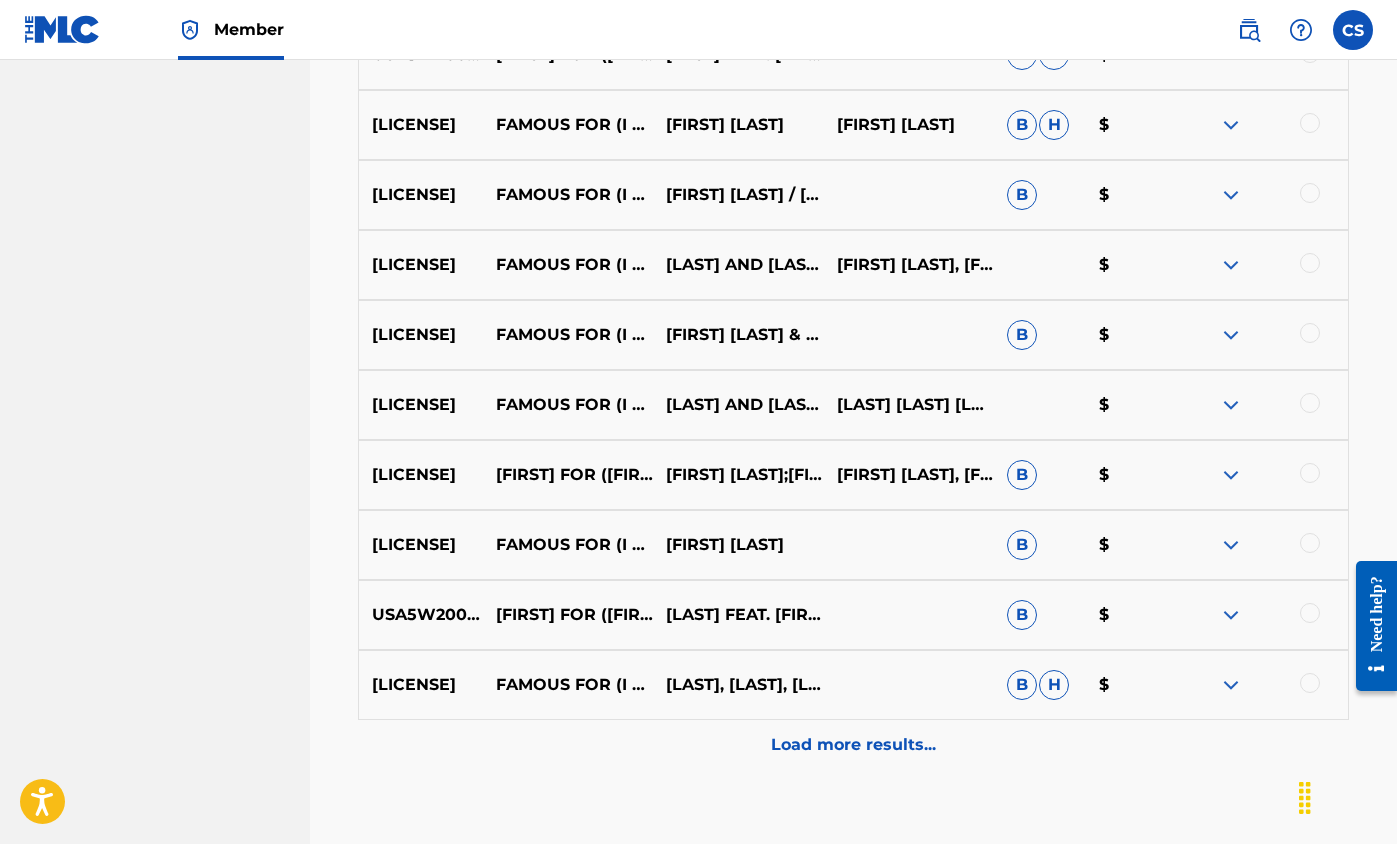scroll, scrollTop: 3746, scrollLeft: 0, axis: vertical 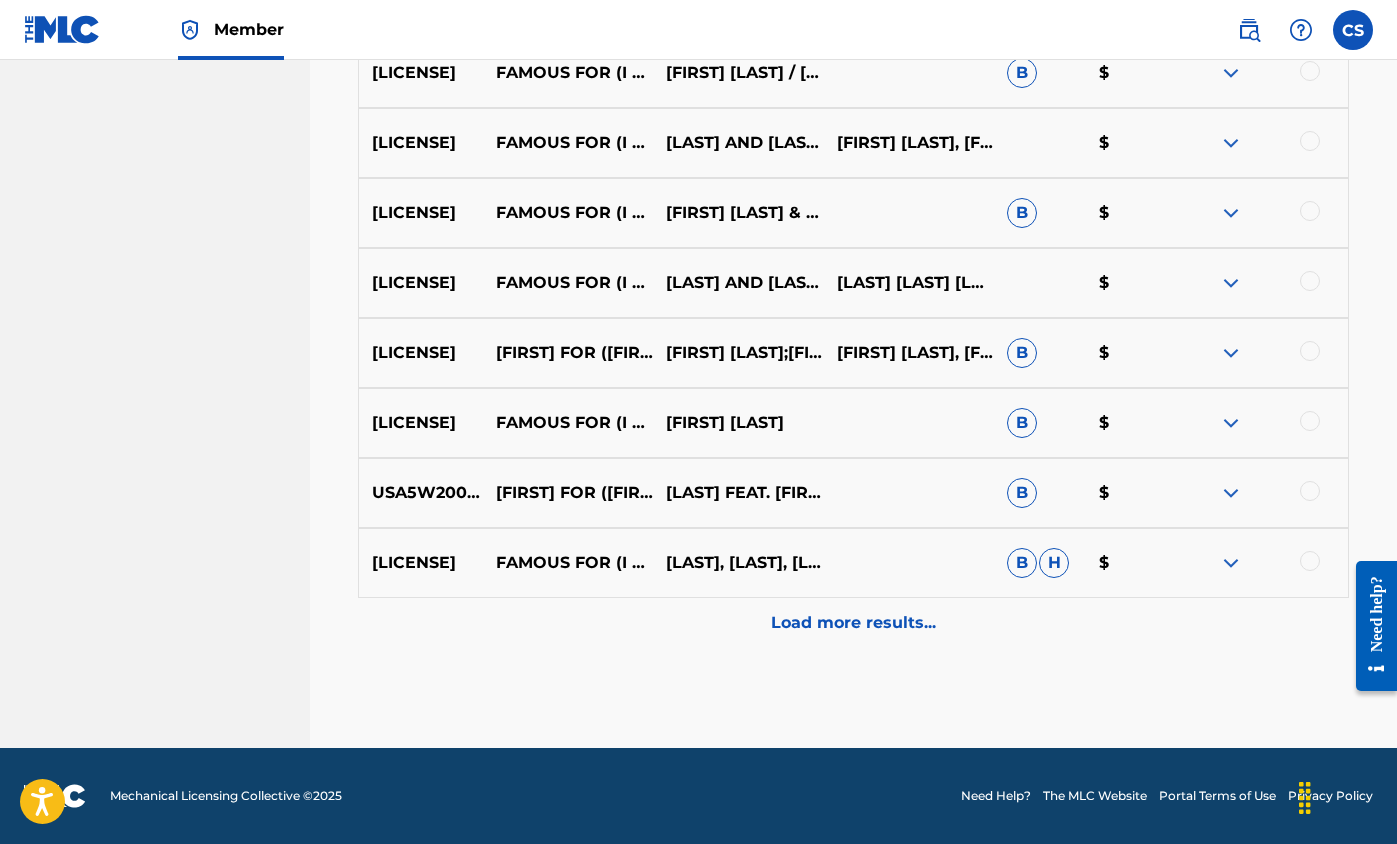click on "Load more results..." at bounding box center [853, 623] 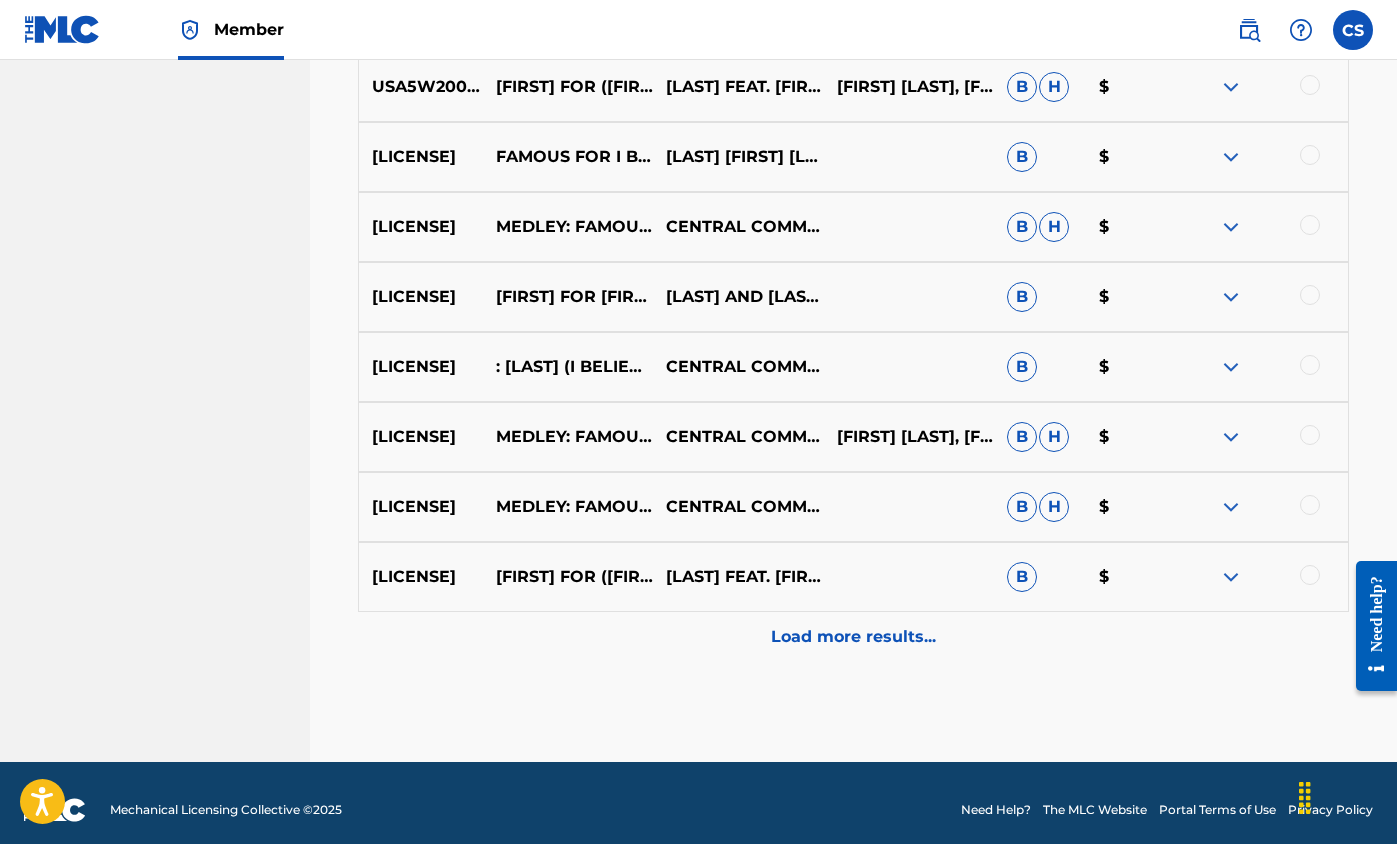 scroll, scrollTop: 4446, scrollLeft: 0, axis: vertical 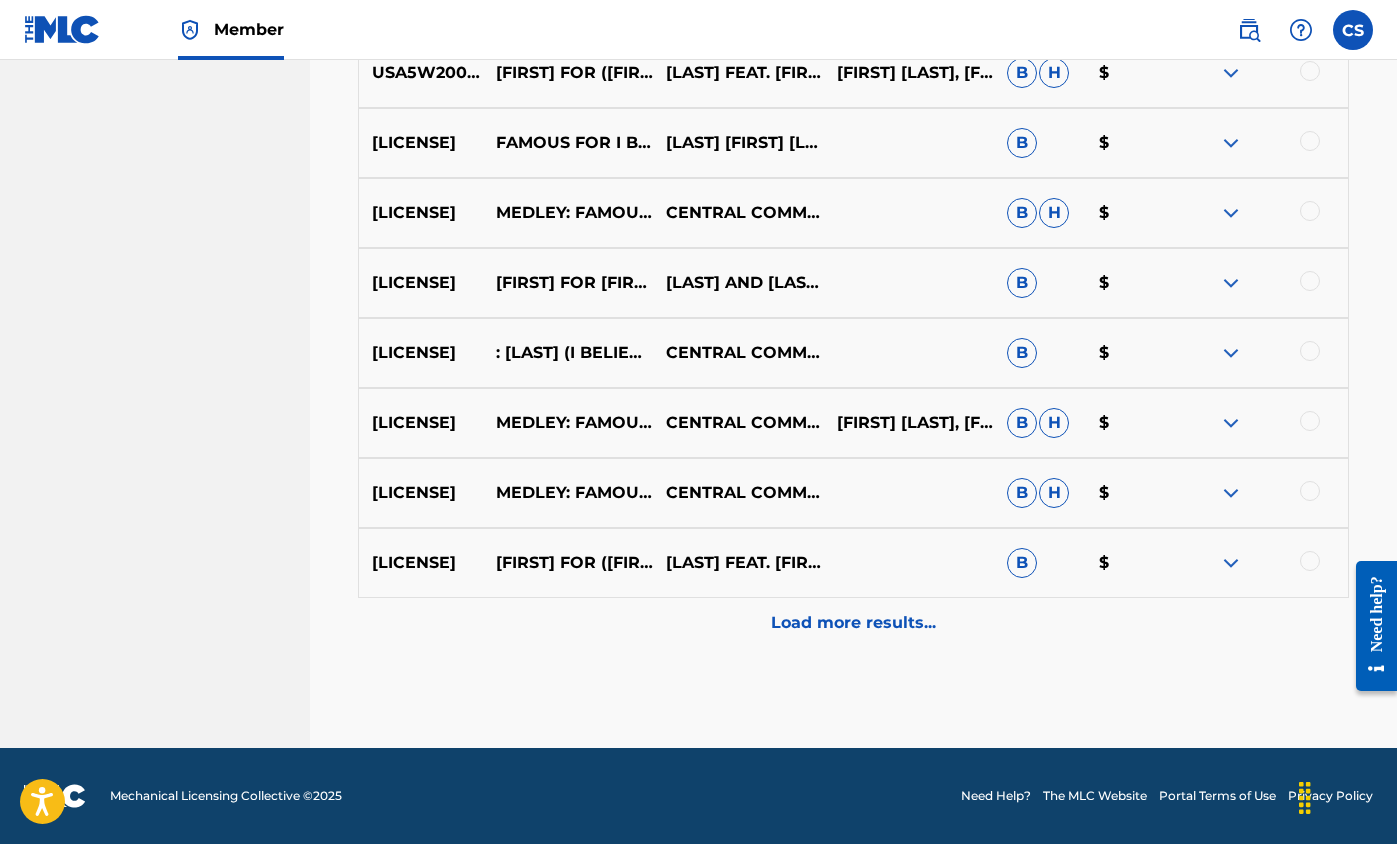 click on "Load more results..." at bounding box center (853, 623) 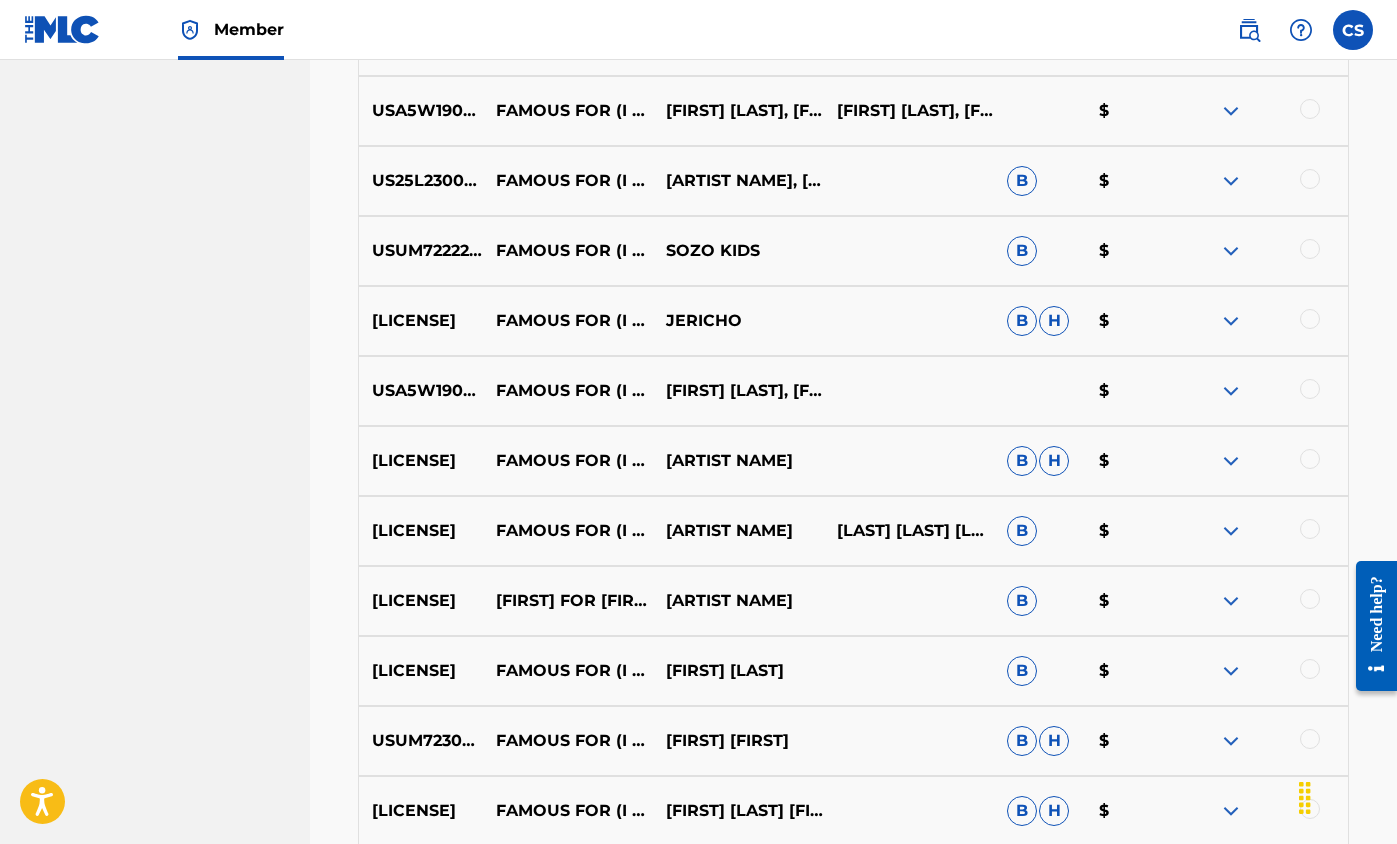 scroll, scrollTop: 1486, scrollLeft: 0, axis: vertical 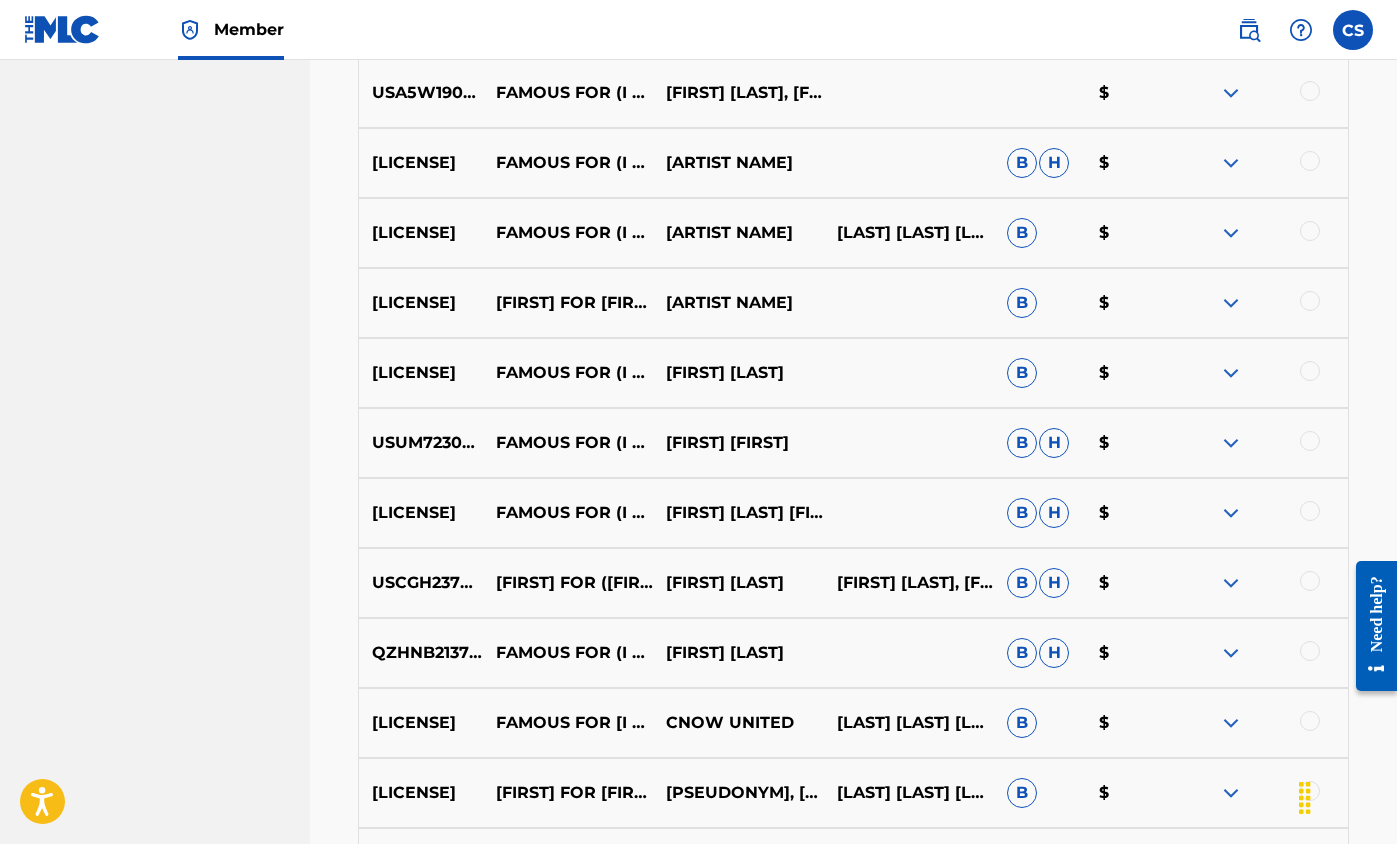 drag, startPoint x: 375, startPoint y: 513, endPoint x: 501, endPoint y: 512, distance: 126.00397 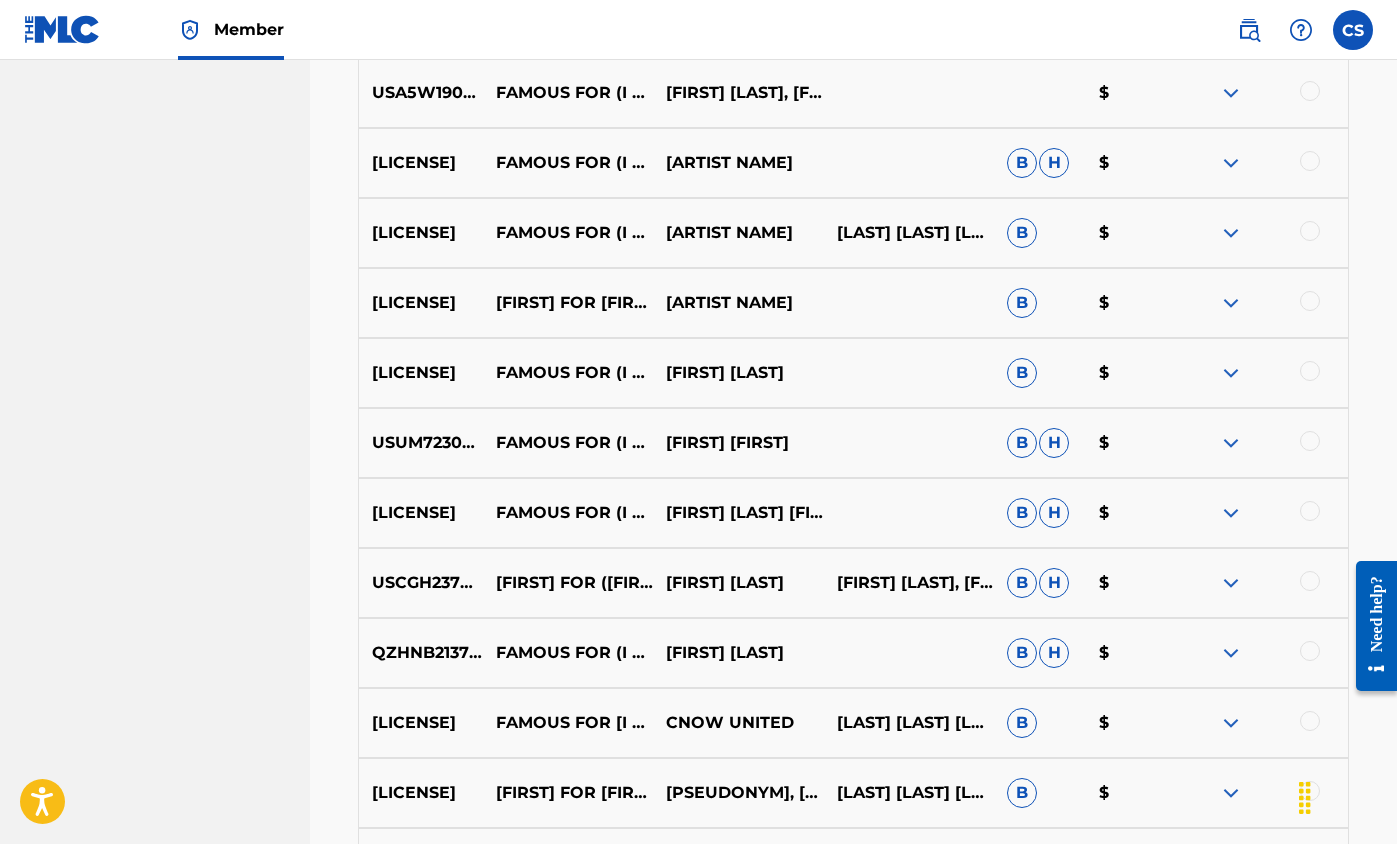 drag, startPoint x: 669, startPoint y: 490, endPoint x: 784, endPoint y: 532, distance: 122.42957 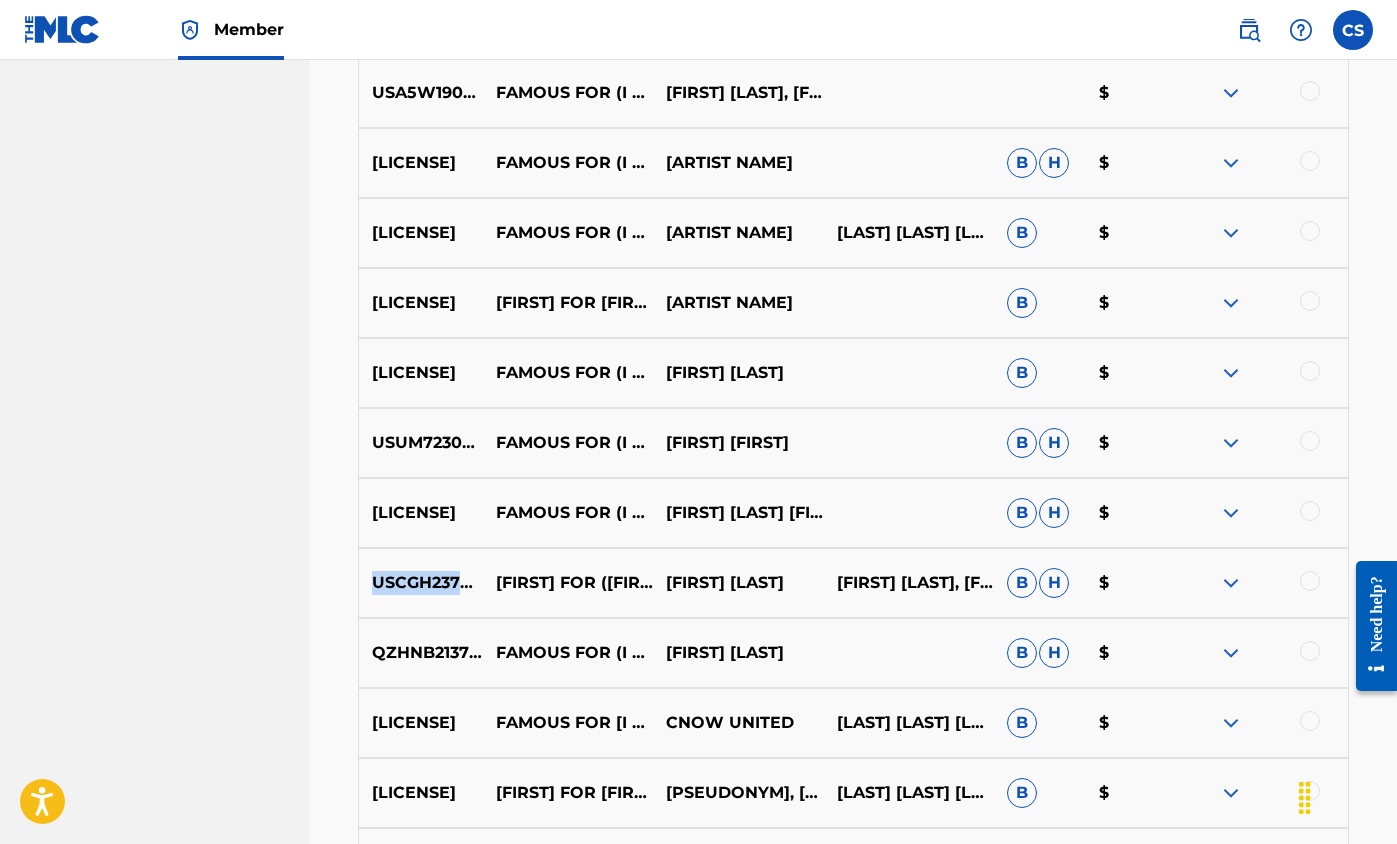 drag, startPoint x: 374, startPoint y: 582, endPoint x: 497, endPoint y: 584, distance: 123.01626 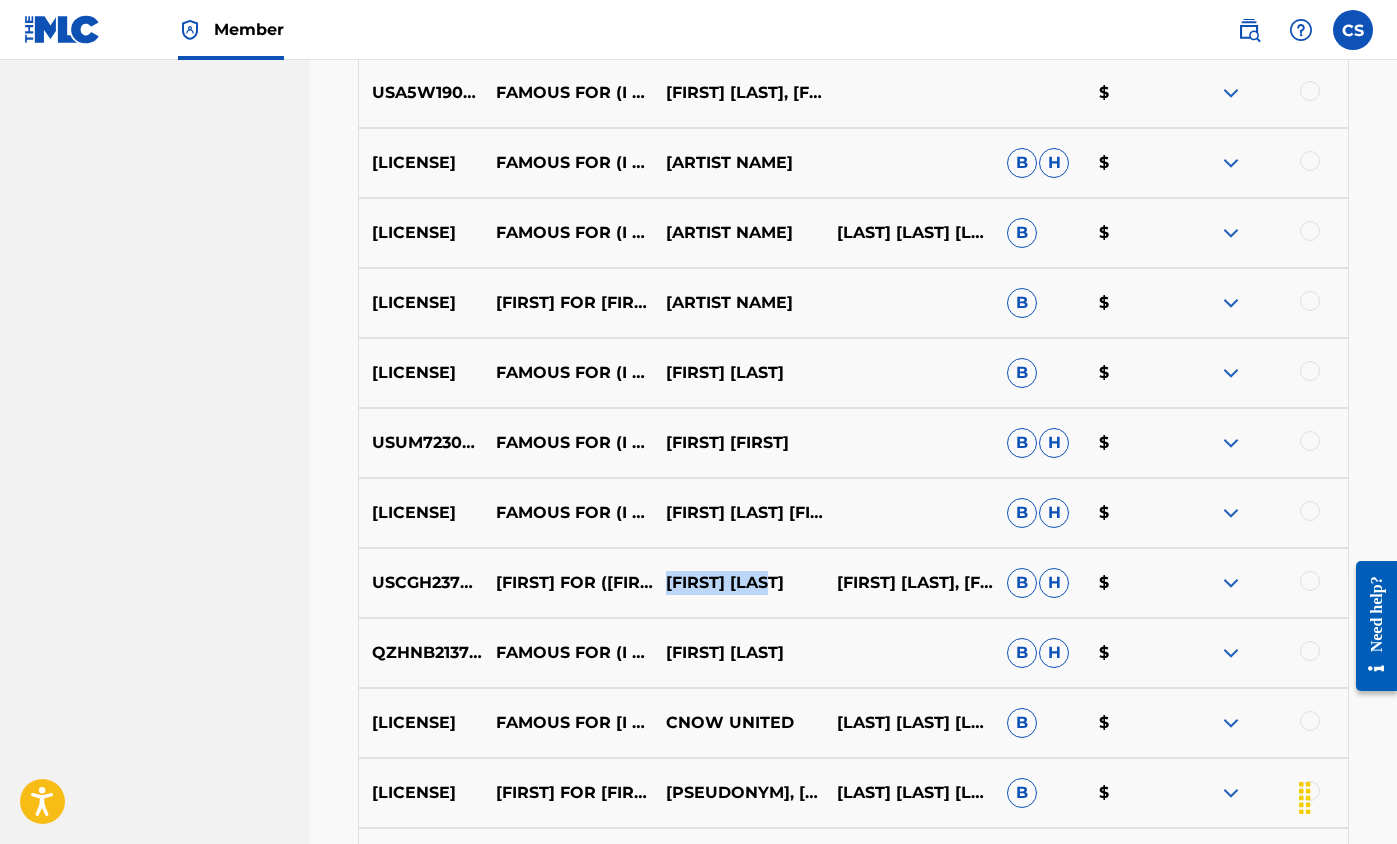 drag, startPoint x: 668, startPoint y: 582, endPoint x: 790, endPoint y: 578, distance: 122.06556 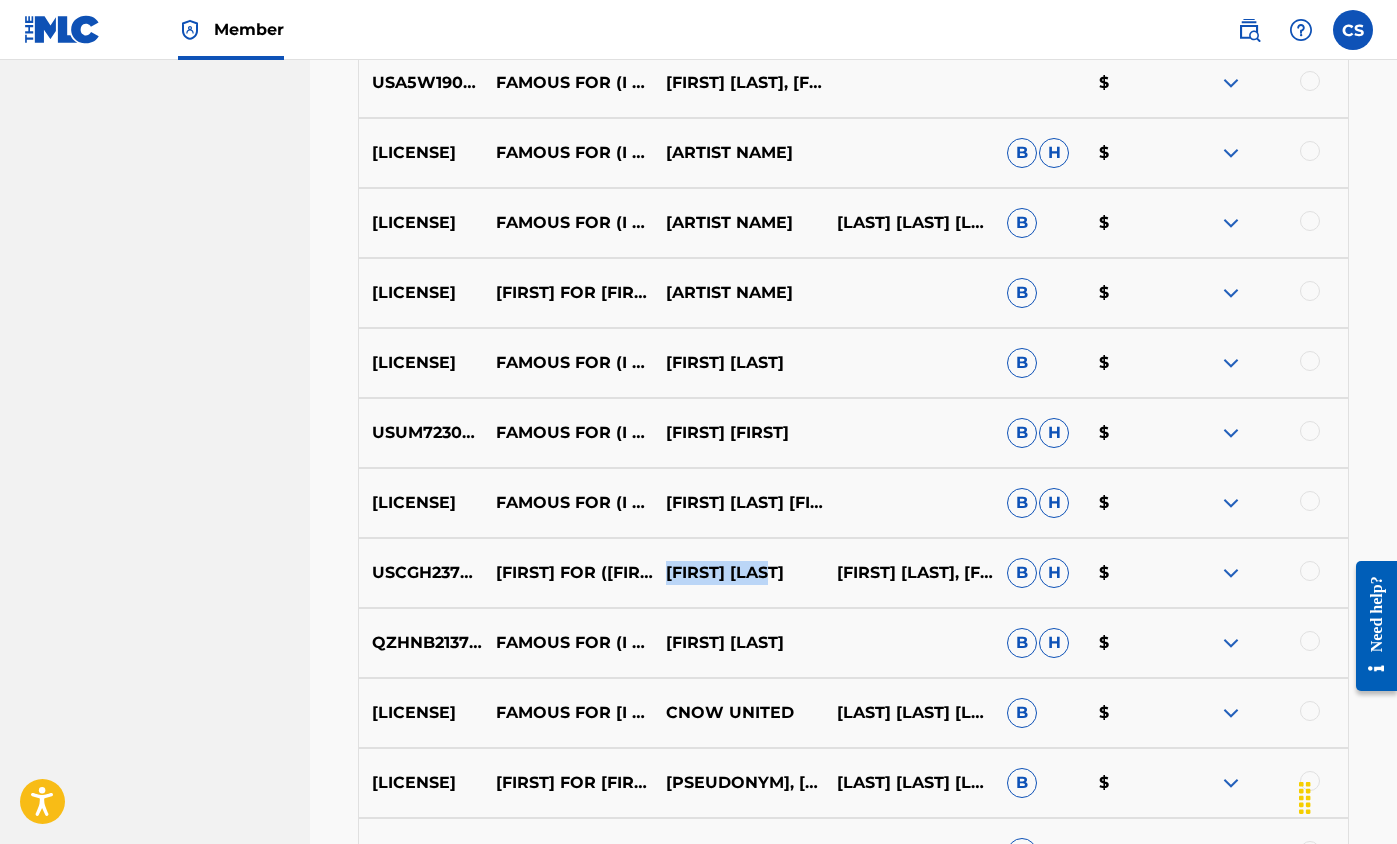 scroll, scrollTop: 1497, scrollLeft: 0, axis: vertical 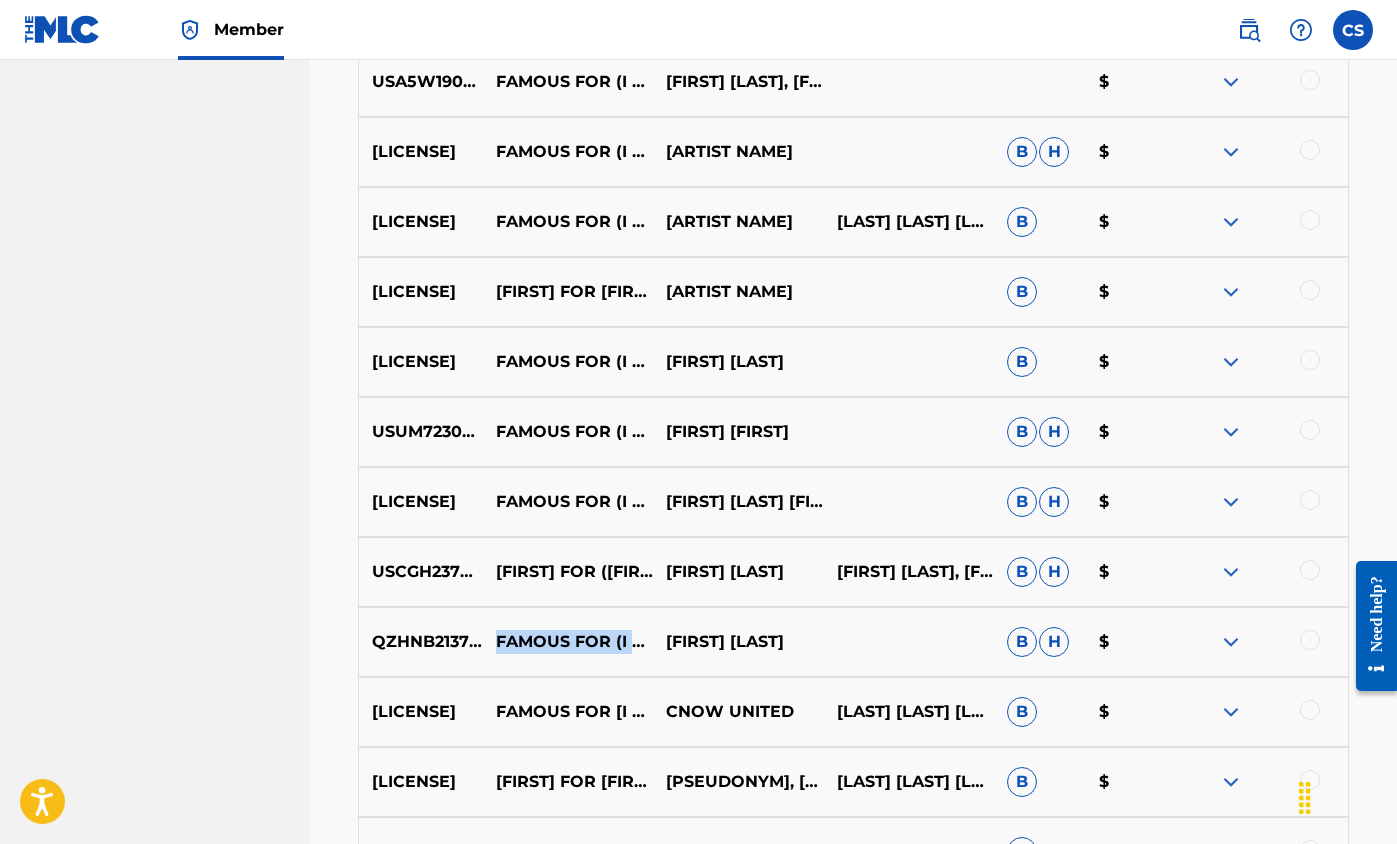 drag, startPoint x: 499, startPoint y: 621, endPoint x: 555, endPoint y: 652, distance: 64.00781 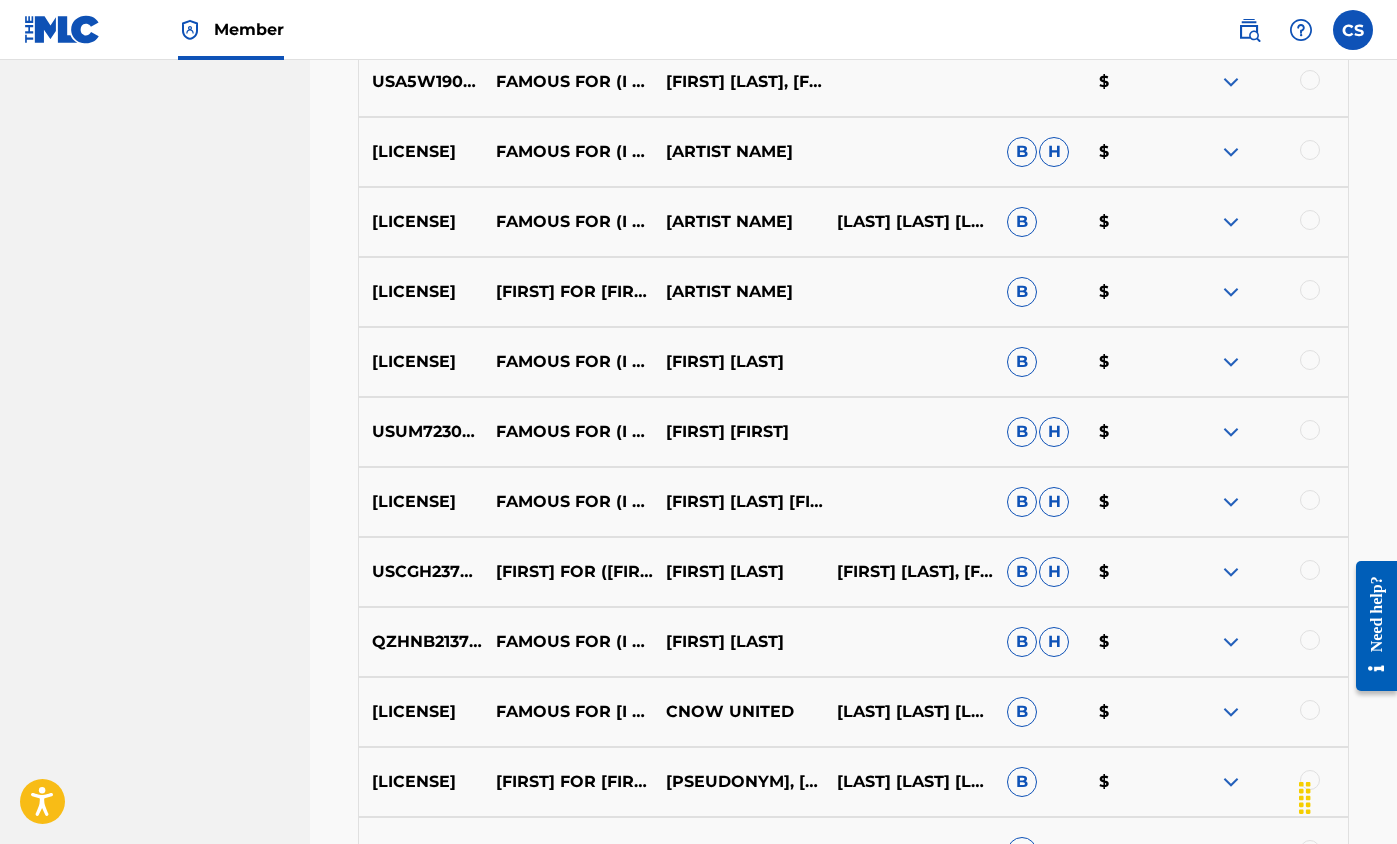 click on "QZHNB2137003" at bounding box center [420, 642] 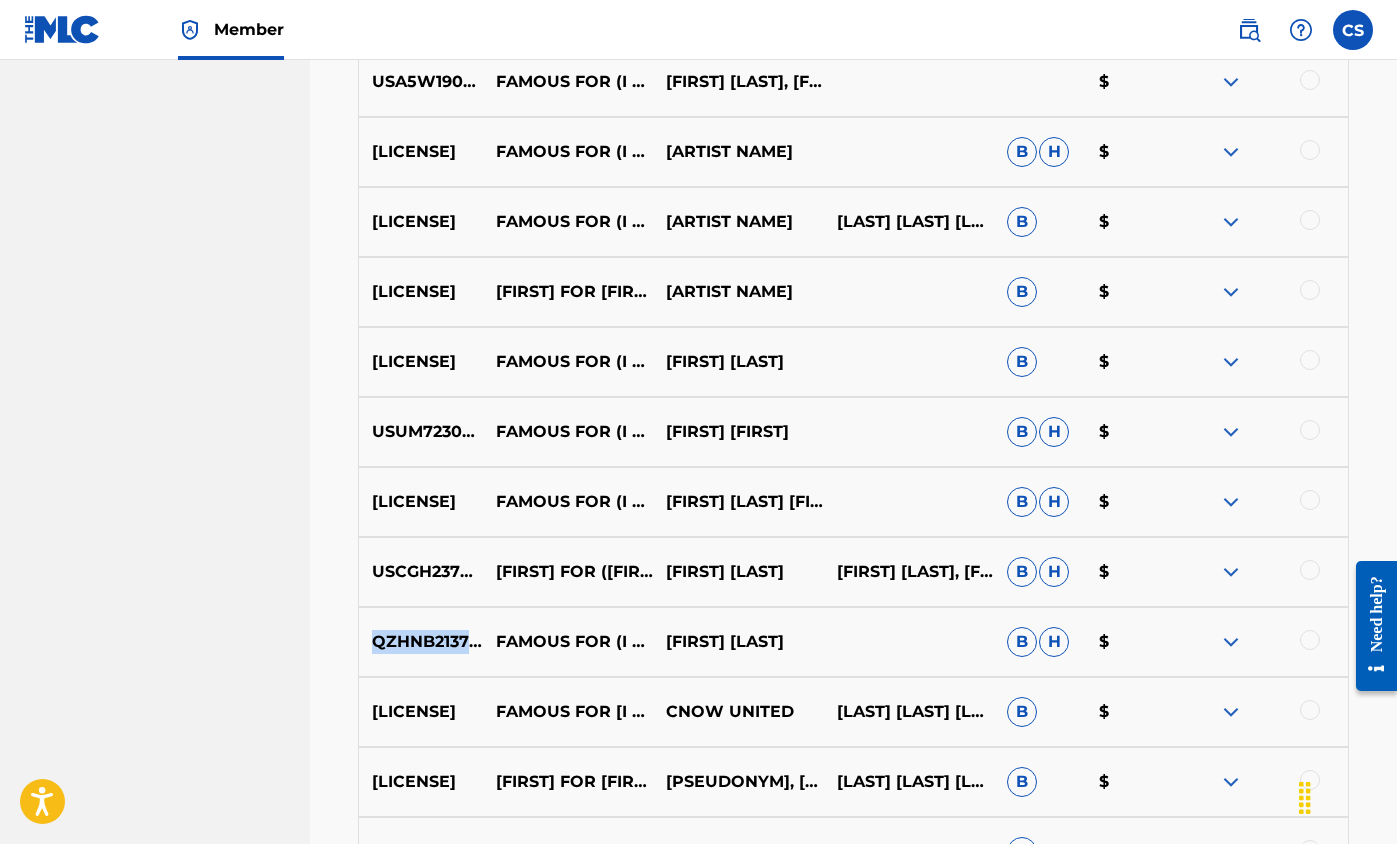 drag, startPoint x: 372, startPoint y: 644, endPoint x: 497, endPoint y: 643, distance: 125.004 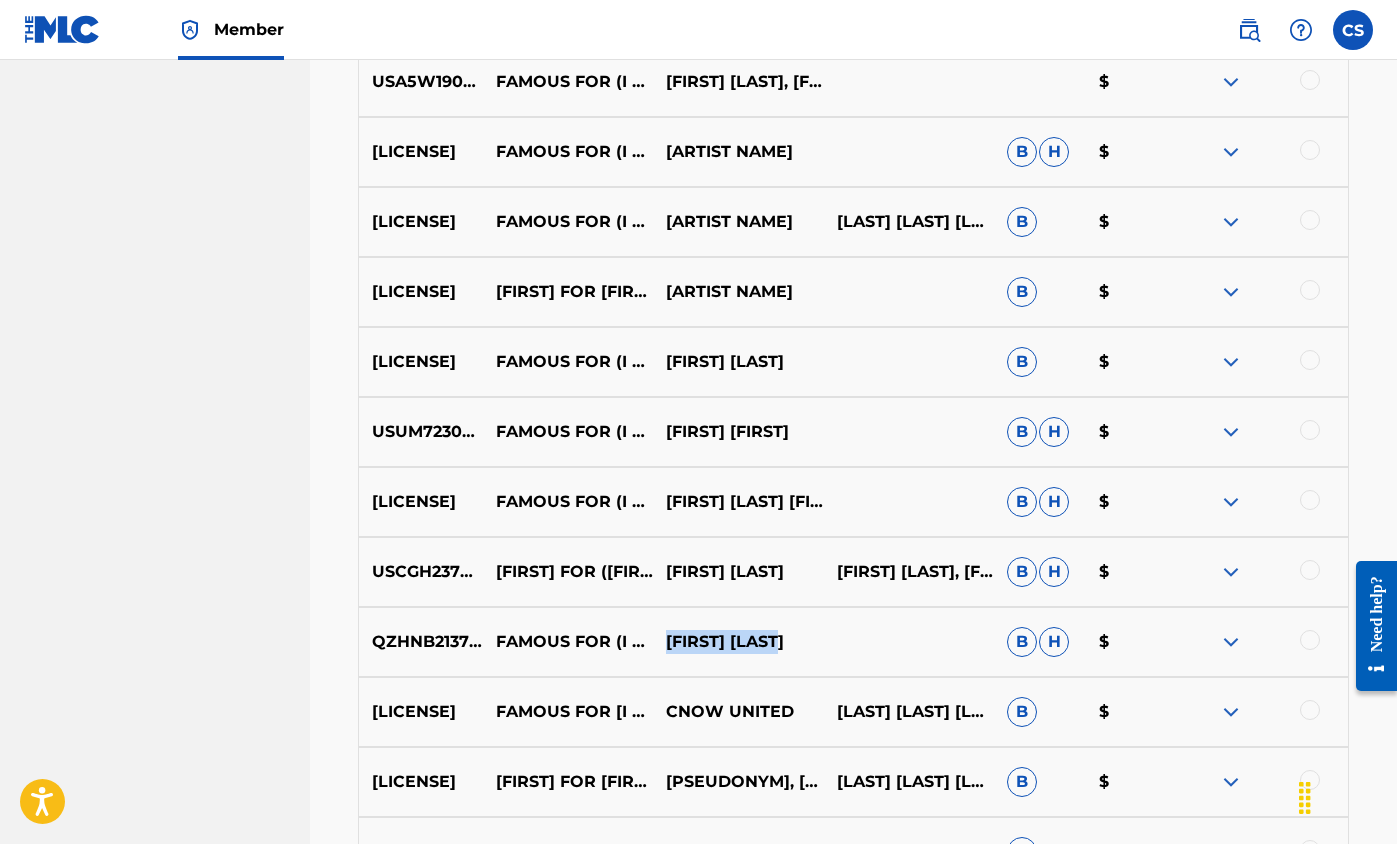 drag, startPoint x: 670, startPoint y: 643, endPoint x: 812, endPoint y: 644, distance: 142.00352 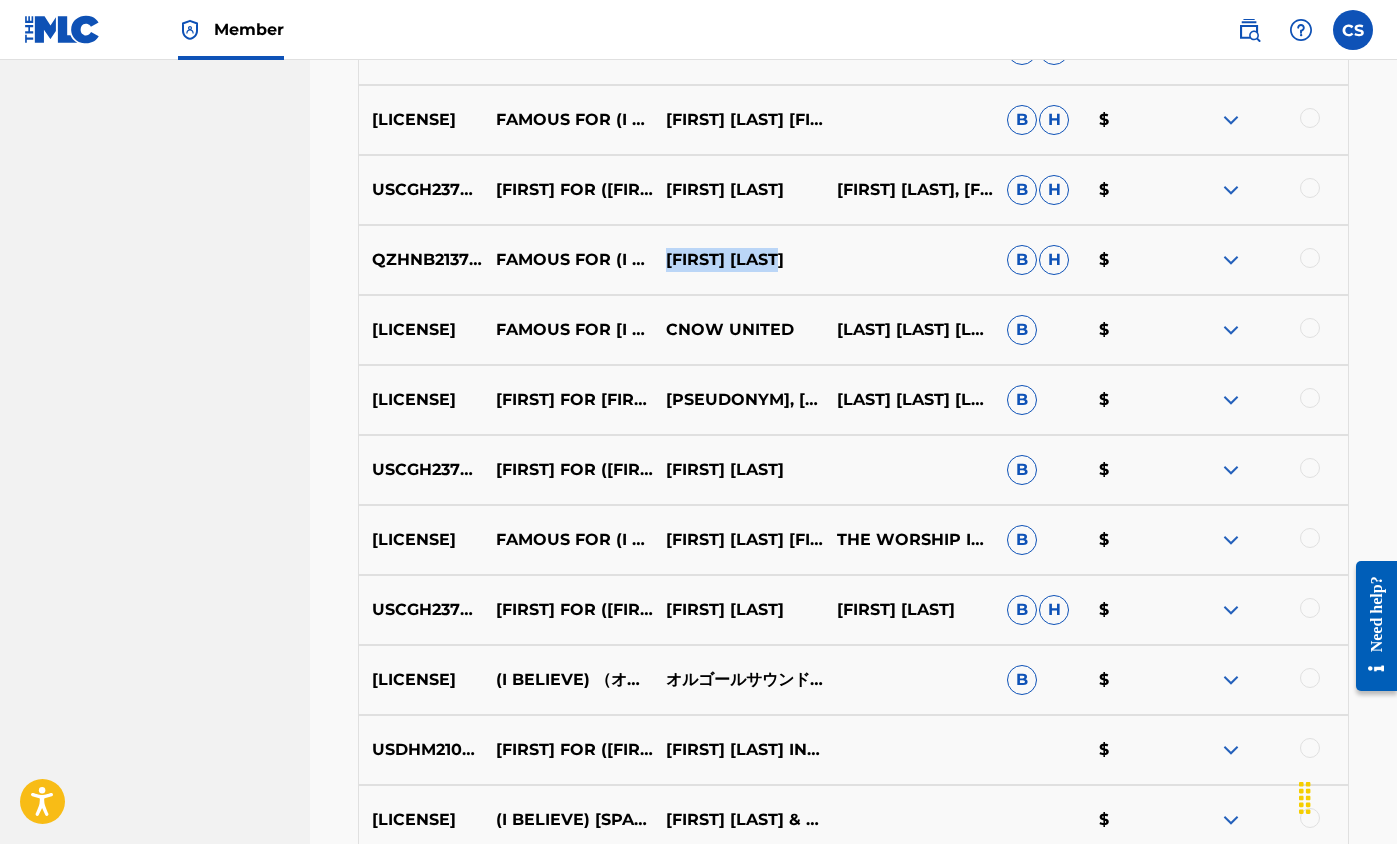 scroll, scrollTop: 1926, scrollLeft: 0, axis: vertical 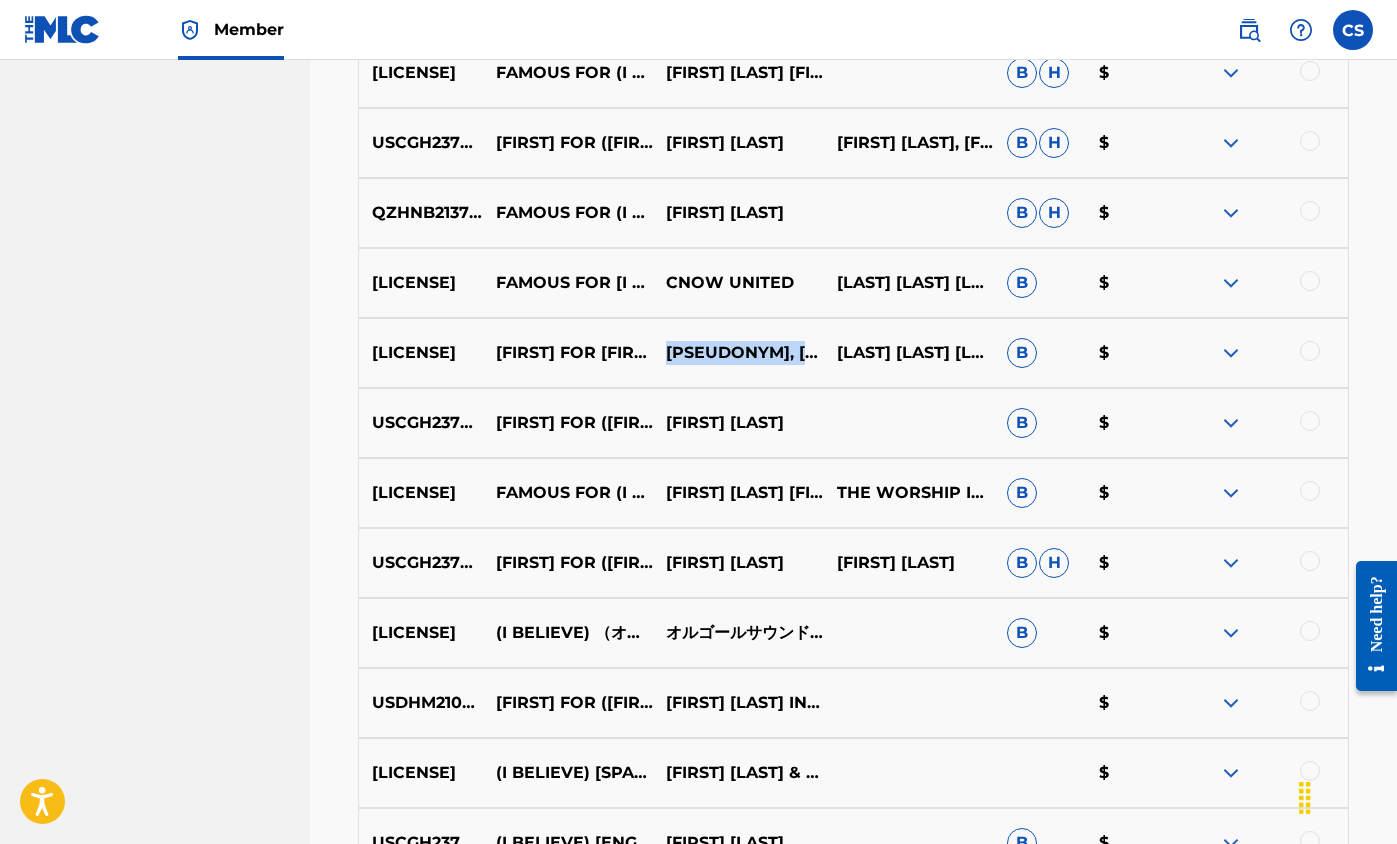 drag, startPoint x: 658, startPoint y: 329, endPoint x: 734, endPoint y: 360, distance: 82.07923 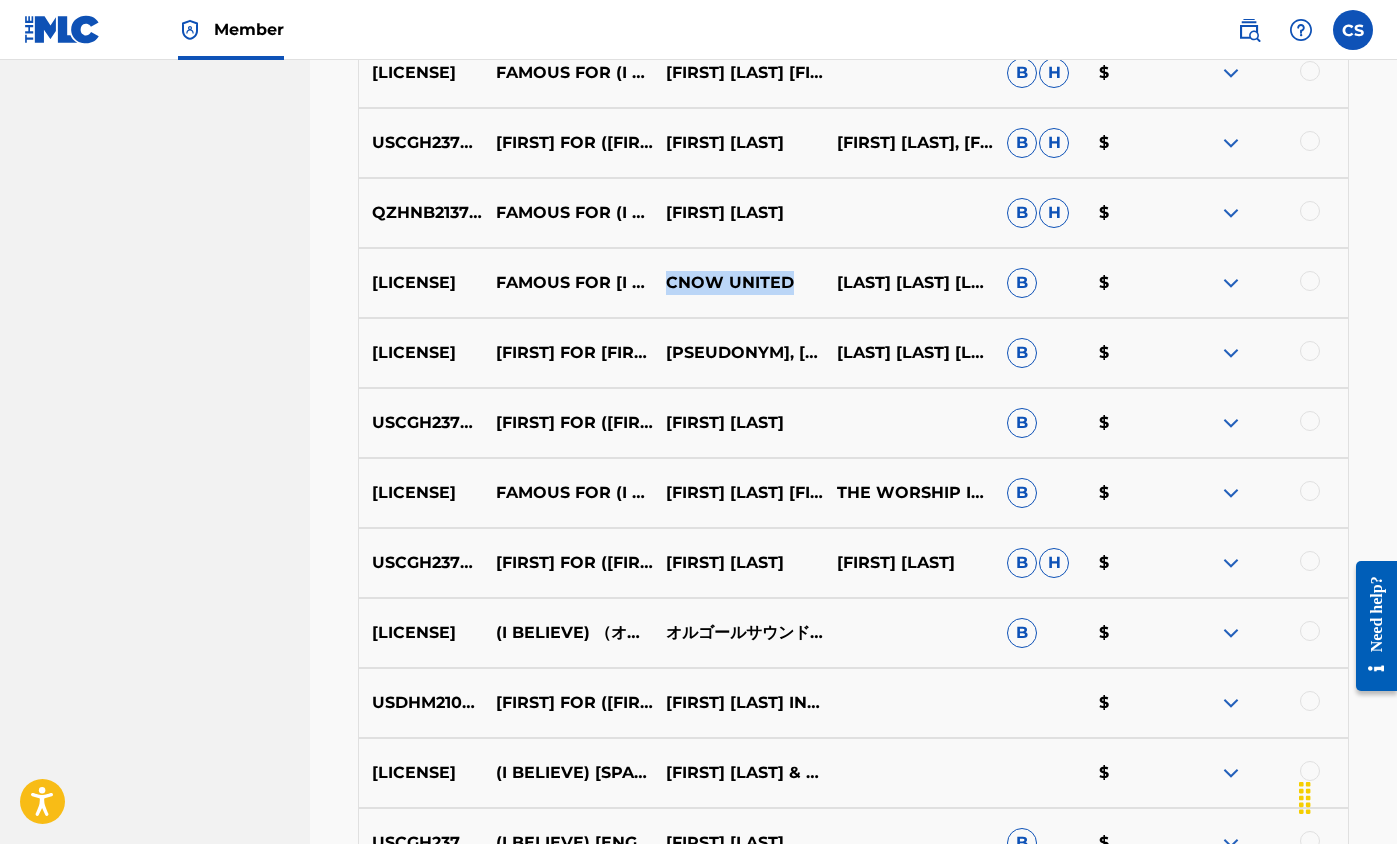 drag, startPoint x: 671, startPoint y: 283, endPoint x: 803, endPoint y: 290, distance: 132.18547 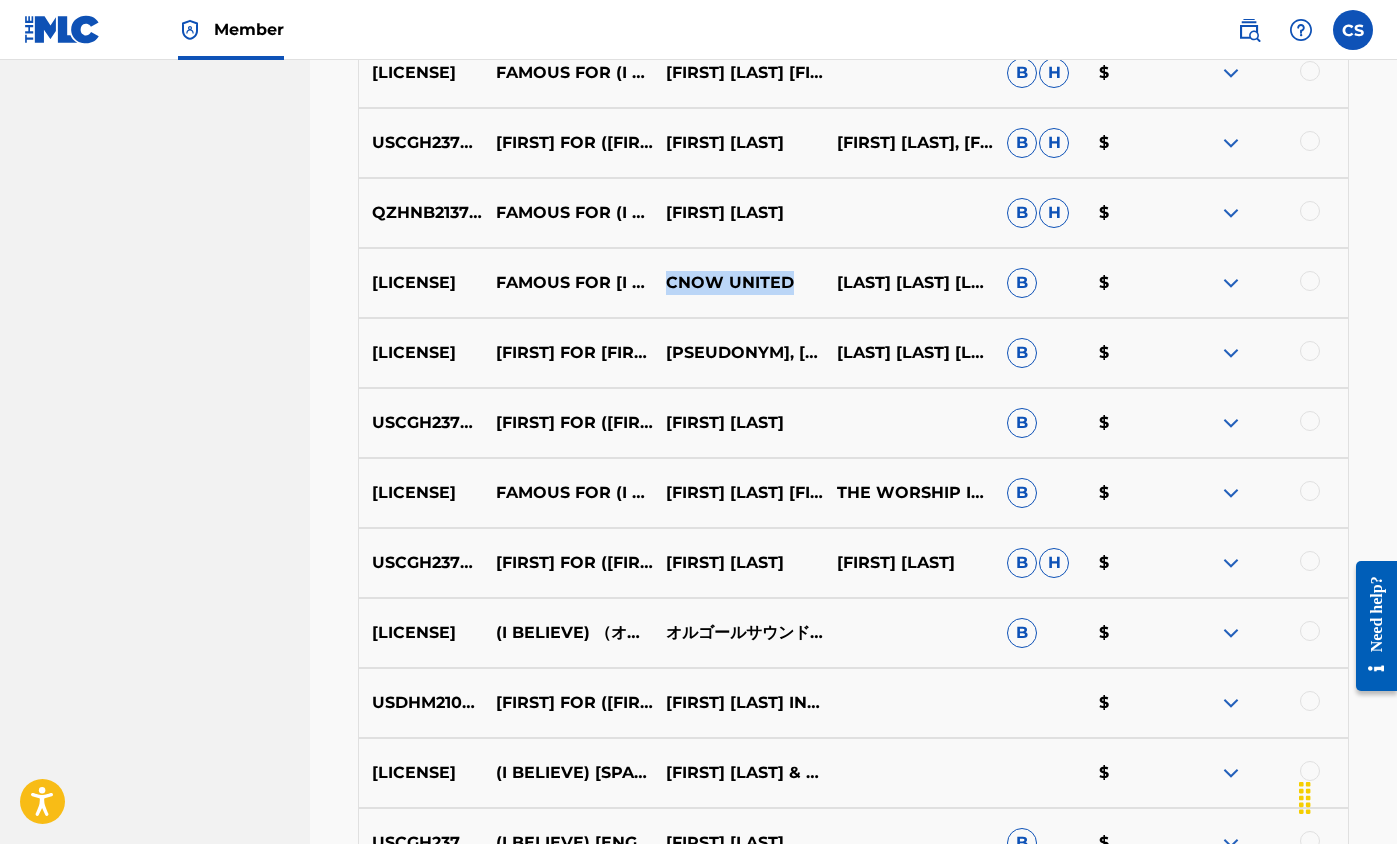 click at bounding box center [1231, 563] 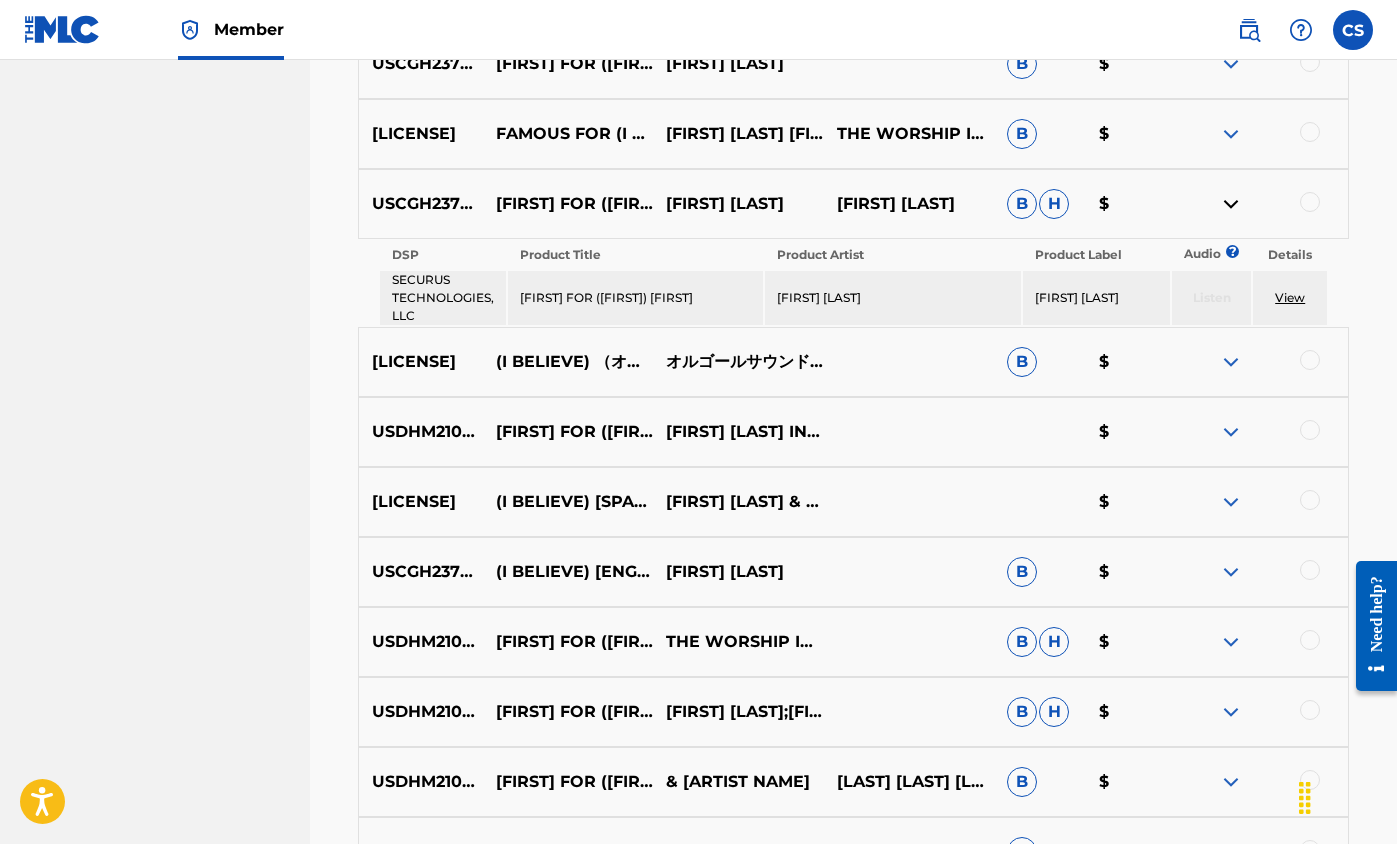 scroll, scrollTop: 2237, scrollLeft: 0, axis: vertical 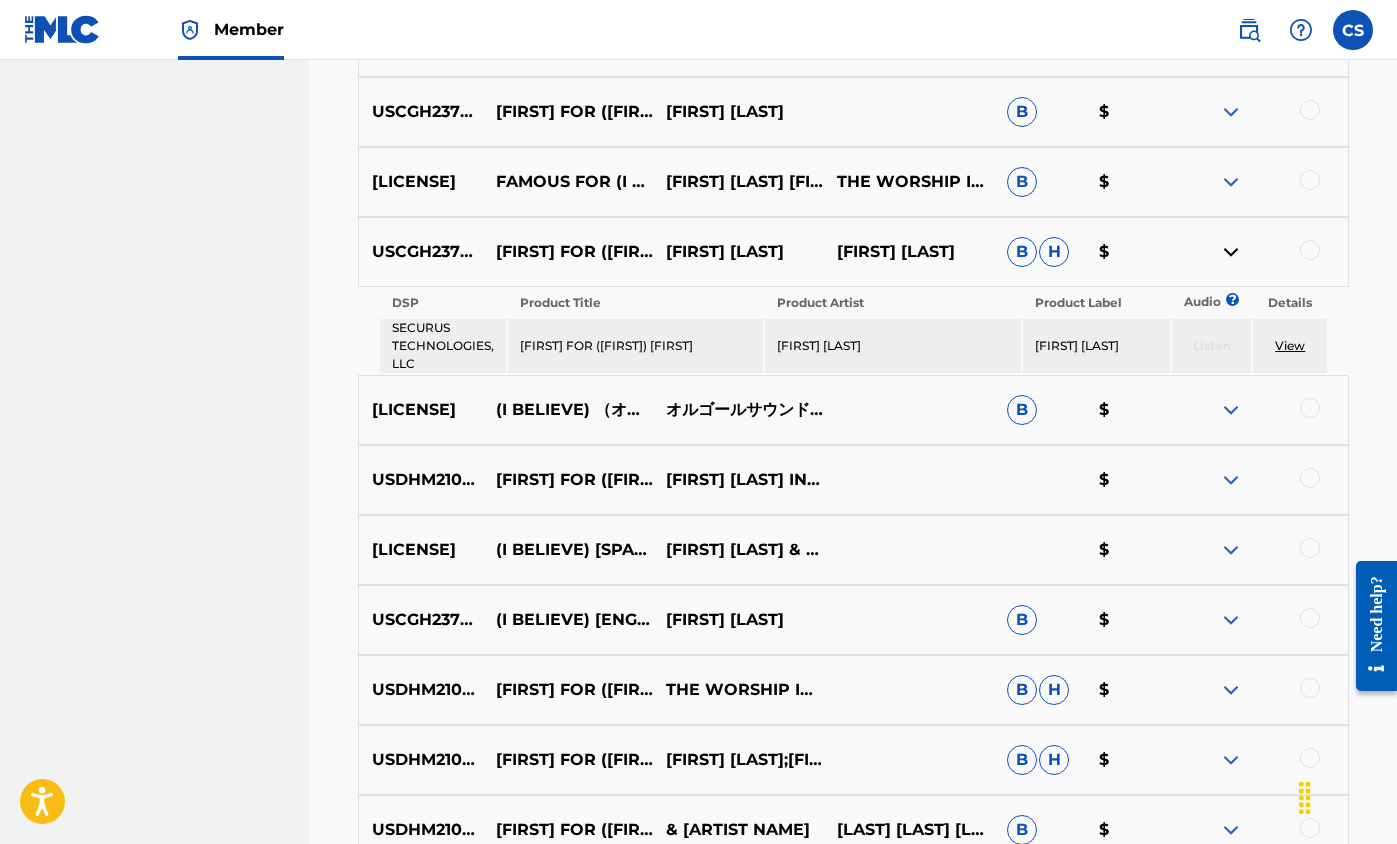 click at bounding box center (1231, 410) 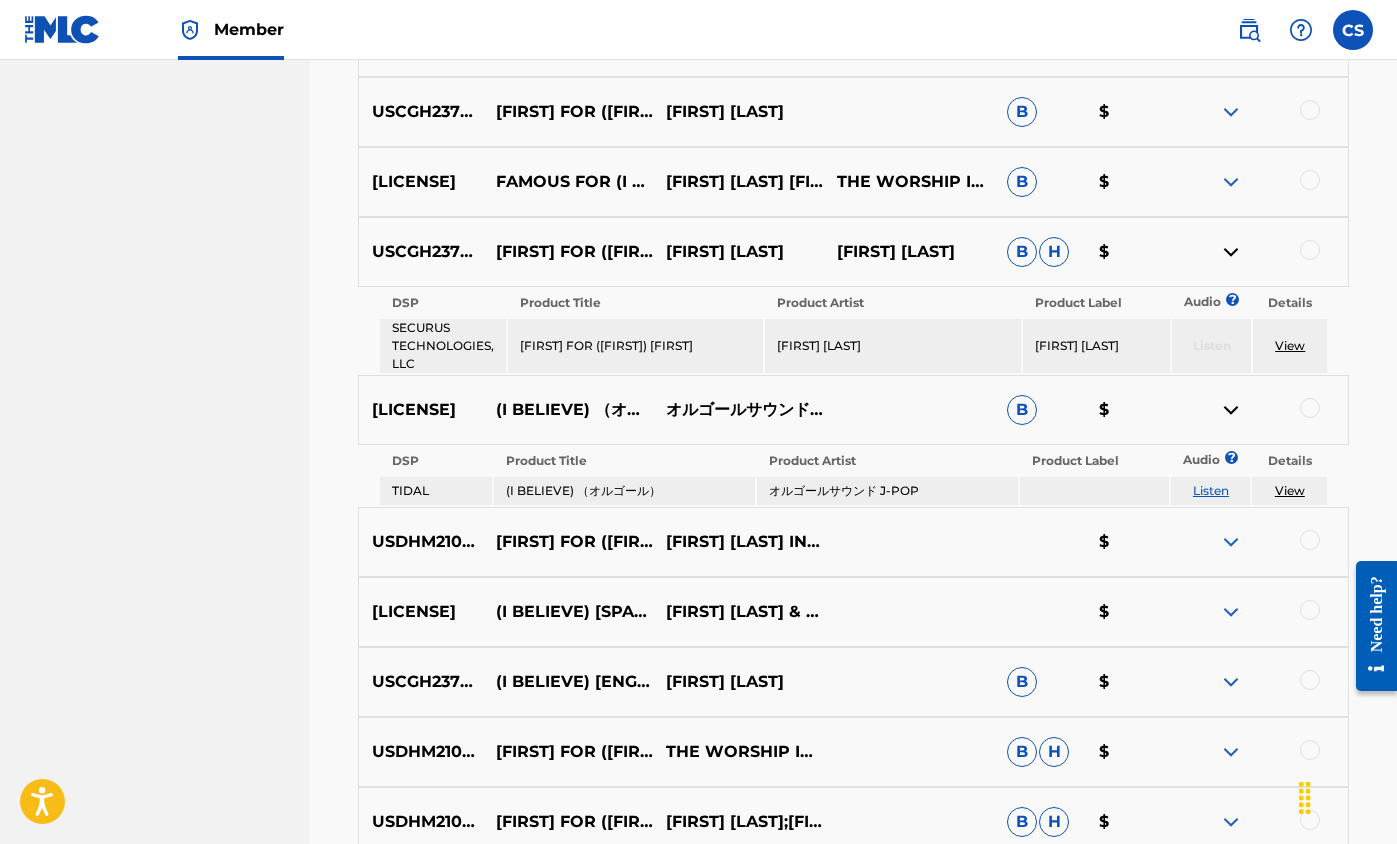 click on "Listen" at bounding box center [1211, 490] 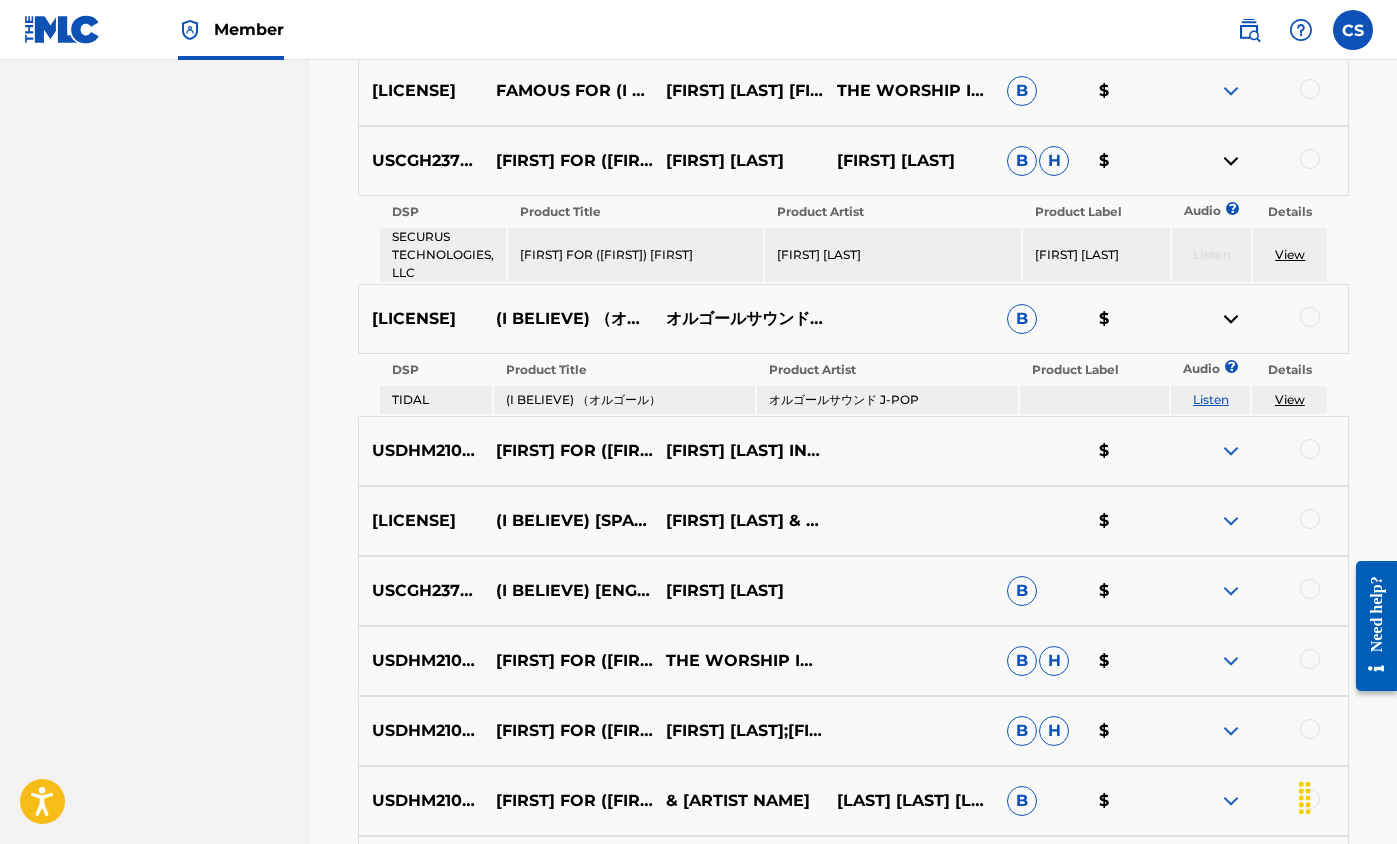 scroll, scrollTop: 2352, scrollLeft: 0, axis: vertical 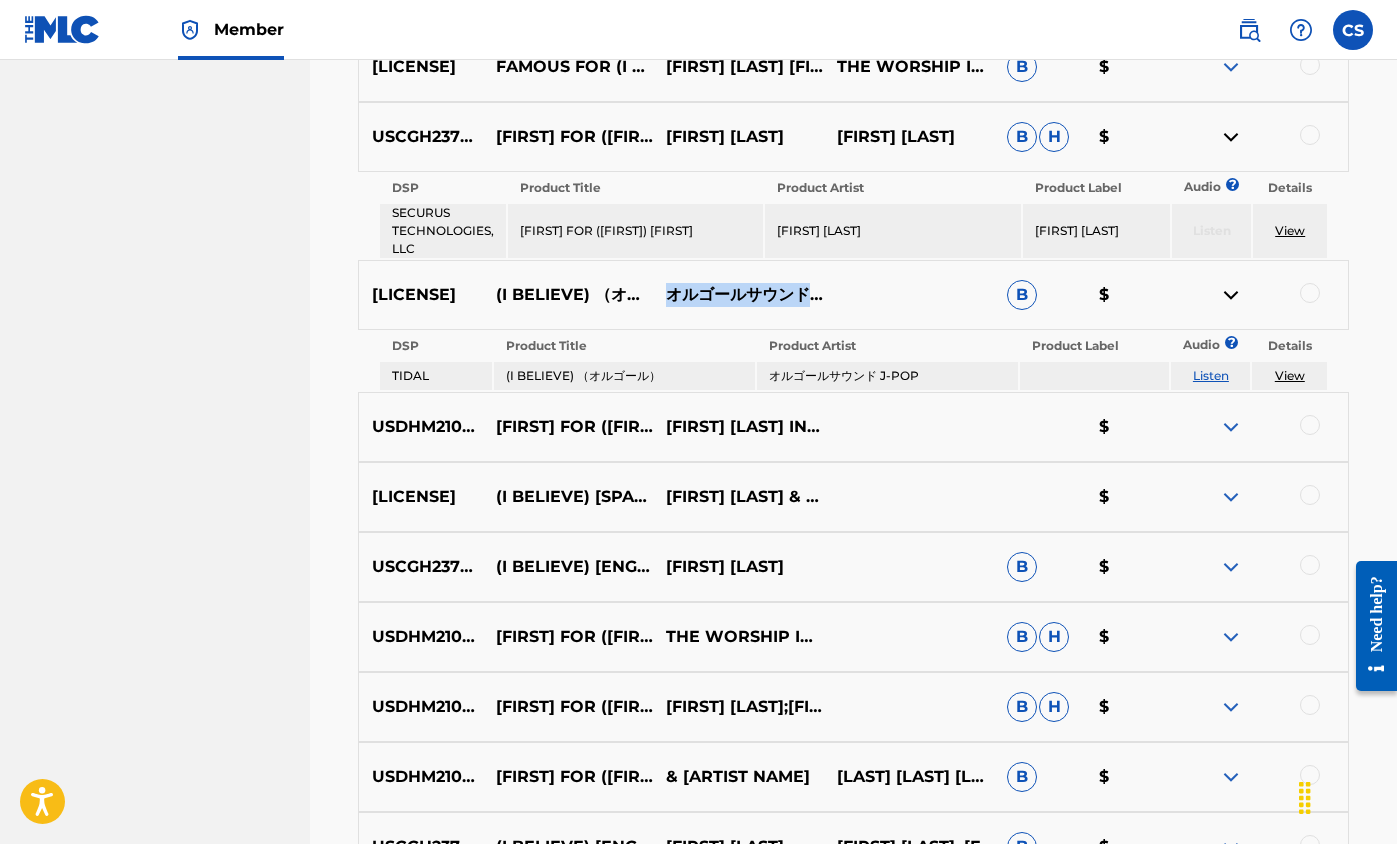 drag, startPoint x: 669, startPoint y: 287, endPoint x: 729, endPoint y: 308, distance: 63.56886 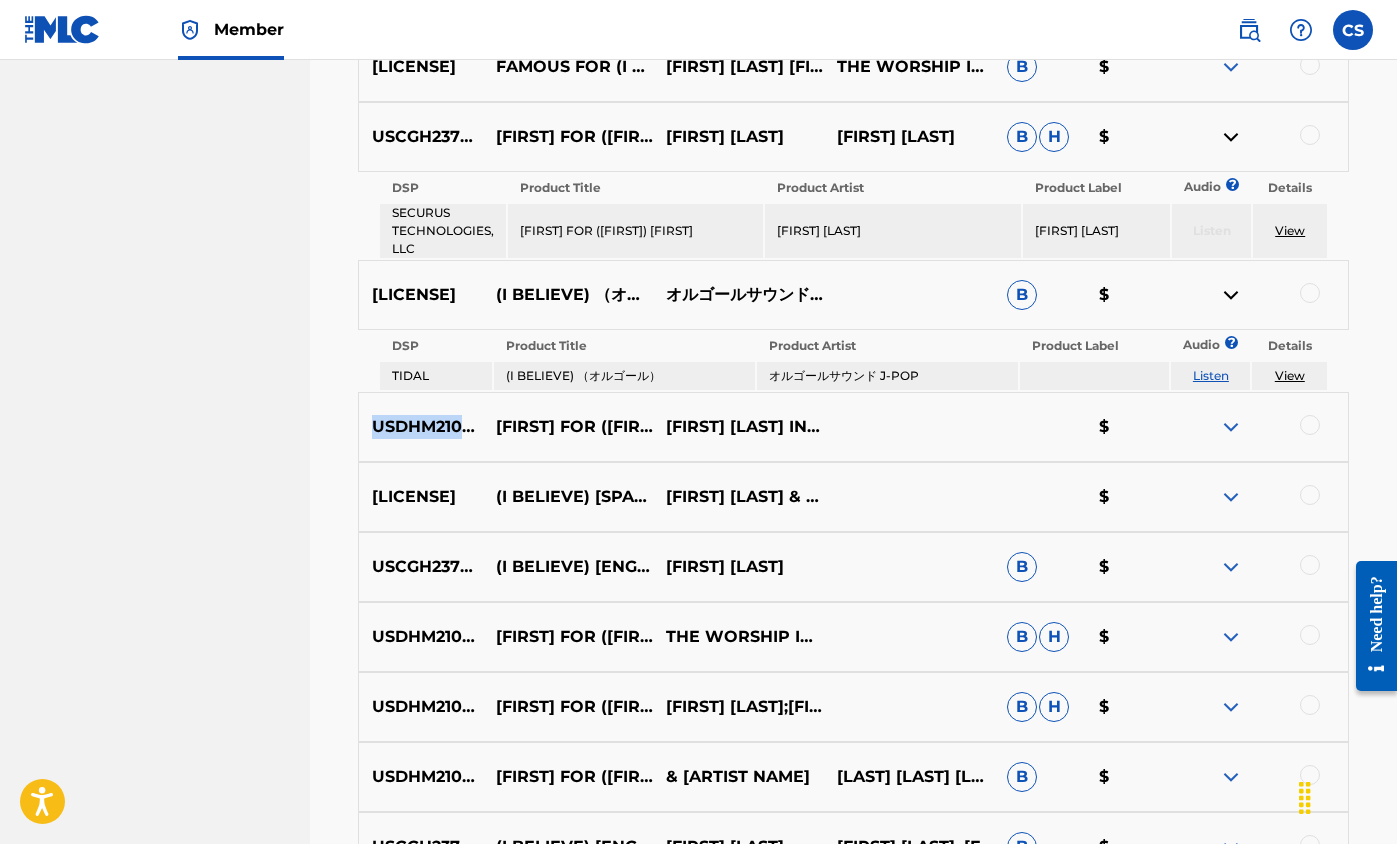 drag, startPoint x: 374, startPoint y: 434, endPoint x: 500, endPoint y: 433, distance: 126.00397 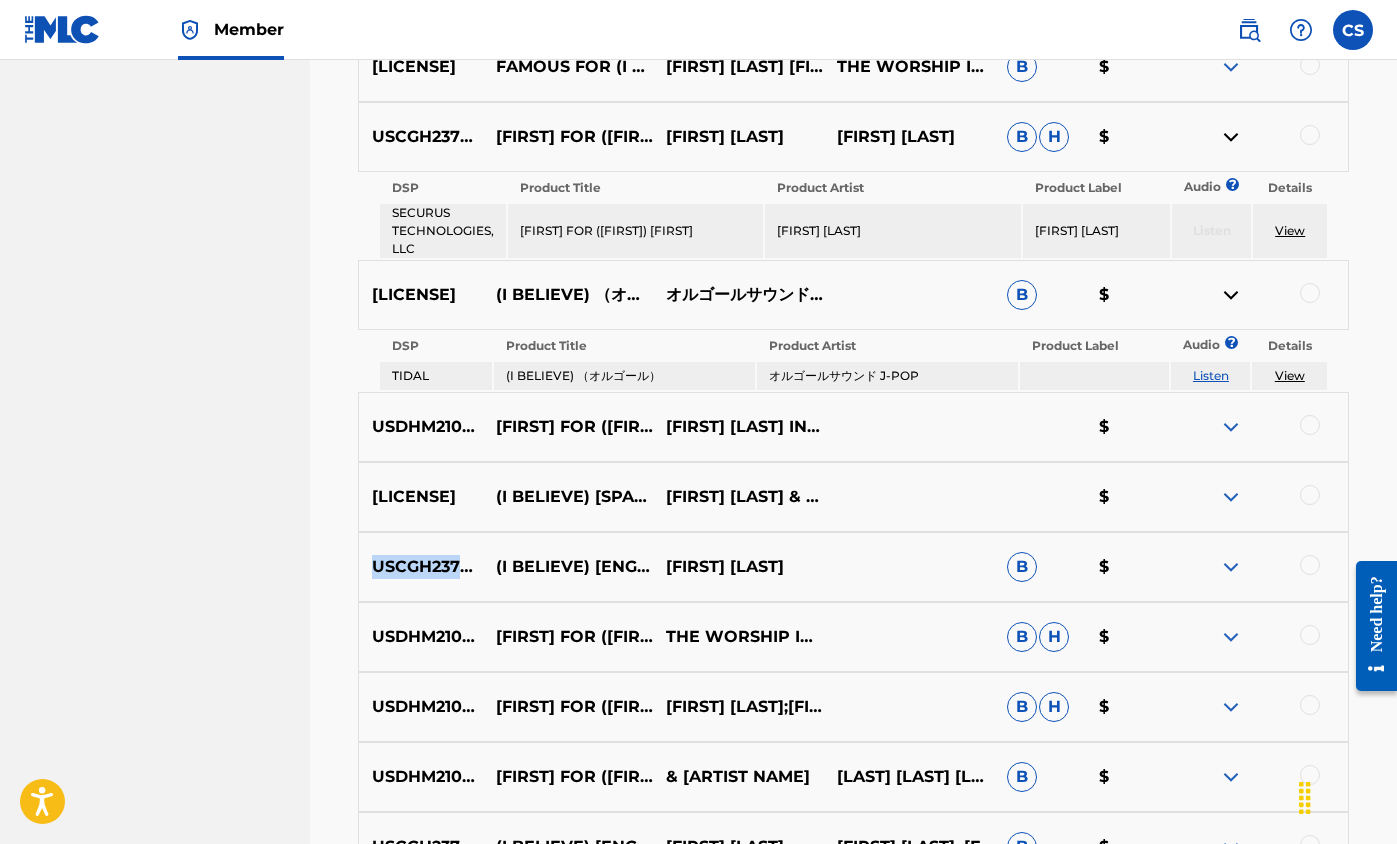 drag, startPoint x: 375, startPoint y: 577, endPoint x: 496, endPoint y: 575, distance: 121.016525 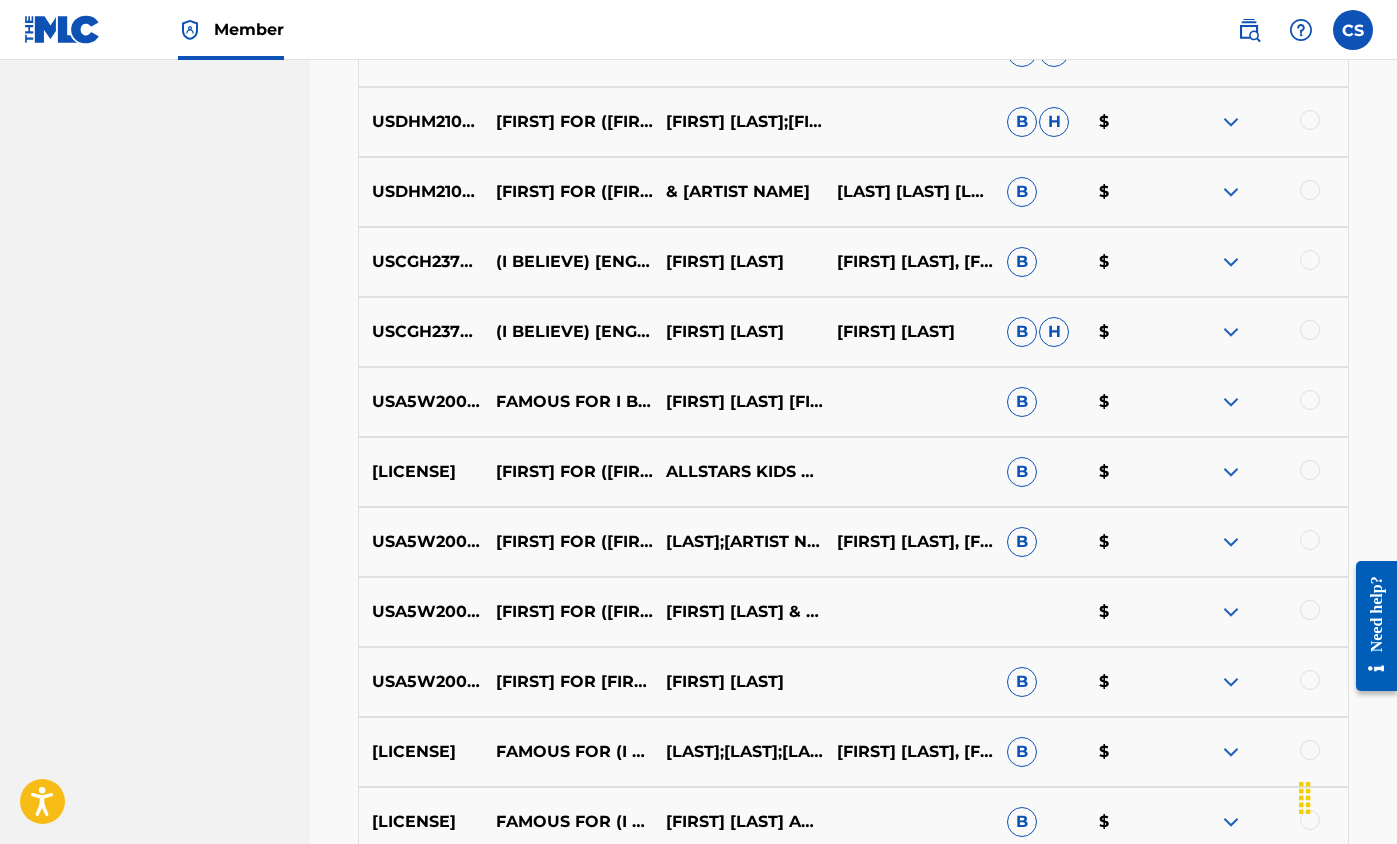 scroll, scrollTop: 2939, scrollLeft: 0, axis: vertical 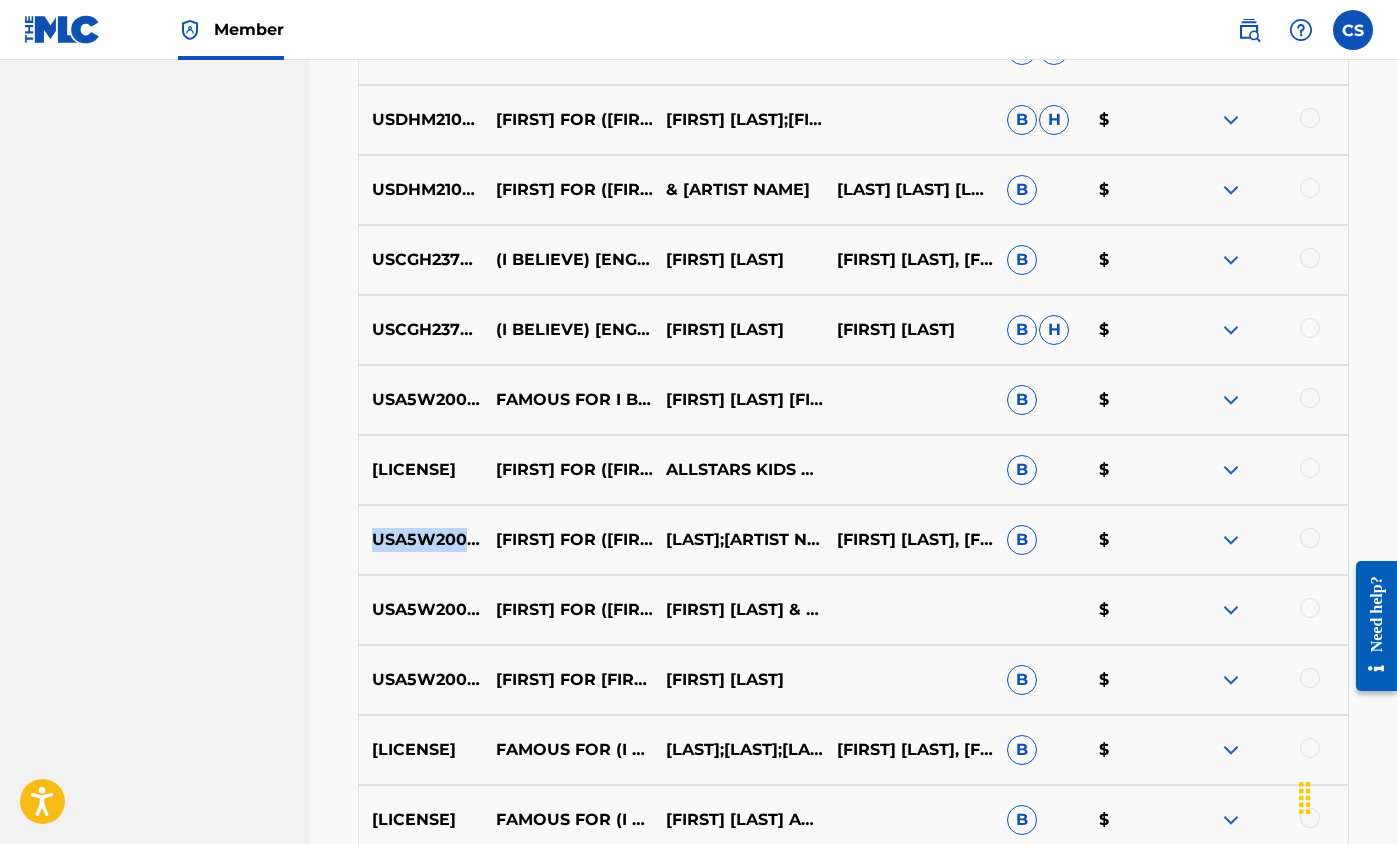 drag, startPoint x: 375, startPoint y: 544, endPoint x: 505, endPoint y: 547, distance: 130.0346 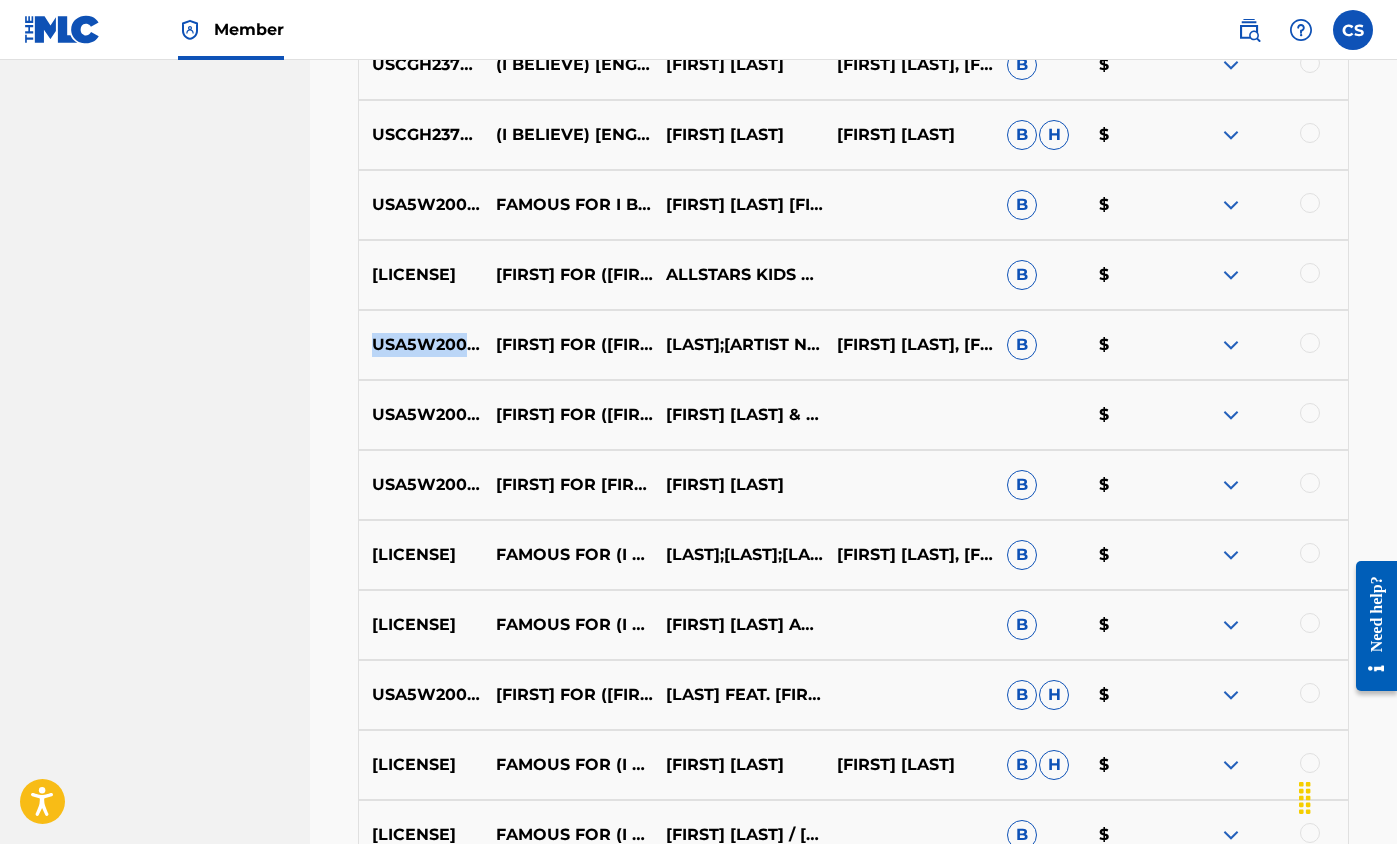 scroll, scrollTop: 3148, scrollLeft: 0, axis: vertical 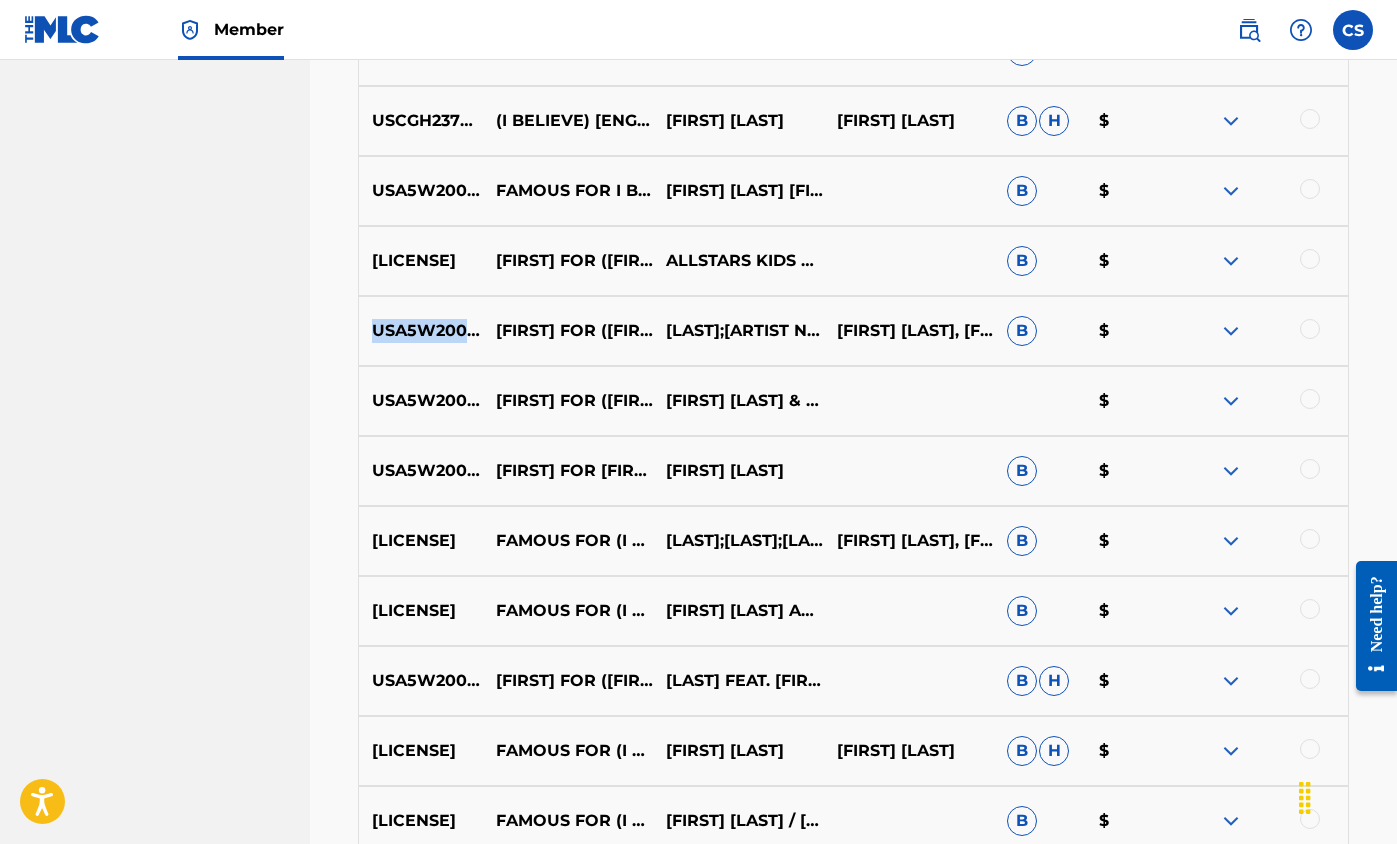 drag, startPoint x: 374, startPoint y: 550, endPoint x: 504, endPoint y: 544, distance: 130.13838 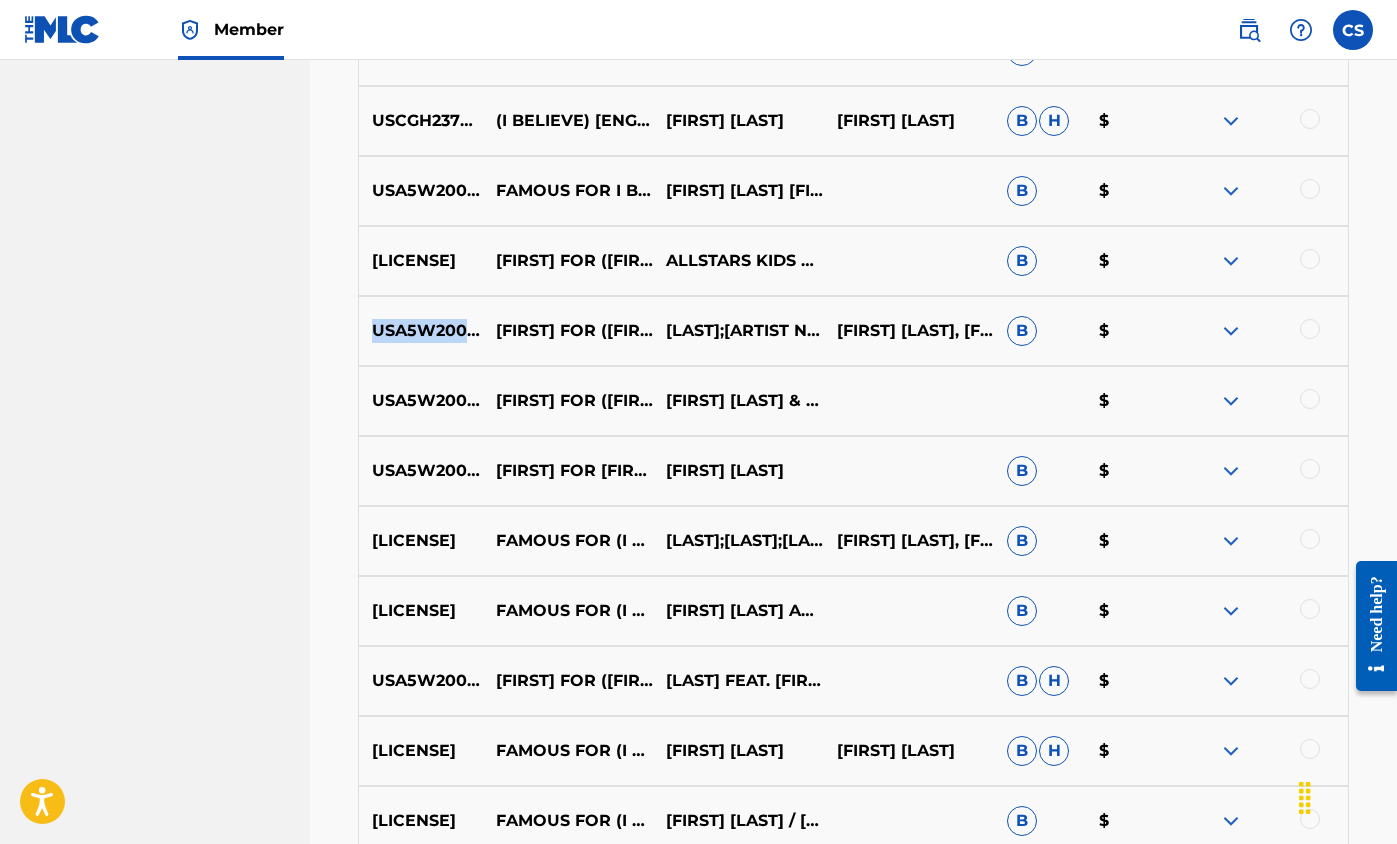 click at bounding box center [1231, 541] 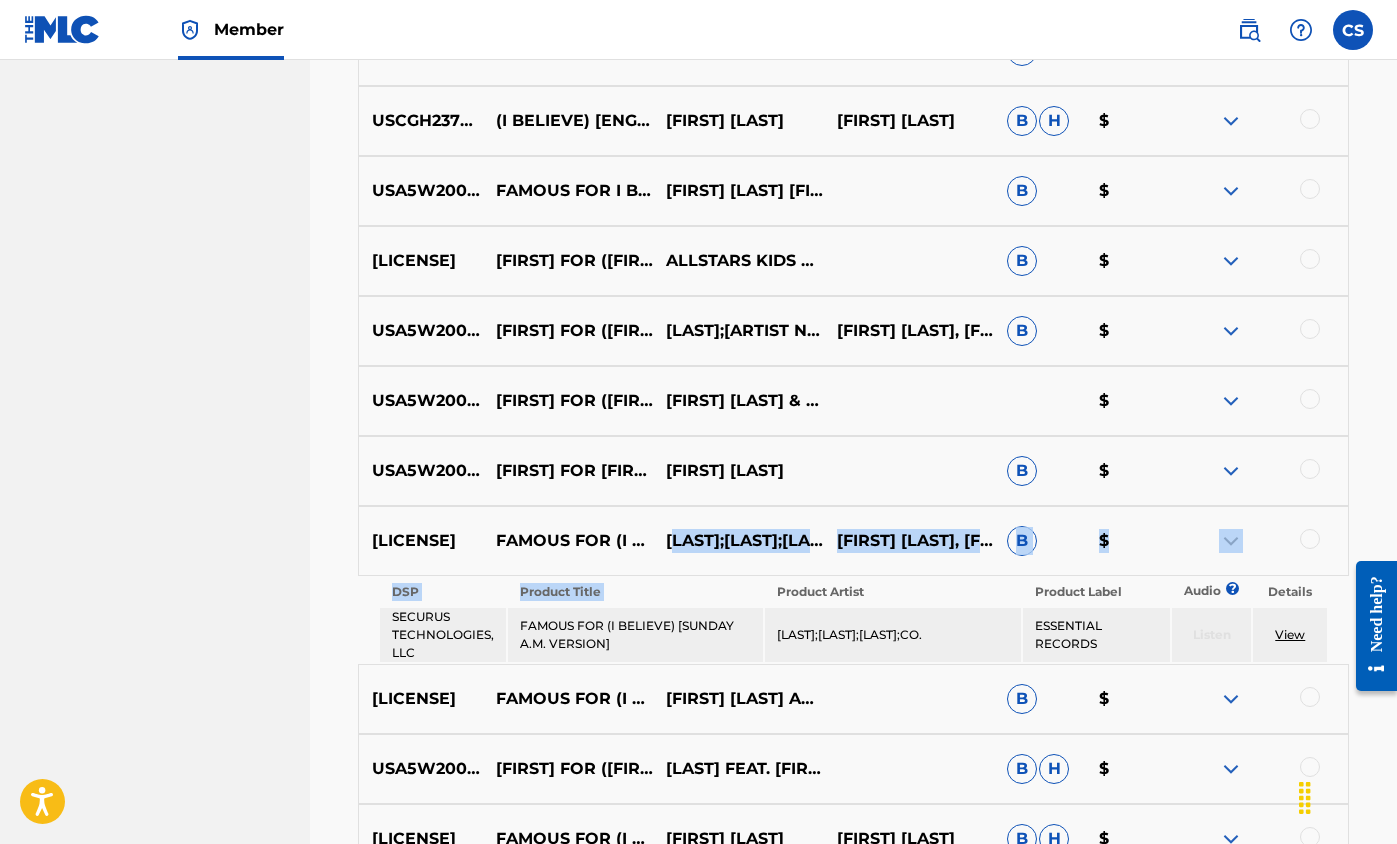 drag, startPoint x: 672, startPoint y: 512, endPoint x: 741, endPoint y: 578, distance: 95.48299 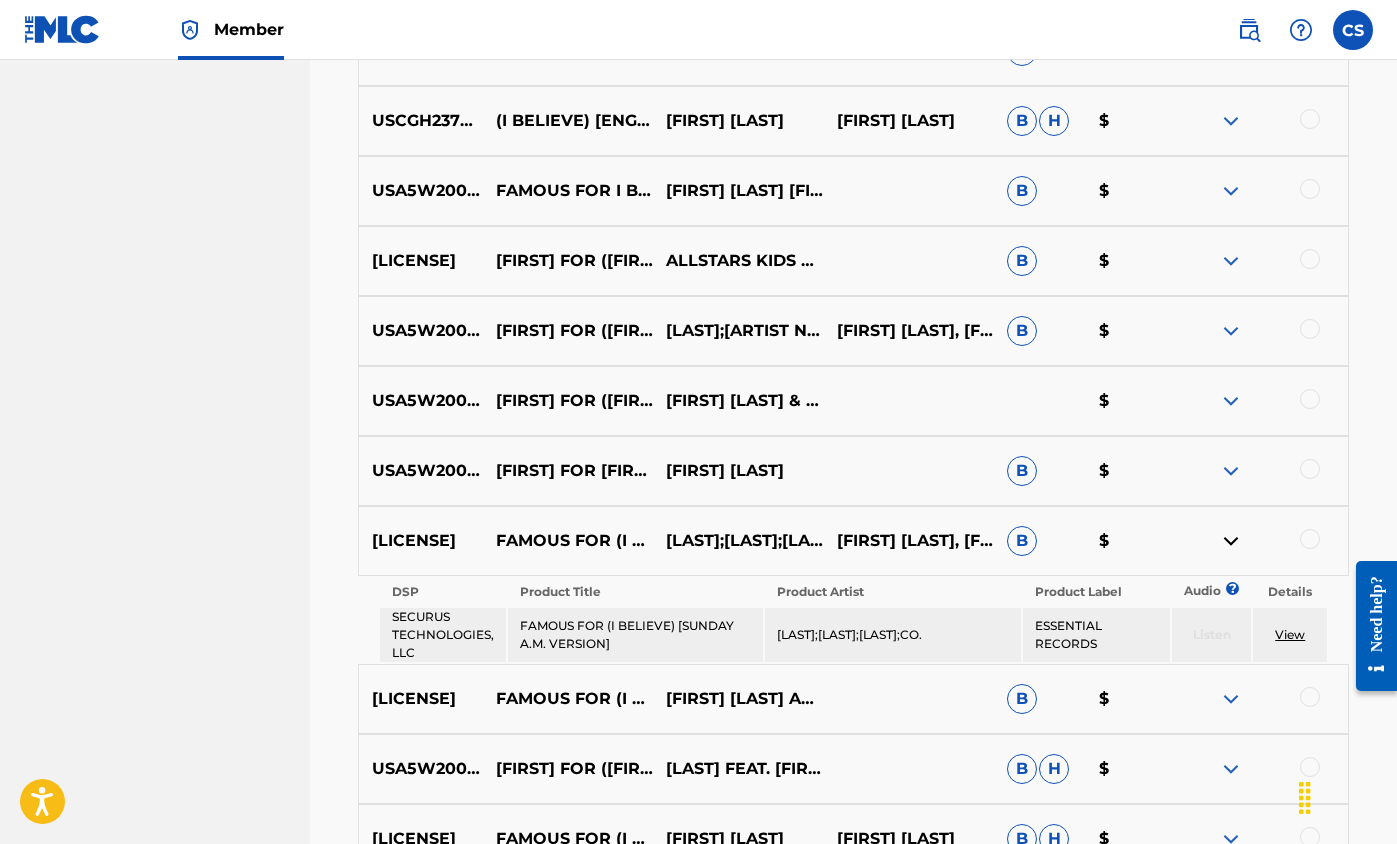 drag, startPoint x: 670, startPoint y: 515, endPoint x: 796, endPoint y: 580, distance: 141.778 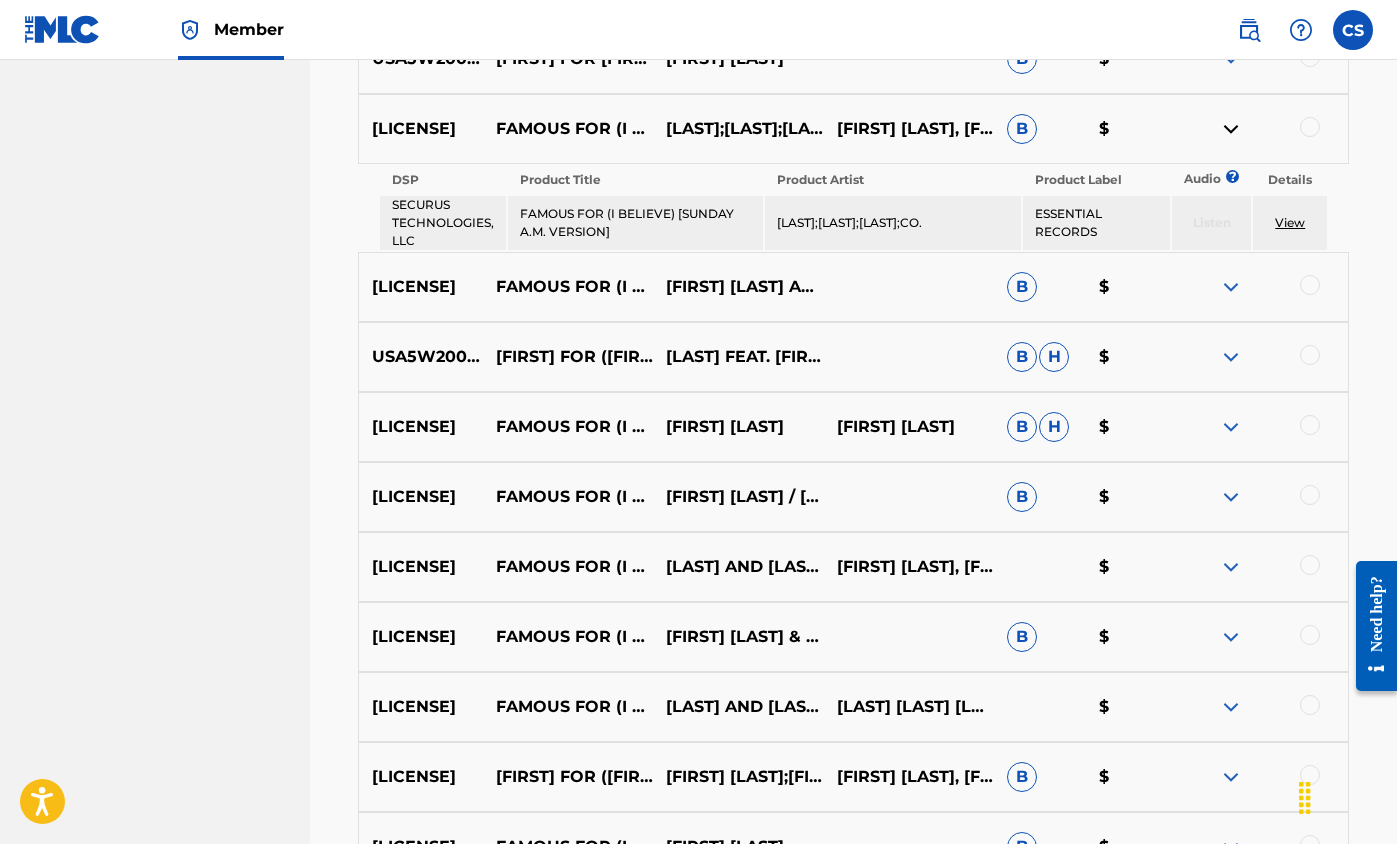 scroll, scrollTop: 3592, scrollLeft: 0, axis: vertical 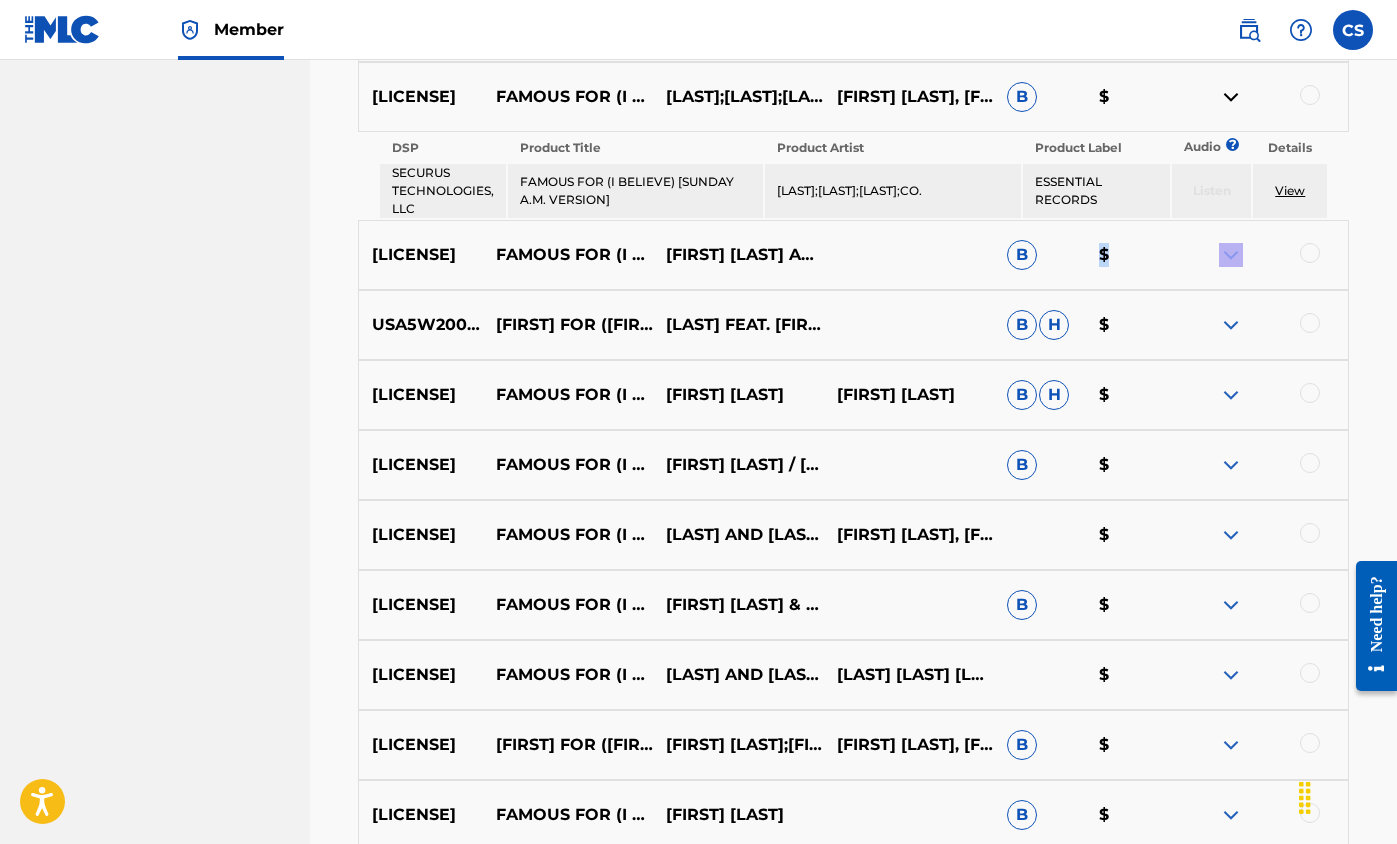 drag, startPoint x: 1184, startPoint y: 256, endPoint x: 1252, endPoint y: 287, distance: 74.73286 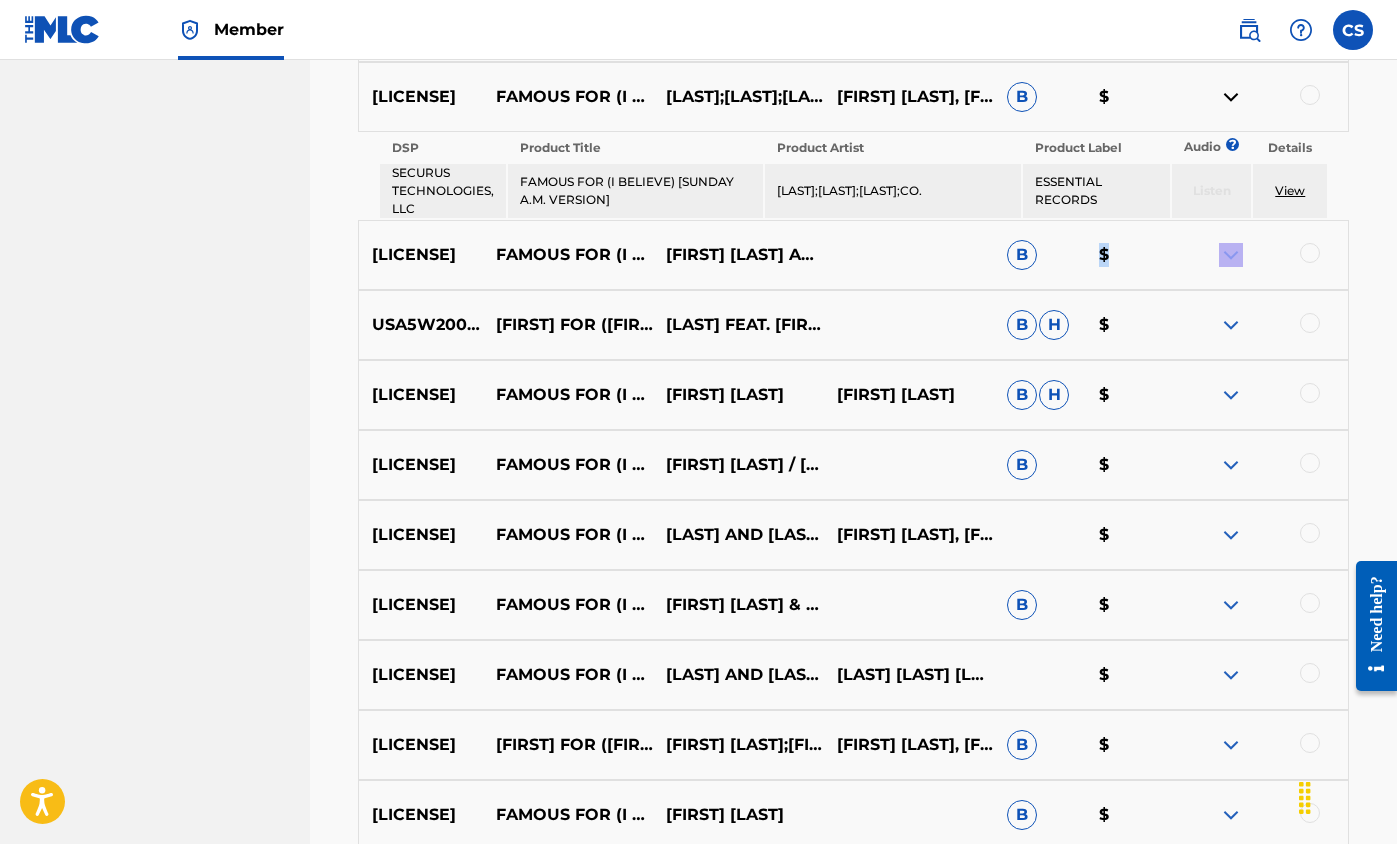 click at bounding box center (1231, 255) 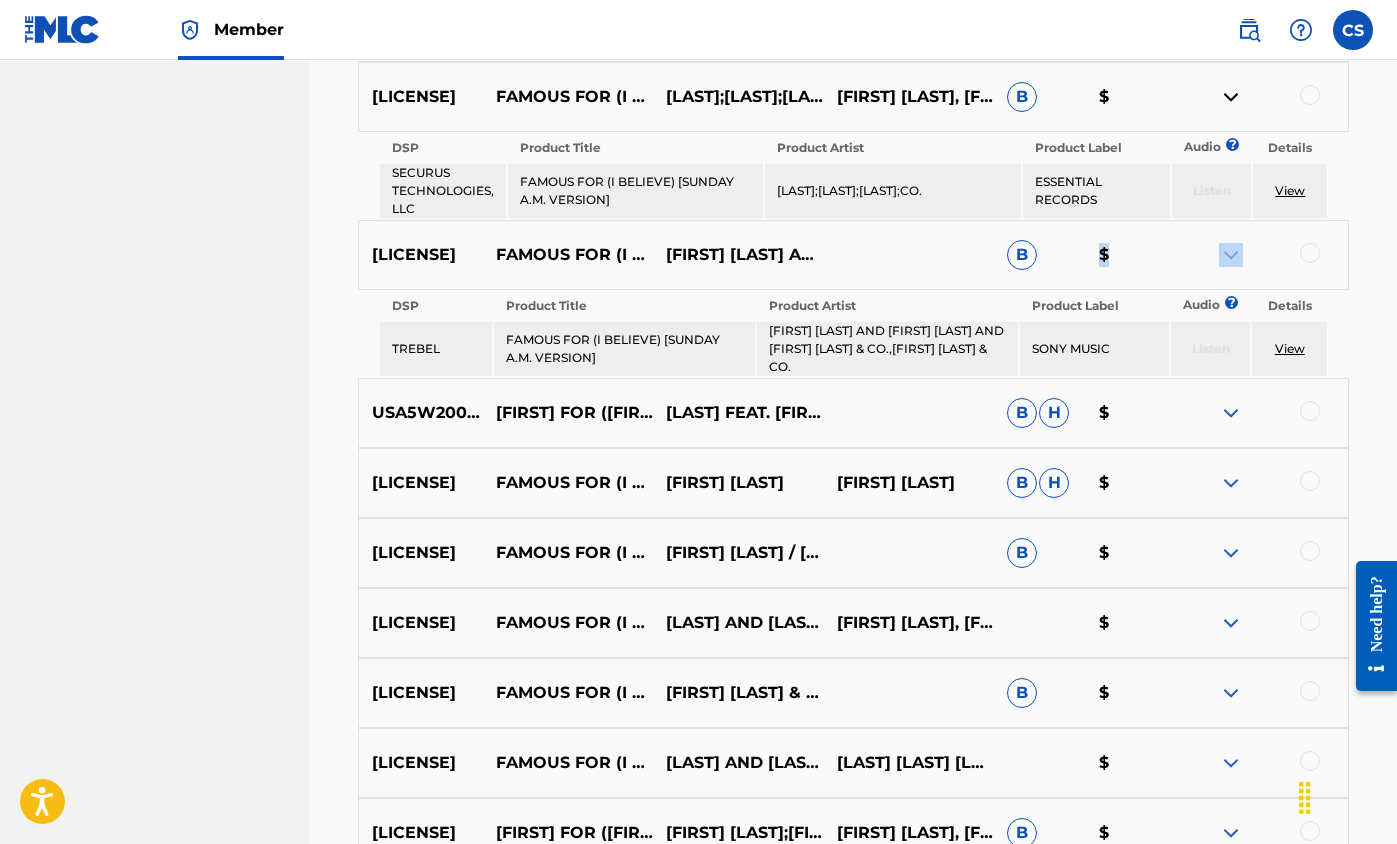 drag, startPoint x: 374, startPoint y: 264, endPoint x: 503, endPoint y: 263, distance: 129.00388 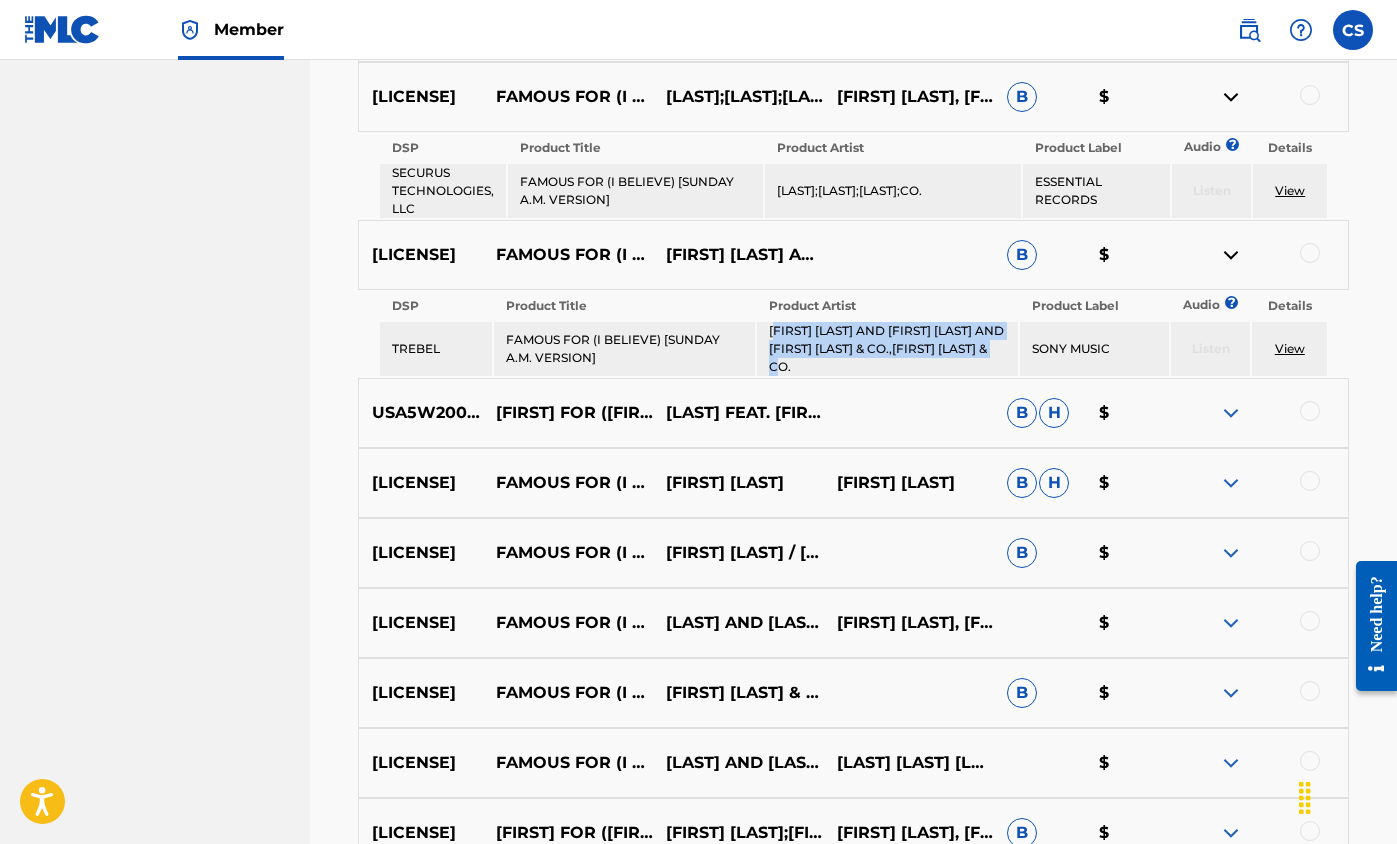 drag, startPoint x: 772, startPoint y: 338, endPoint x: 913, endPoint y: 357, distance: 142.27438 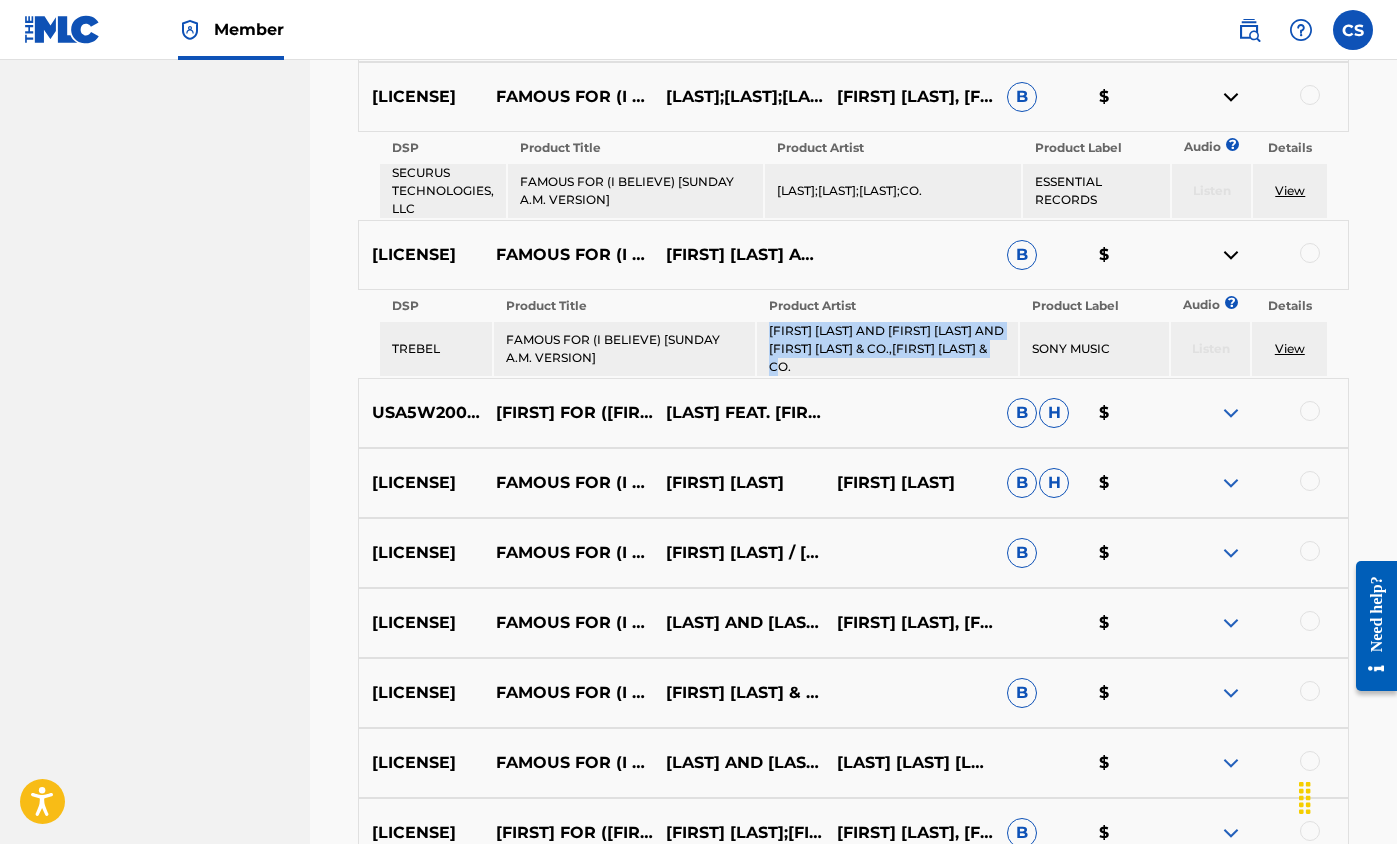 drag, startPoint x: 770, startPoint y: 342, endPoint x: 965, endPoint y: 376, distance: 197.94191 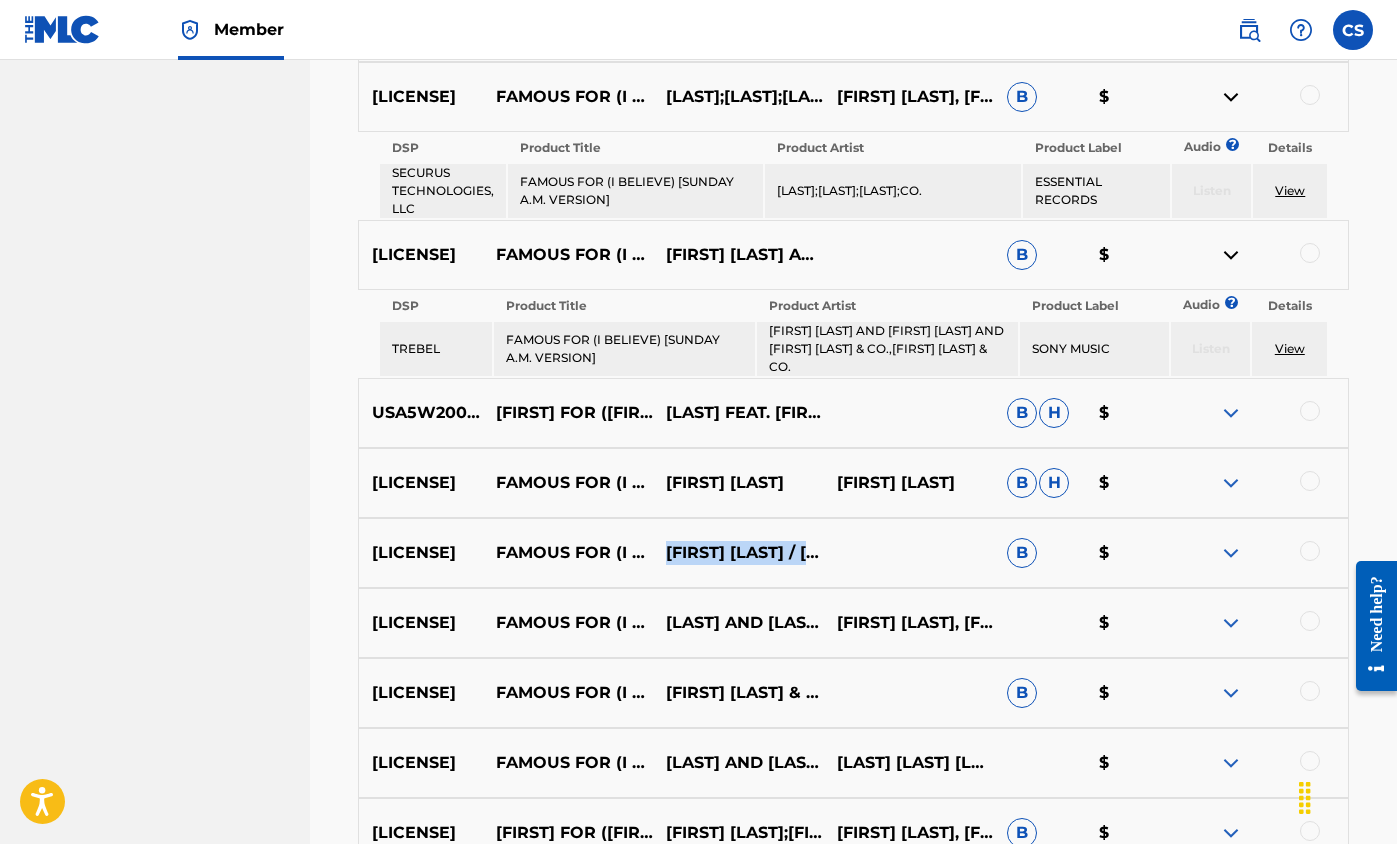 drag, startPoint x: 669, startPoint y: 551, endPoint x: 740, endPoint y: 549, distance: 71.02816 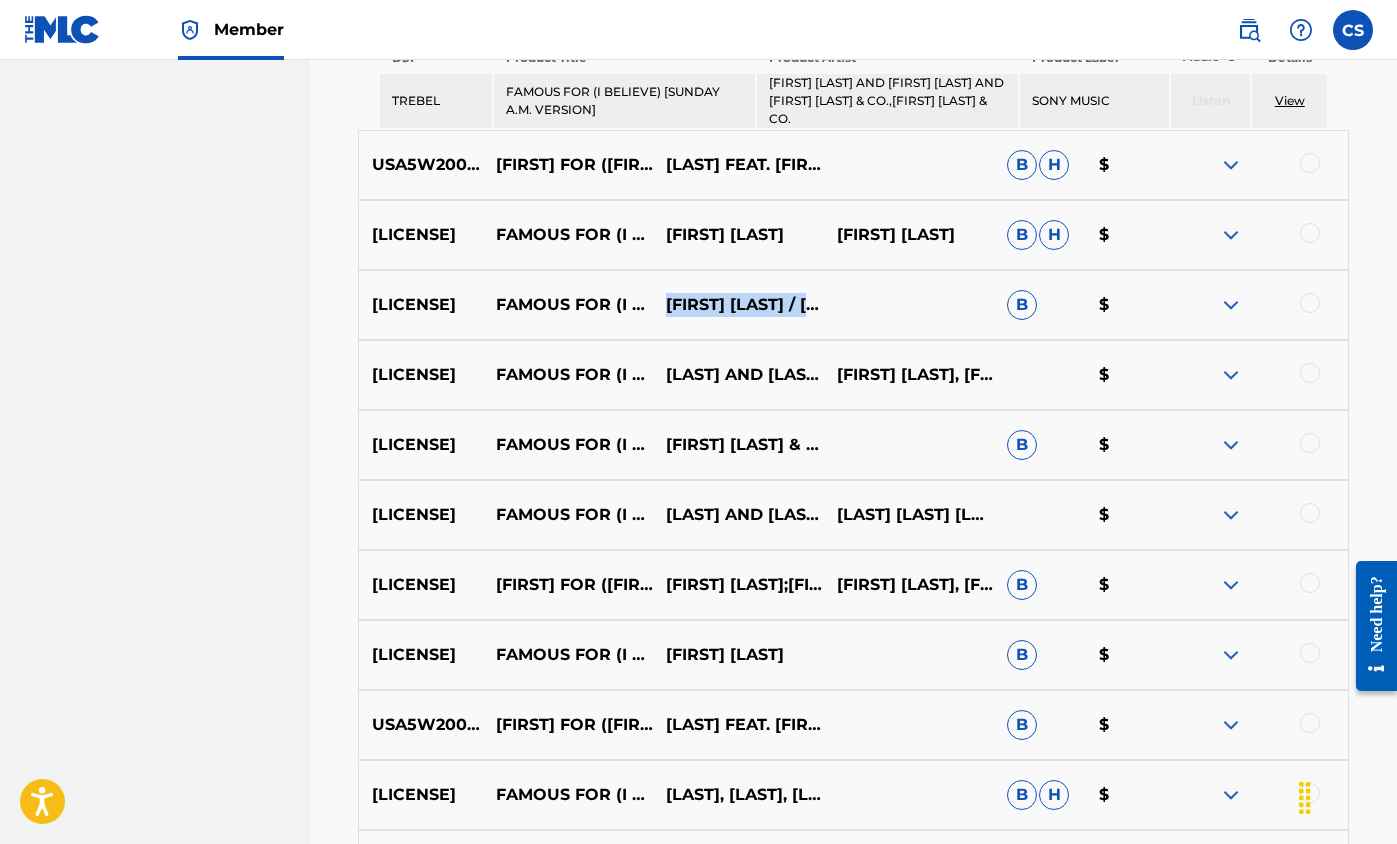 scroll, scrollTop: 3840, scrollLeft: 0, axis: vertical 